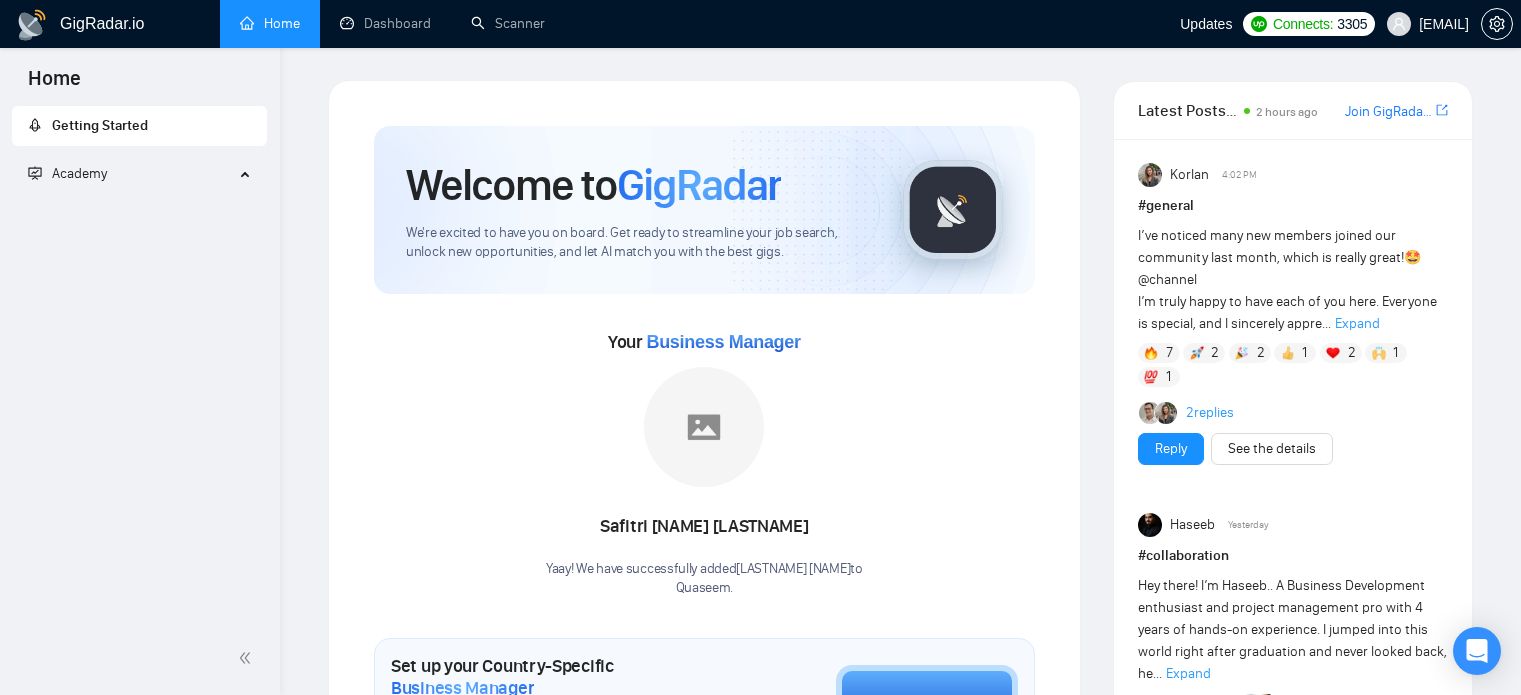 scroll, scrollTop: 0, scrollLeft: 0, axis: both 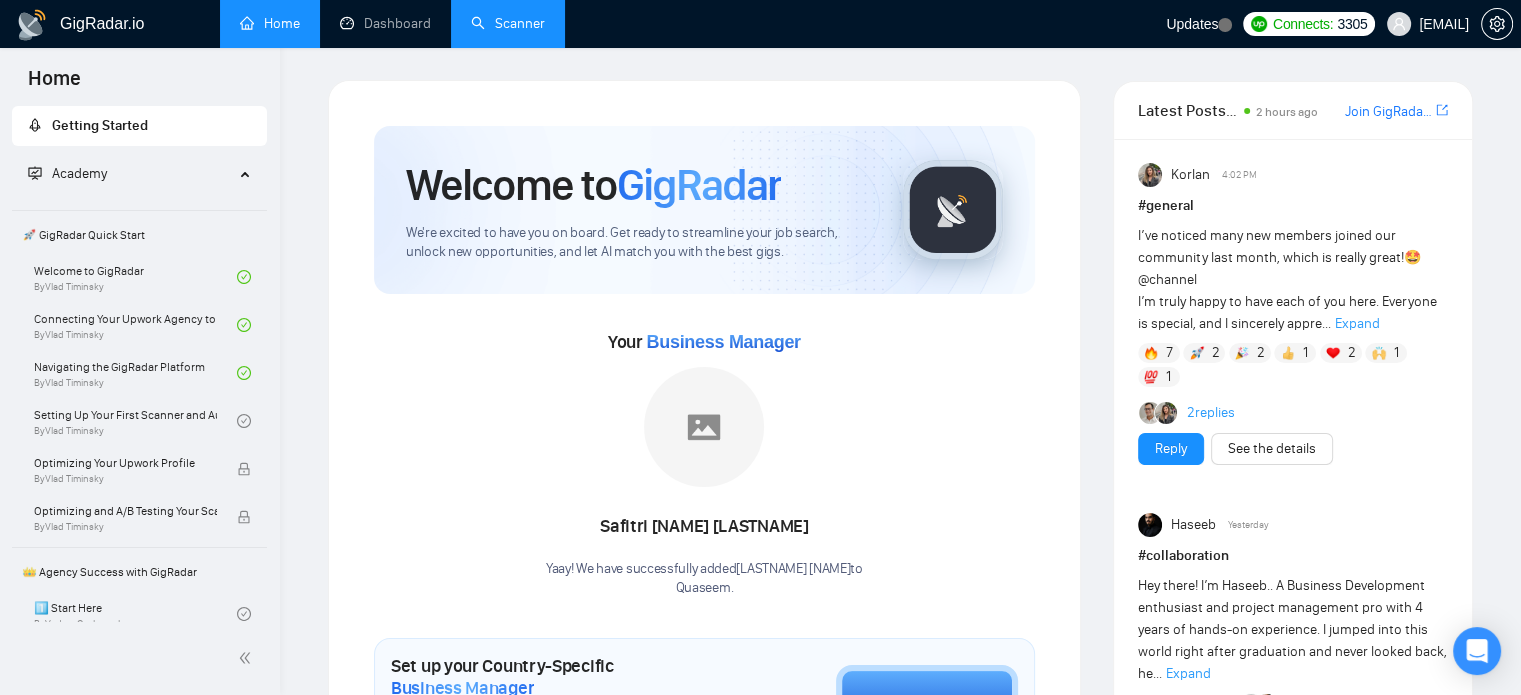 click on "Scanner" at bounding box center (508, 23) 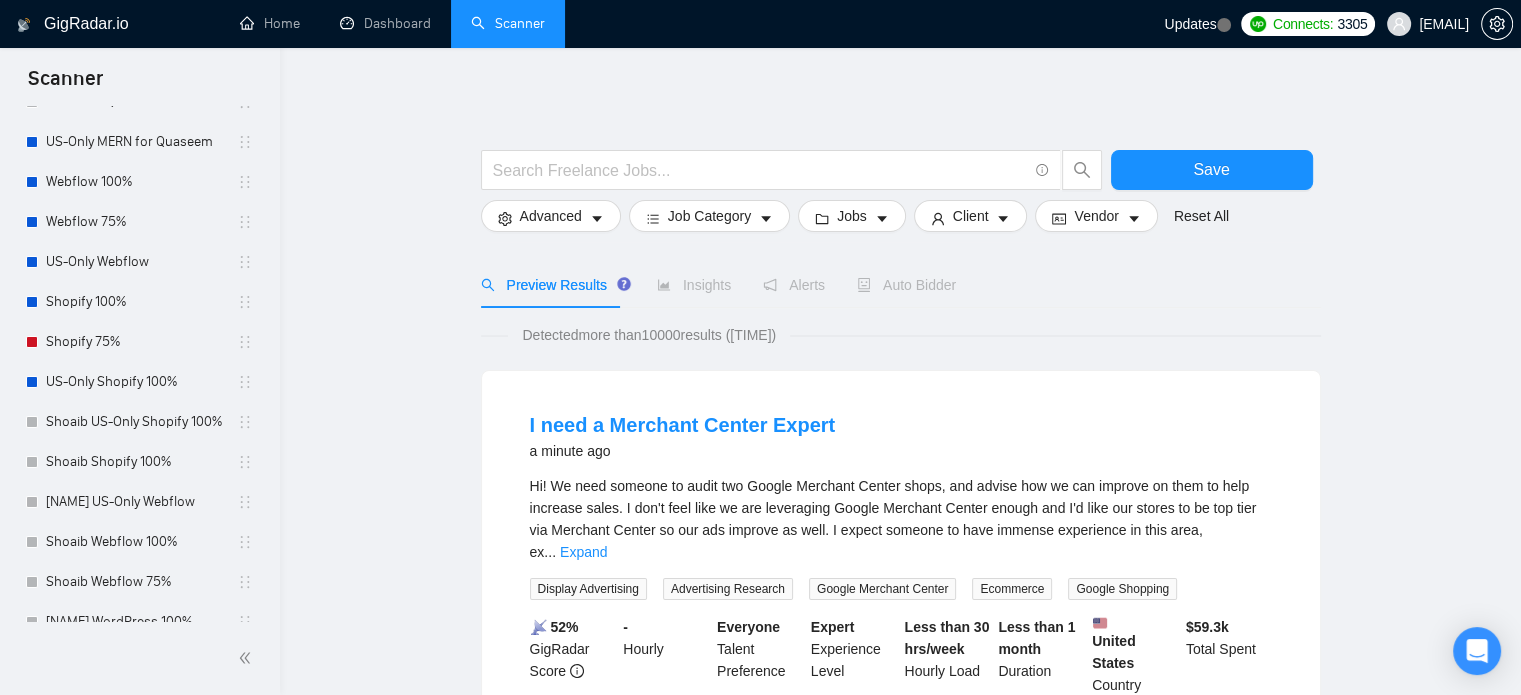 scroll, scrollTop: 500, scrollLeft: 0, axis: vertical 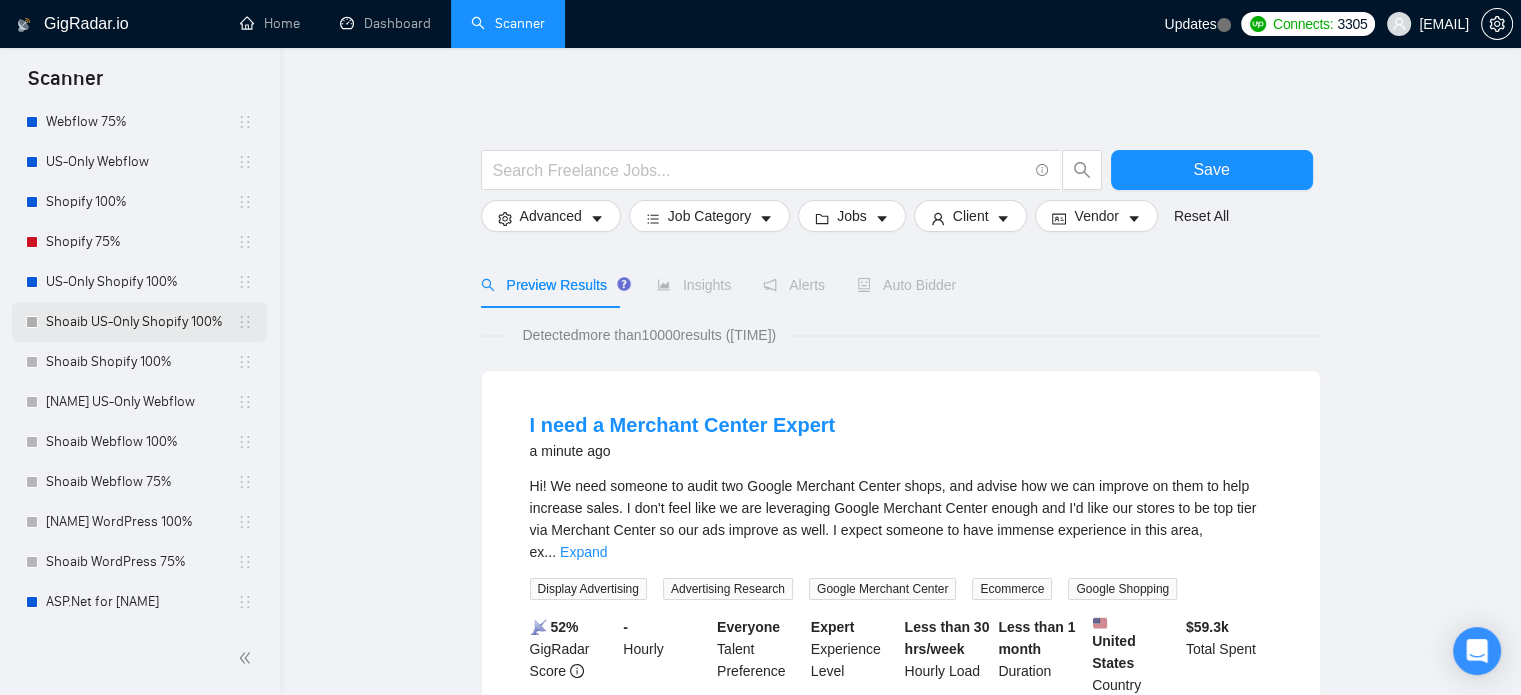 click on "Shoaib US-Only Shopify 100%" at bounding box center (141, 322) 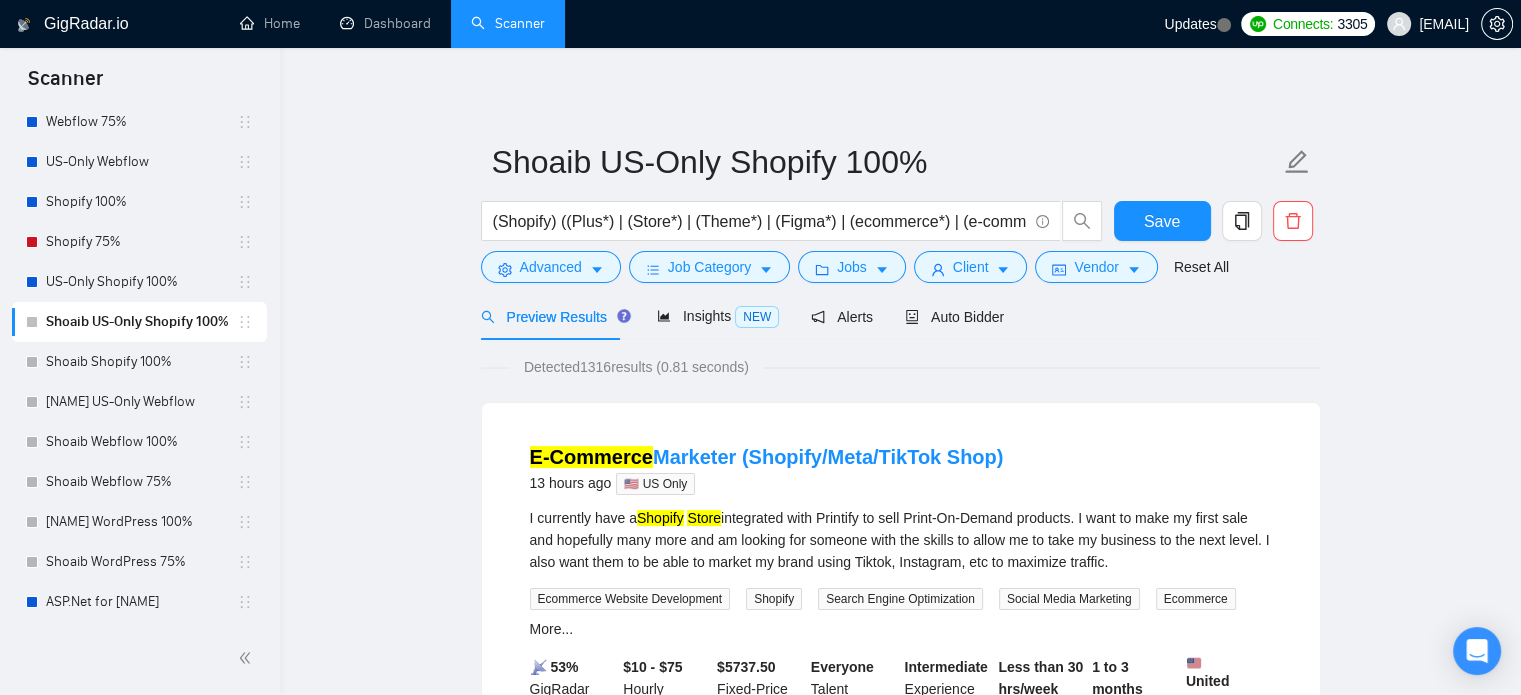 scroll, scrollTop: 0, scrollLeft: 0, axis: both 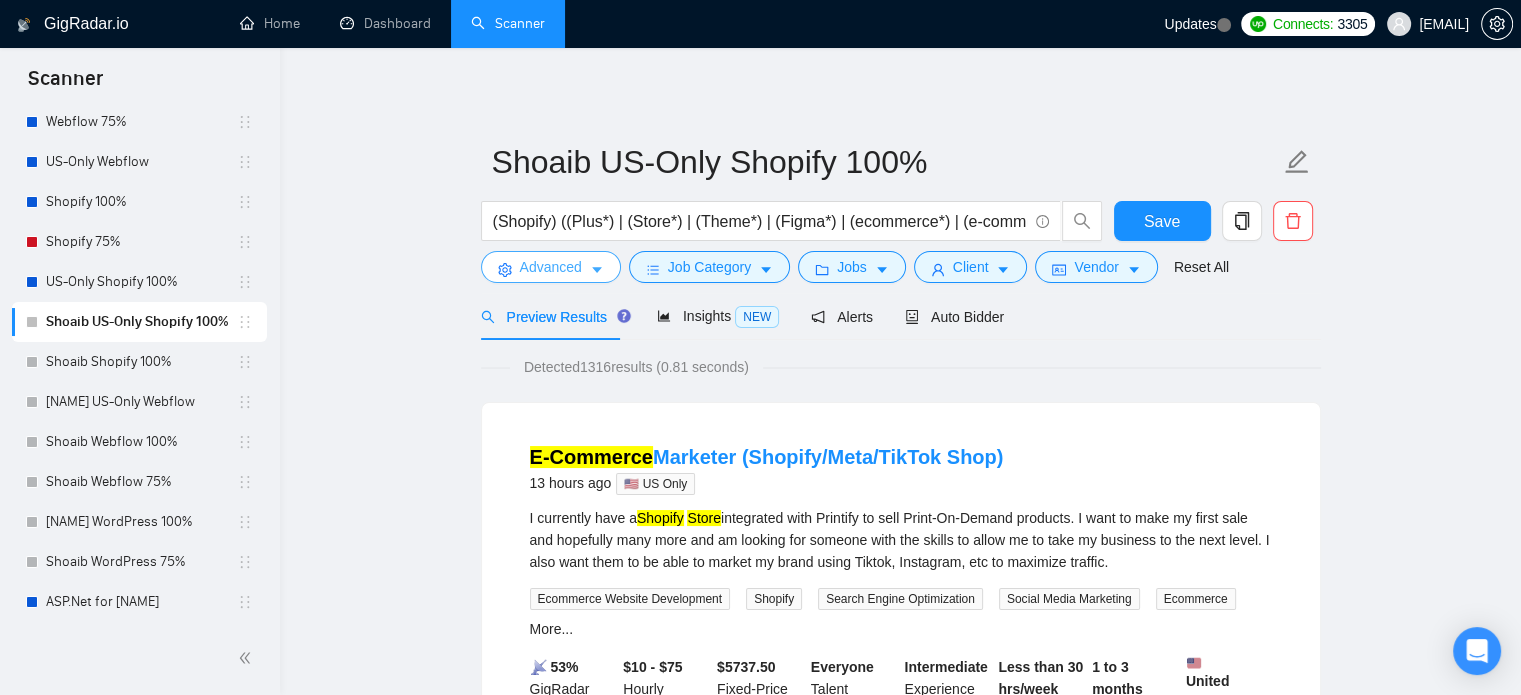 click on "Advanced" at bounding box center [551, 267] 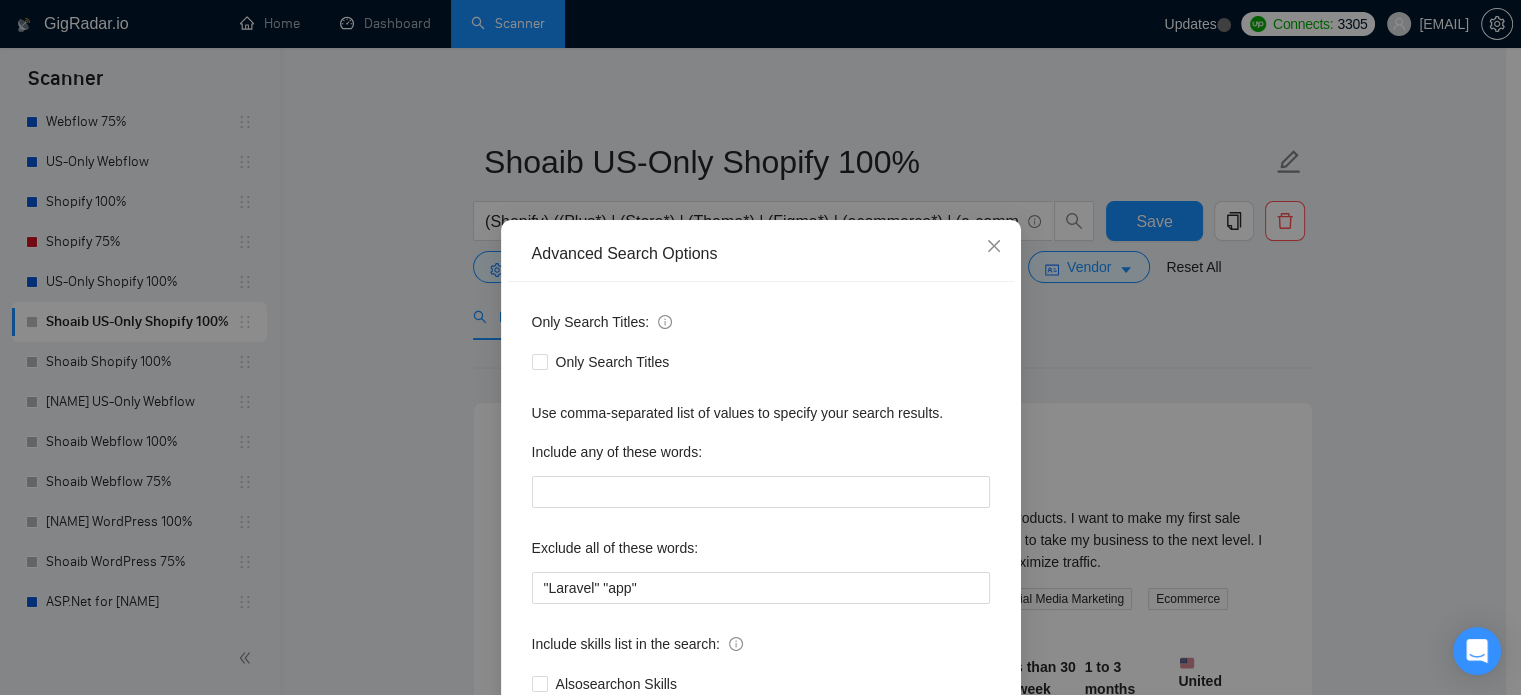 scroll, scrollTop: 136, scrollLeft: 0, axis: vertical 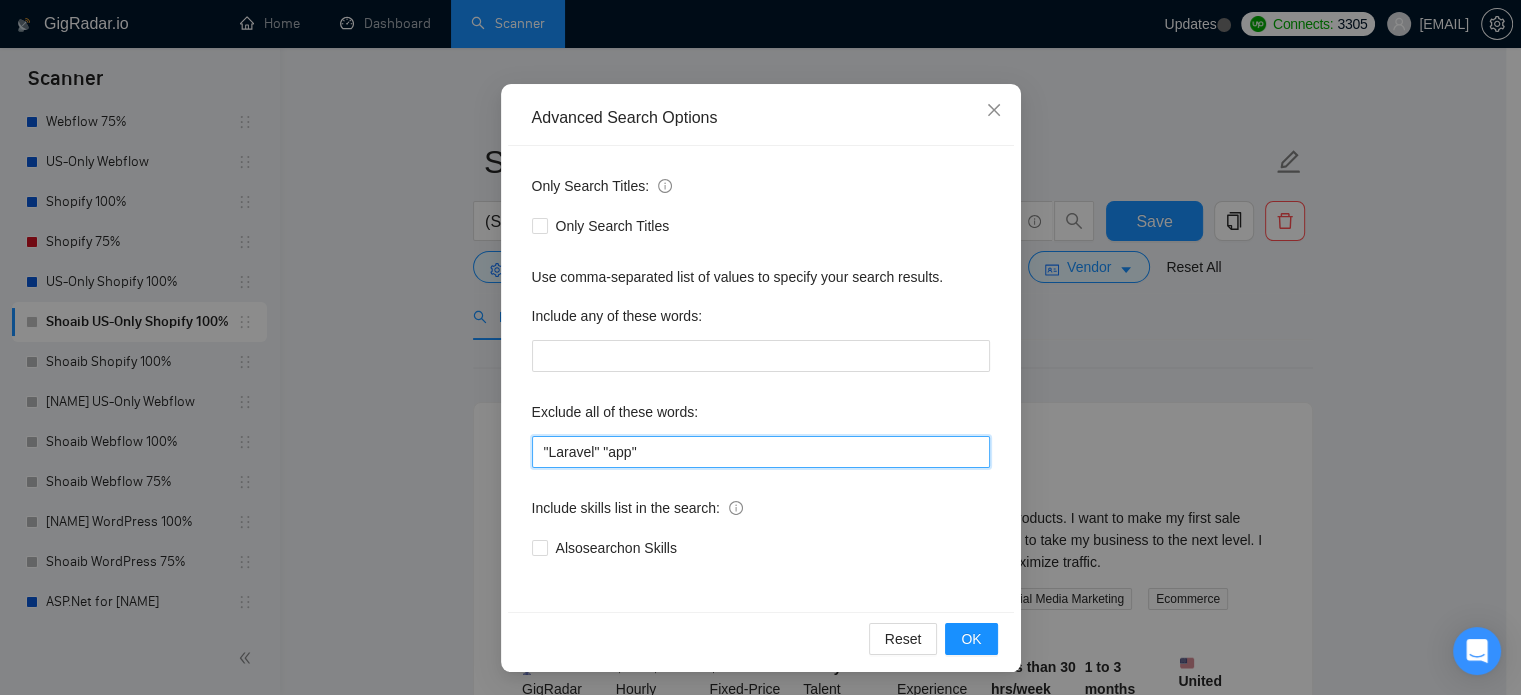 drag, startPoint x: 592, startPoint y: 455, endPoint x: 616, endPoint y: 470, distance: 28.301943 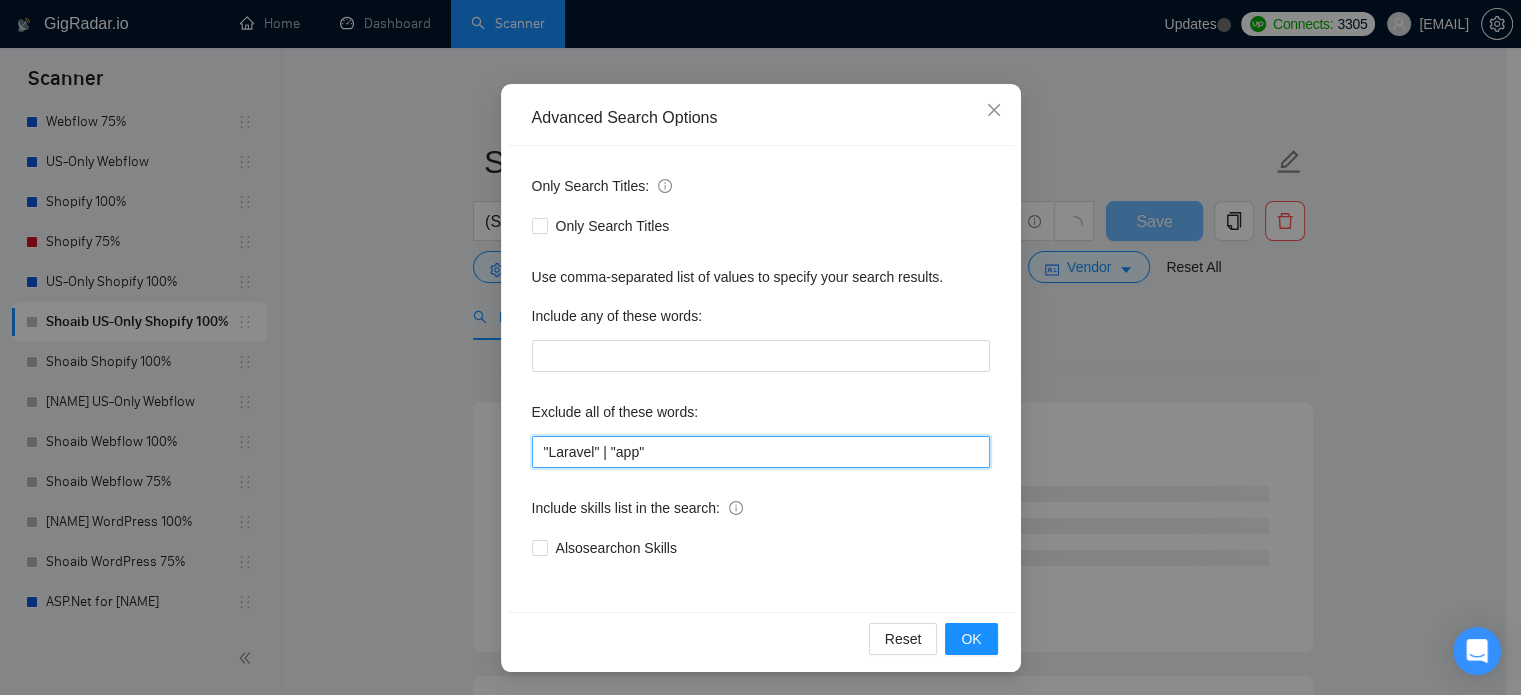 click on ""Laravel" | "app"" at bounding box center (761, 452) 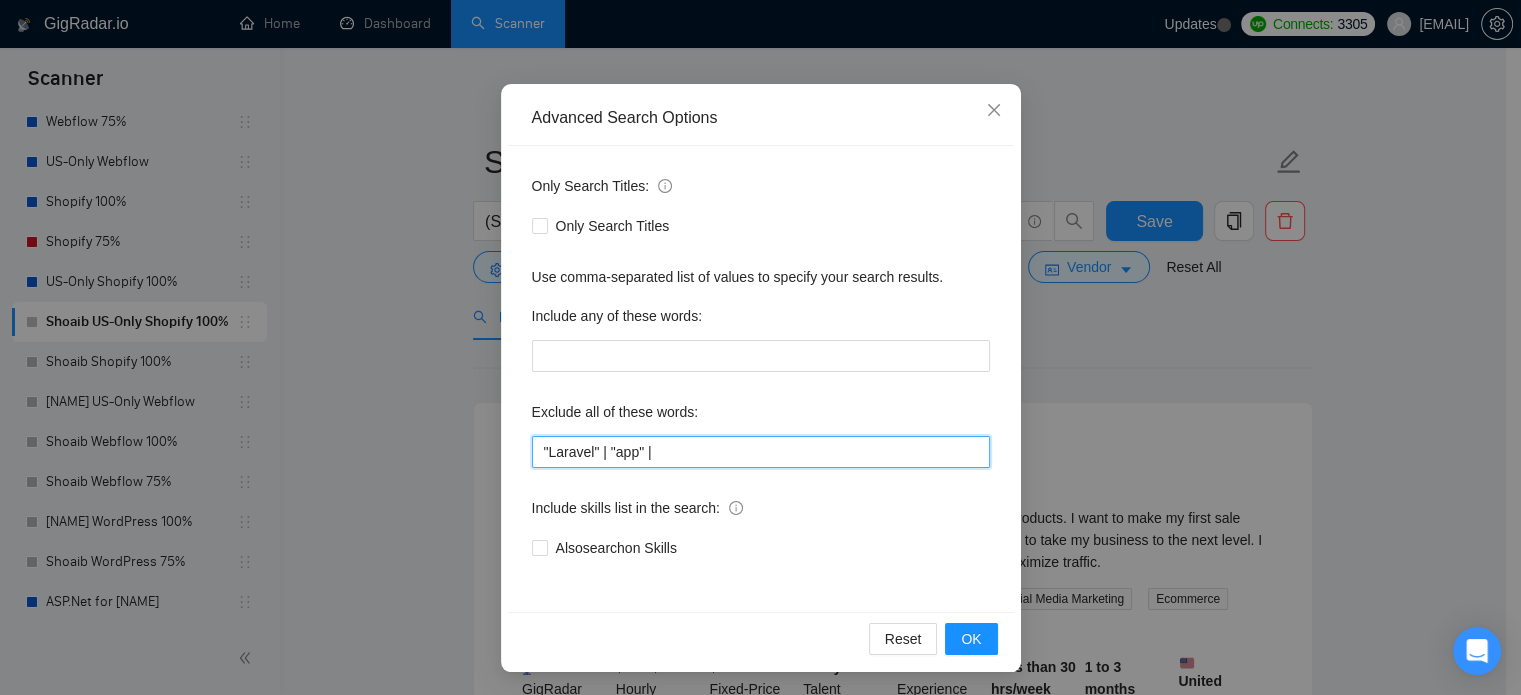 click on ""Laravel" | "app" |" at bounding box center [761, 452] 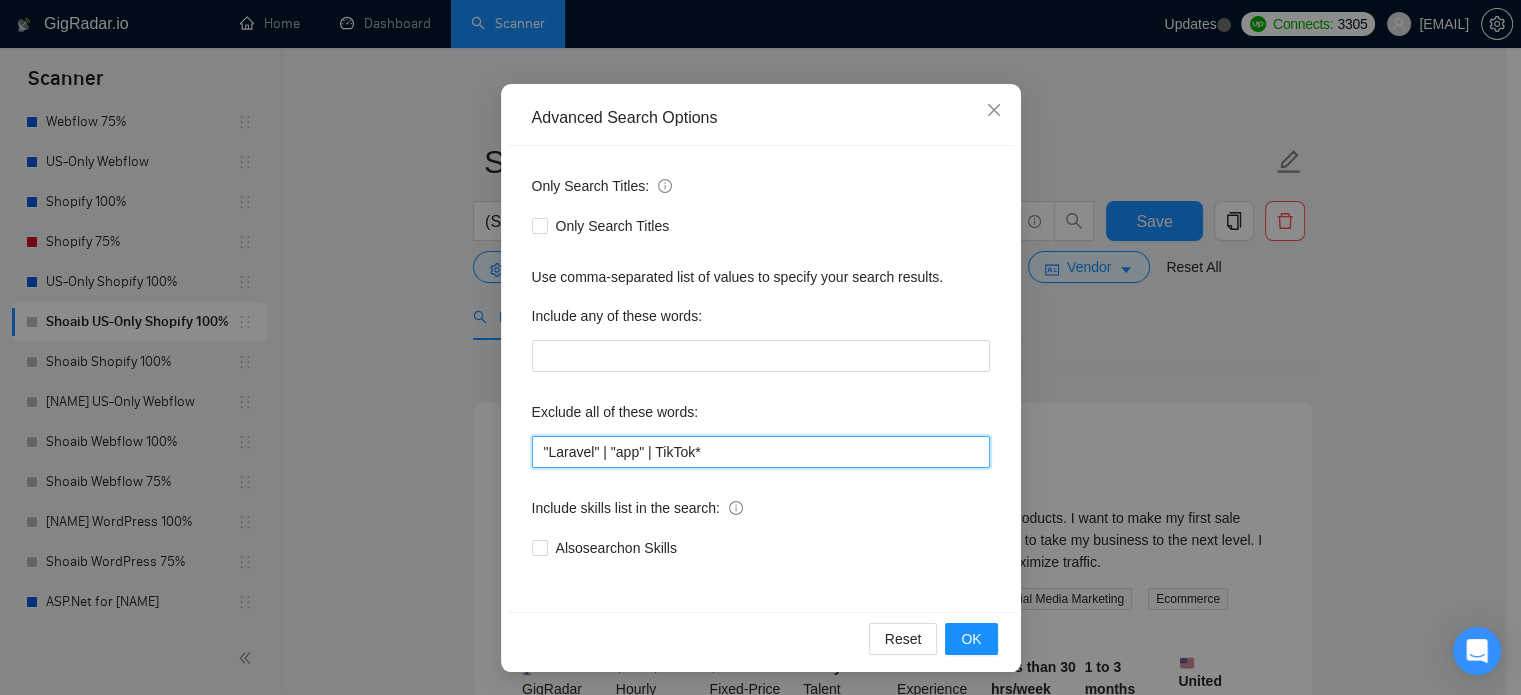 click on ""Laravel" | "app" | TikTok*" at bounding box center (761, 452) 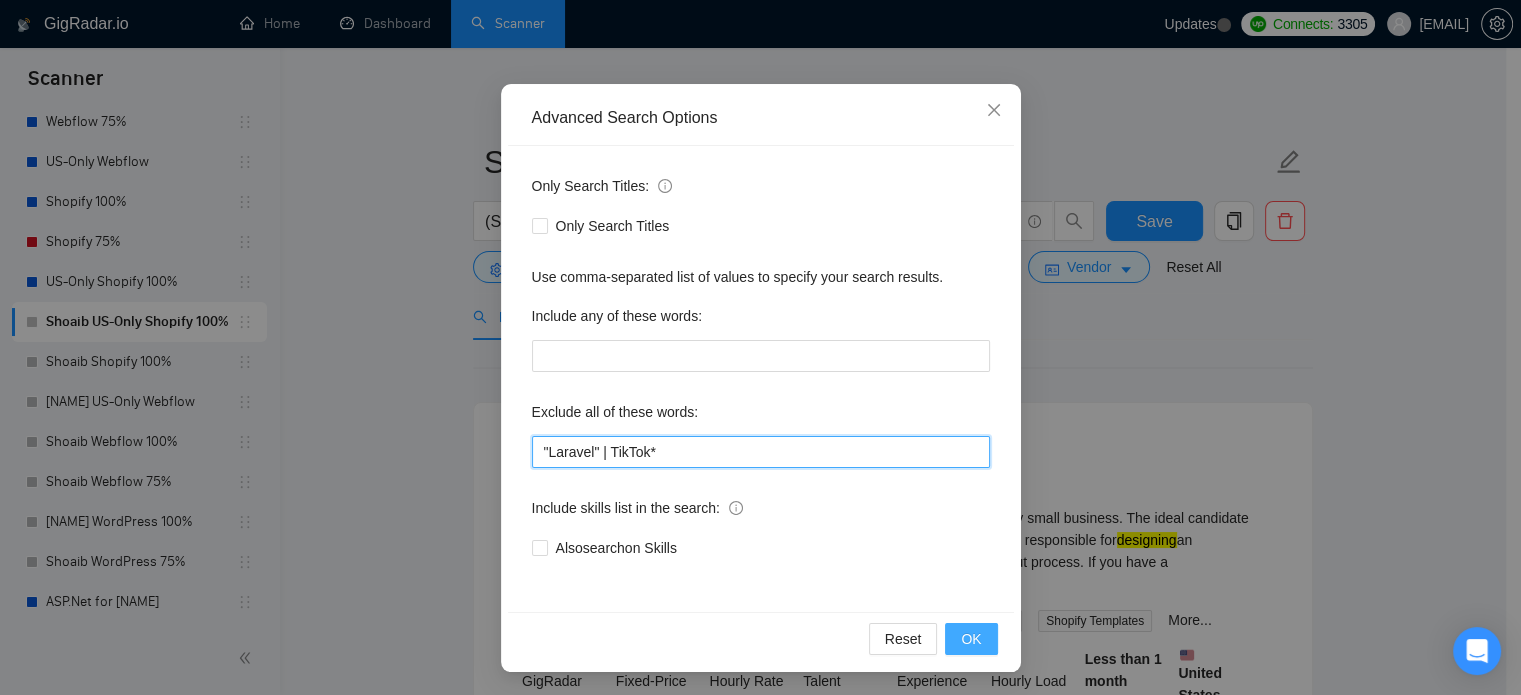 type on ""Laravel" | TikTok*" 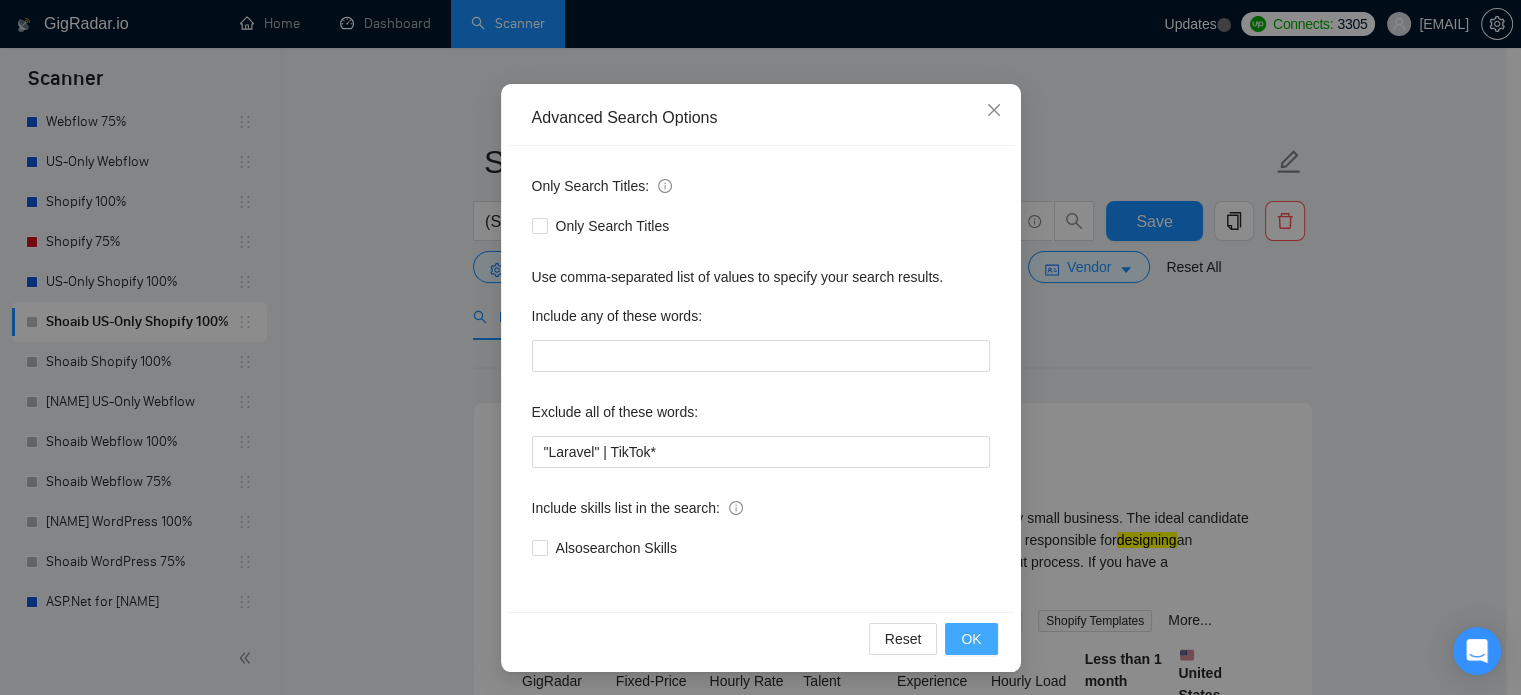 click on "OK" at bounding box center (971, 639) 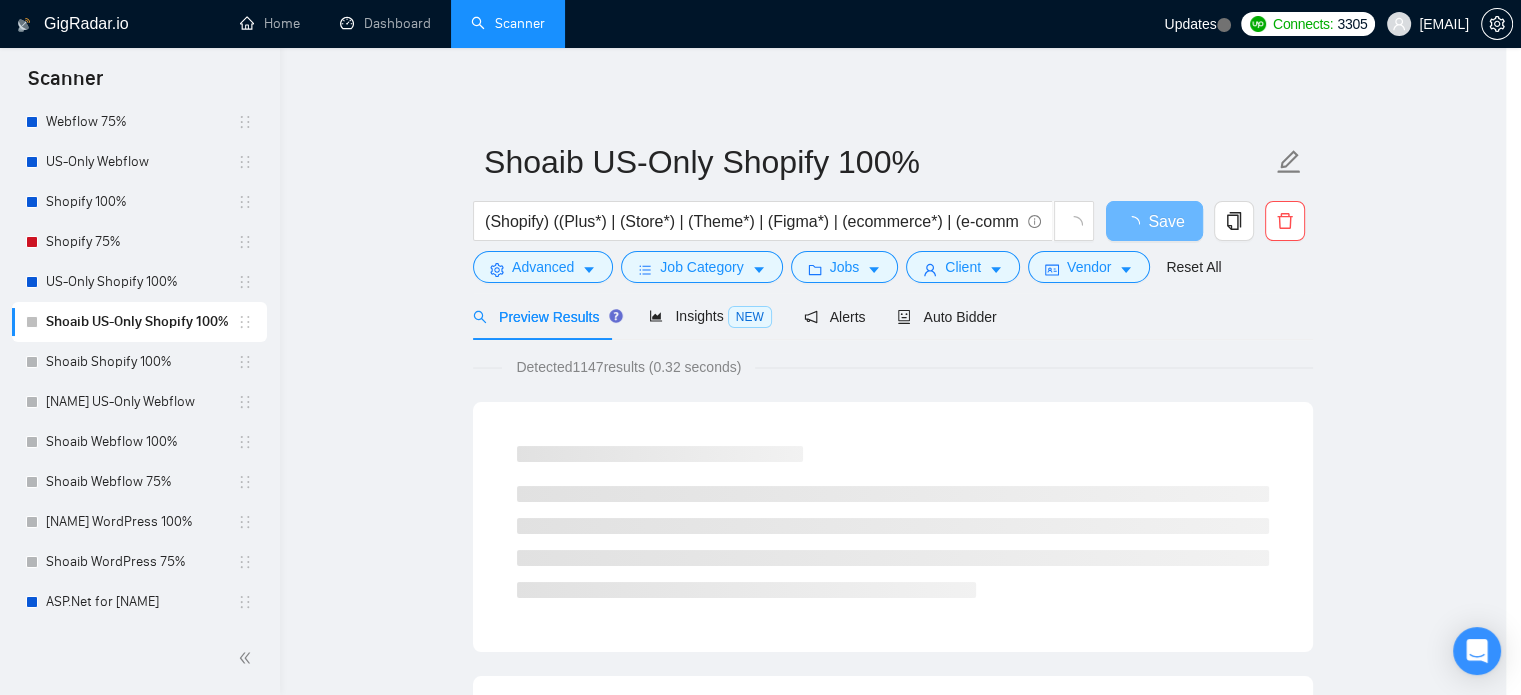 scroll, scrollTop: 36, scrollLeft: 0, axis: vertical 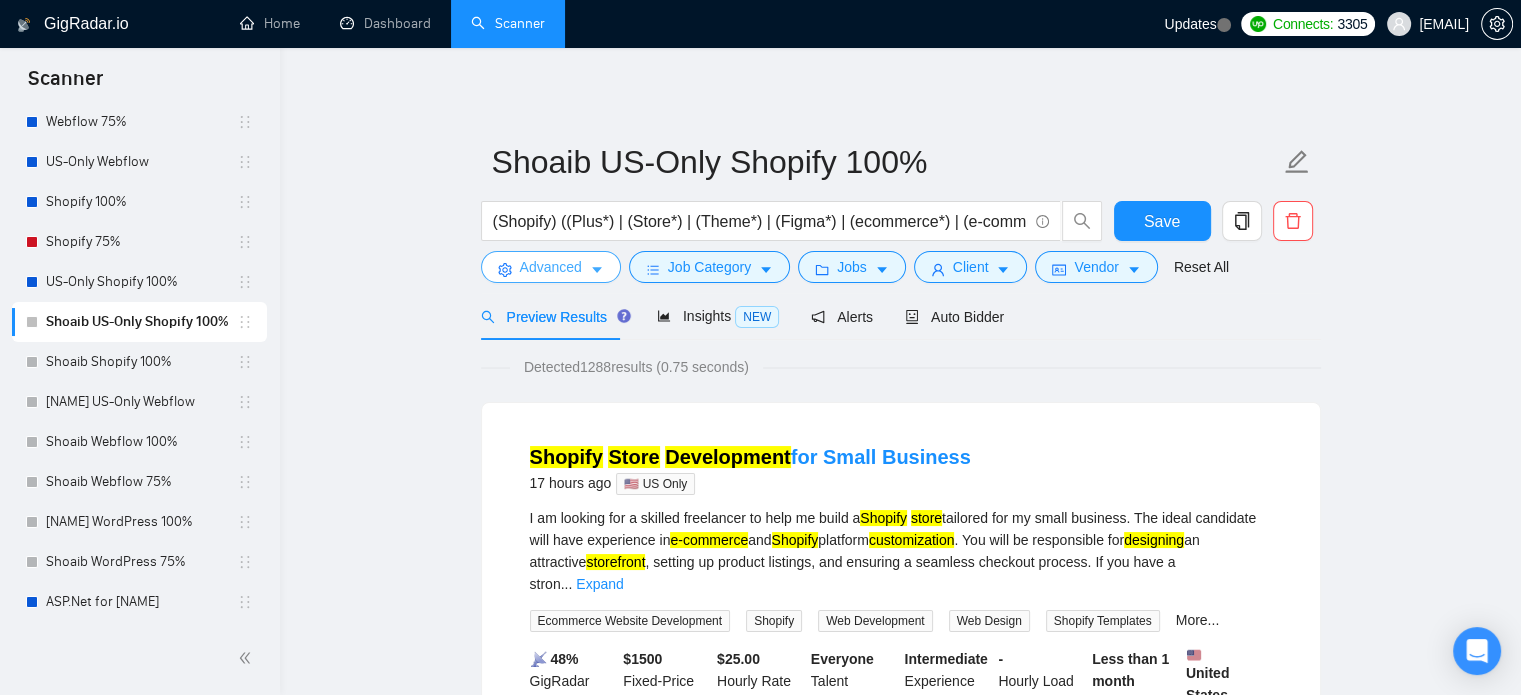click 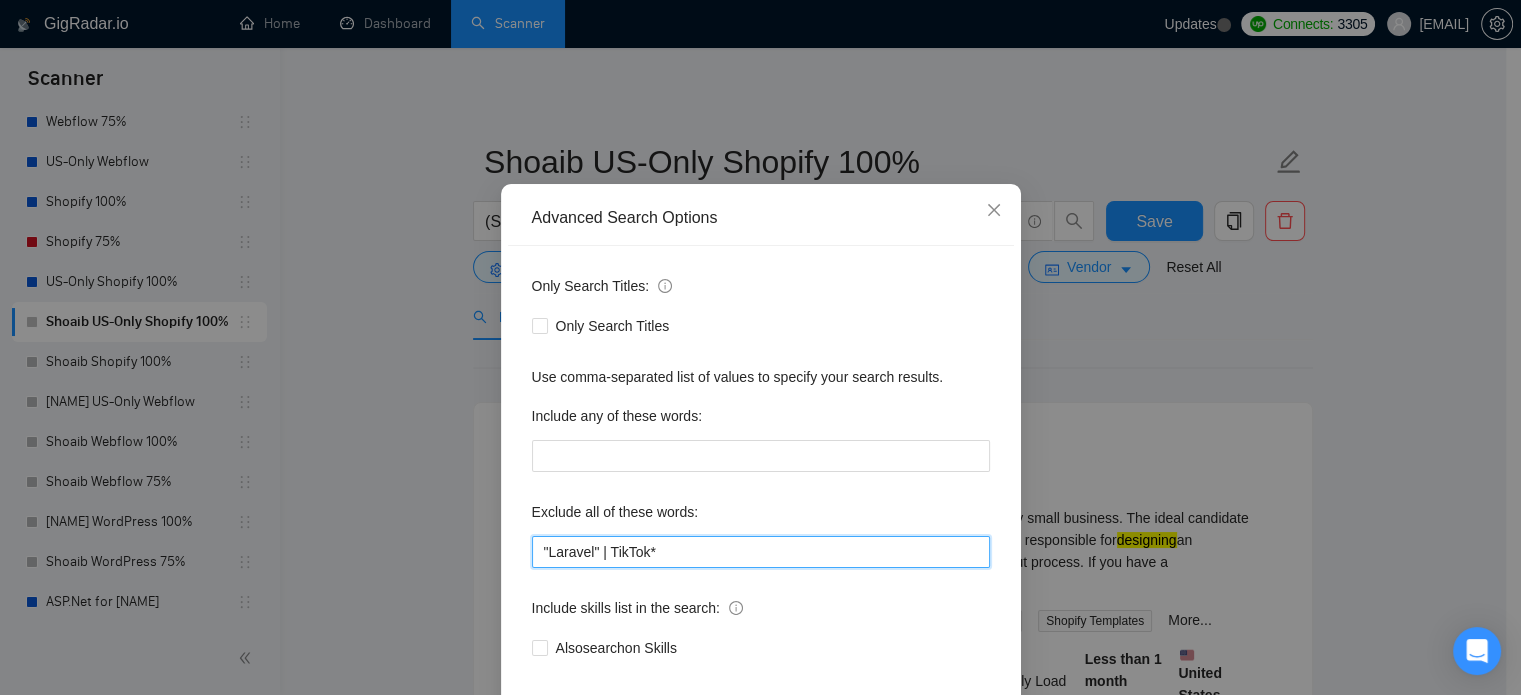 drag, startPoint x: 668, startPoint y: 588, endPoint x: 375, endPoint y: 590, distance: 293.00684 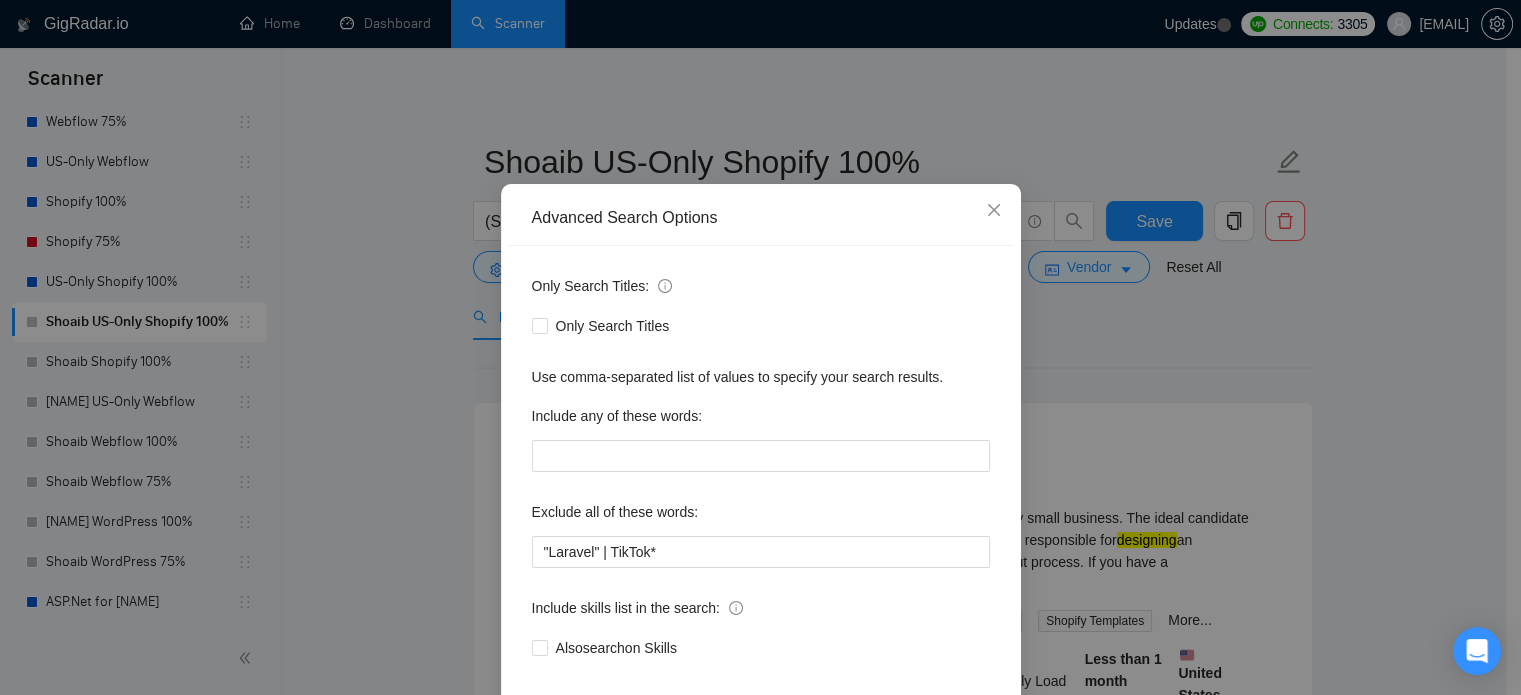 click on "Advanced Search Options Only Search Titles:   Only Search Titles Use comma-separated list of values to specify your search results. Include any of these words: Exclude all of these words: "Laravel" | TikTok* Include skills list in the search:   Also  search  on Skills Reset OK" at bounding box center [760, 347] 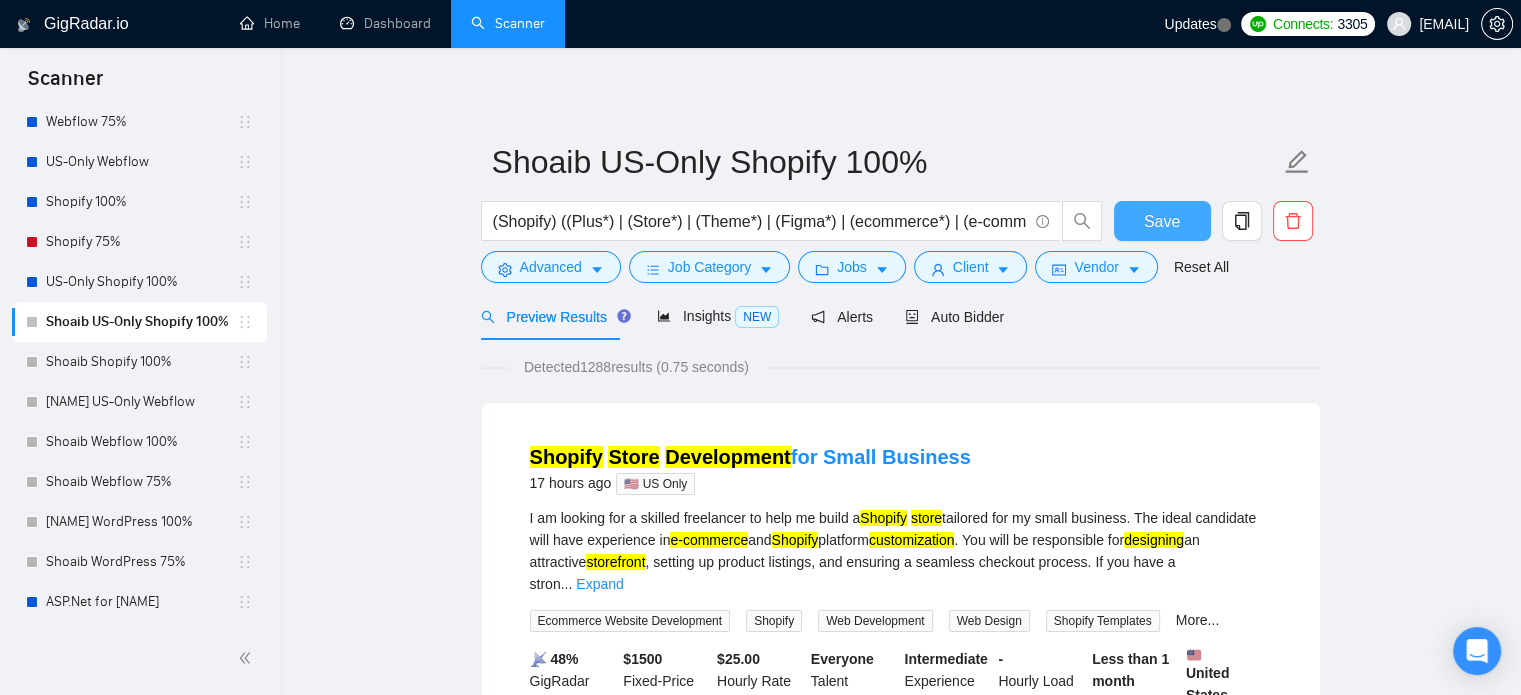 click on "Save" at bounding box center [1162, 221] 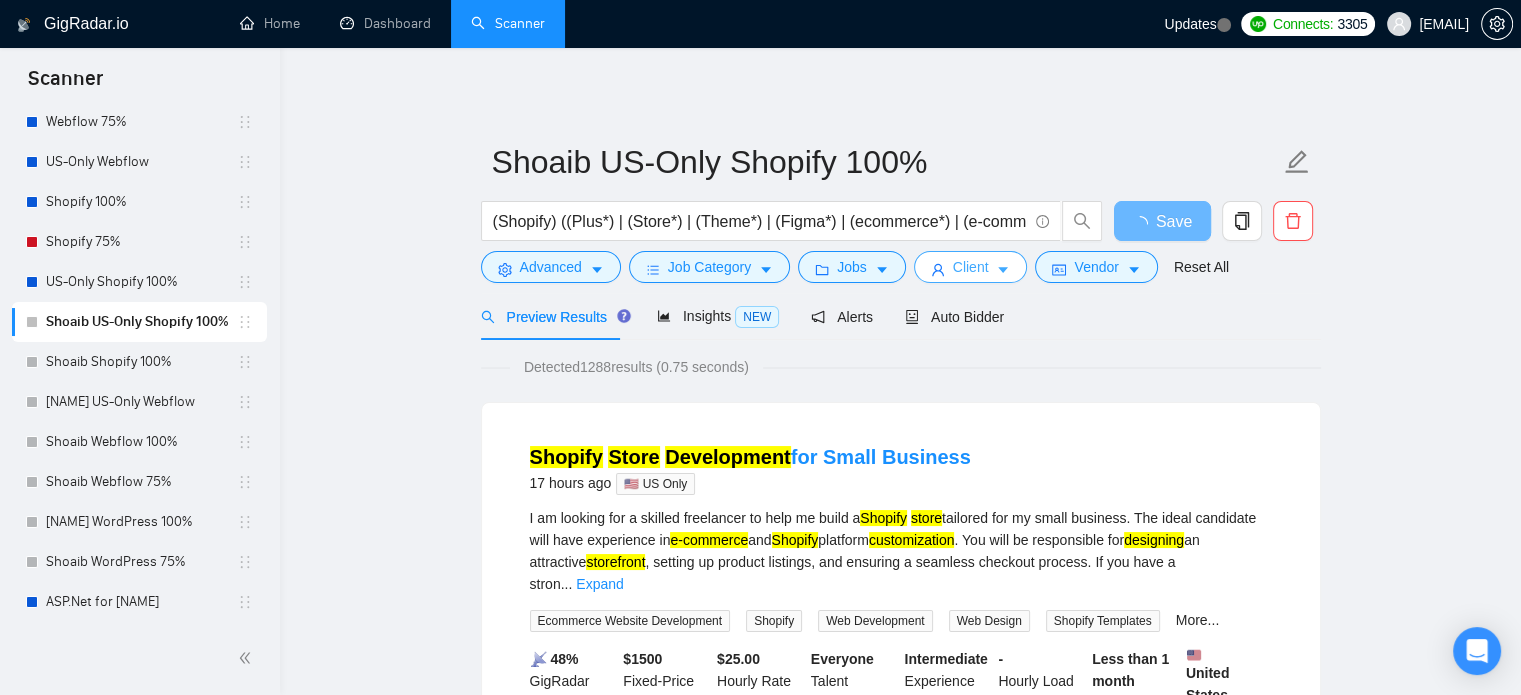 click on "Client" at bounding box center (971, 267) 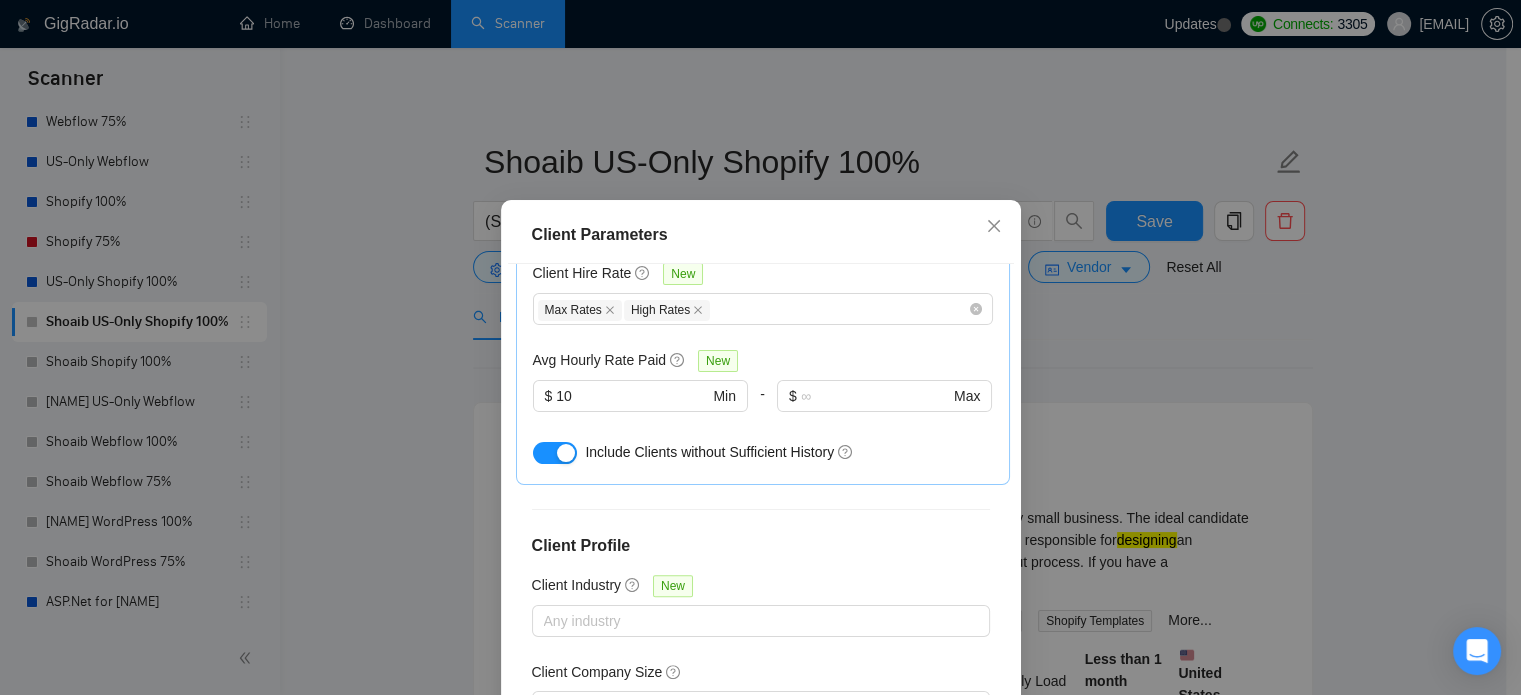 scroll, scrollTop: 700, scrollLeft: 0, axis: vertical 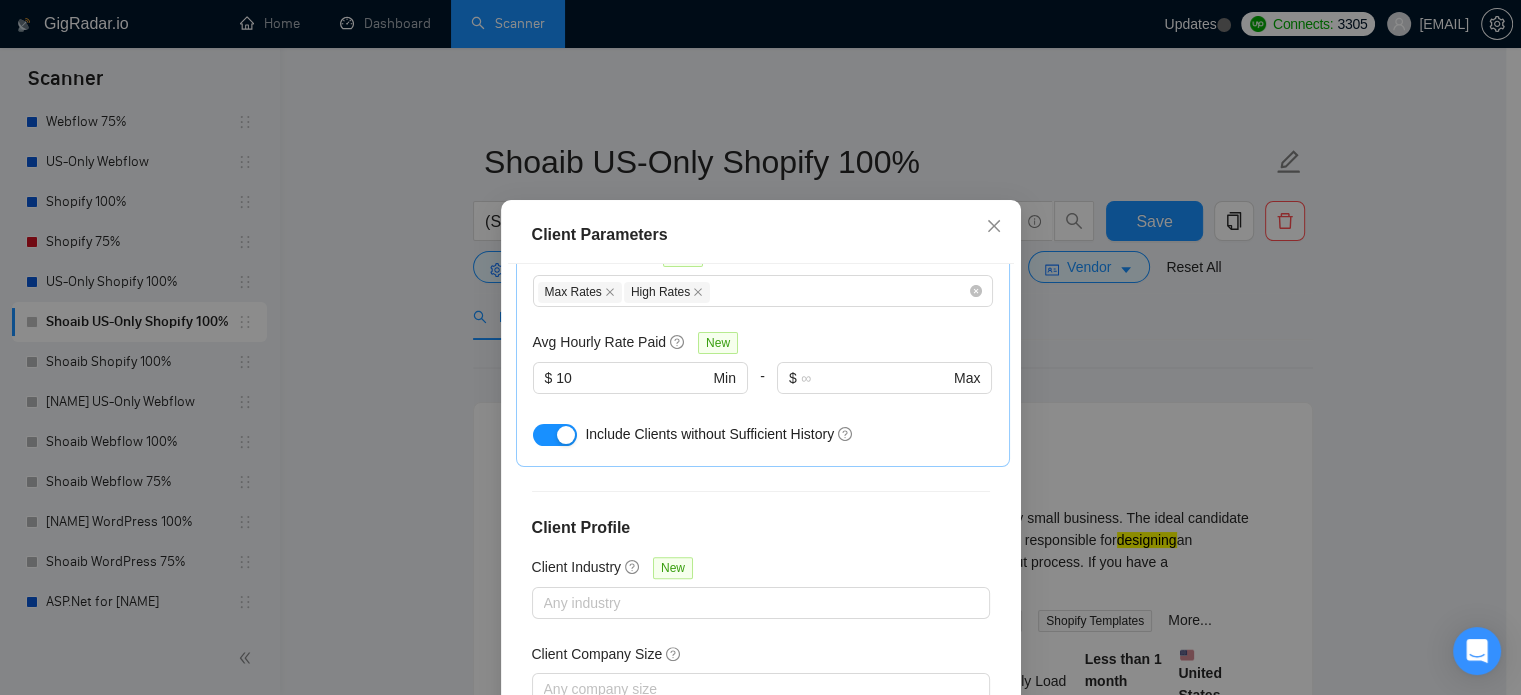 click at bounding box center [566, 435] 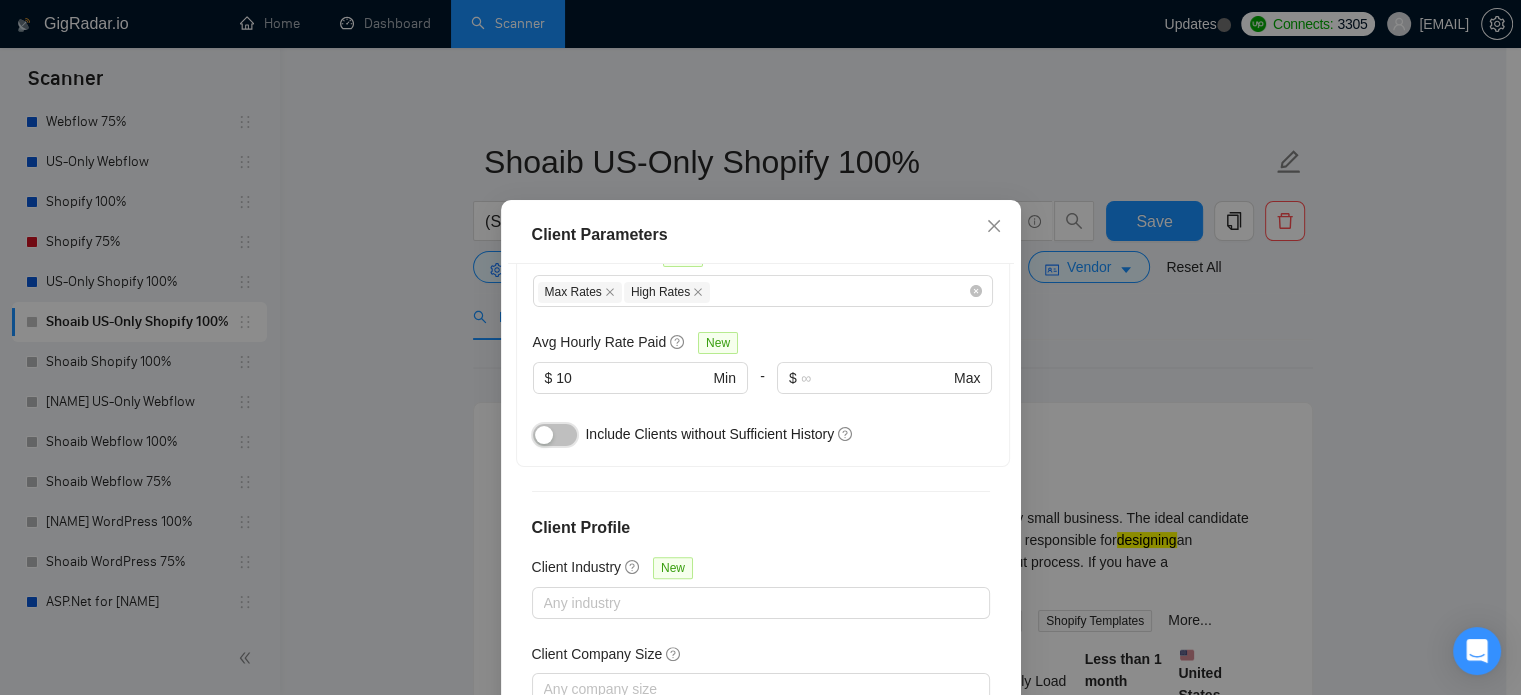 scroll, scrollTop: 788, scrollLeft: 0, axis: vertical 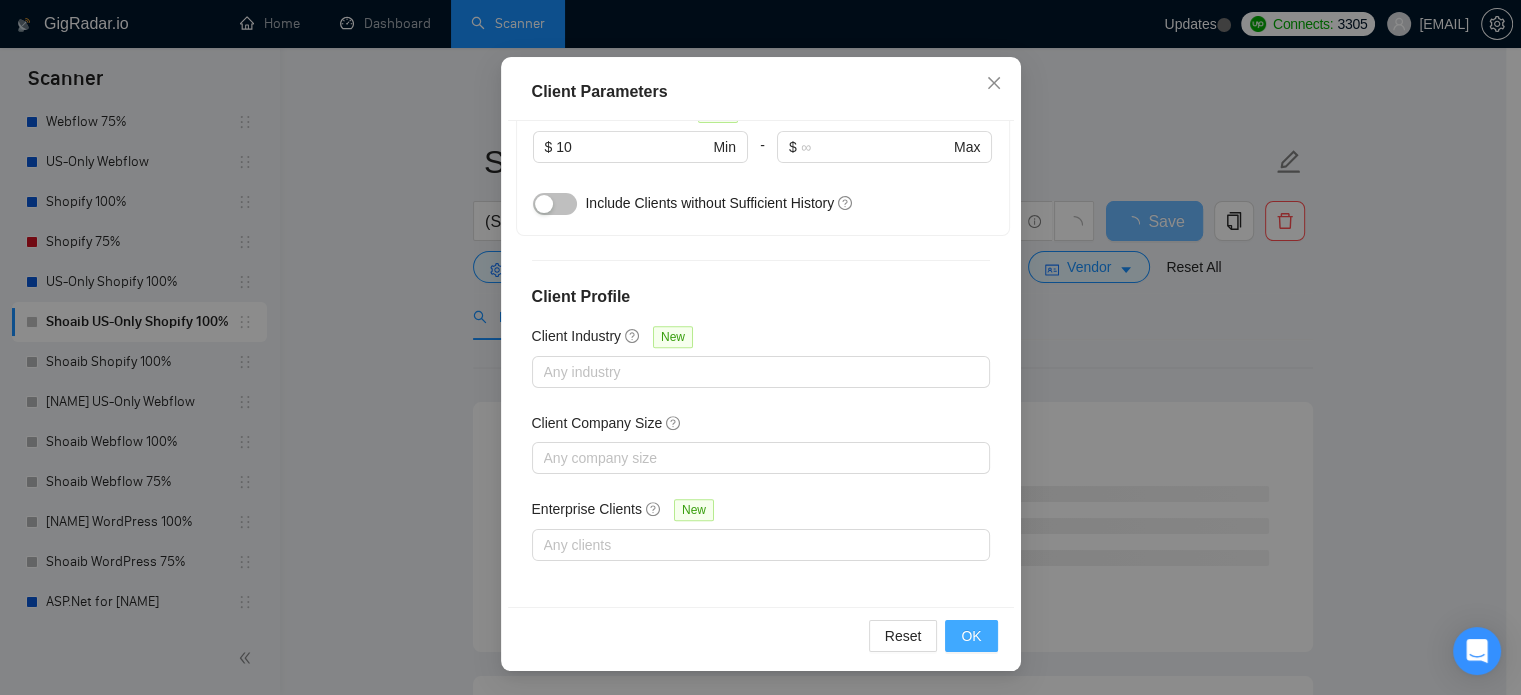 click on "OK" at bounding box center [971, 636] 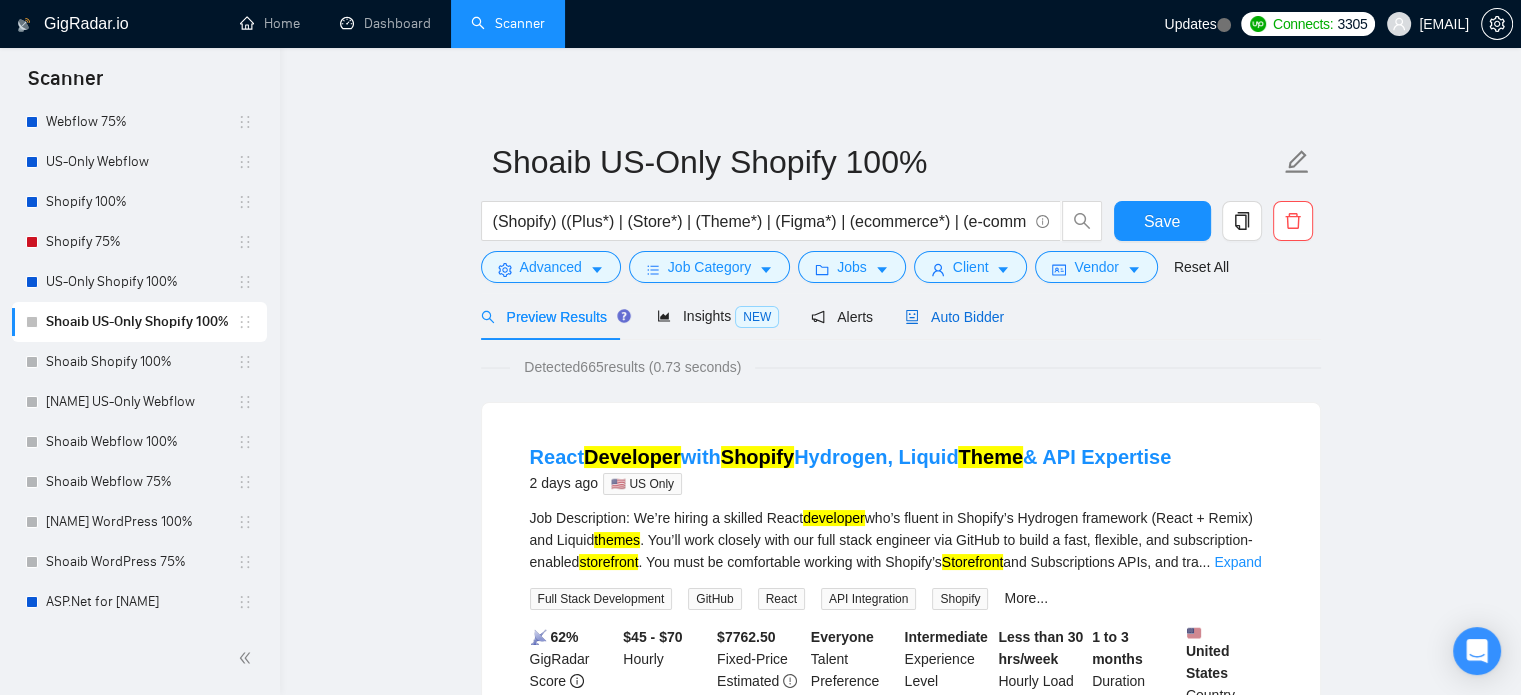 click on "Auto Bidder" at bounding box center (954, 317) 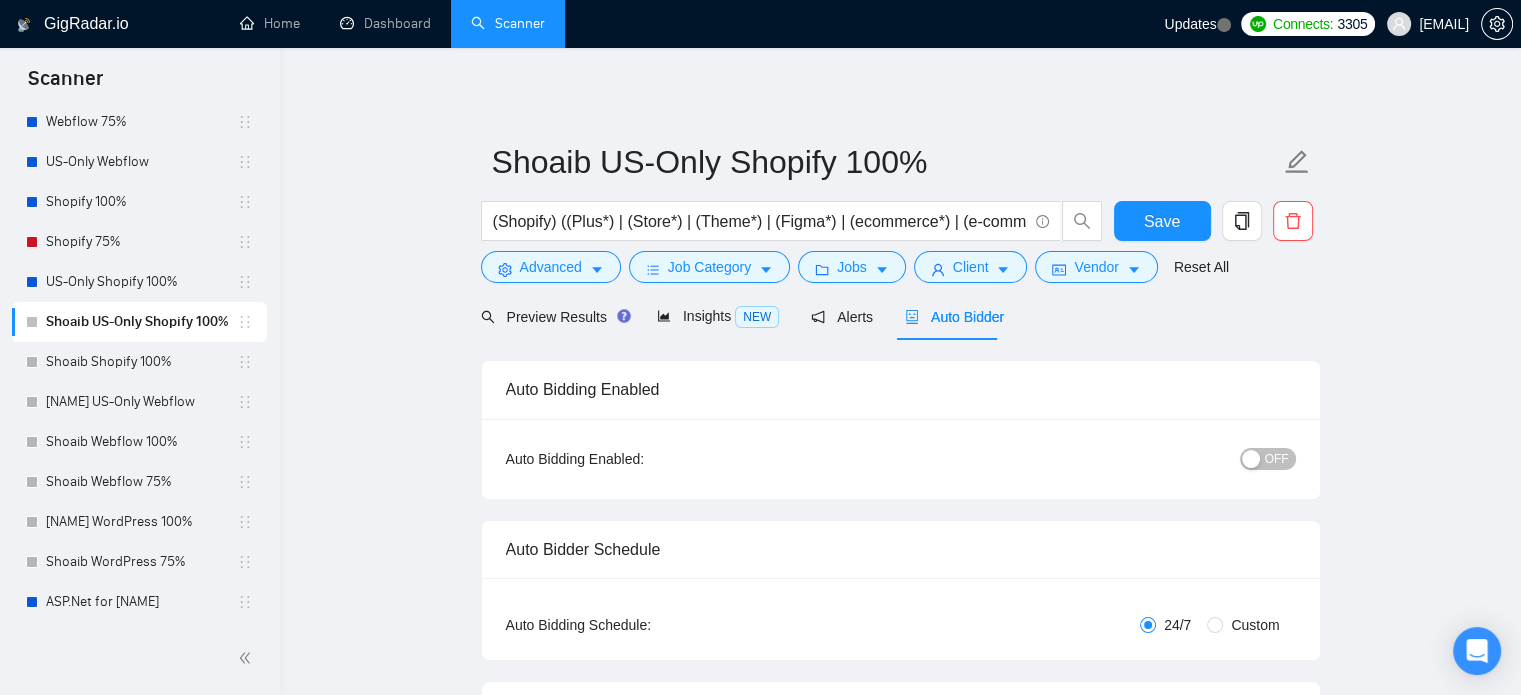 type 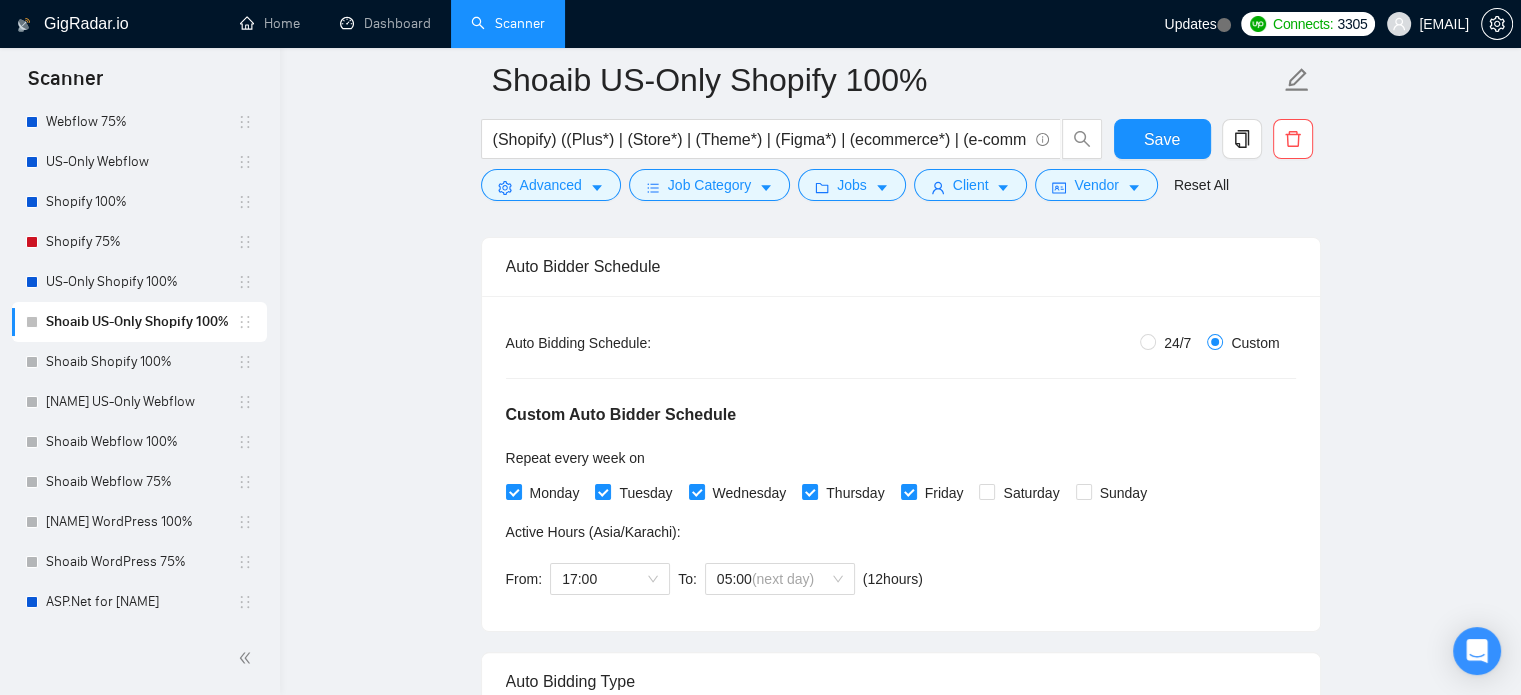 scroll, scrollTop: 200, scrollLeft: 0, axis: vertical 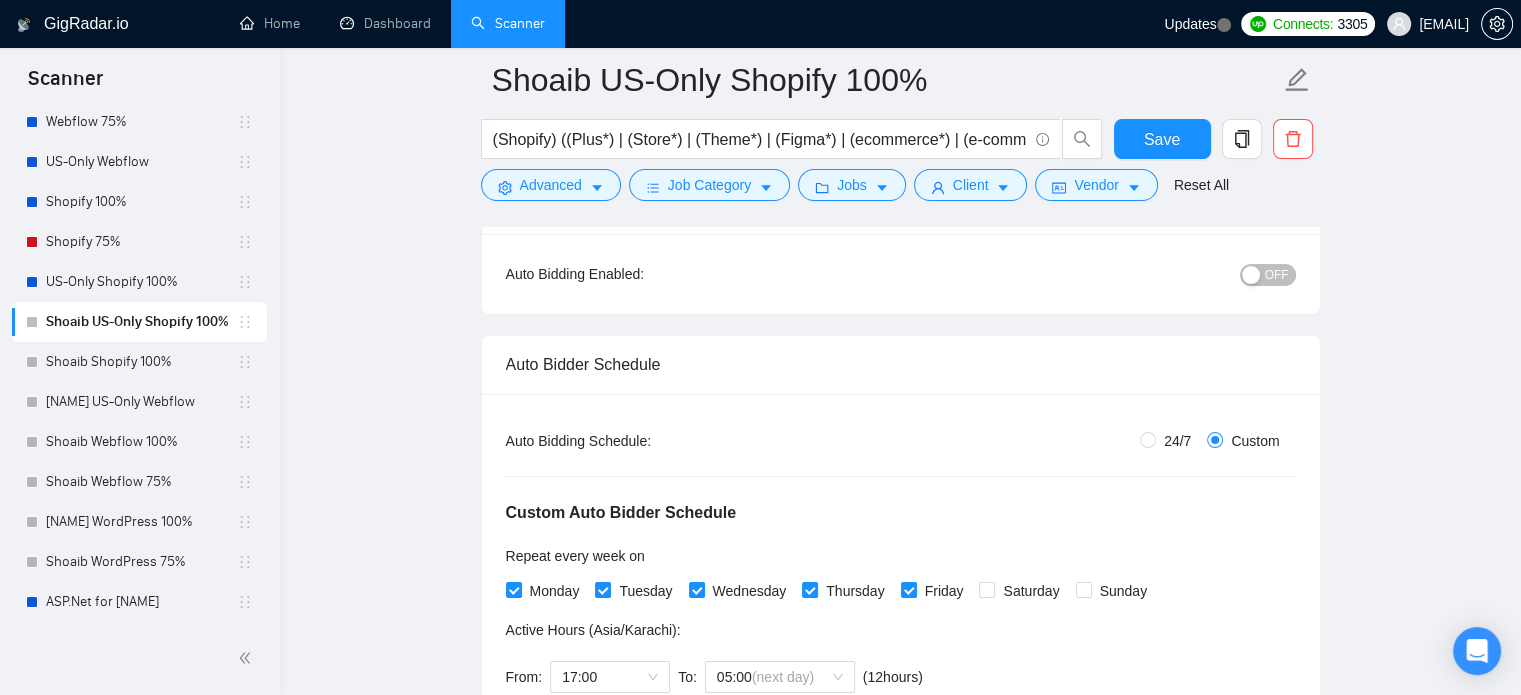 click on "OFF" at bounding box center (1277, 275) 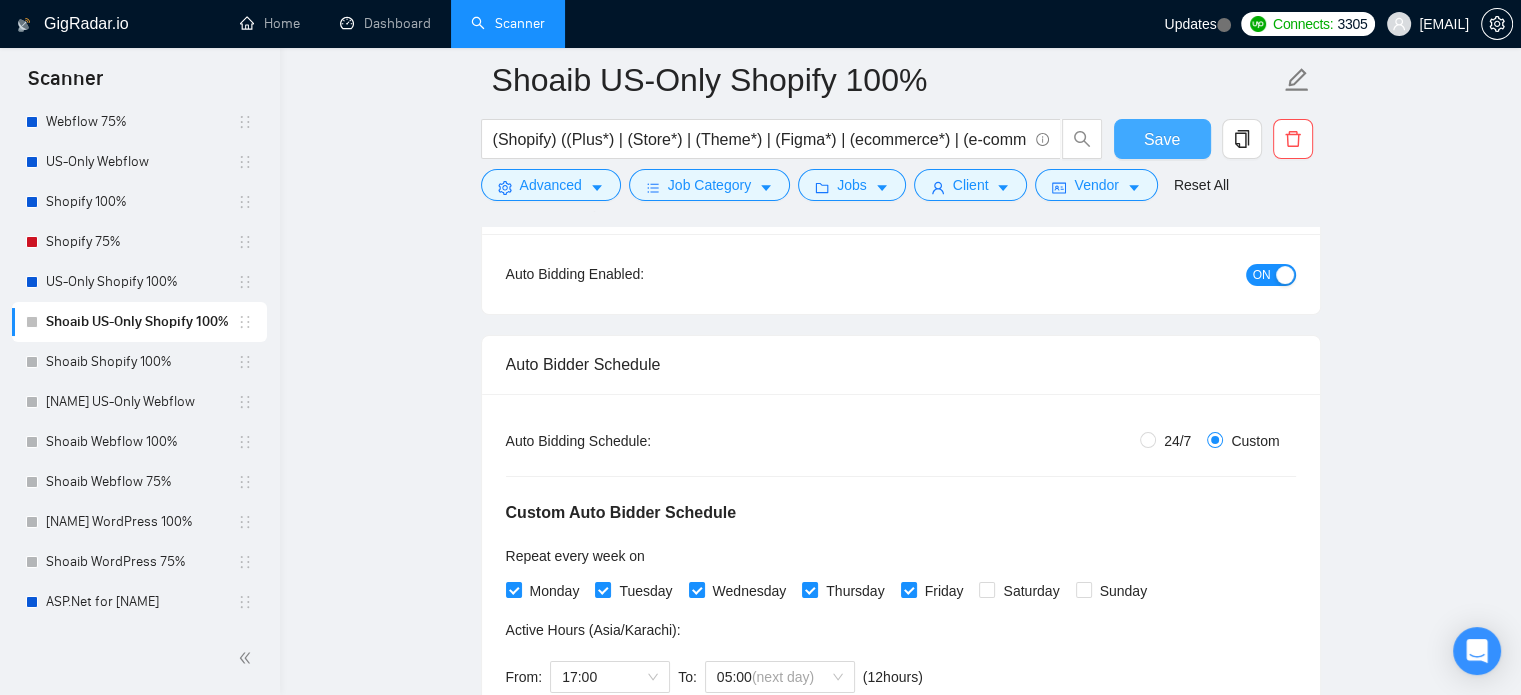 click on "Save" at bounding box center [1162, 139] 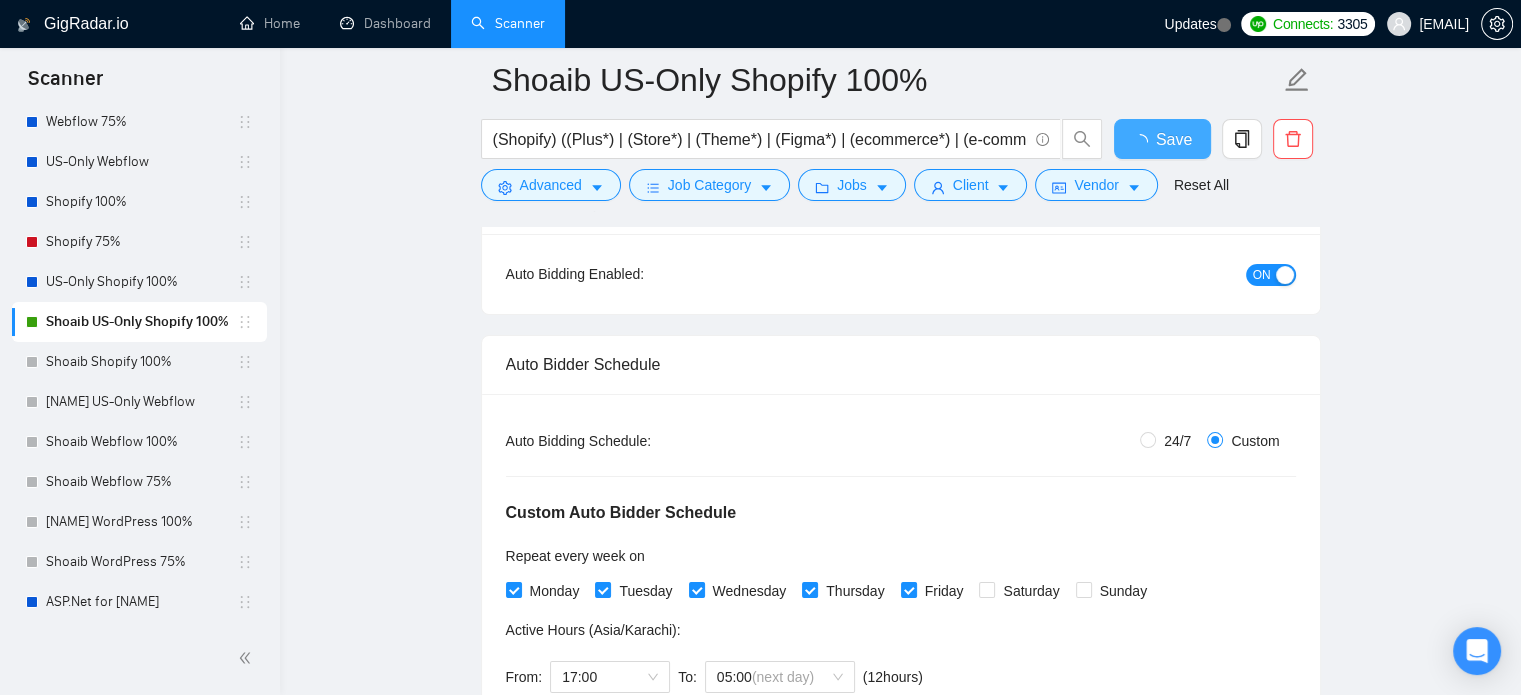 type 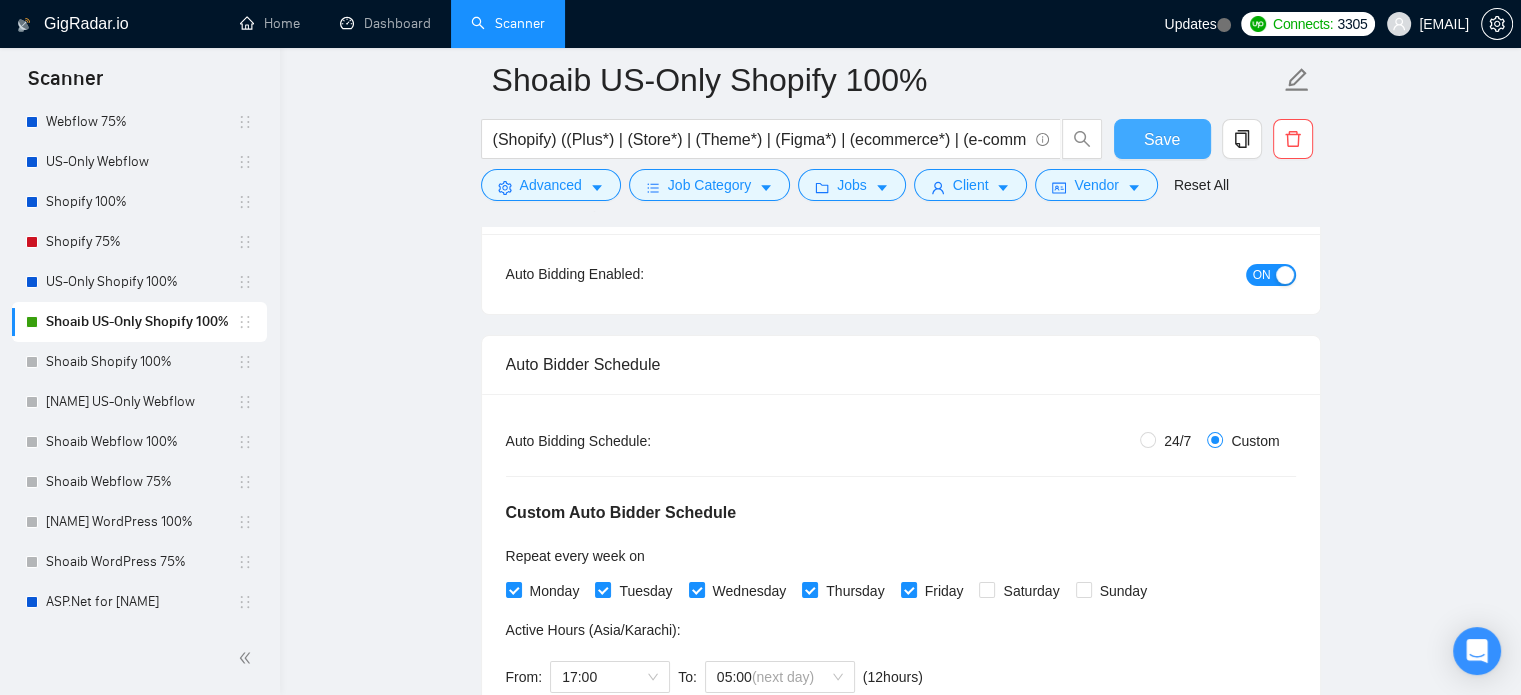 type 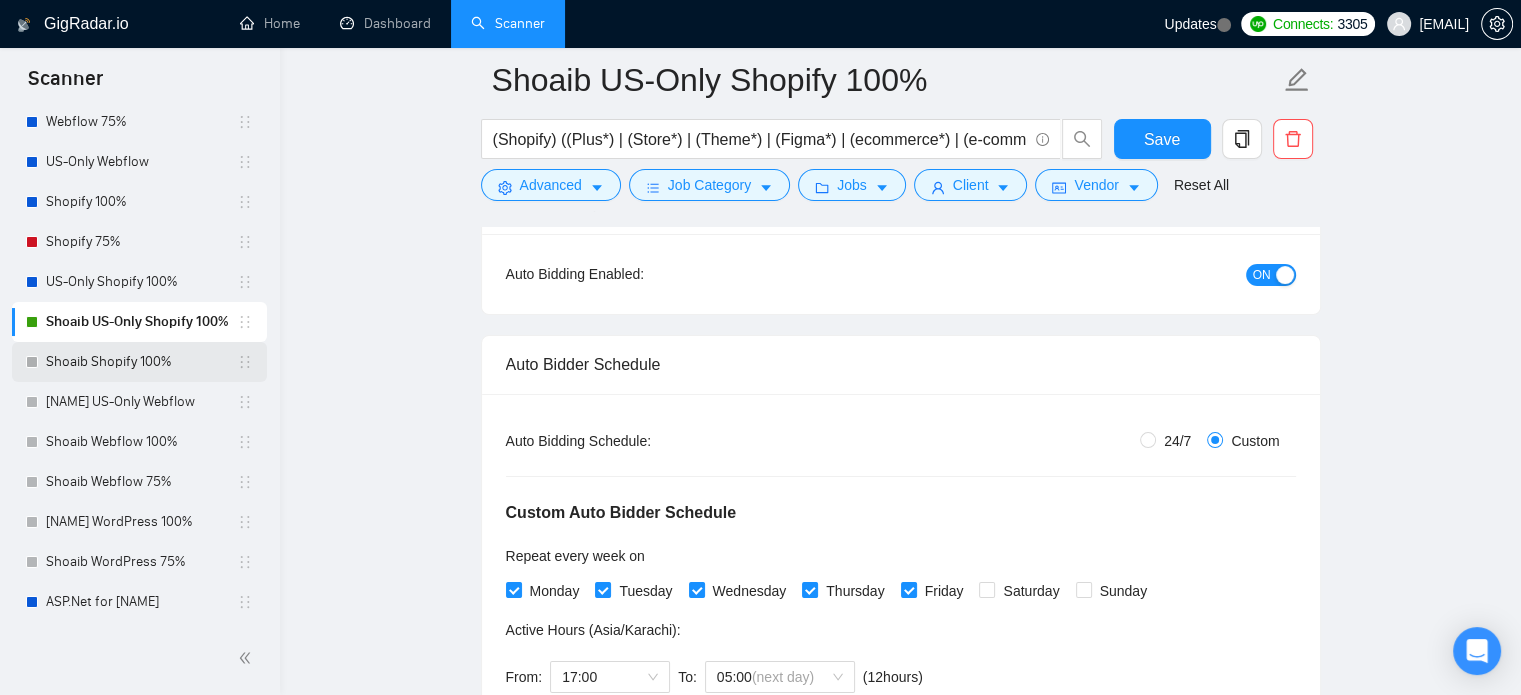 click on "Shoaib Shopify 100%" at bounding box center [141, 362] 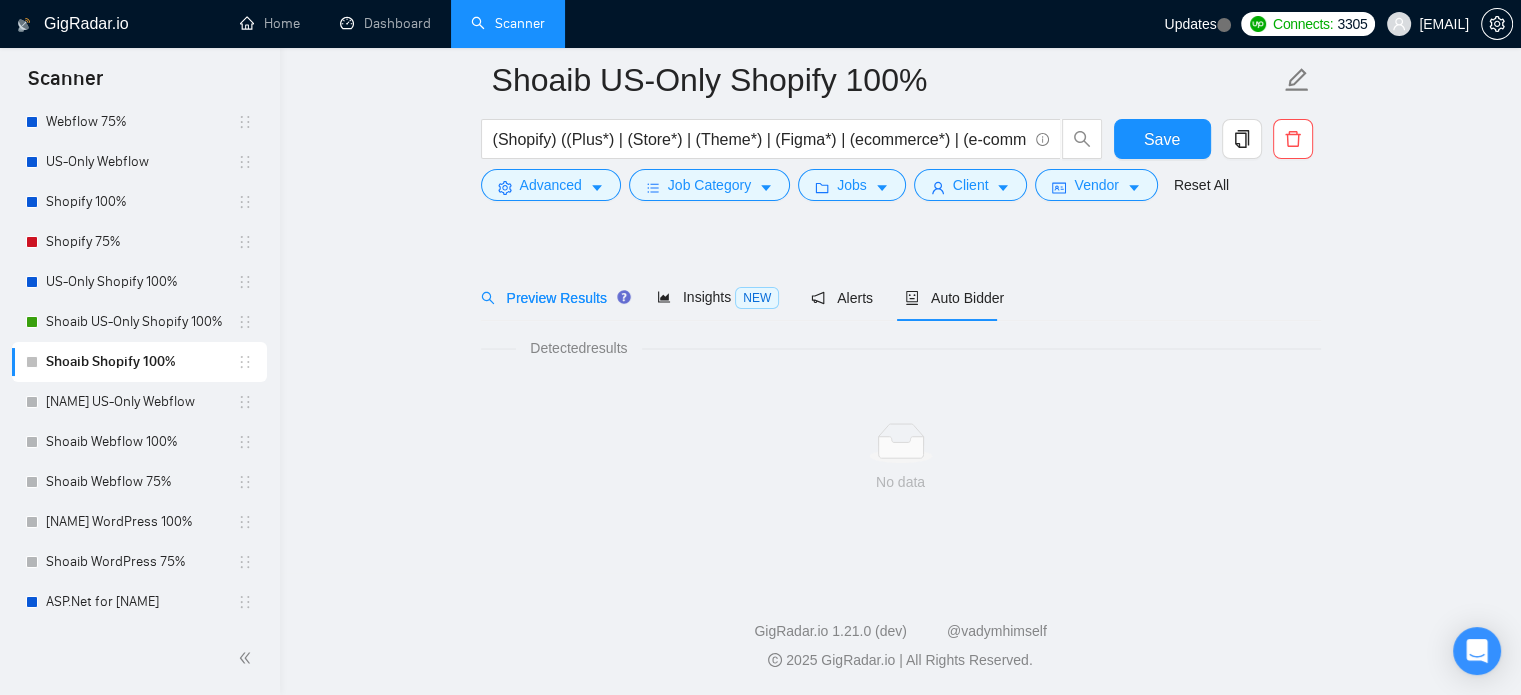 scroll, scrollTop: 35, scrollLeft: 0, axis: vertical 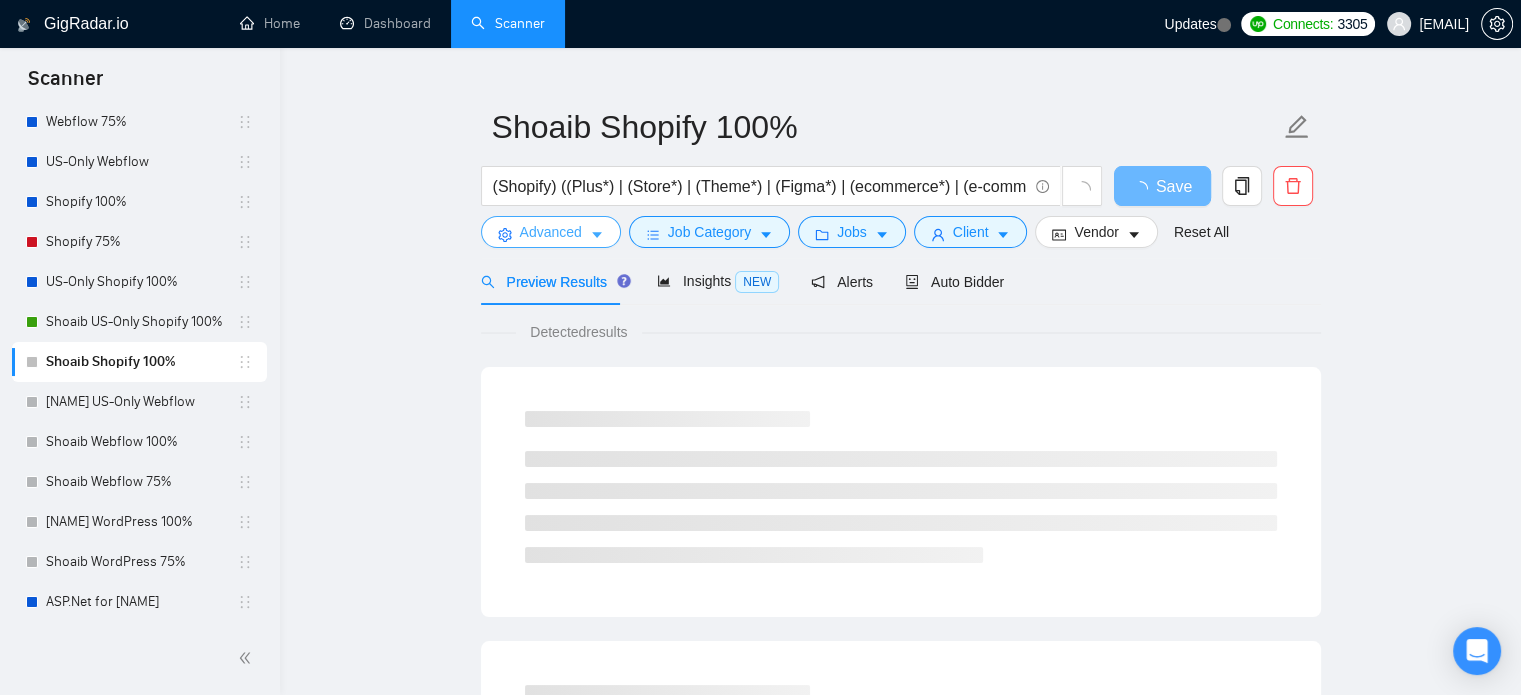 click on "Advanced" at bounding box center (551, 232) 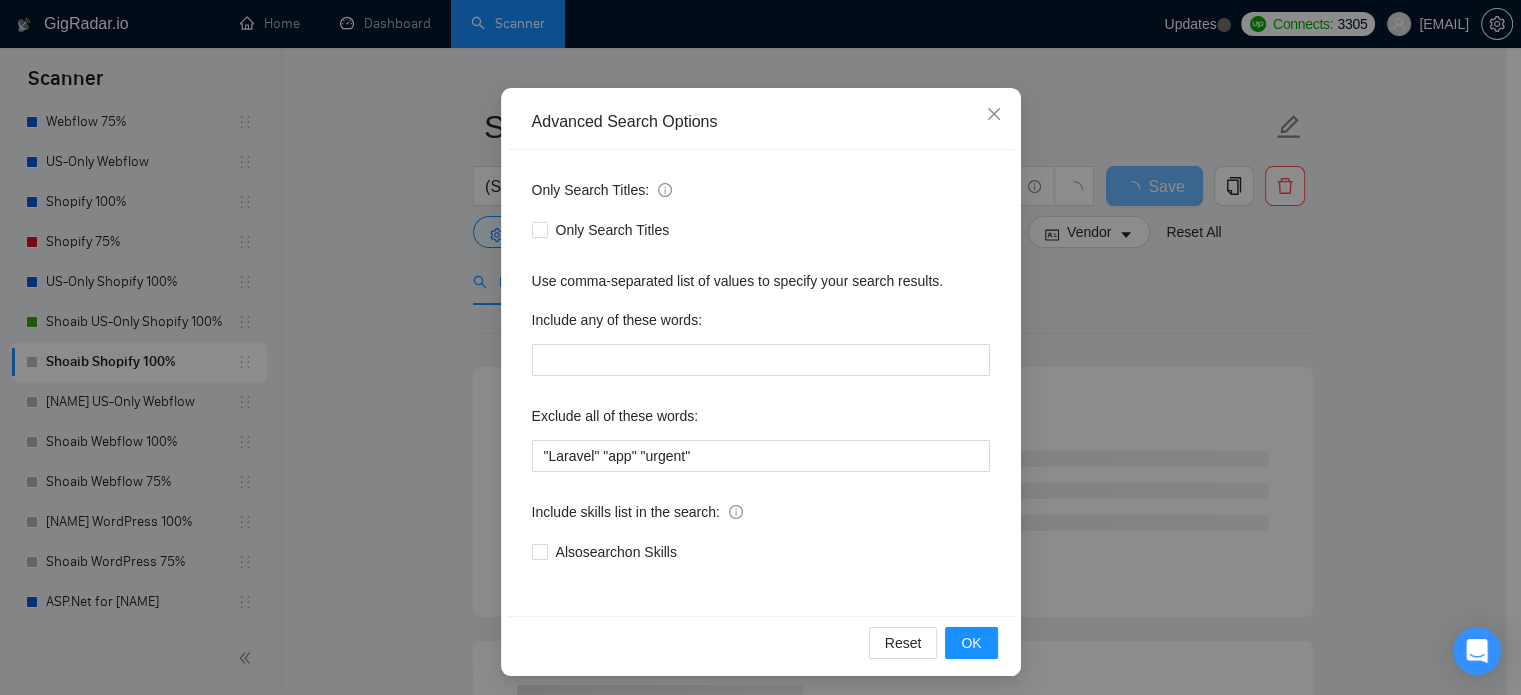 scroll, scrollTop: 136, scrollLeft: 0, axis: vertical 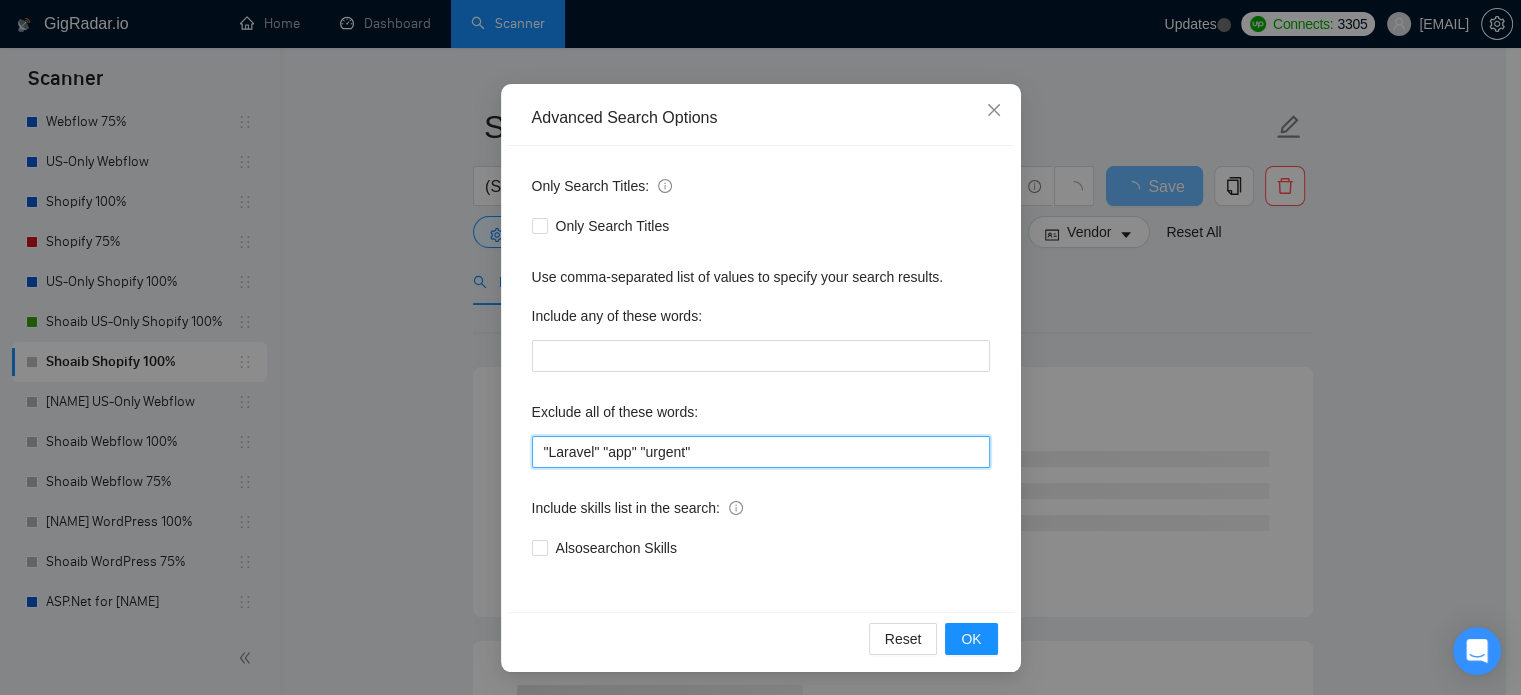 drag, startPoint x: 708, startPoint y: 456, endPoint x: 488, endPoint y: 433, distance: 221.199 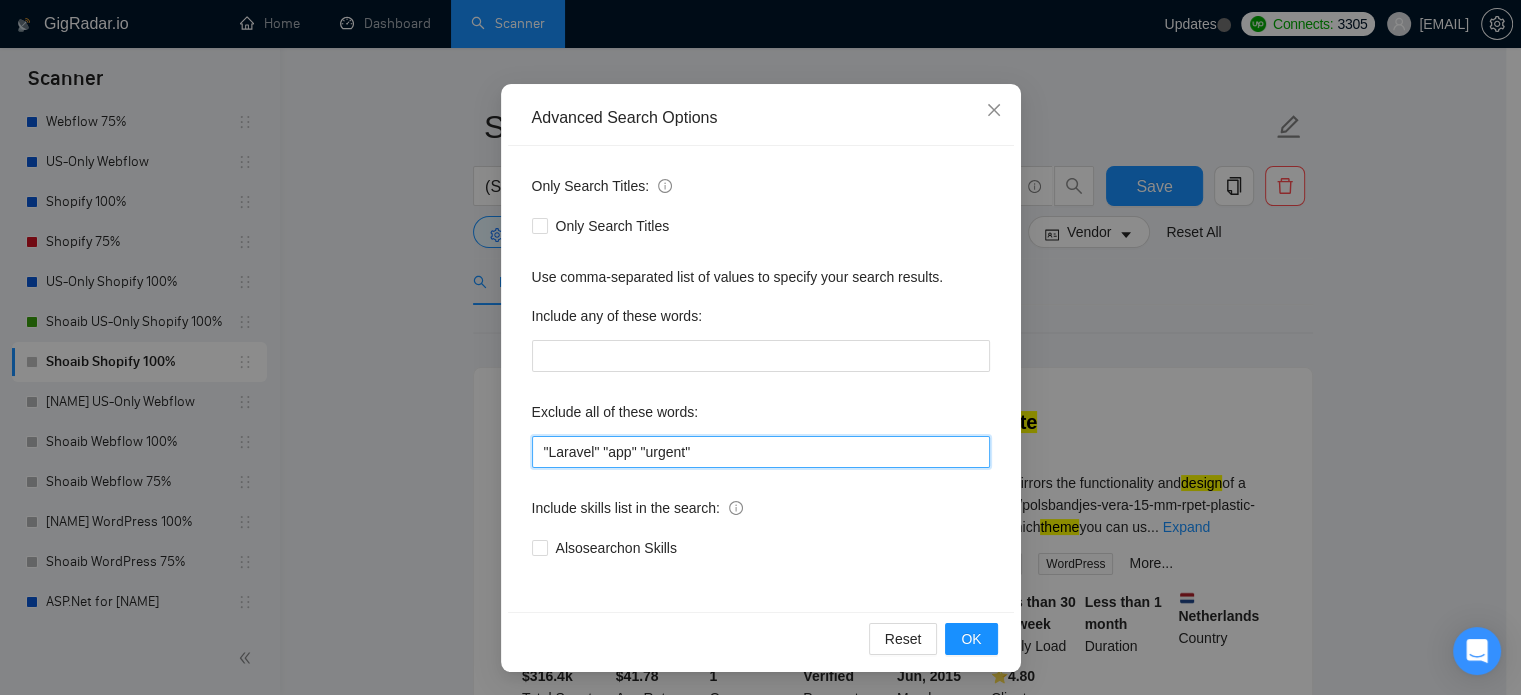 paste on "| TikTok*" 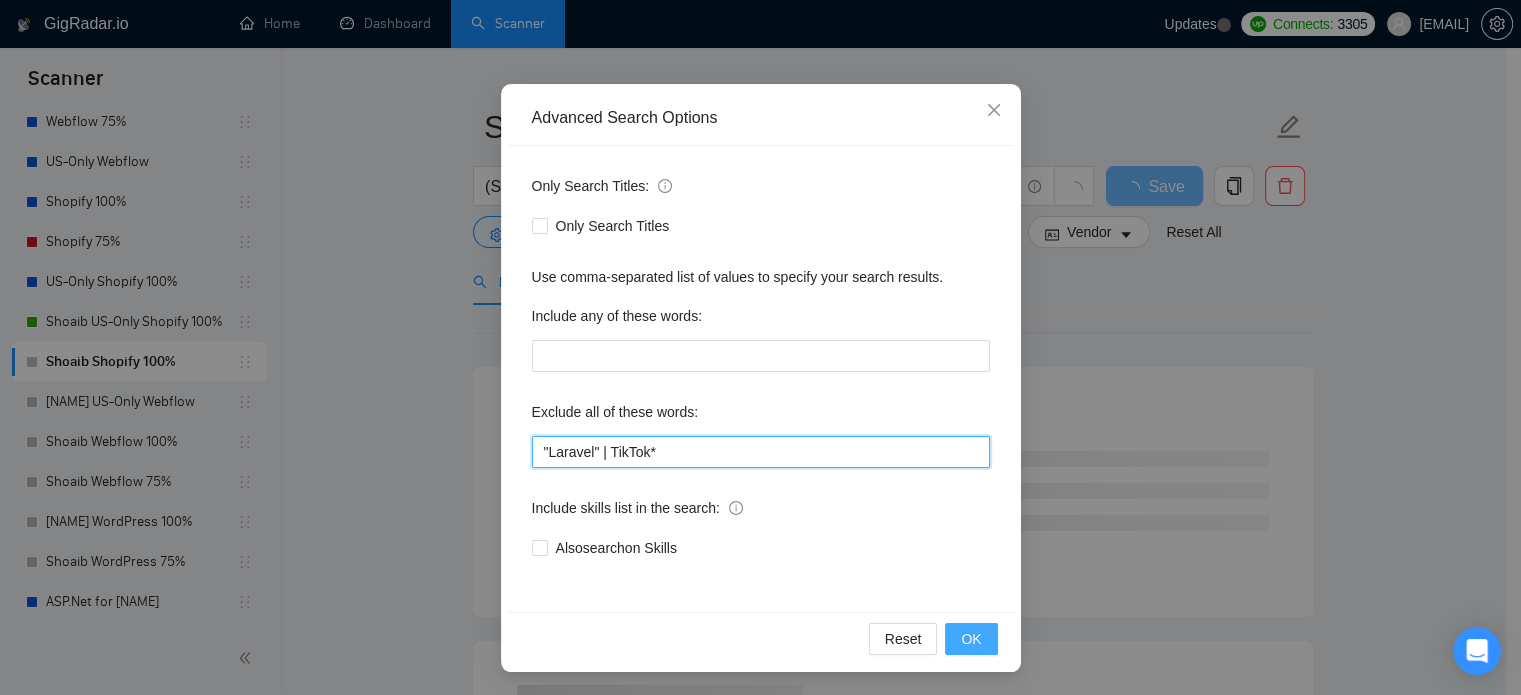 type on ""Laravel" | TikTok*" 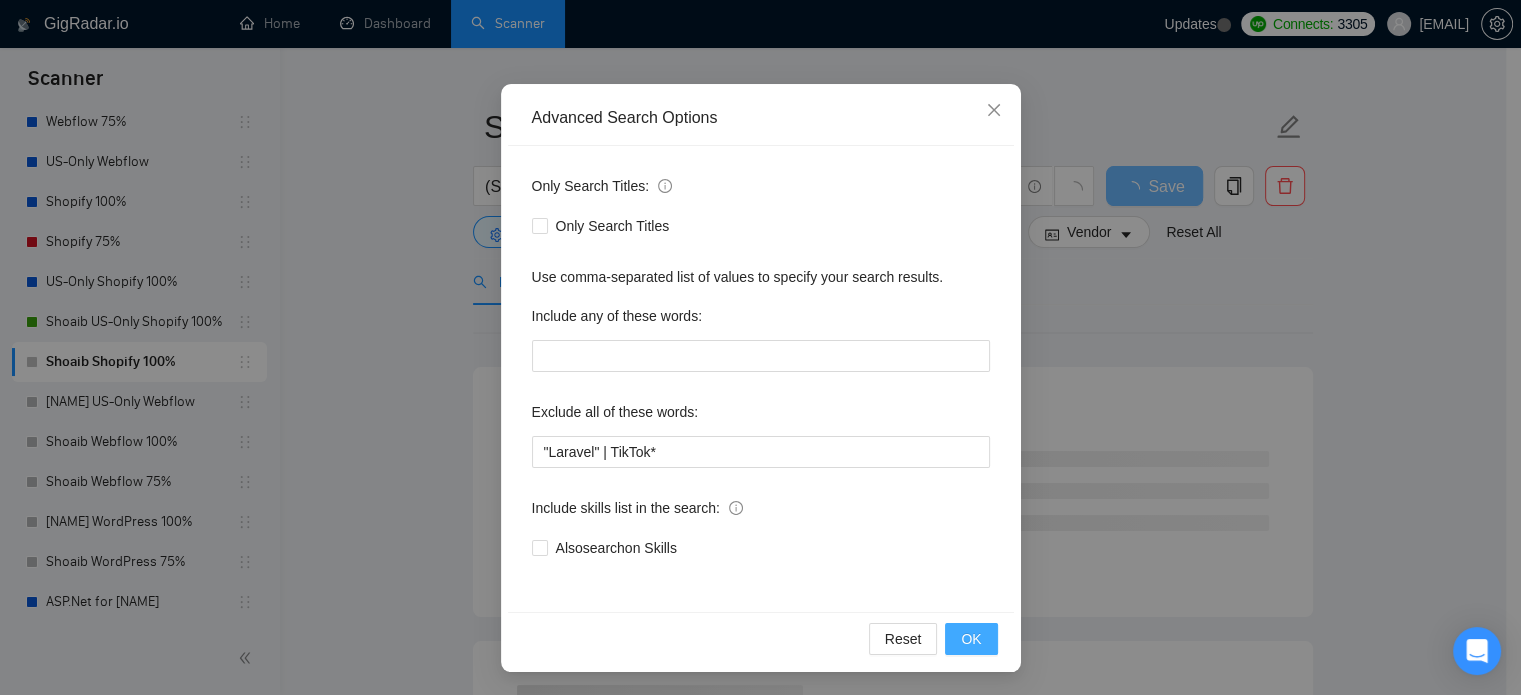 click on "OK" at bounding box center [971, 639] 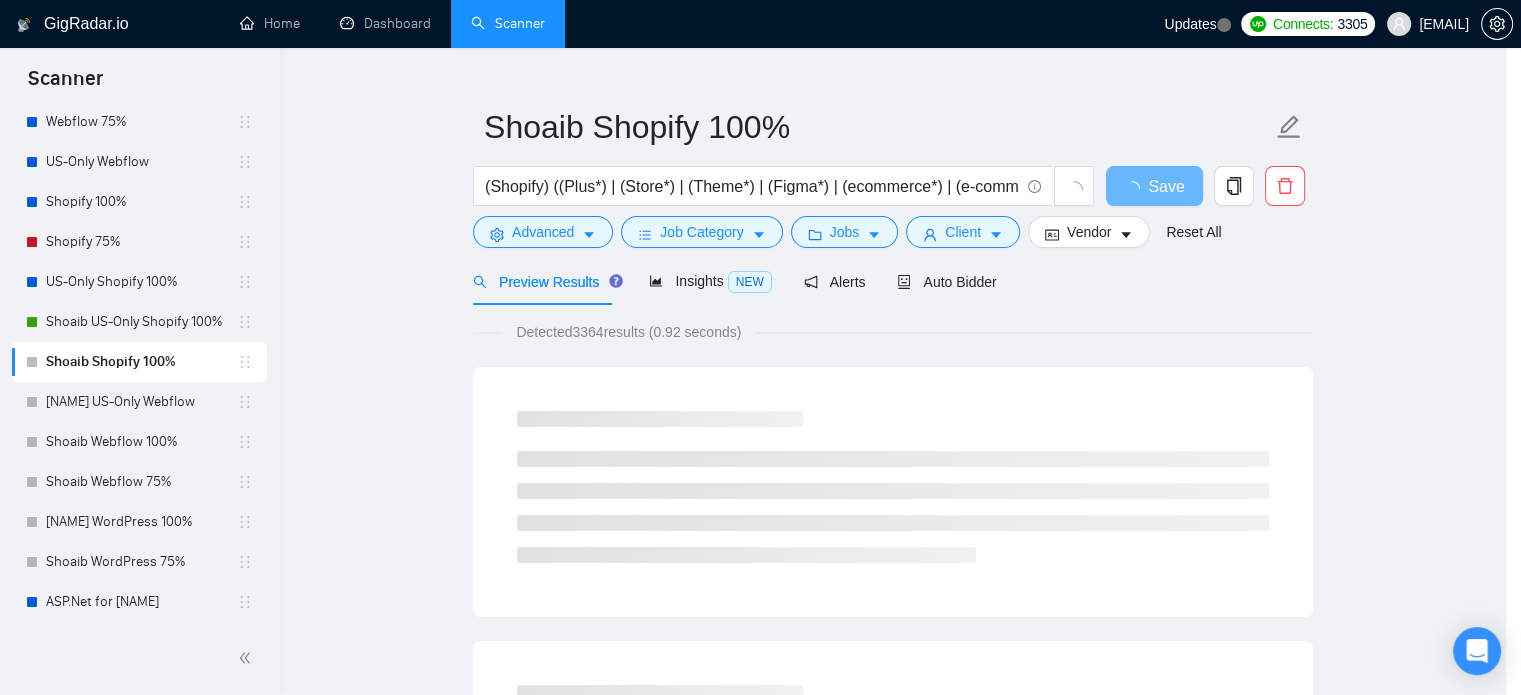 scroll, scrollTop: 36, scrollLeft: 0, axis: vertical 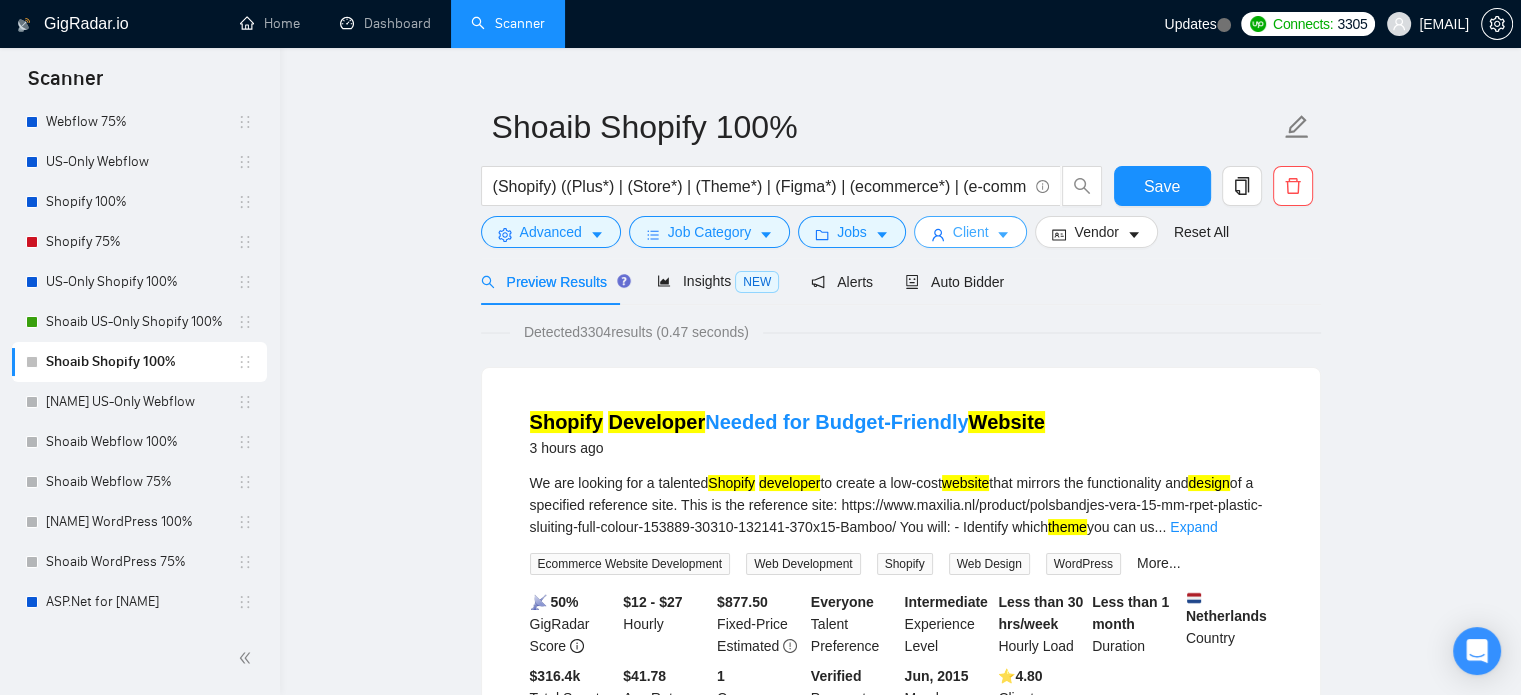 click on "Client" at bounding box center (971, 232) 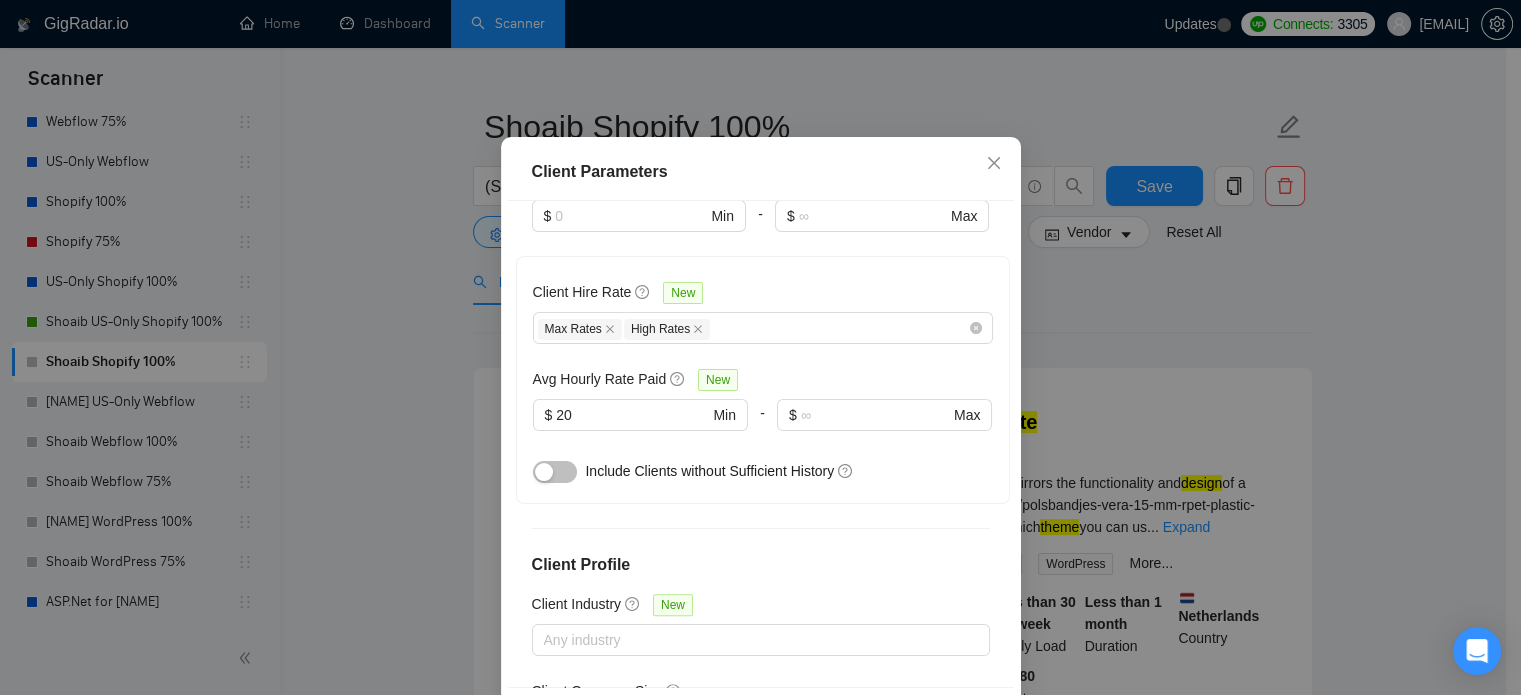 scroll, scrollTop: 788, scrollLeft: 0, axis: vertical 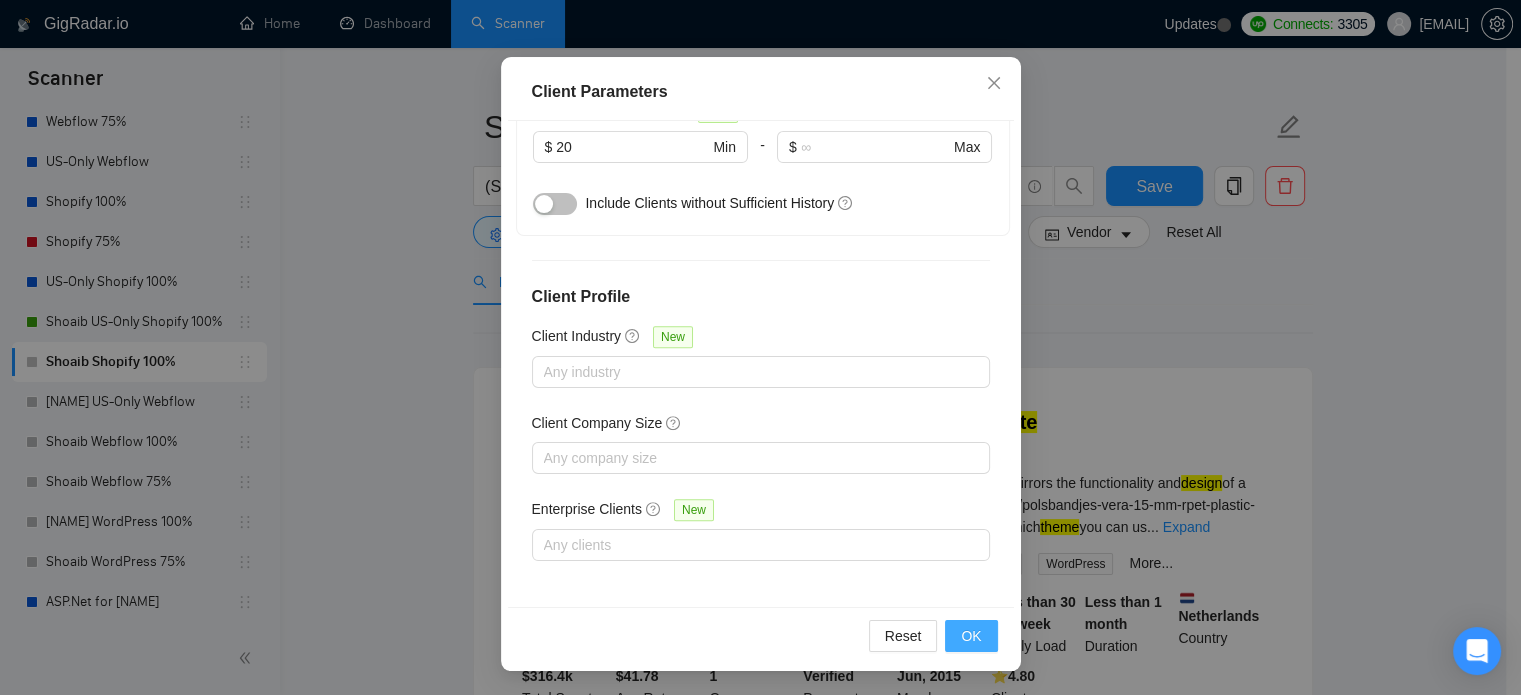 click on "OK" at bounding box center [971, 636] 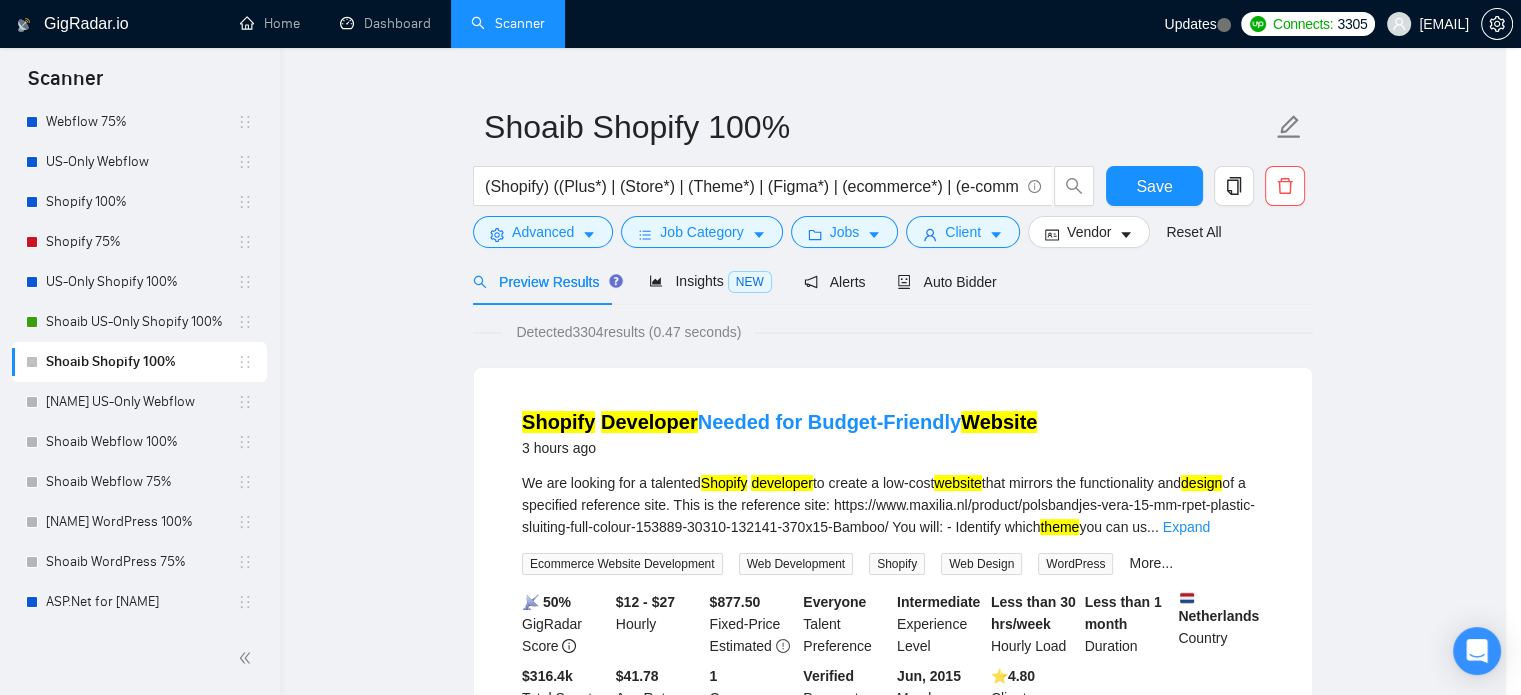 scroll, scrollTop: 63, scrollLeft: 0, axis: vertical 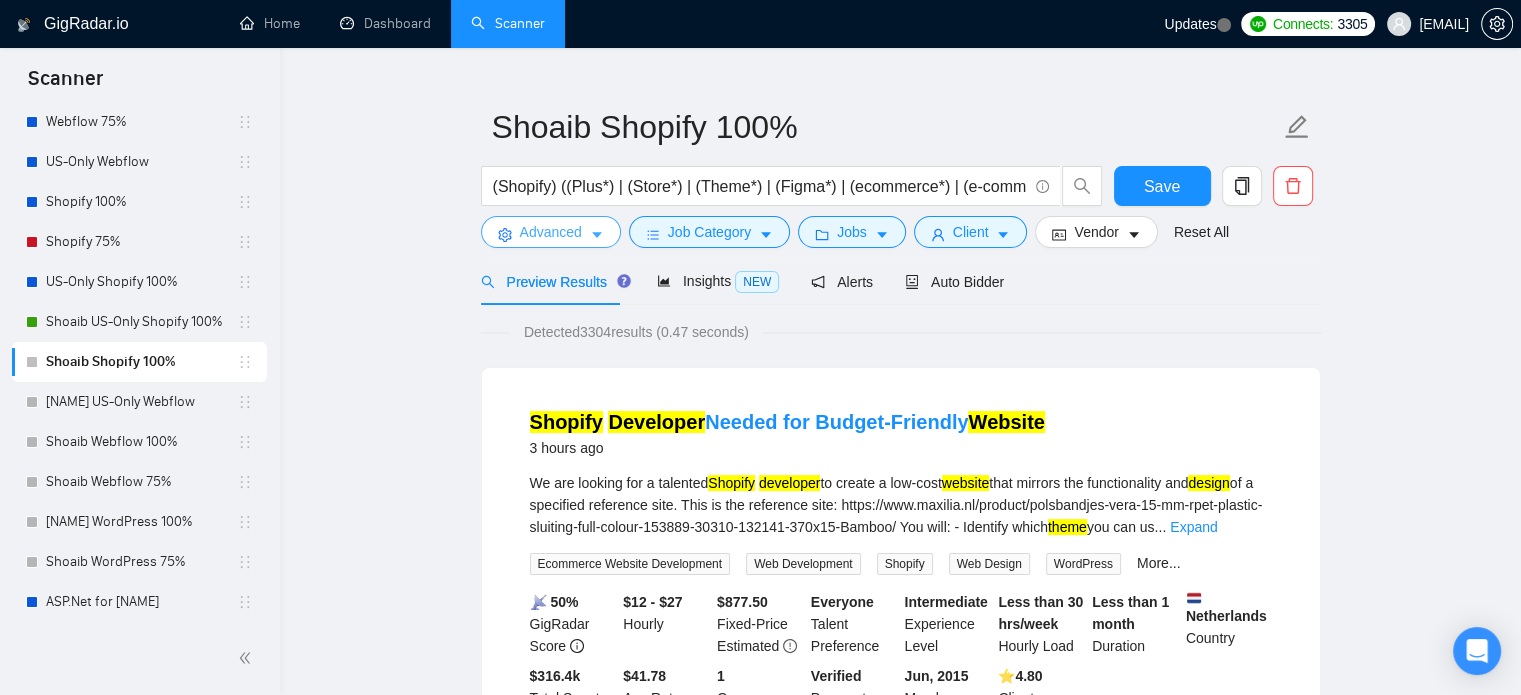 click on "Advanced" at bounding box center [551, 232] 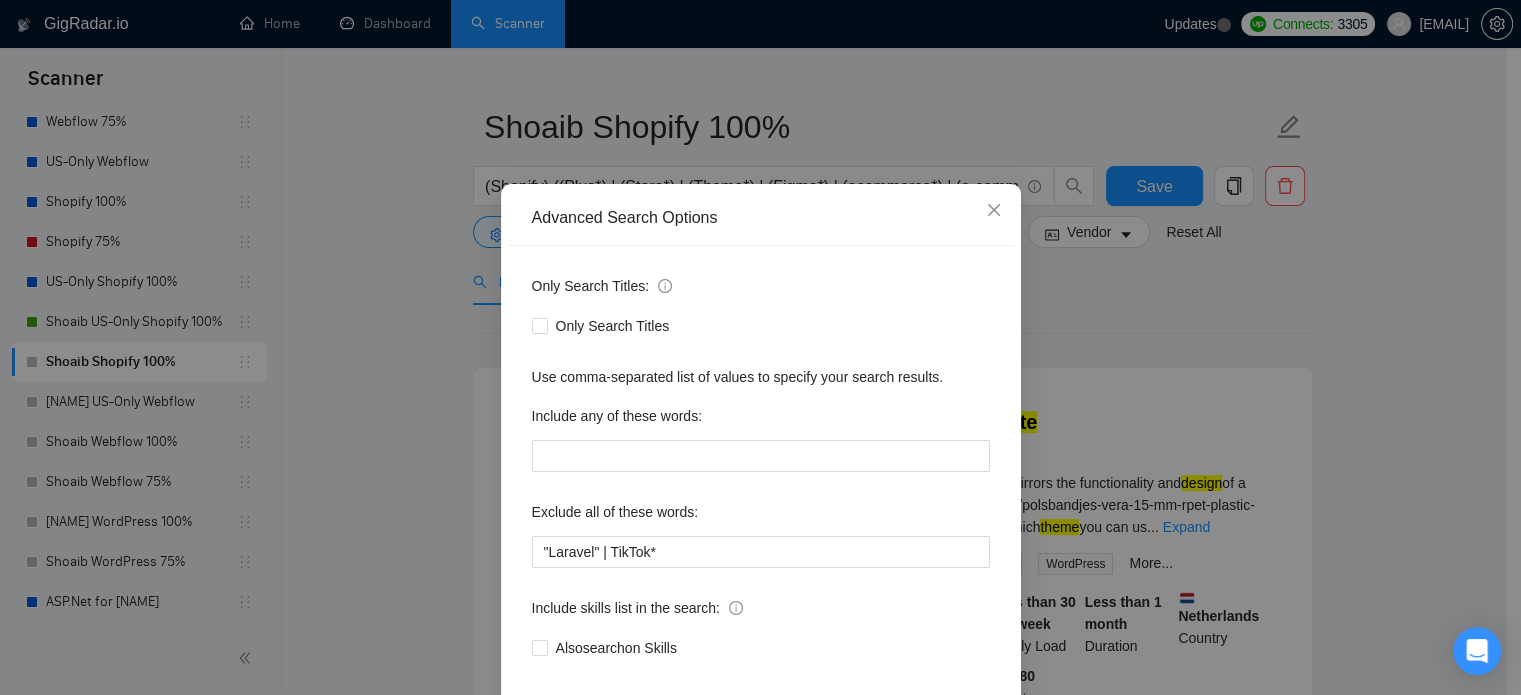 scroll, scrollTop: 136, scrollLeft: 0, axis: vertical 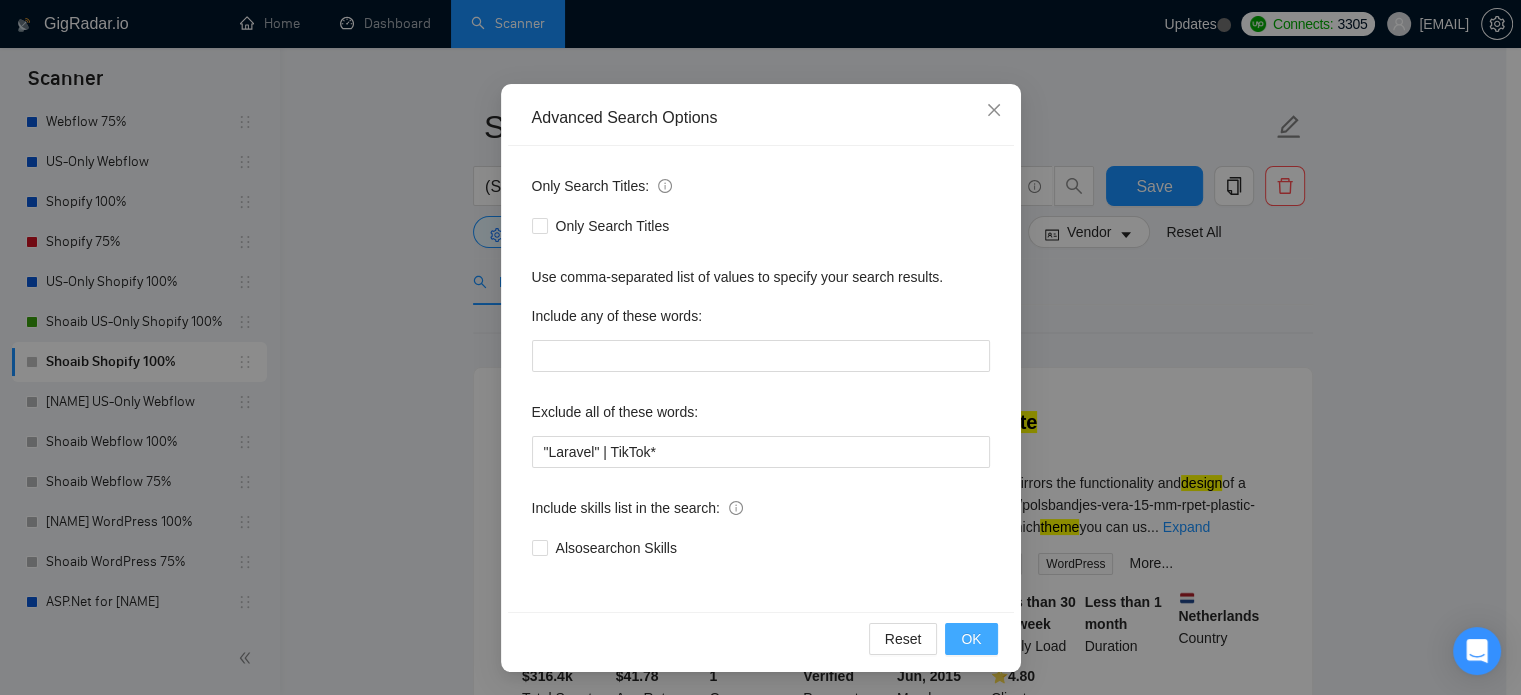 click on "OK" at bounding box center (971, 639) 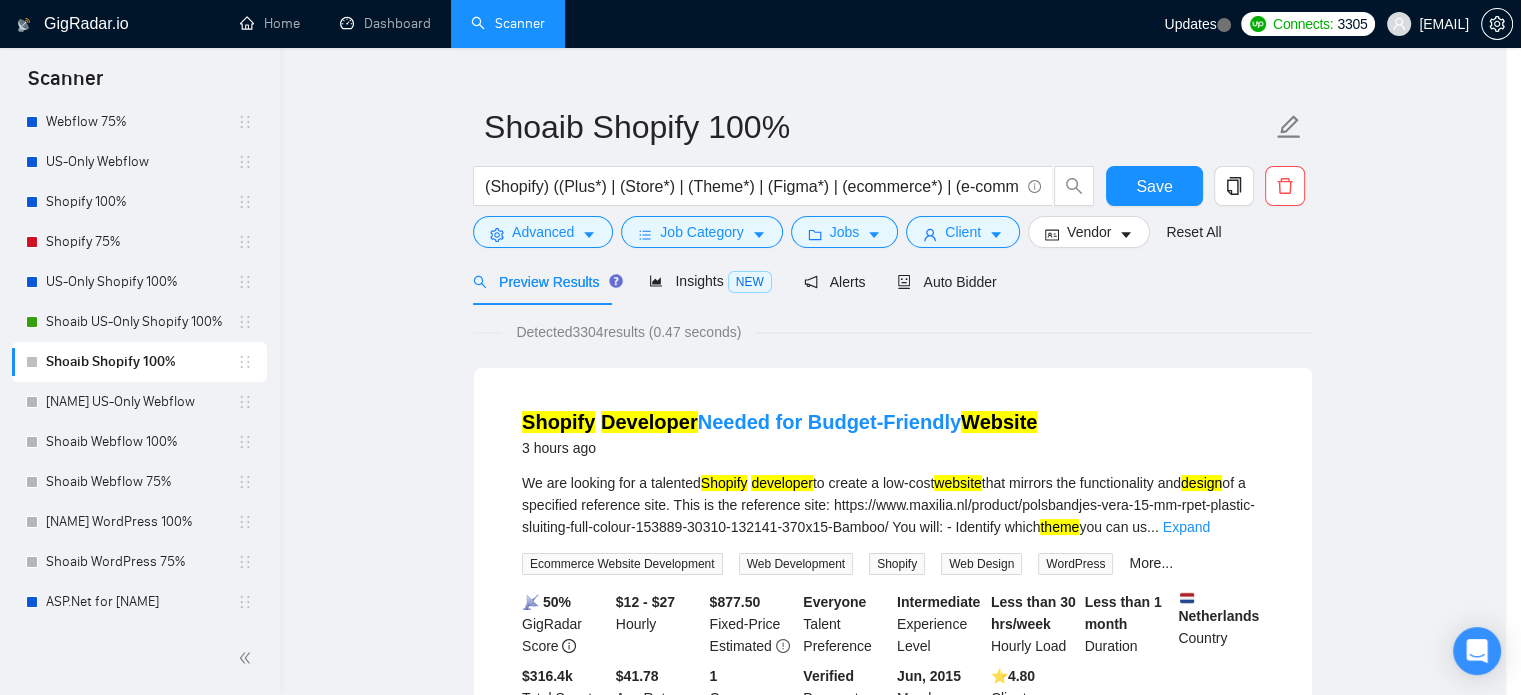 scroll, scrollTop: 36, scrollLeft: 0, axis: vertical 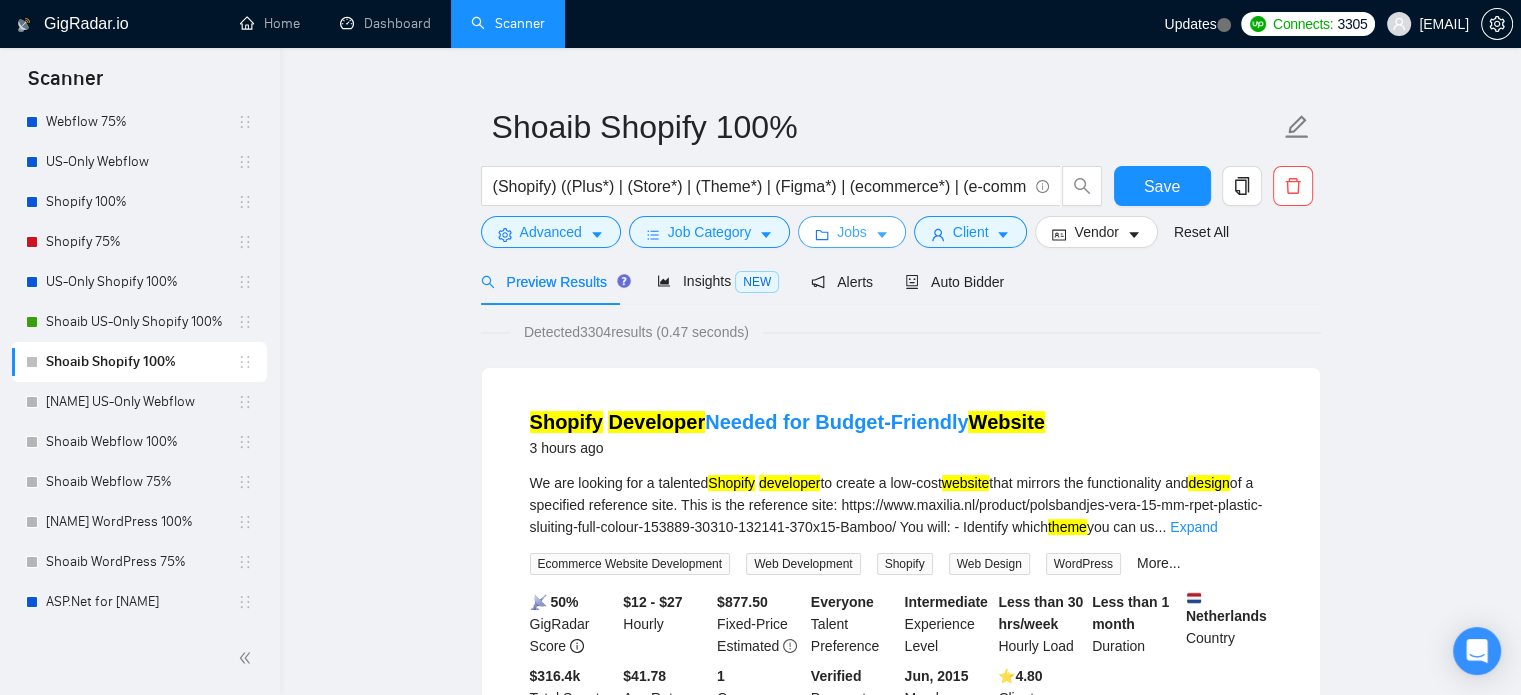 click on "Jobs" at bounding box center [852, 232] 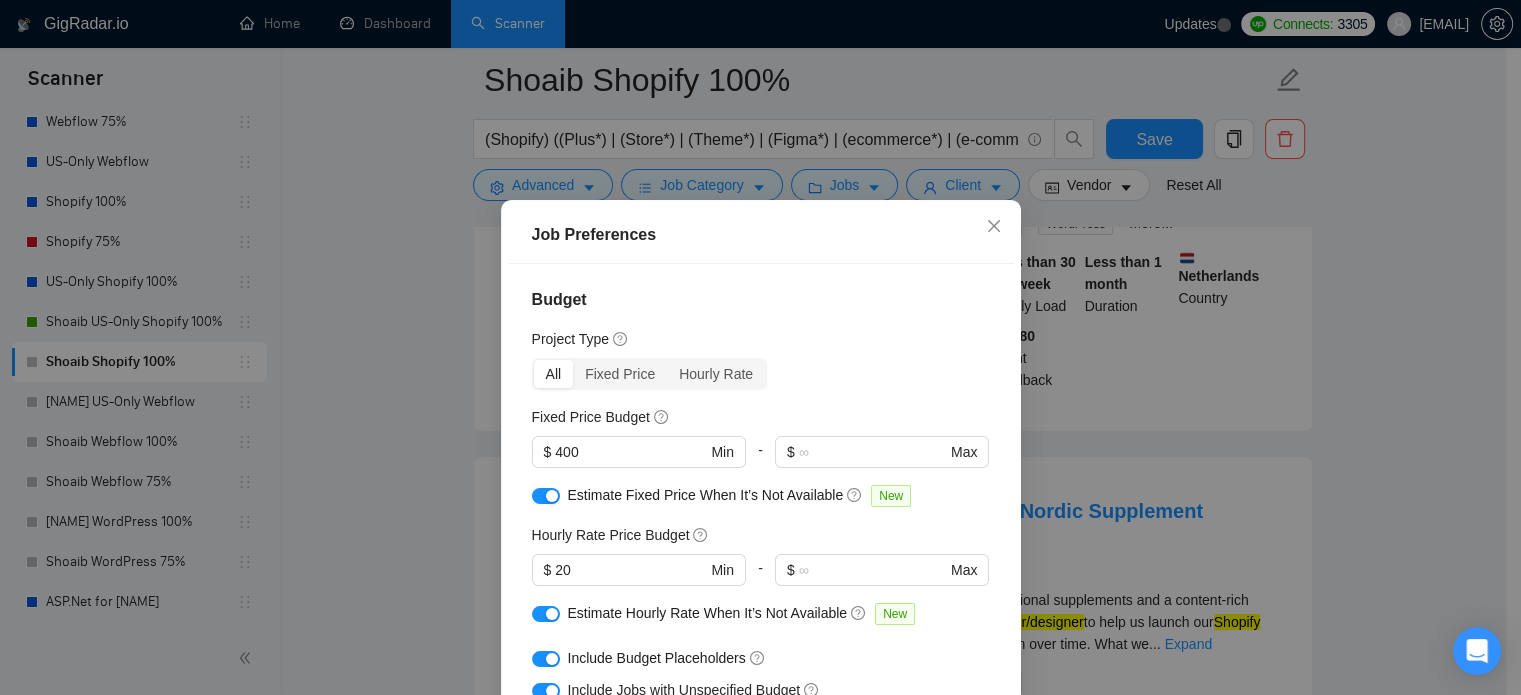 scroll, scrollTop: 400, scrollLeft: 0, axis: vertical 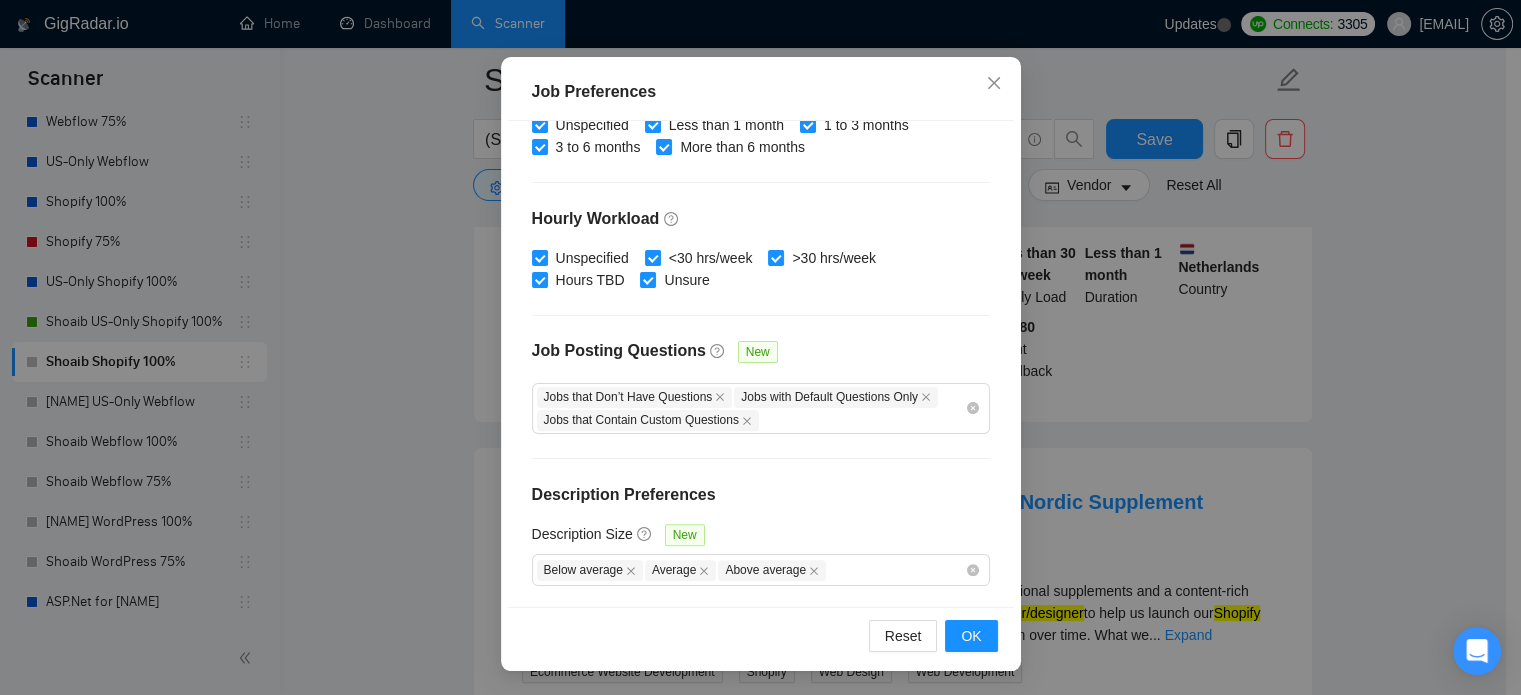 click on "Job Preferences Budget Project Type All Fixed Price Hourly Rate   Fixed Price Budget $ 400 Min - $ Max Estimate Fixed Price When It’s Not Available New   Hourly Rate Price Budget $ 20 Min - $ Max Estimate Hourly Rate When It’s Not Available New Include Budget Placeholders Include Jobs with Unspecified Budget   Connects Price New Min - Max Project Duration   Unspecified Less than 1 month 1 to 3 months 3 to 6 months More than 6 months Hourly Workload   Unspecified <30 hrs/week >30 hrs/week Hours TBD Unsure Job Posting Questions New Jobs that Don’t Have Questions Jobs with Default Questions Only Jobs that Contain Custom Questions   Description Preferences Description Size New Below average Average Above average   Reset OK" at bounding box center [760, 347] 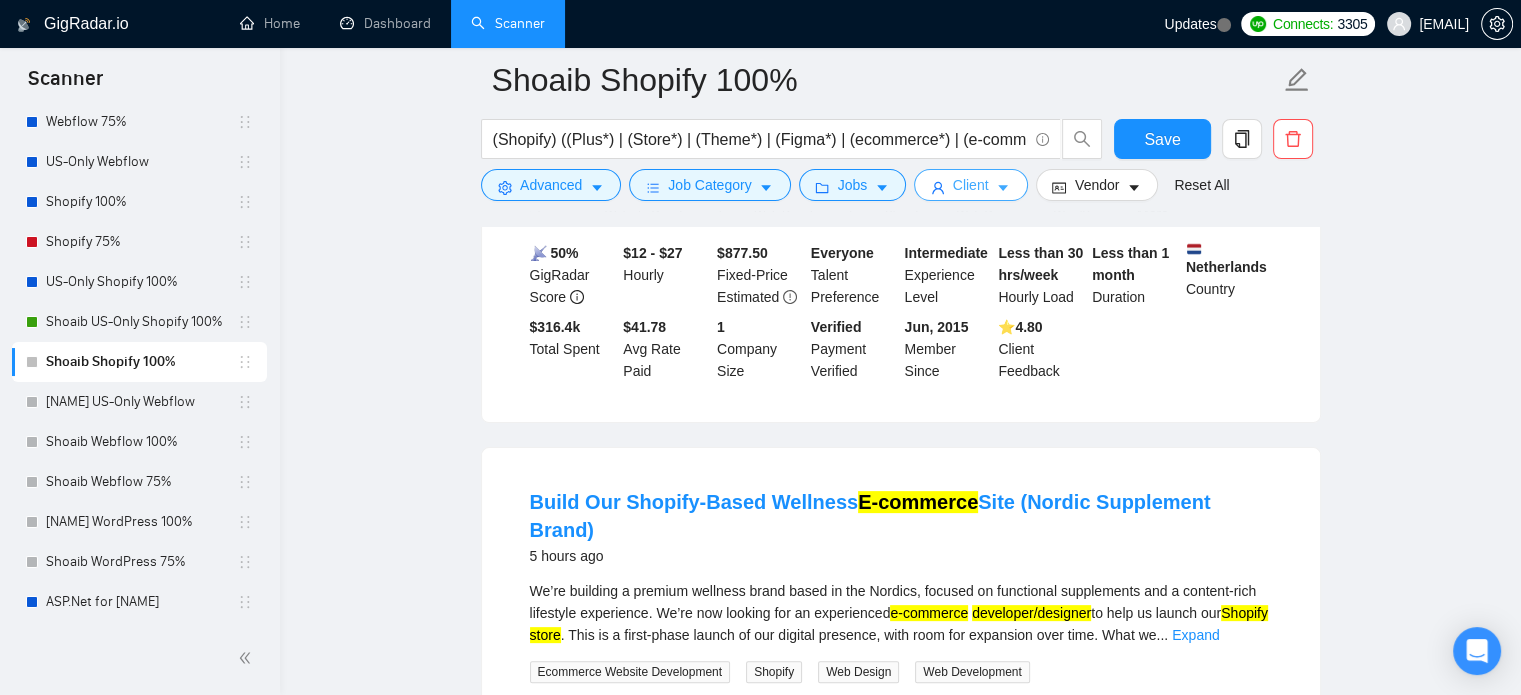 click at bounding box center (938, 187) 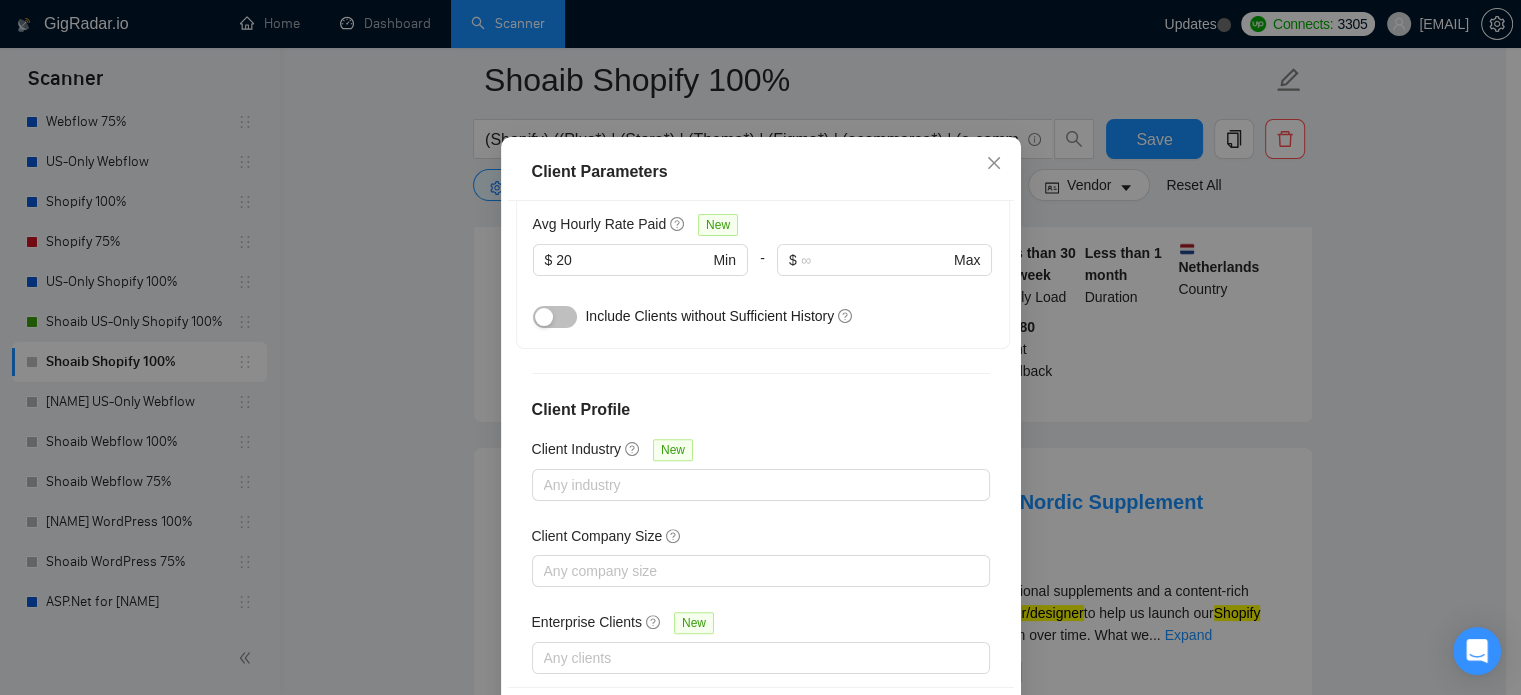 scroll, scrollTop: 788, scrollLeft: 0, axis: vertical 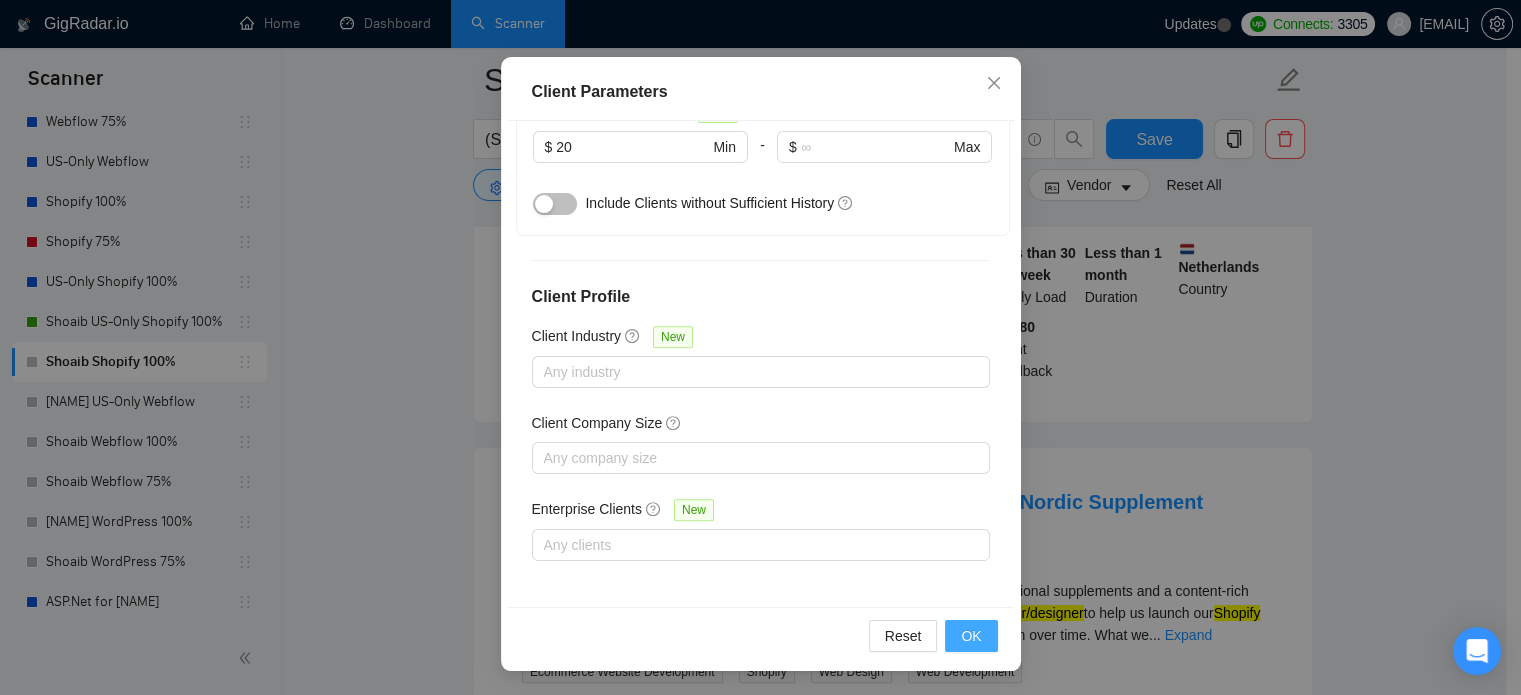 click on "OK" at bounding box center [971, 636] 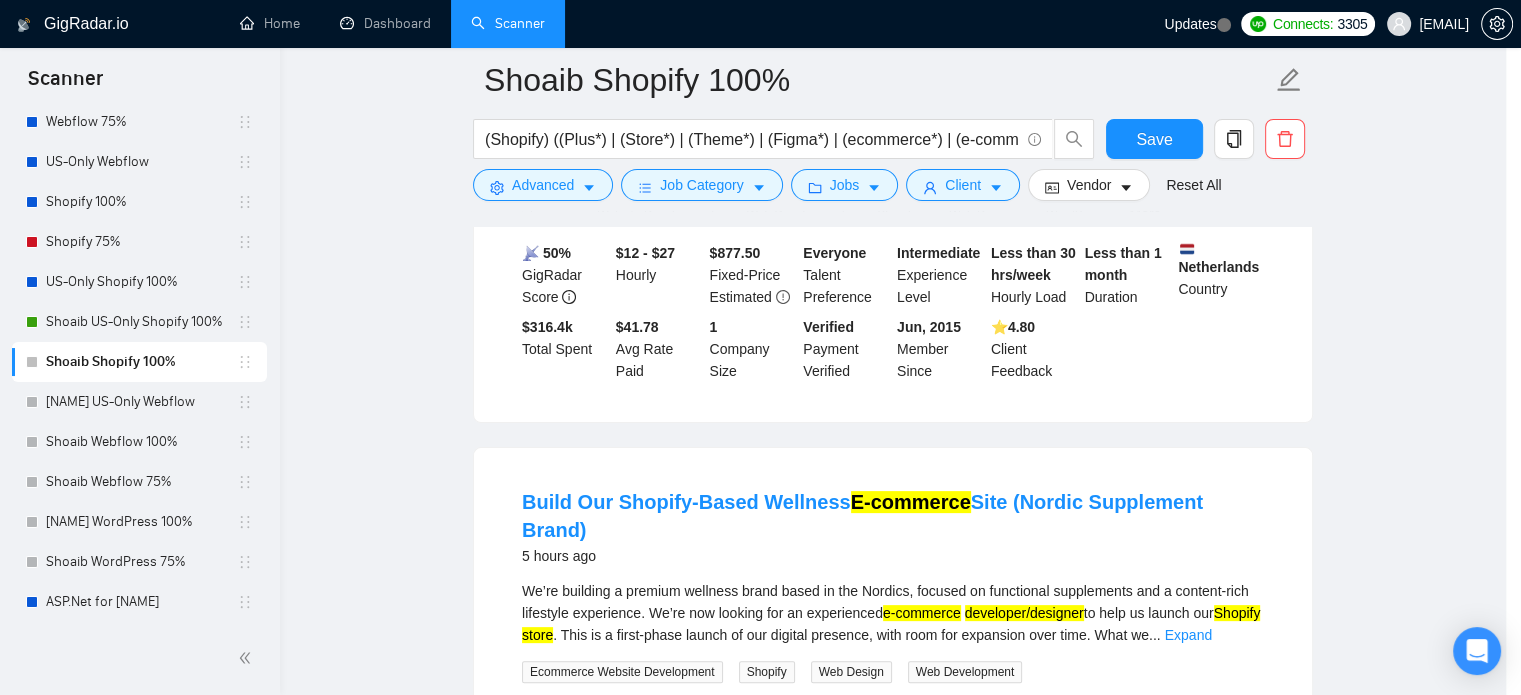 scroll, scrollTop: 63, scrollLeft: 0, axis: vertical 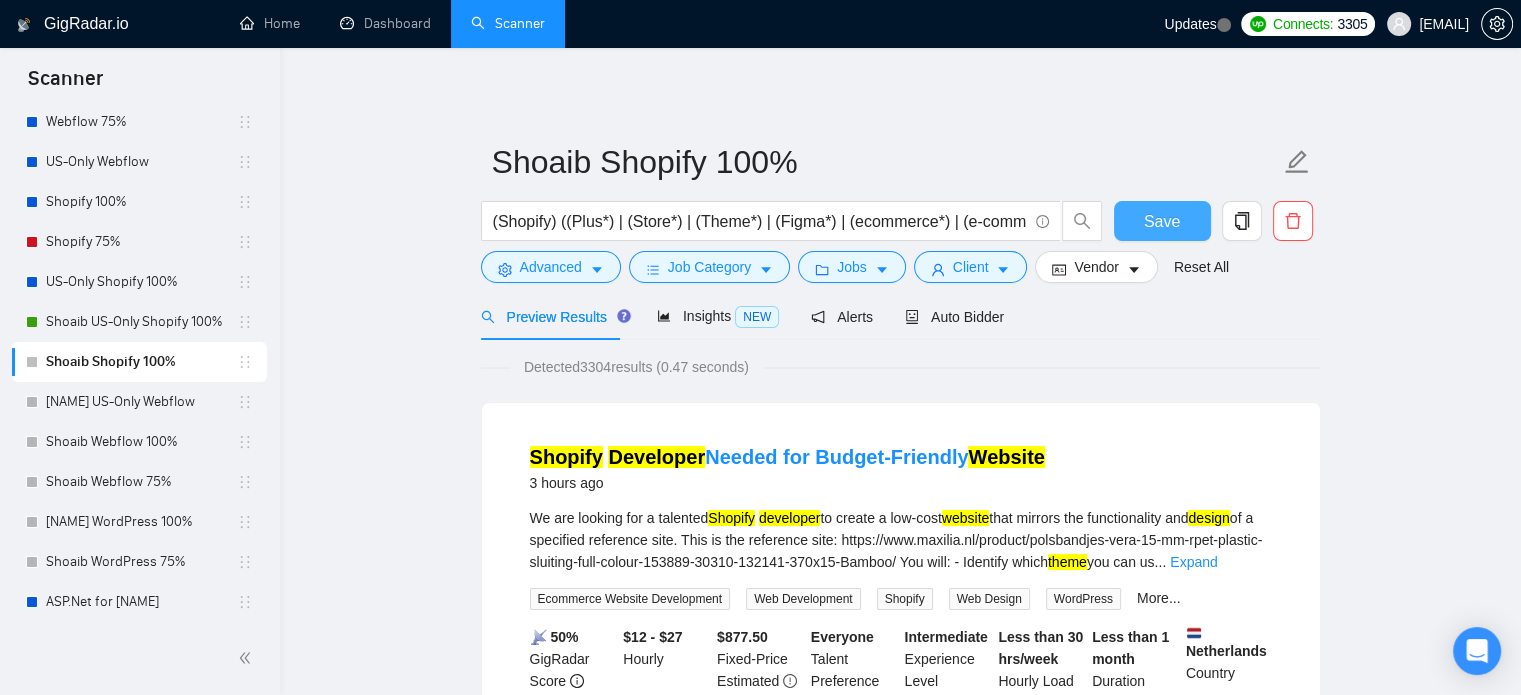 click on "Save" at bounding box center (1162, 221) 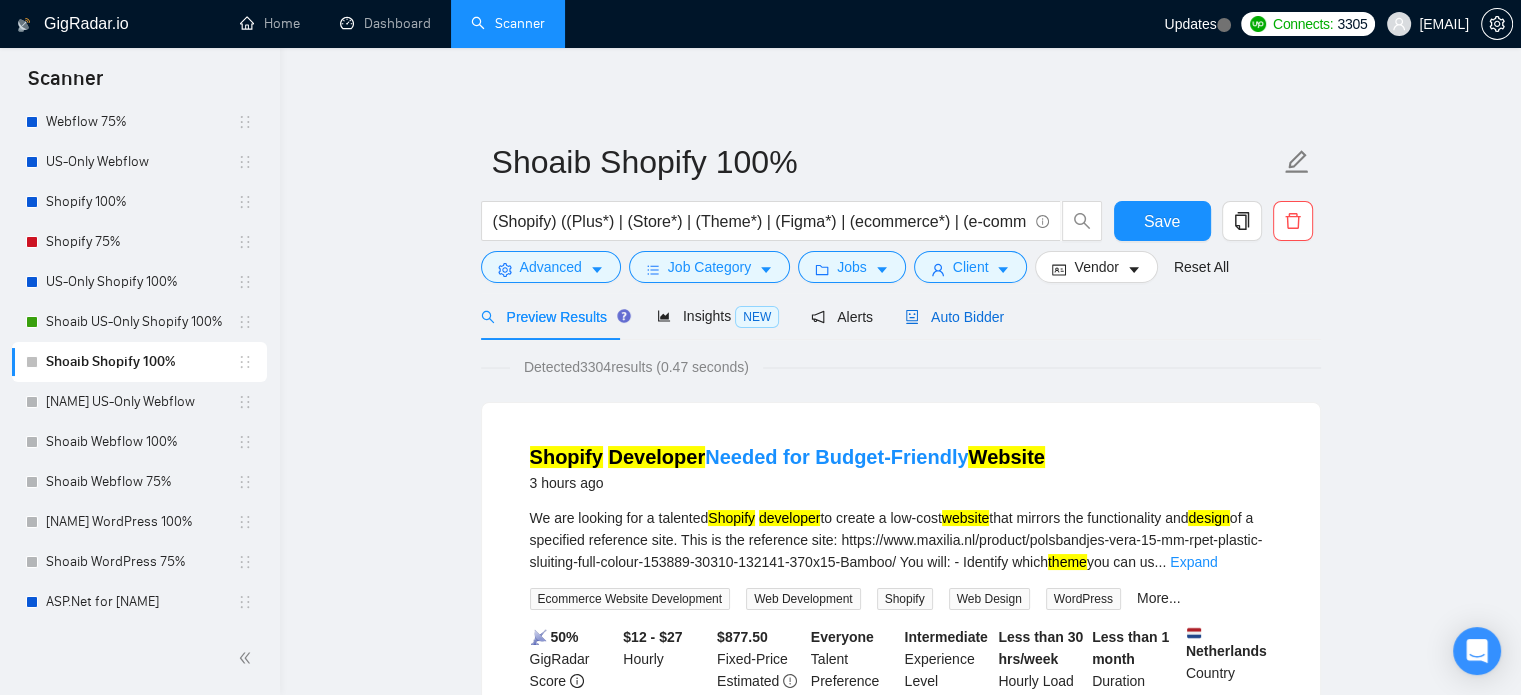 click on "Auto Bidder" at bounding box center [954, 317] 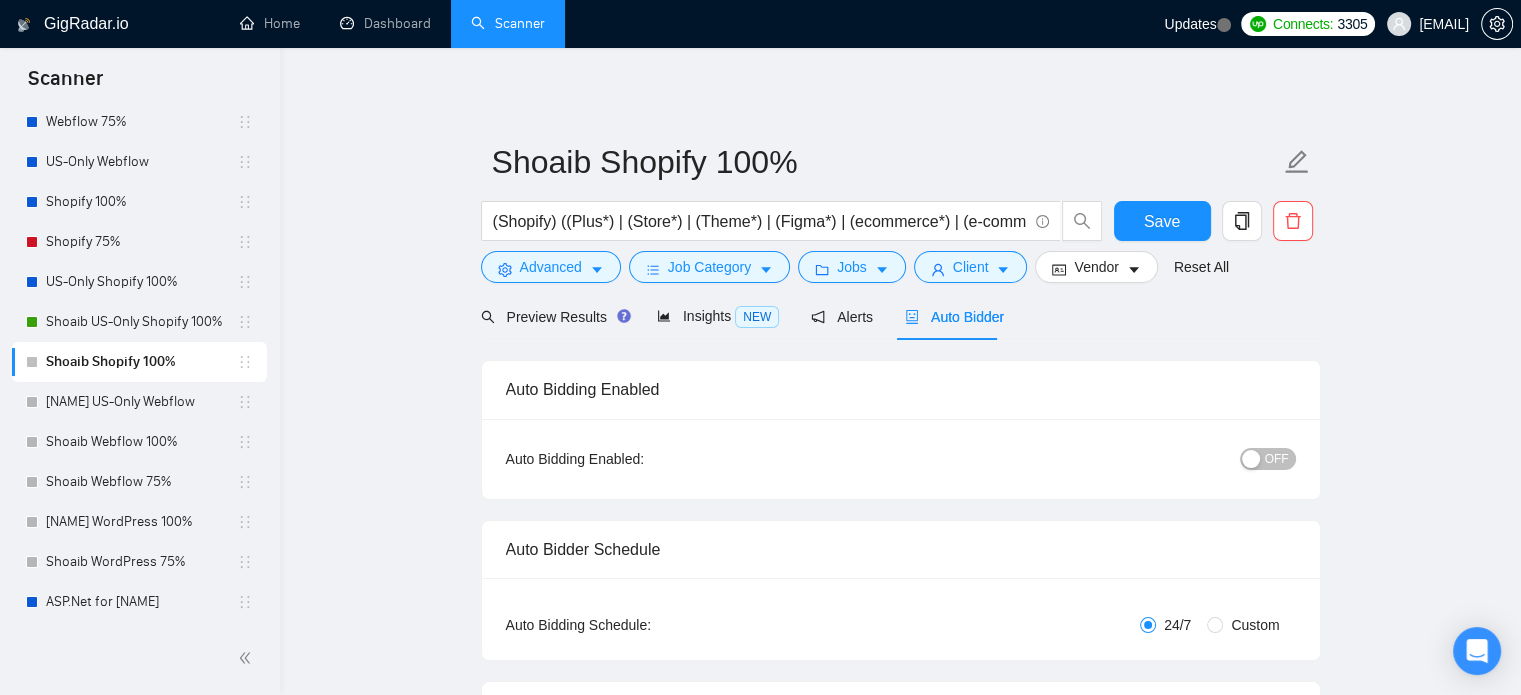 type 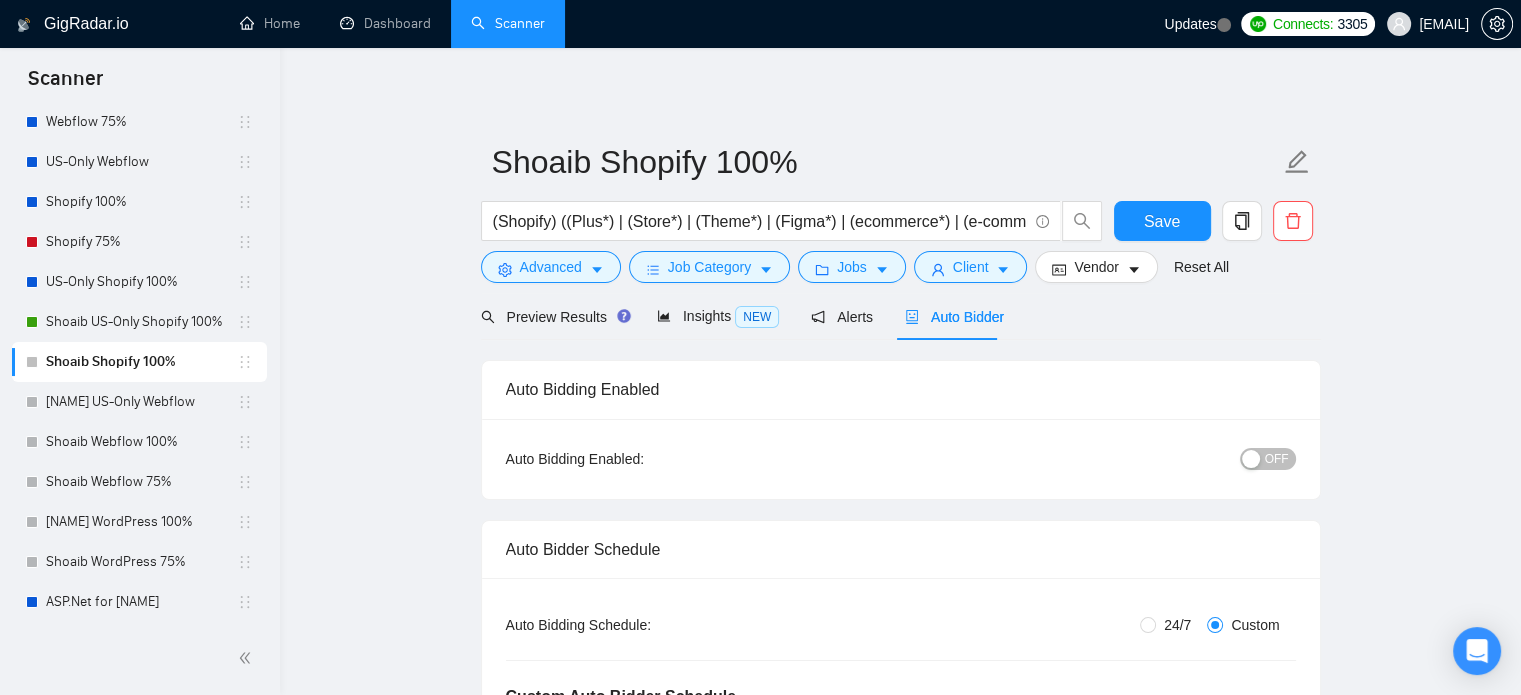 click on "OFF" at bounding box center [1268, 459] 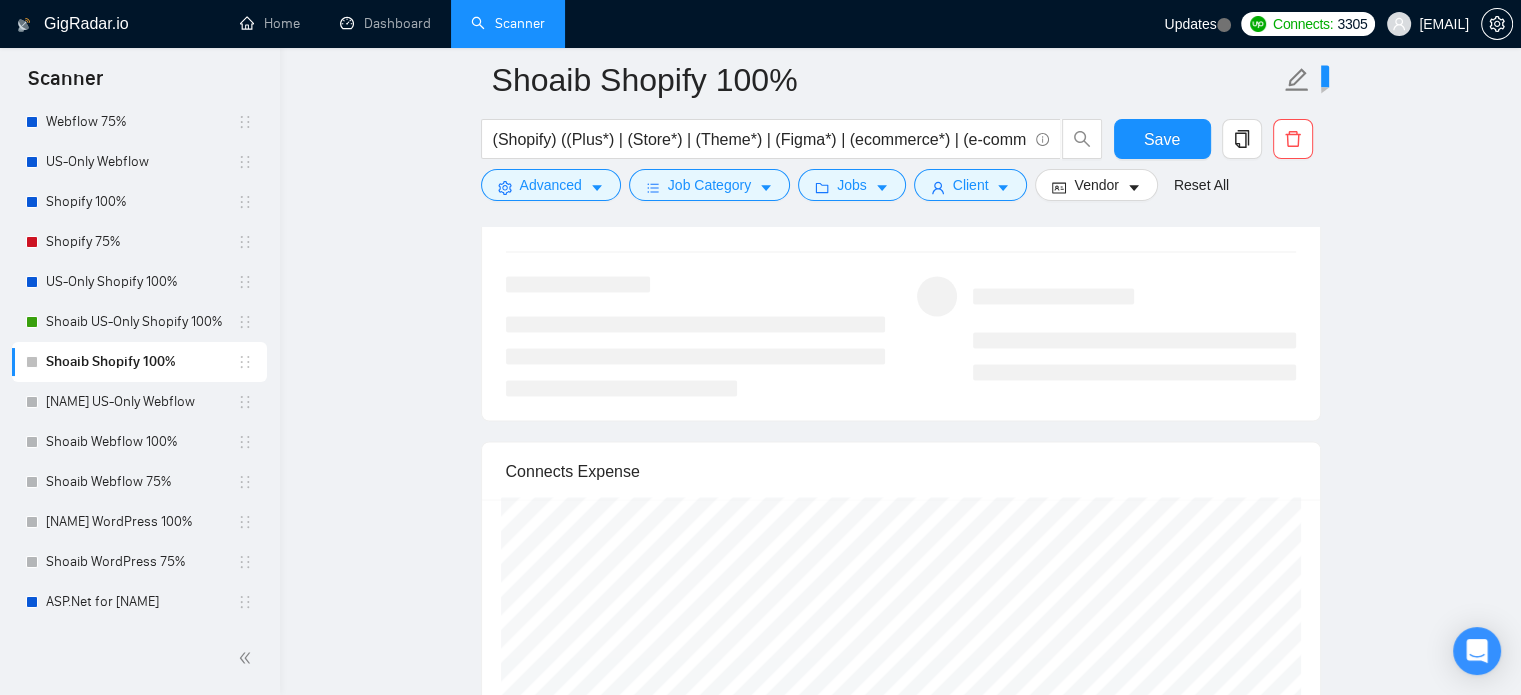 scroll, scrollTop: 3500, scrollLeft: 0, axis: vertical 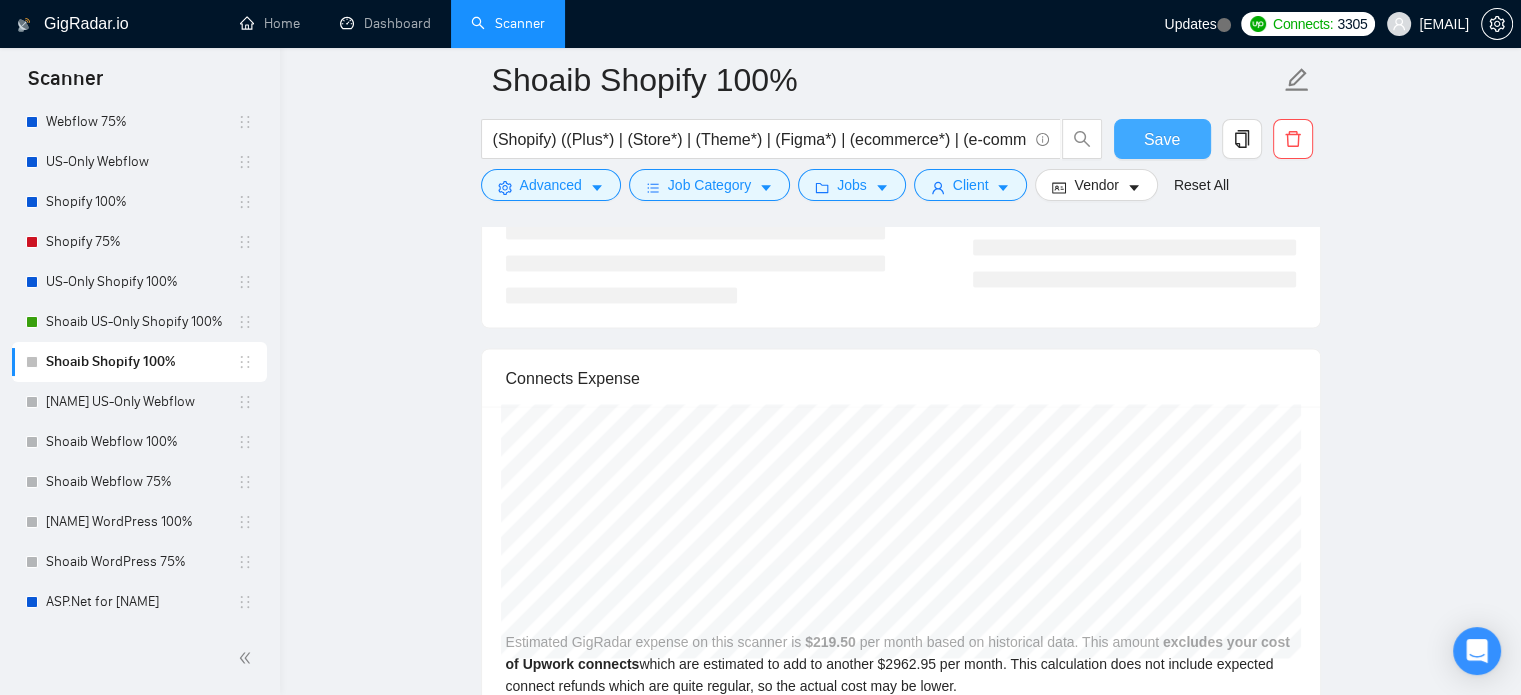 click on "Save" at bounding box center [1162, 139] 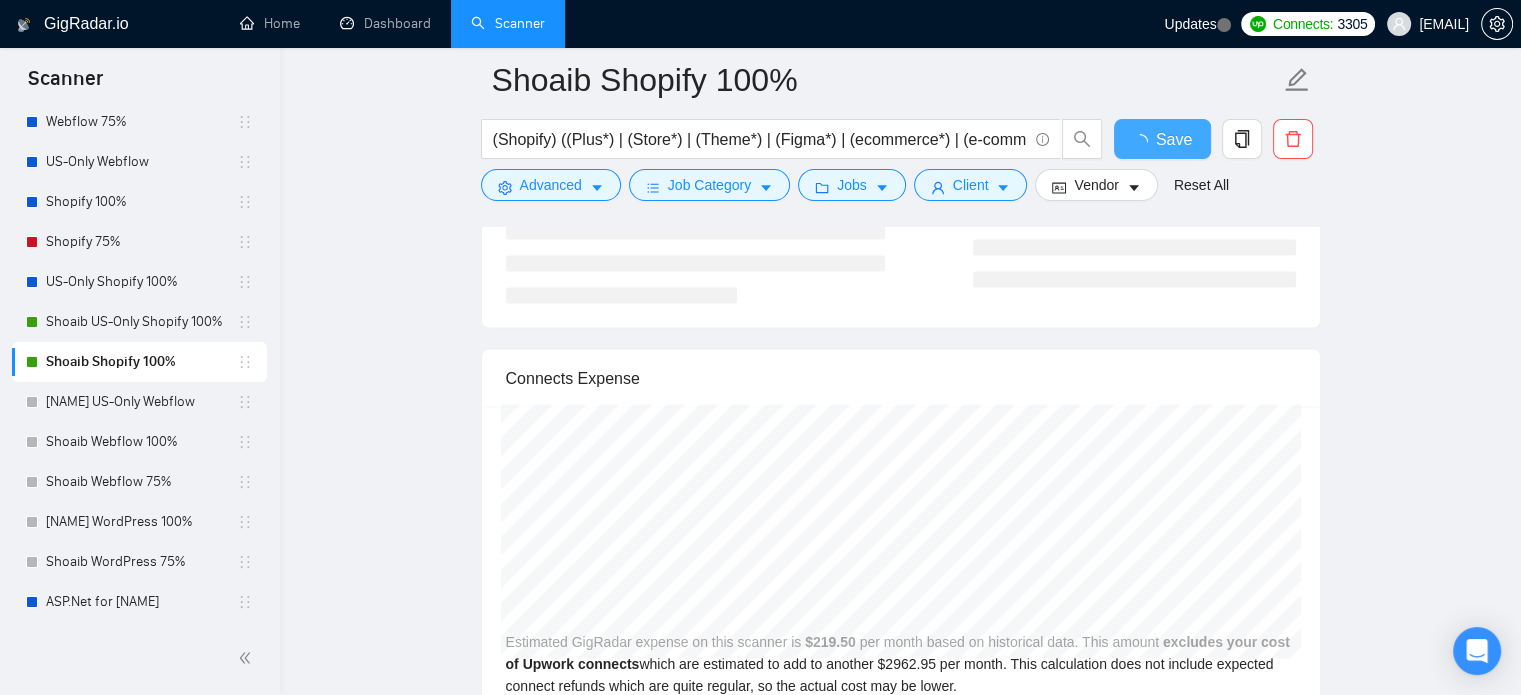 type 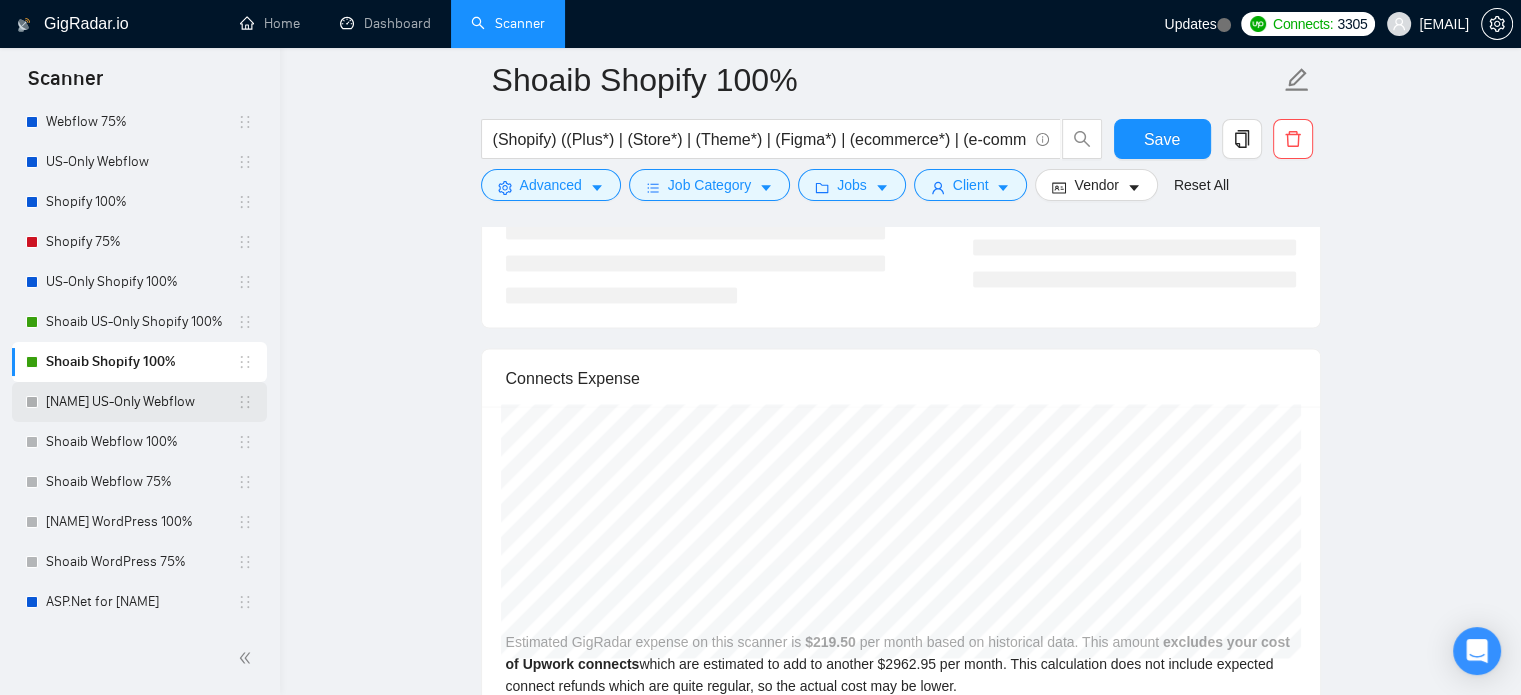 click on "[NAME] US-Only Webflow" at bounding box center [141, 402] 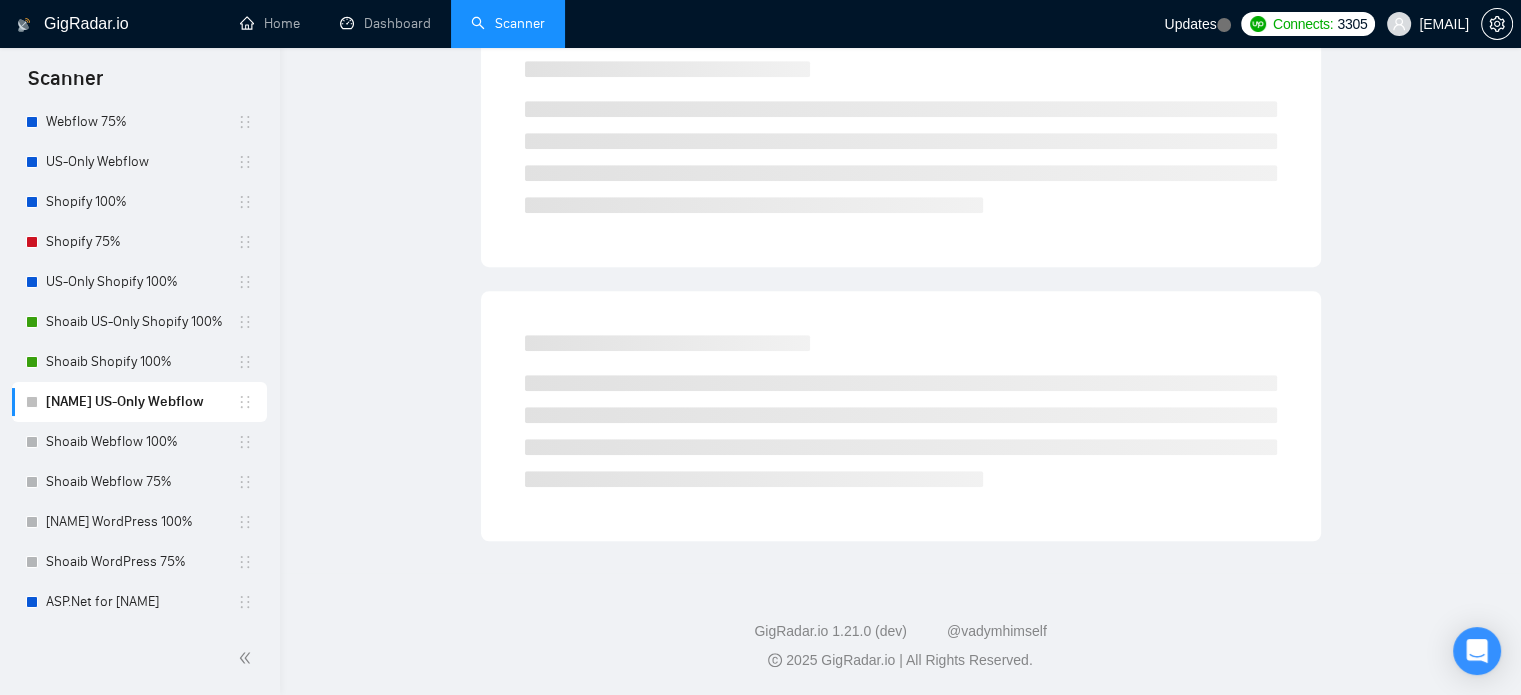 scroll, scrollTop: 35, scrollLeft: 0, axis: vertical 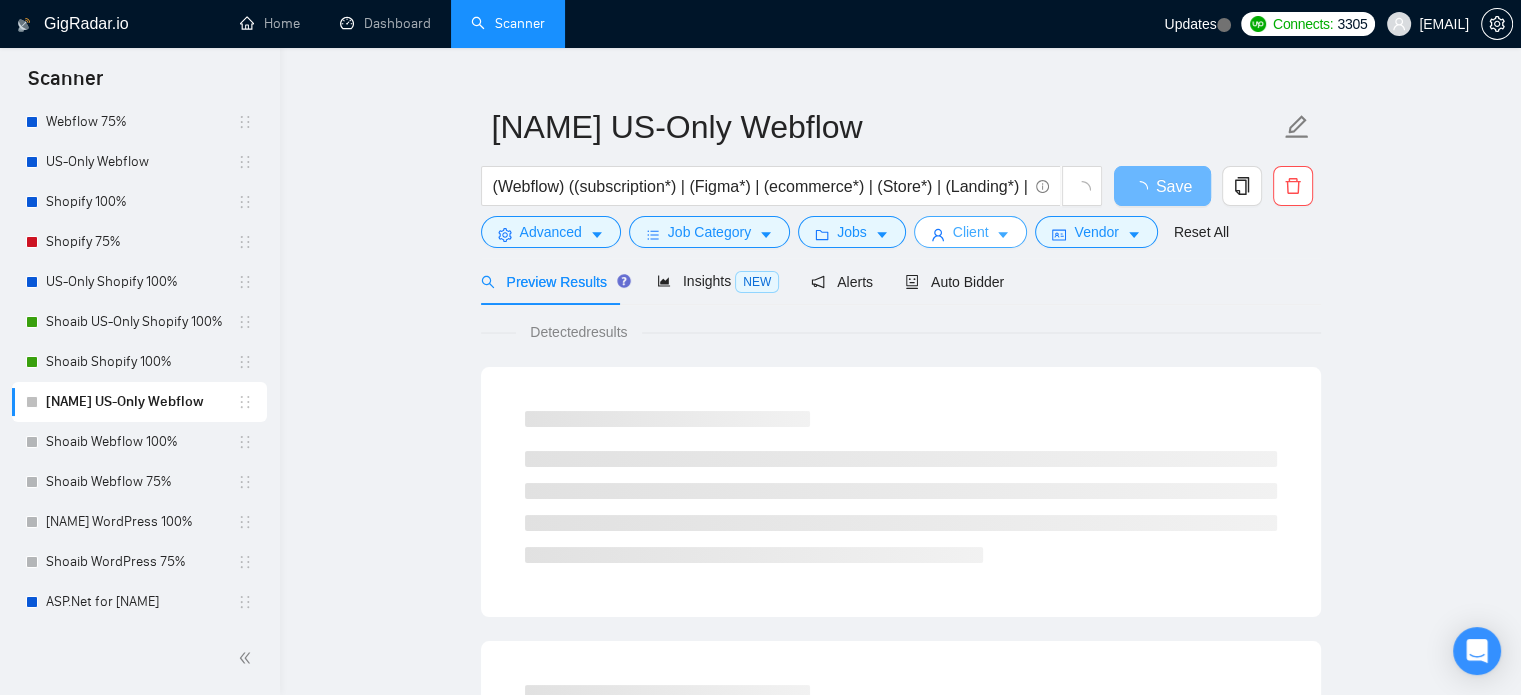 click on "Client" at bounding box center (971, 232) 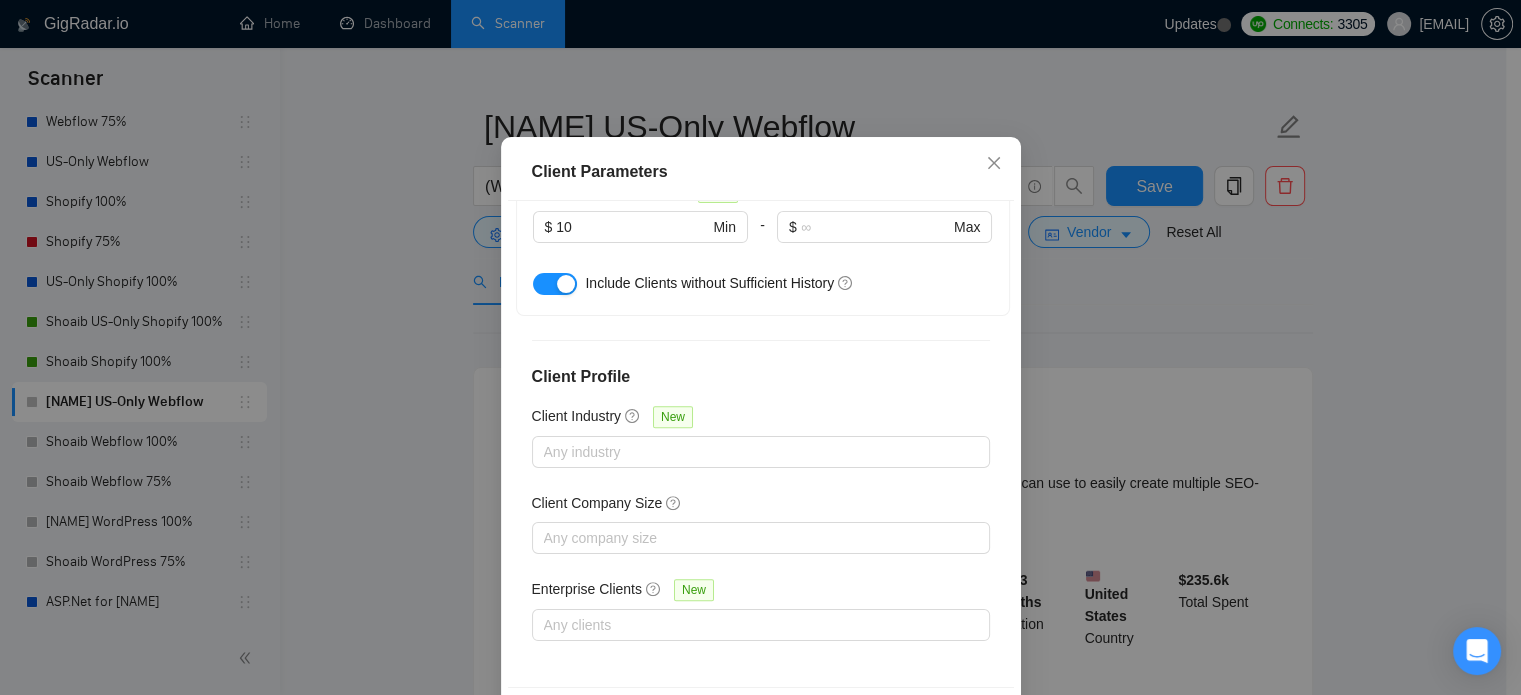 click at bounding box center (566, 284) 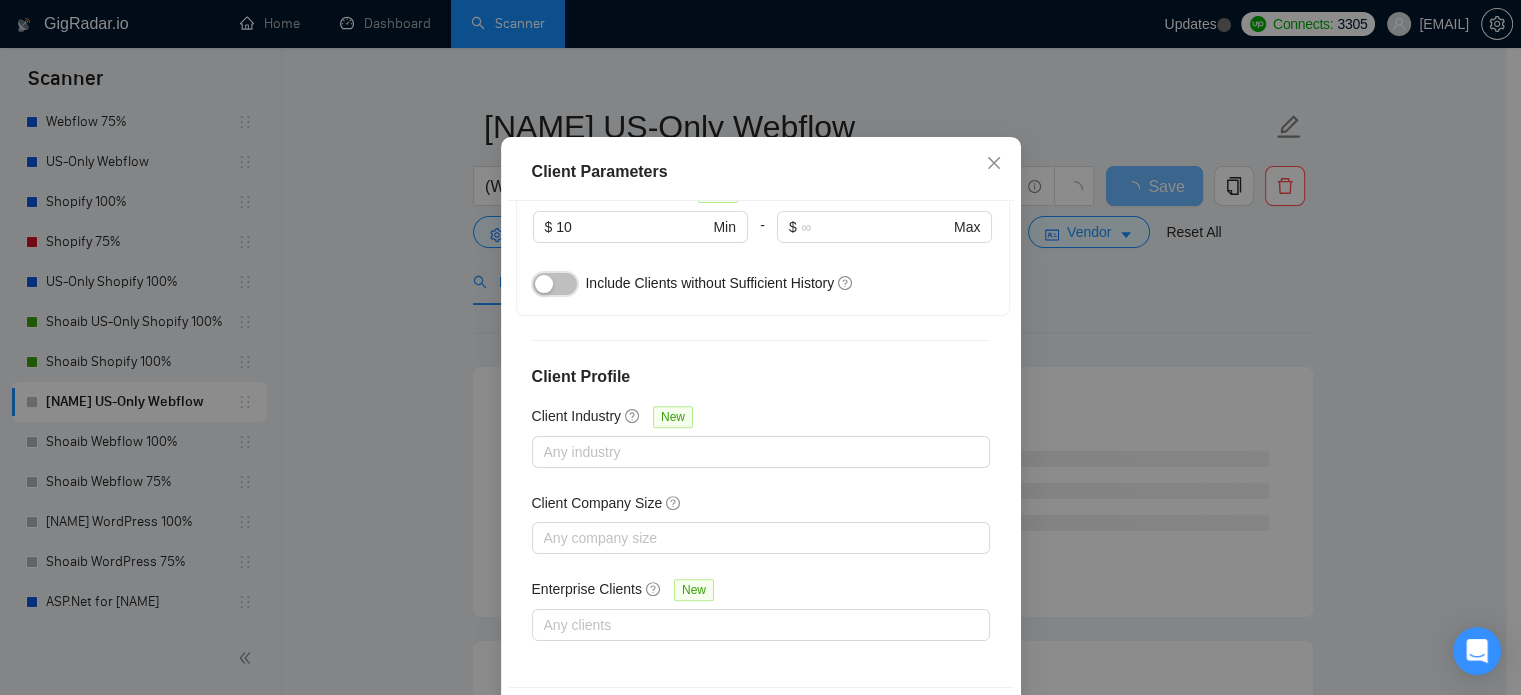 scroll, scrollTop: 788, scrollLeft: 0, axis: vertical 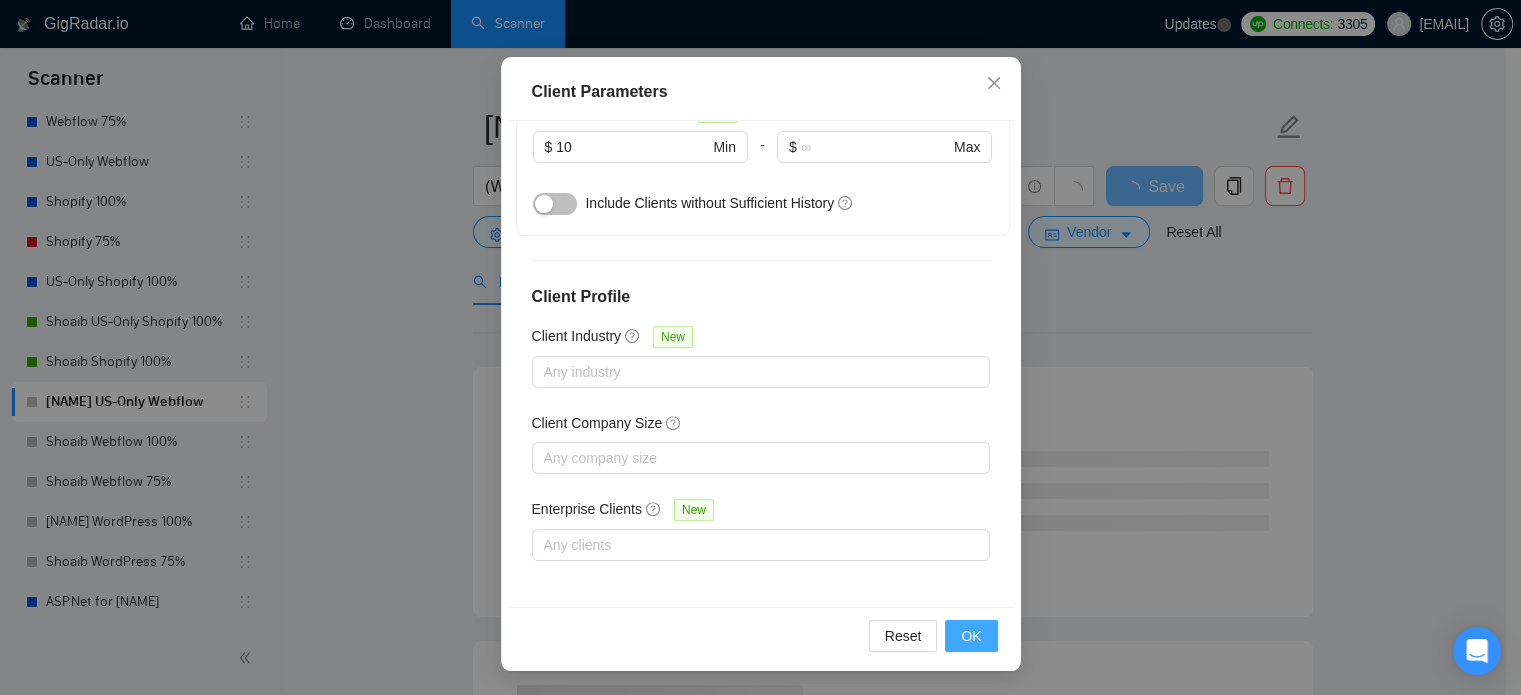 click on "OK" at bounding box center (971, 636) 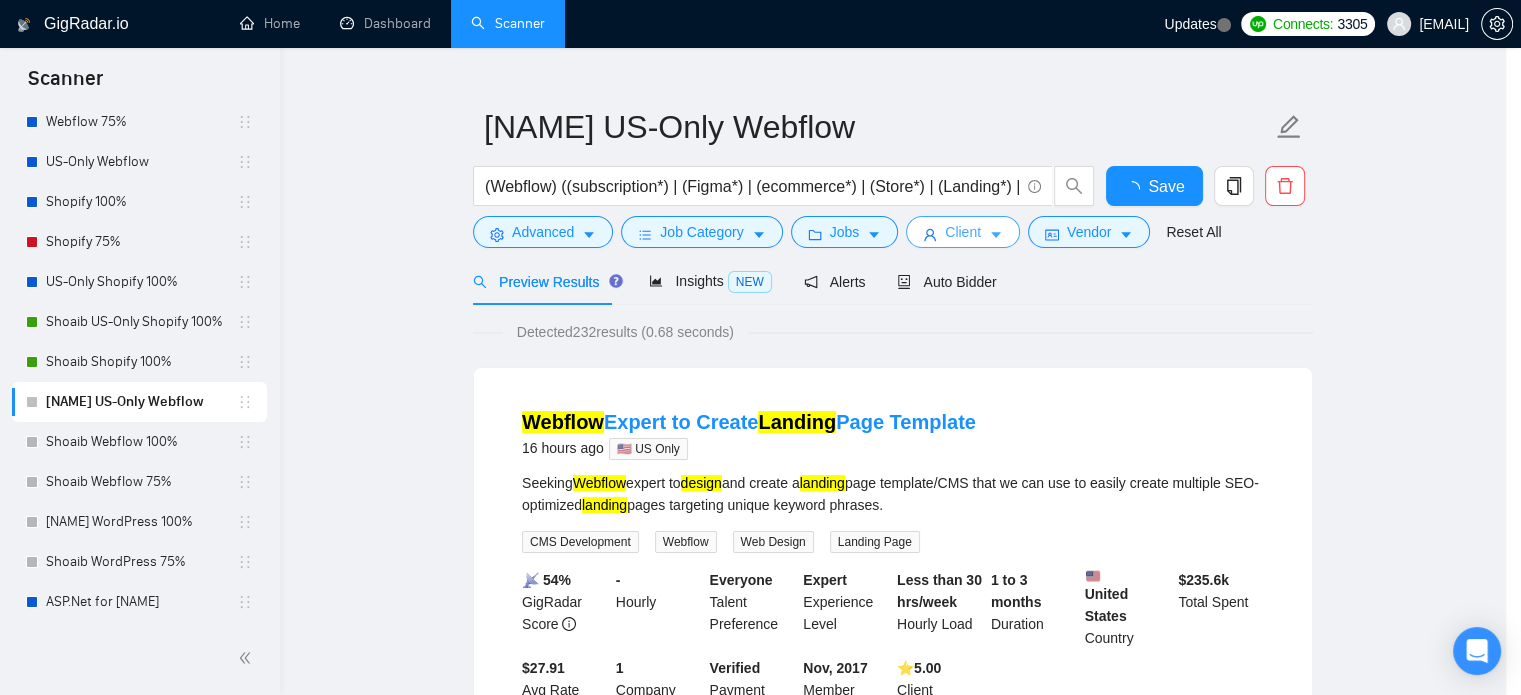 scroll, scrollTop: 0, scrollLeft: 0, axis: both 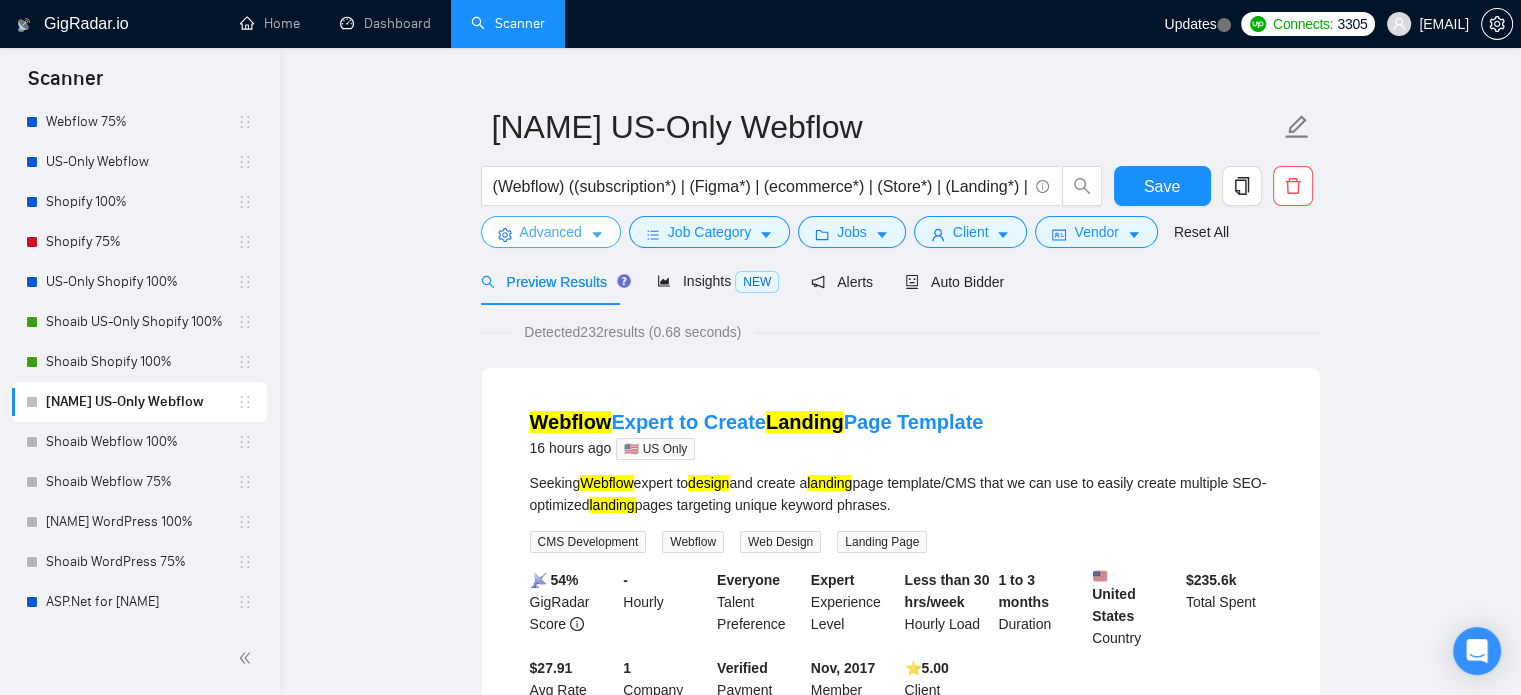 click on "Advanced" at bounding box center (551, 232) 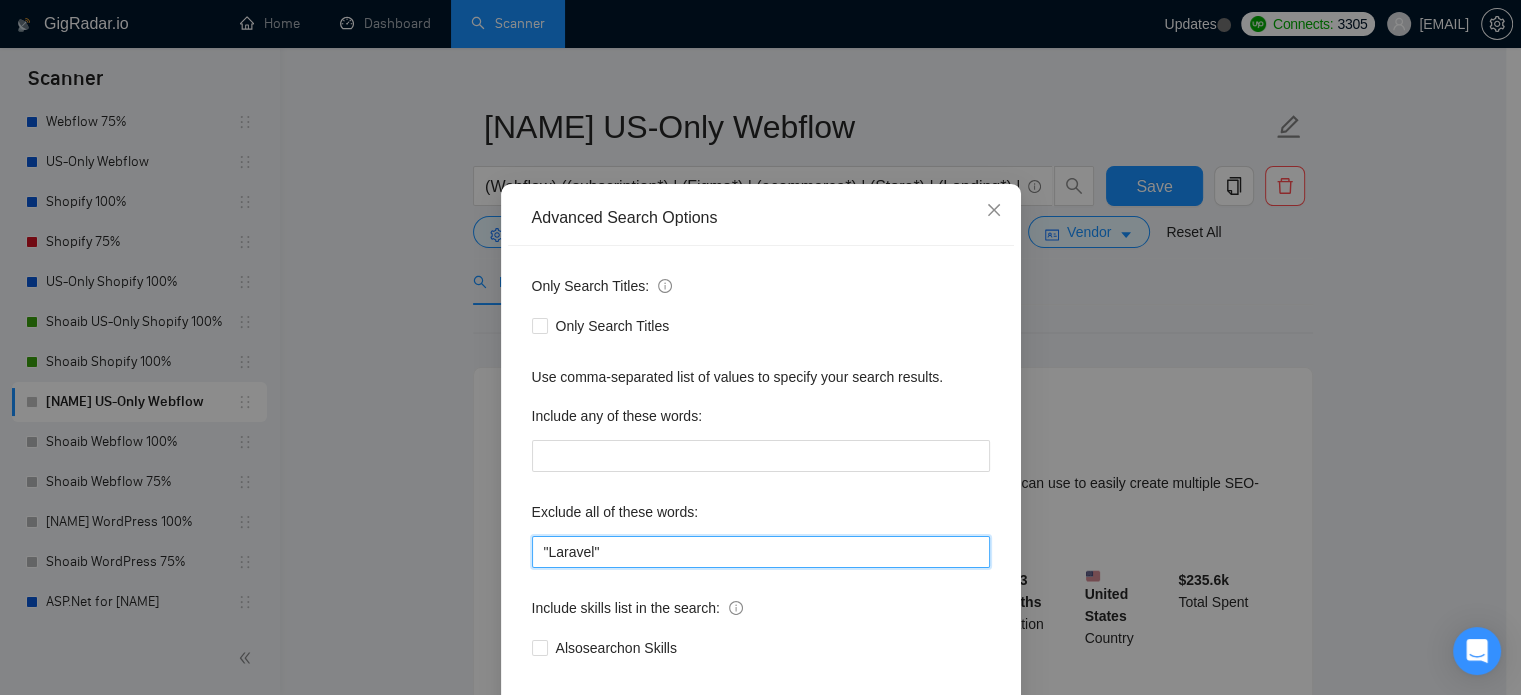 drag, startPoint x: 614, startPoint y: 585, endPoint x: 491, endPoint y: 587, distance: 123.01626 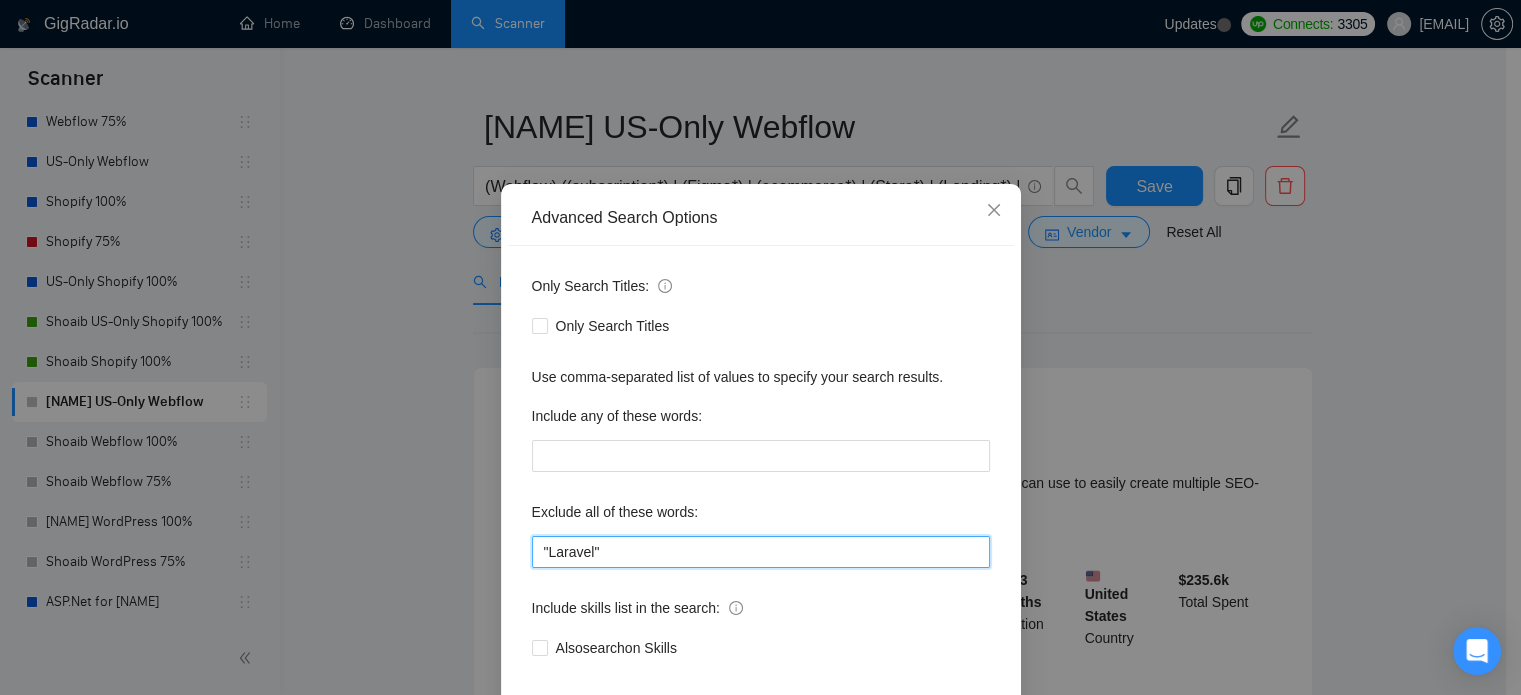 paste on "| TikTok*" 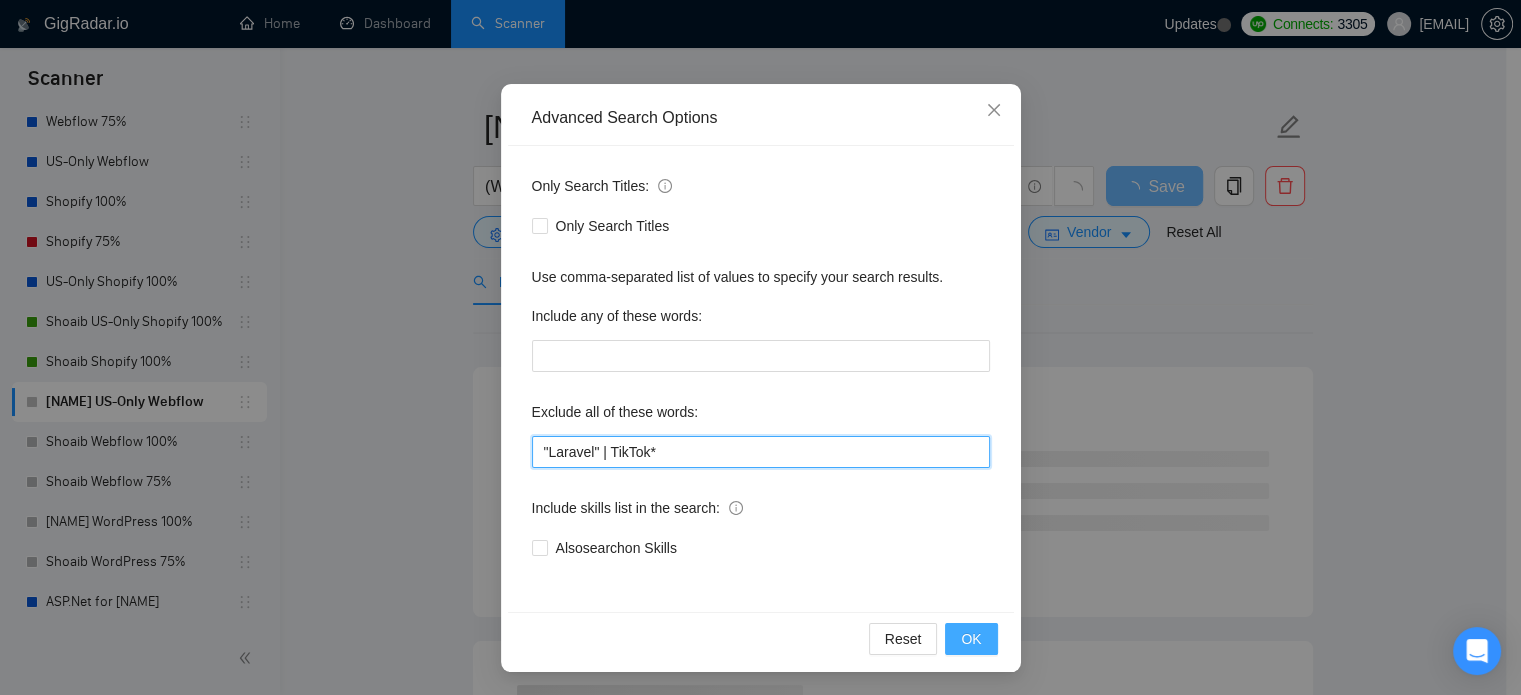 type on ""Laravel" | TikTok*" 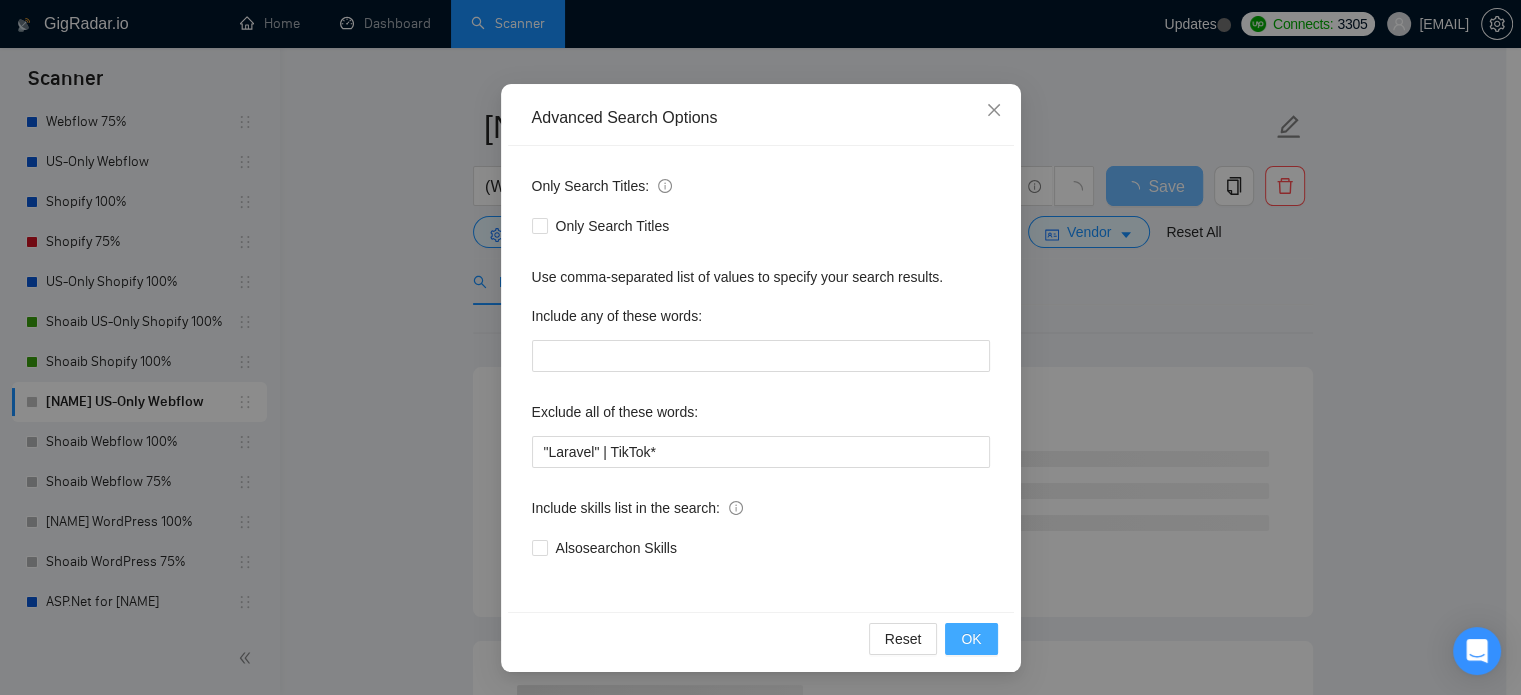 click on "OK" at bounding box center [971, 639] 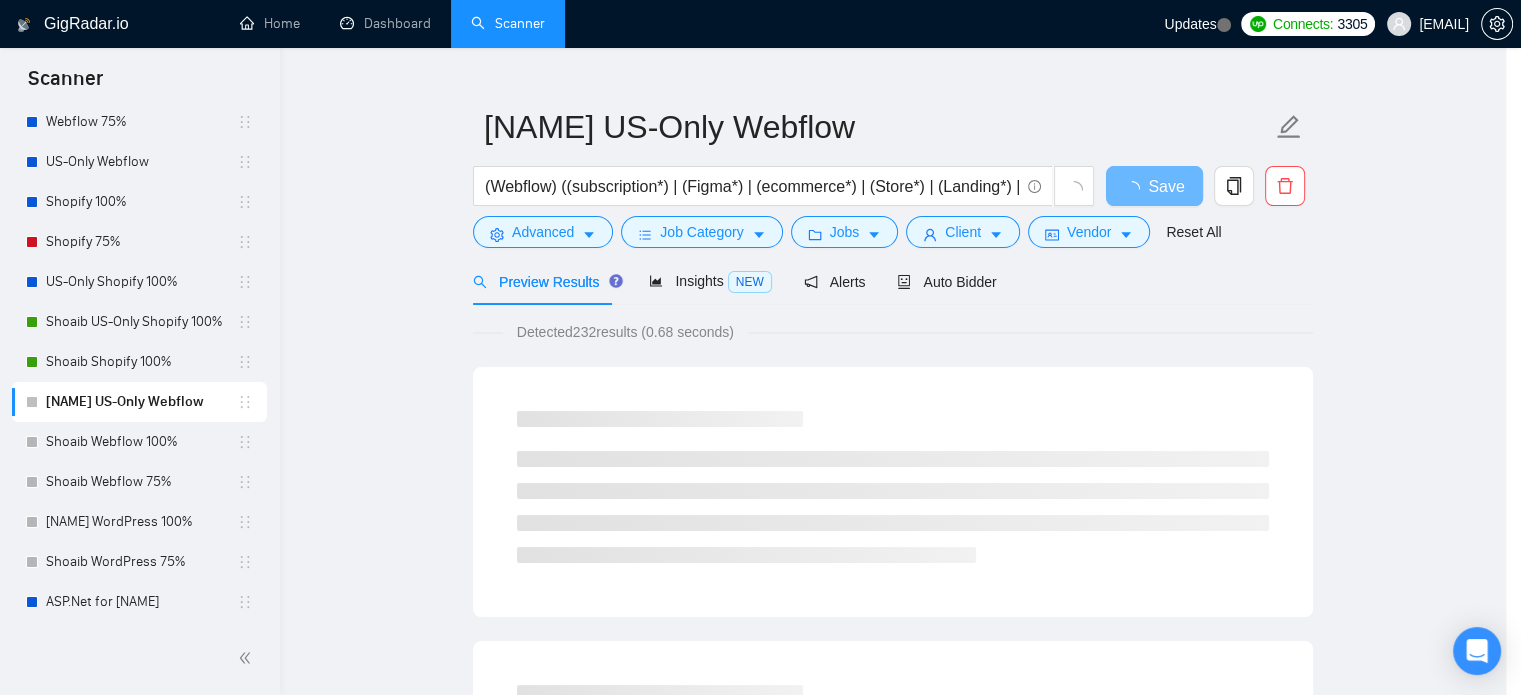 scroll, scrollTop: 36, scrollLeft: 0, axis: vertical 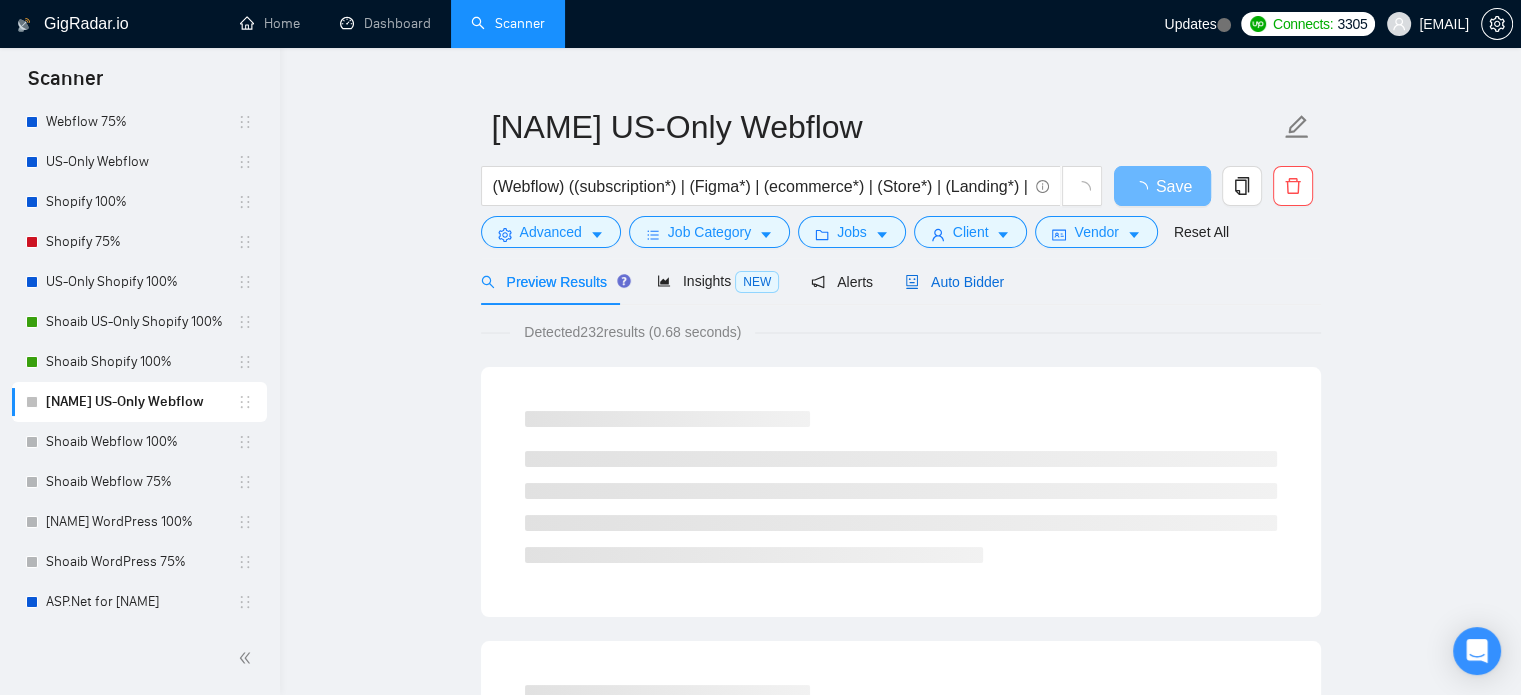 click on "Auto Bidder" at bounding box center (954, 282) 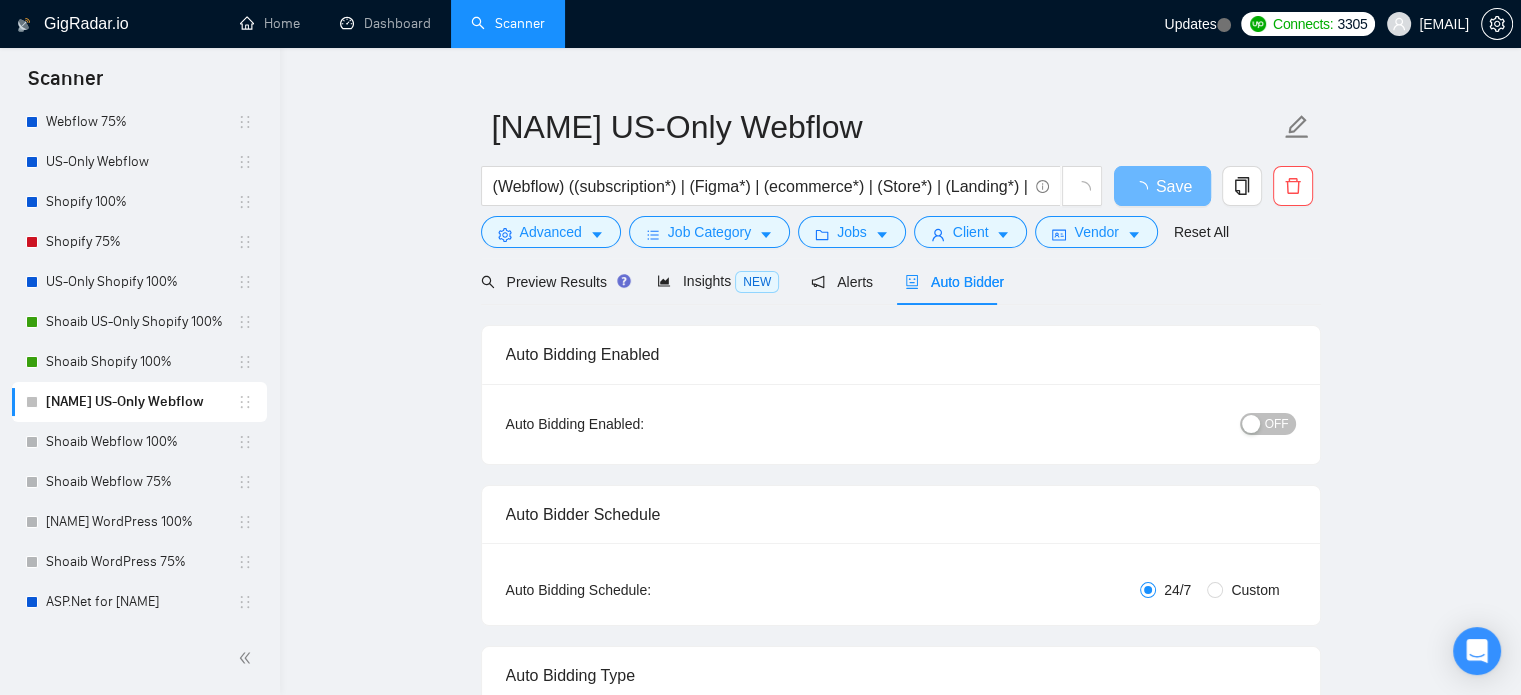 type 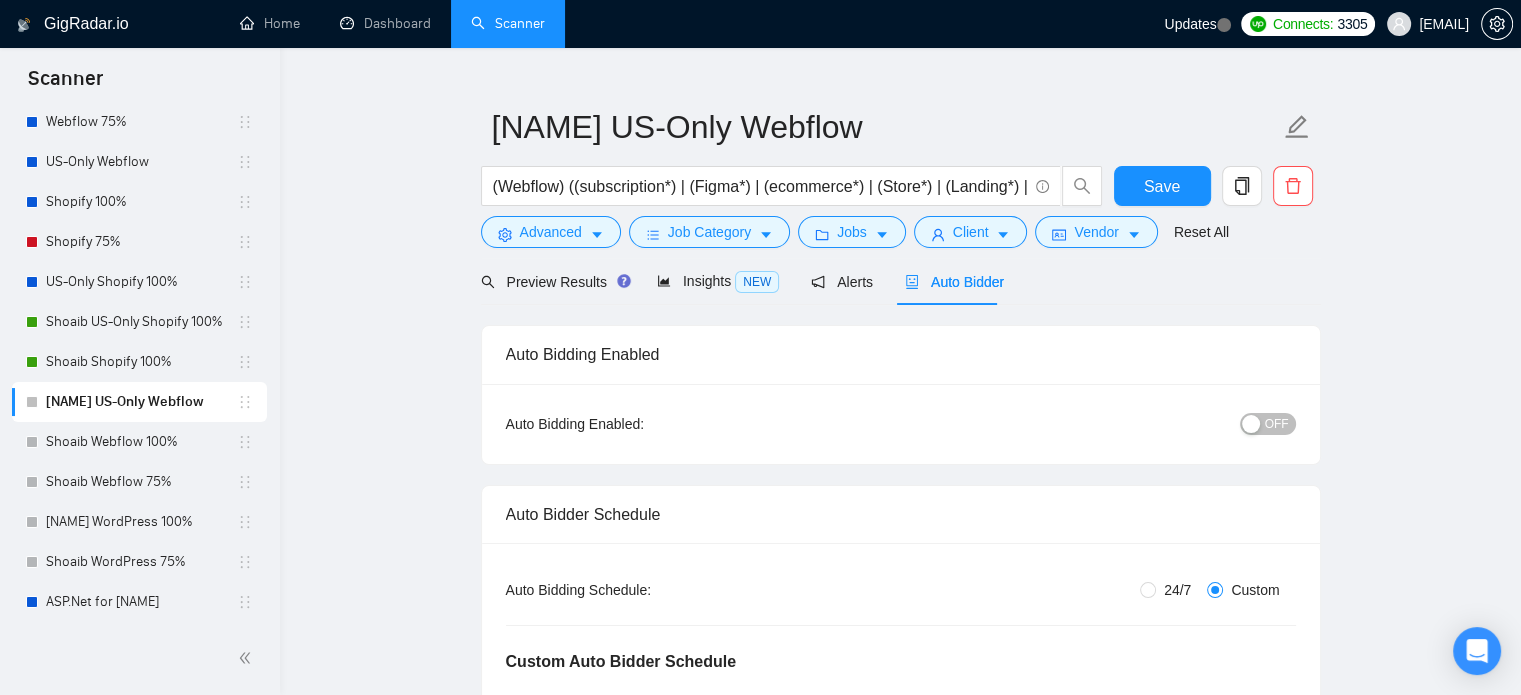 click on "OFF" at bounding box center (1277, 424) 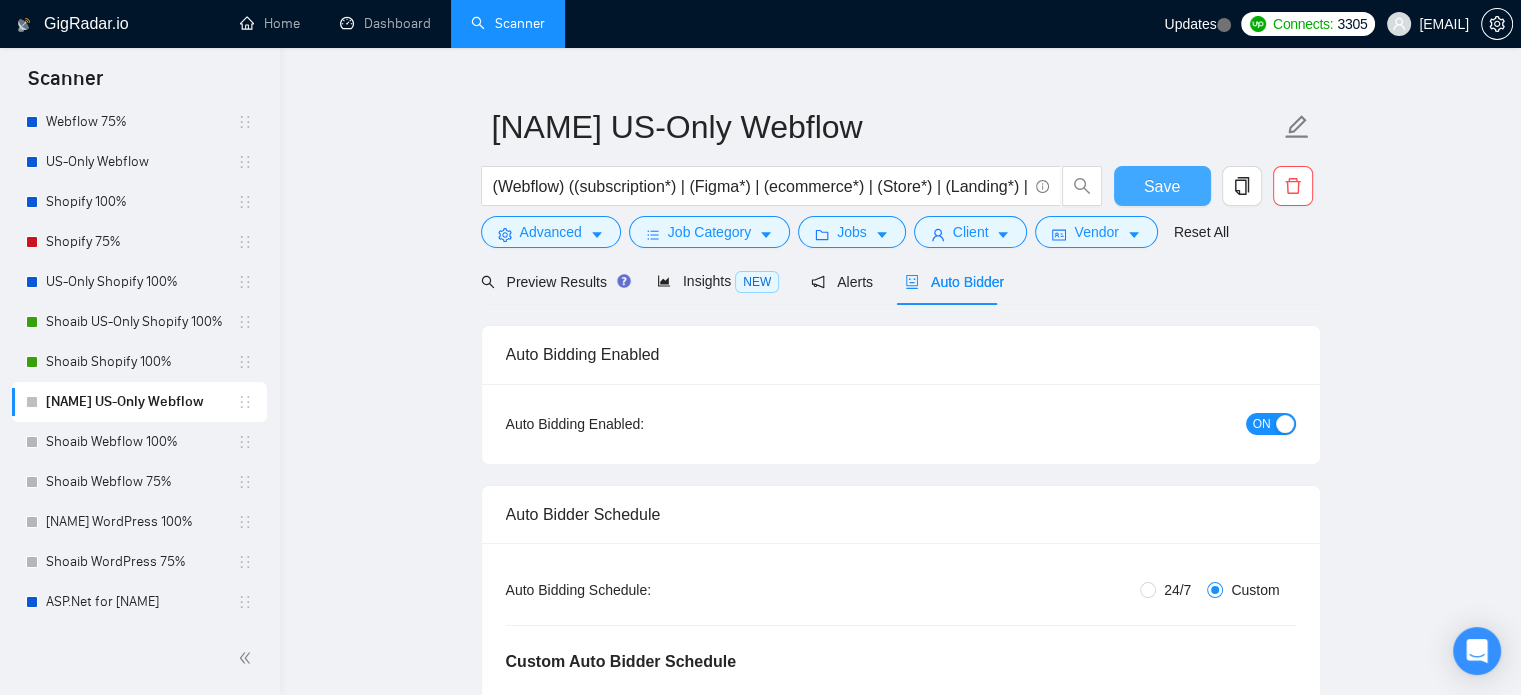 click on "Save" at bounding box center [1162, 186] 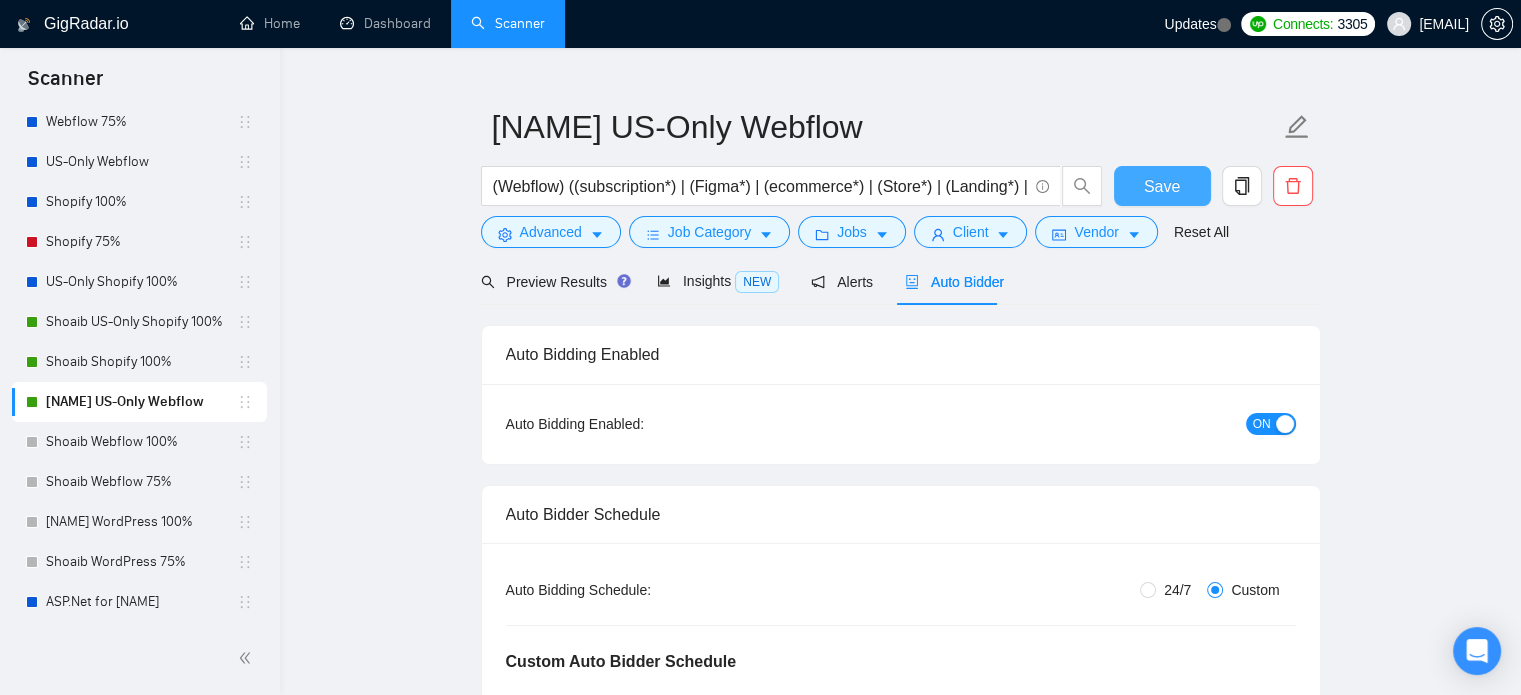 type 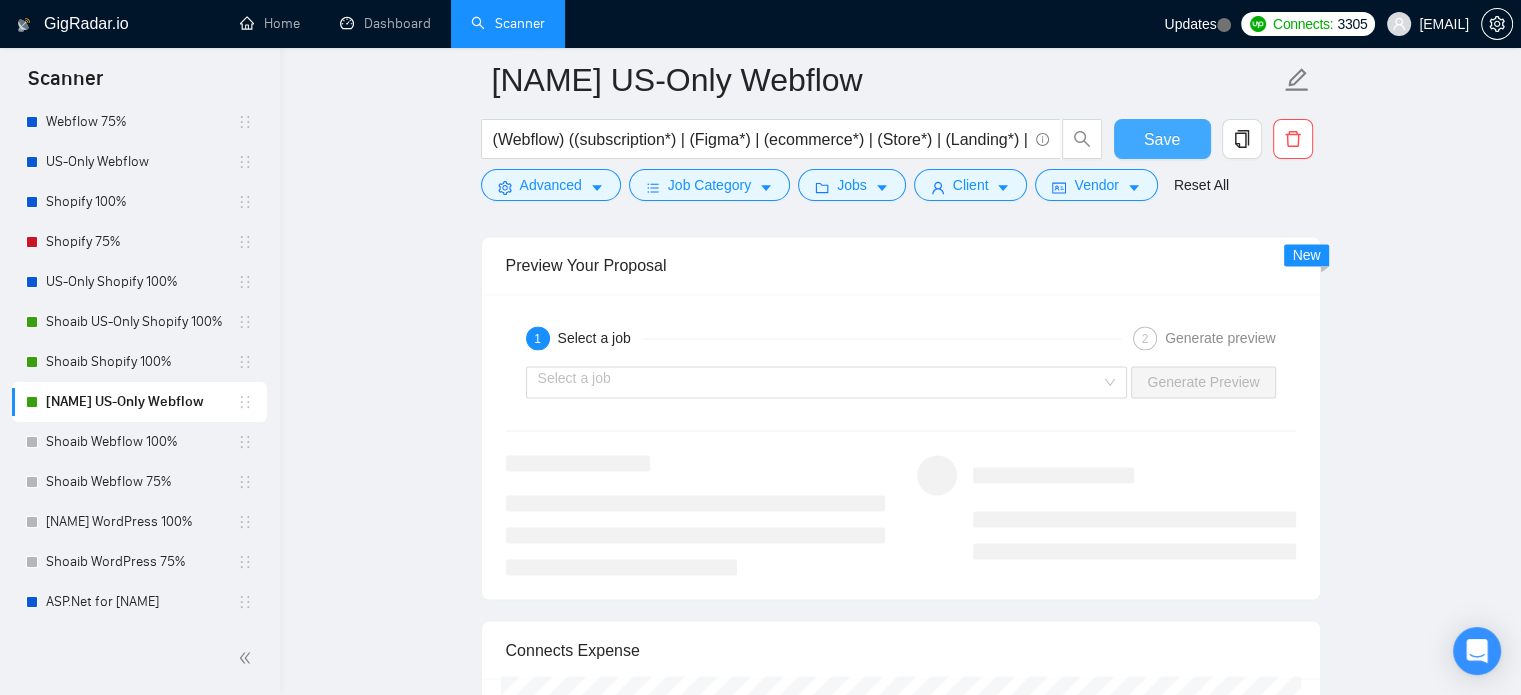 scroll, scrollTop: 3235, scrollLeft: 0, axis: vertical 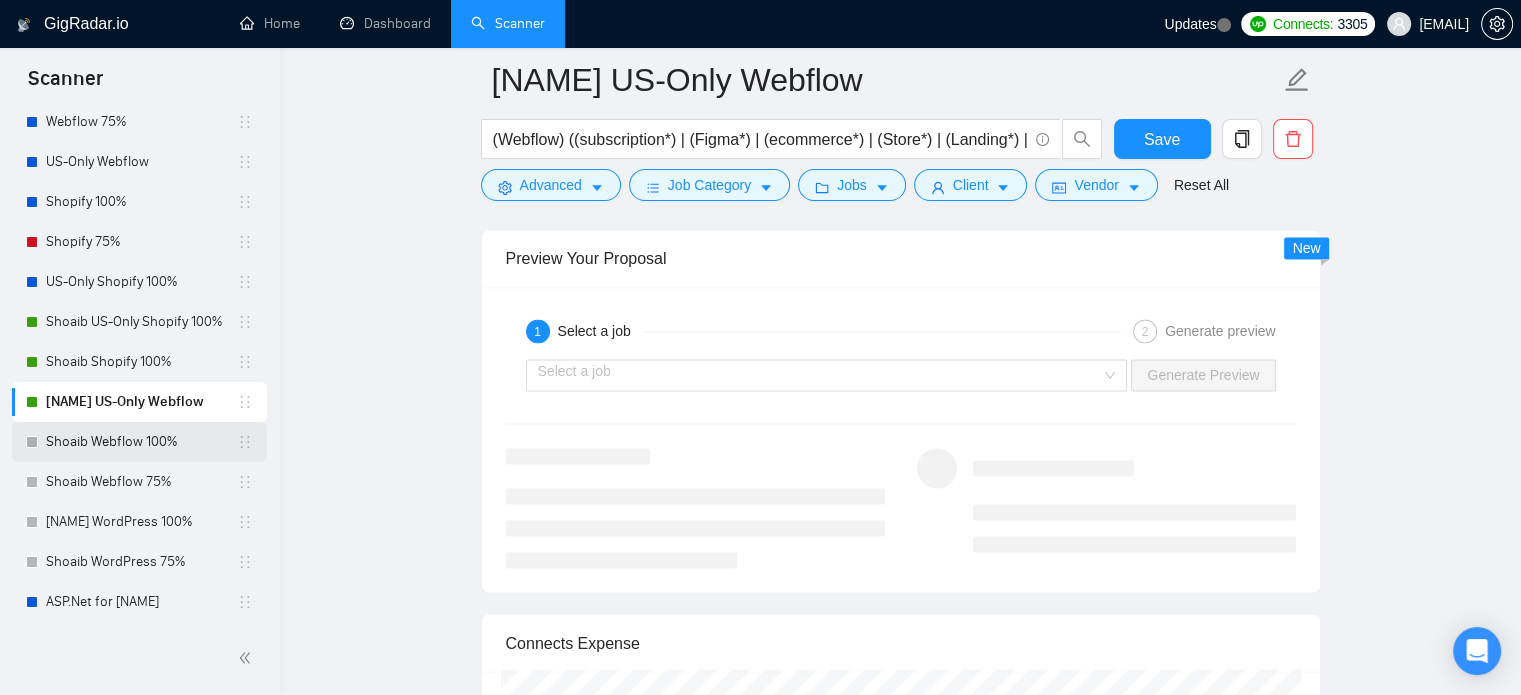 click on "Shoaib Webflow 100%" at bounding box center [141, 442] 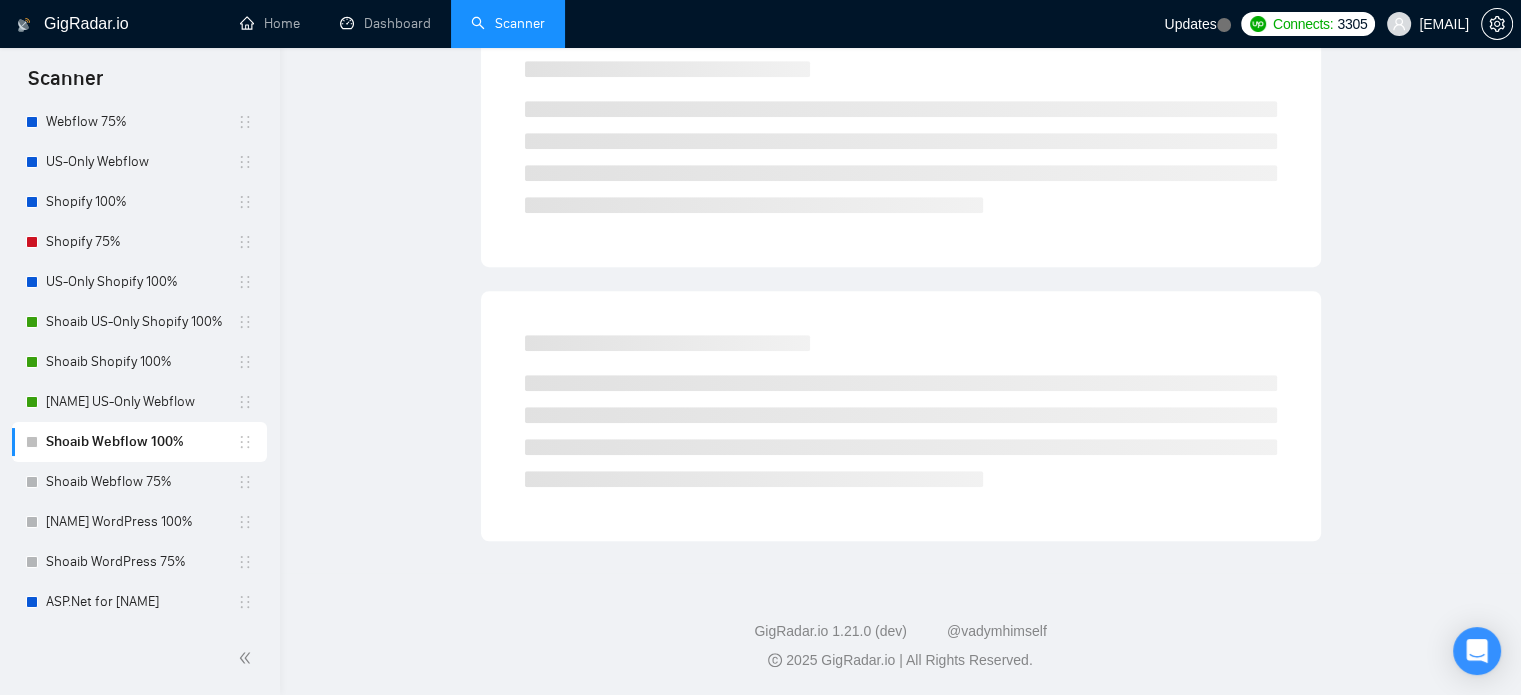 scroll, scrollTop: 35, scrollLeft: 0, axis: vertical 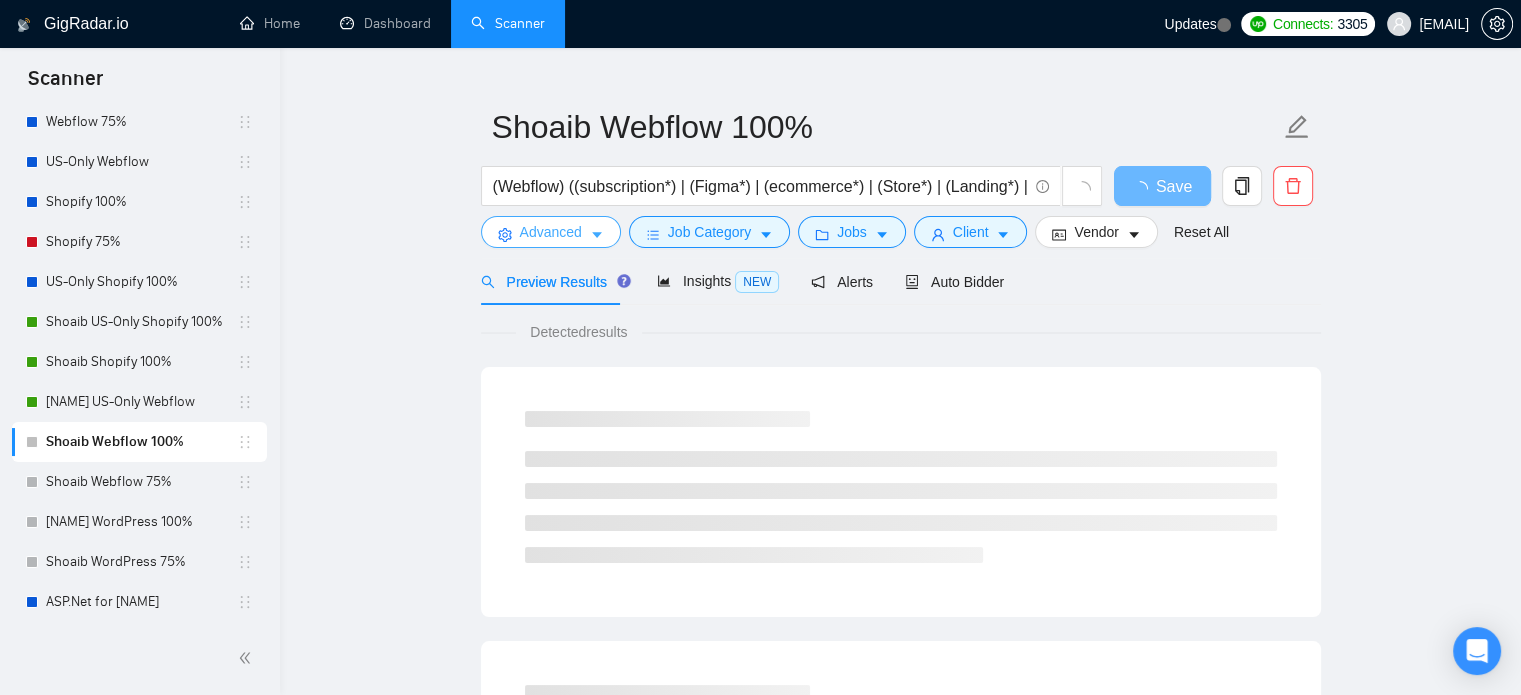 click 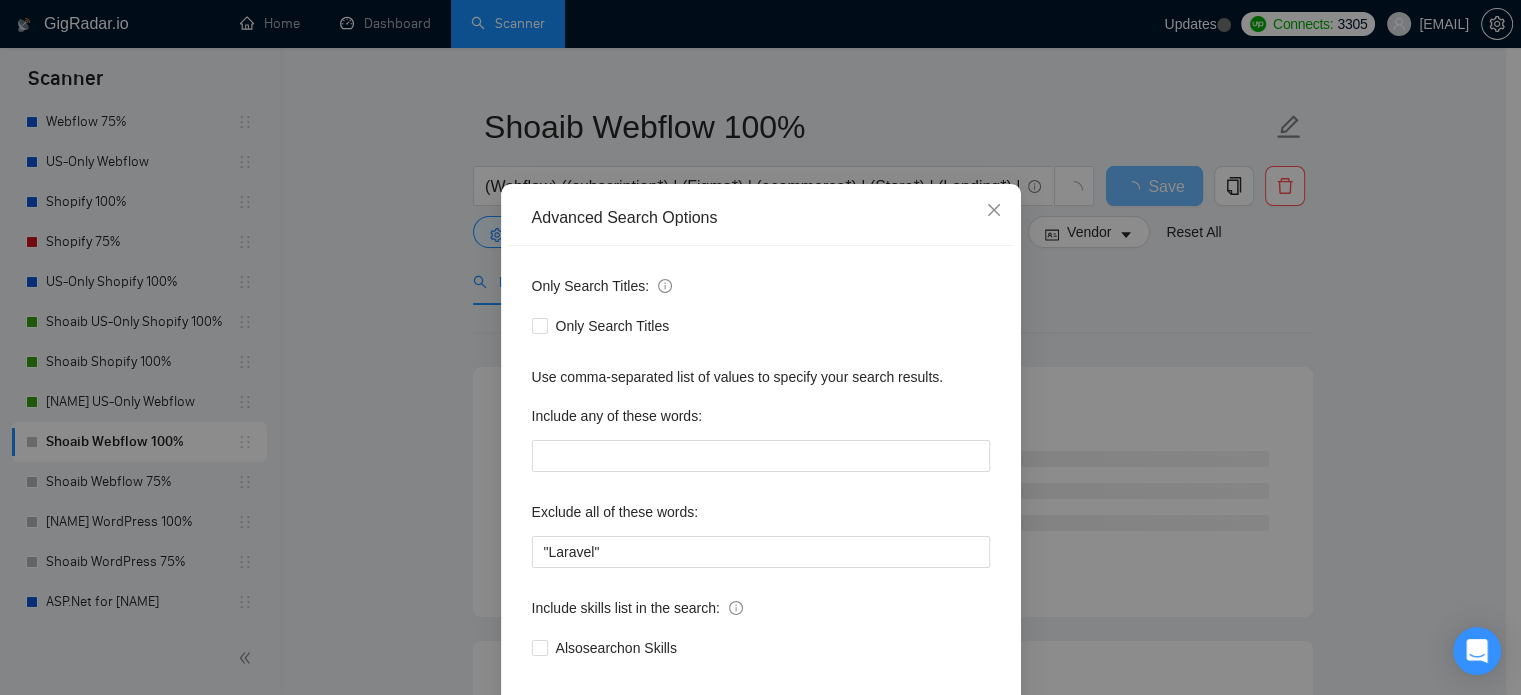 scroll, scrollTop: 136, scrollLeft: 0, axis: vertical 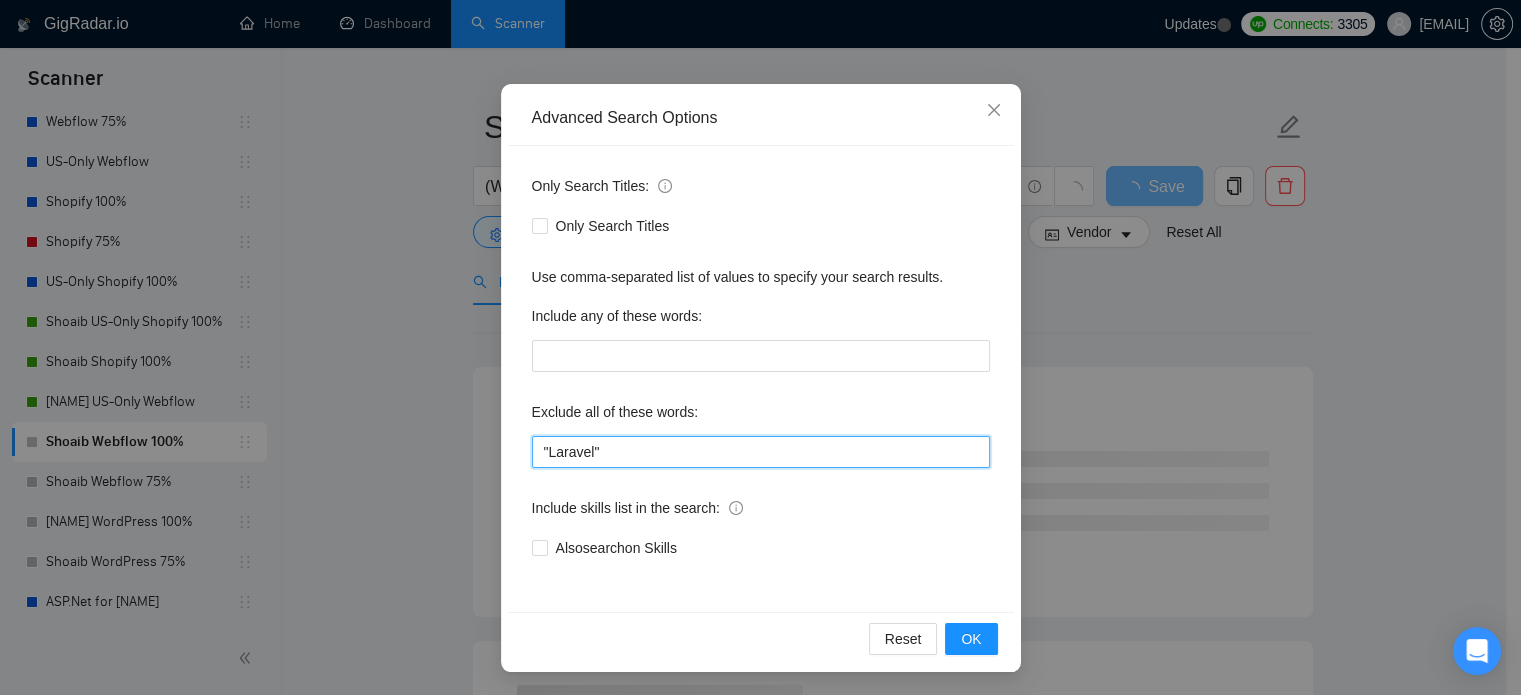 drag, startPoint x: 632, startPoint y: 456, endPoint x: 454, endPoint y: 434, distance: 179.3544 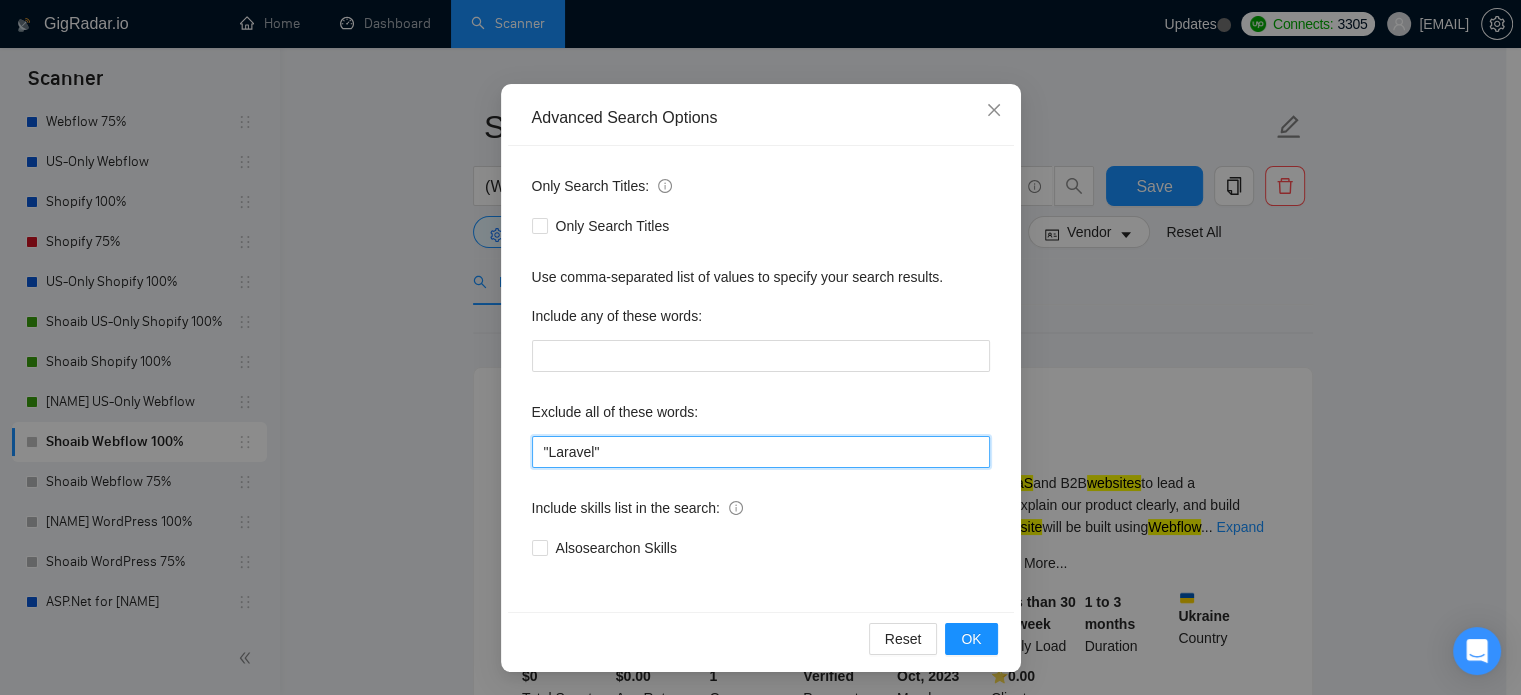 paste on "| TikTok*" 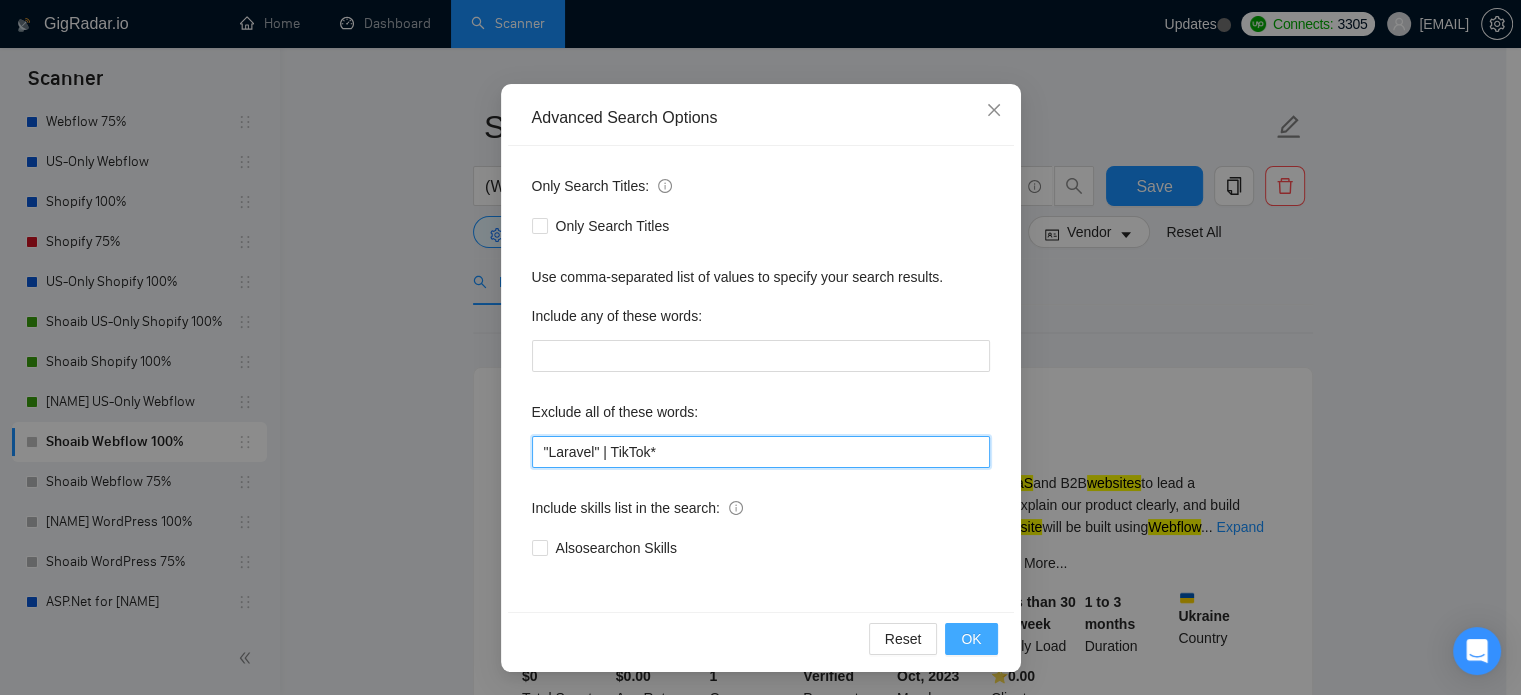 type on ""Laravel" | TikTok*" 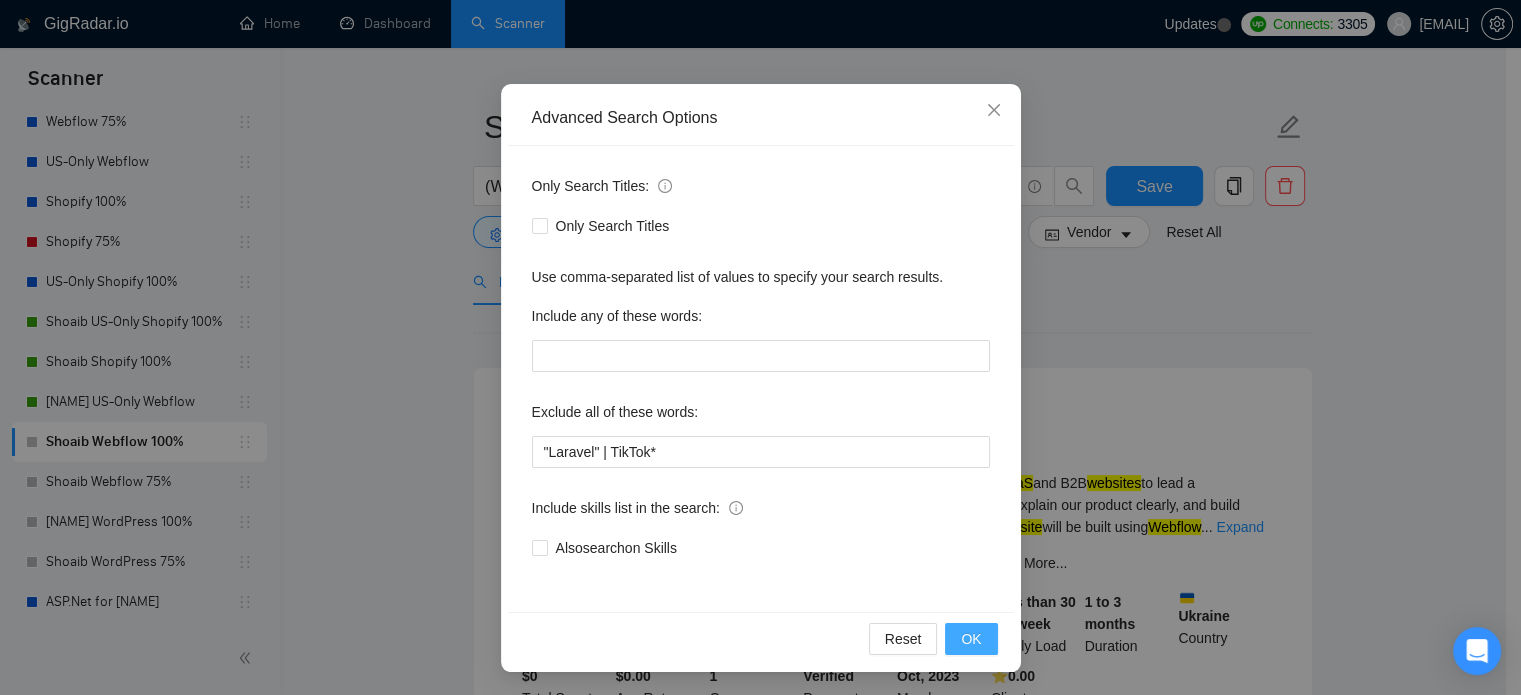 click on "OK" at bounding box center [971, 639] 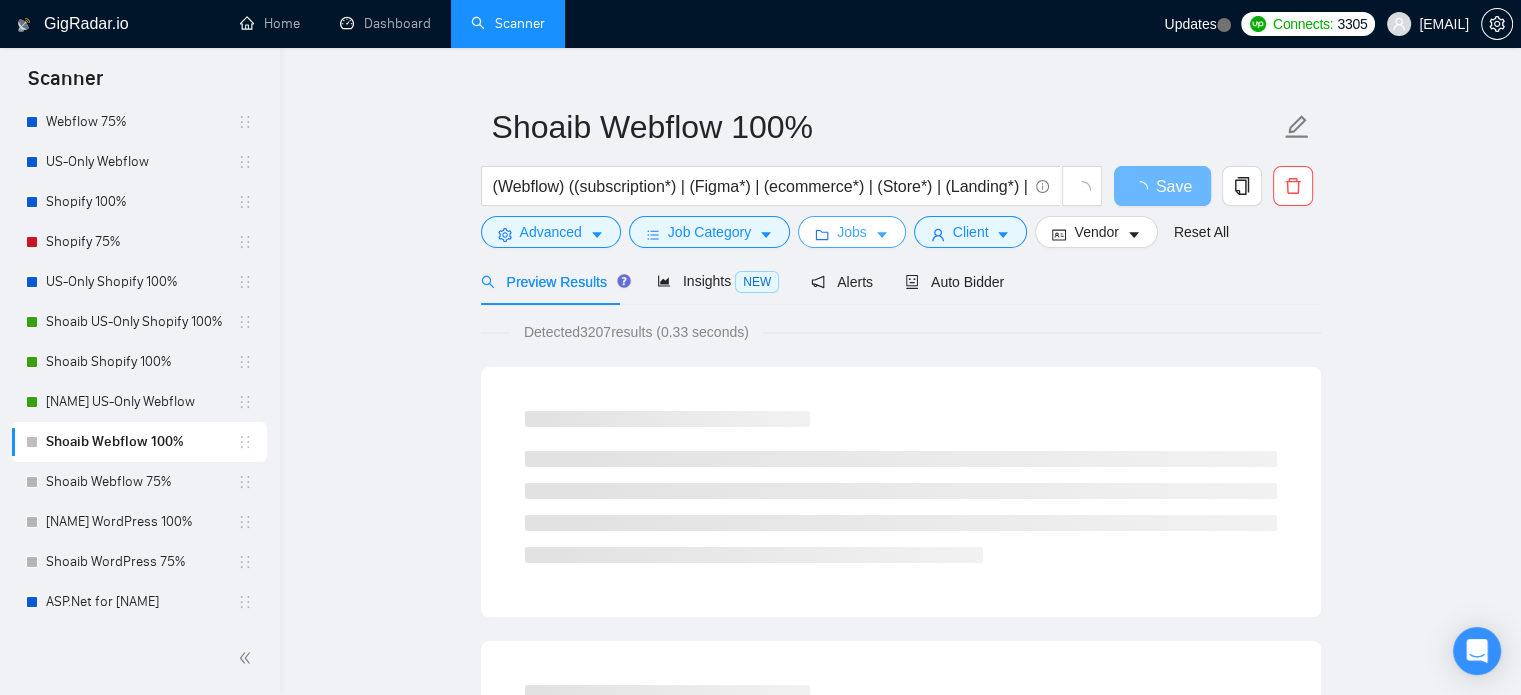 click on "Jobs" at bounding box center [852, 232] 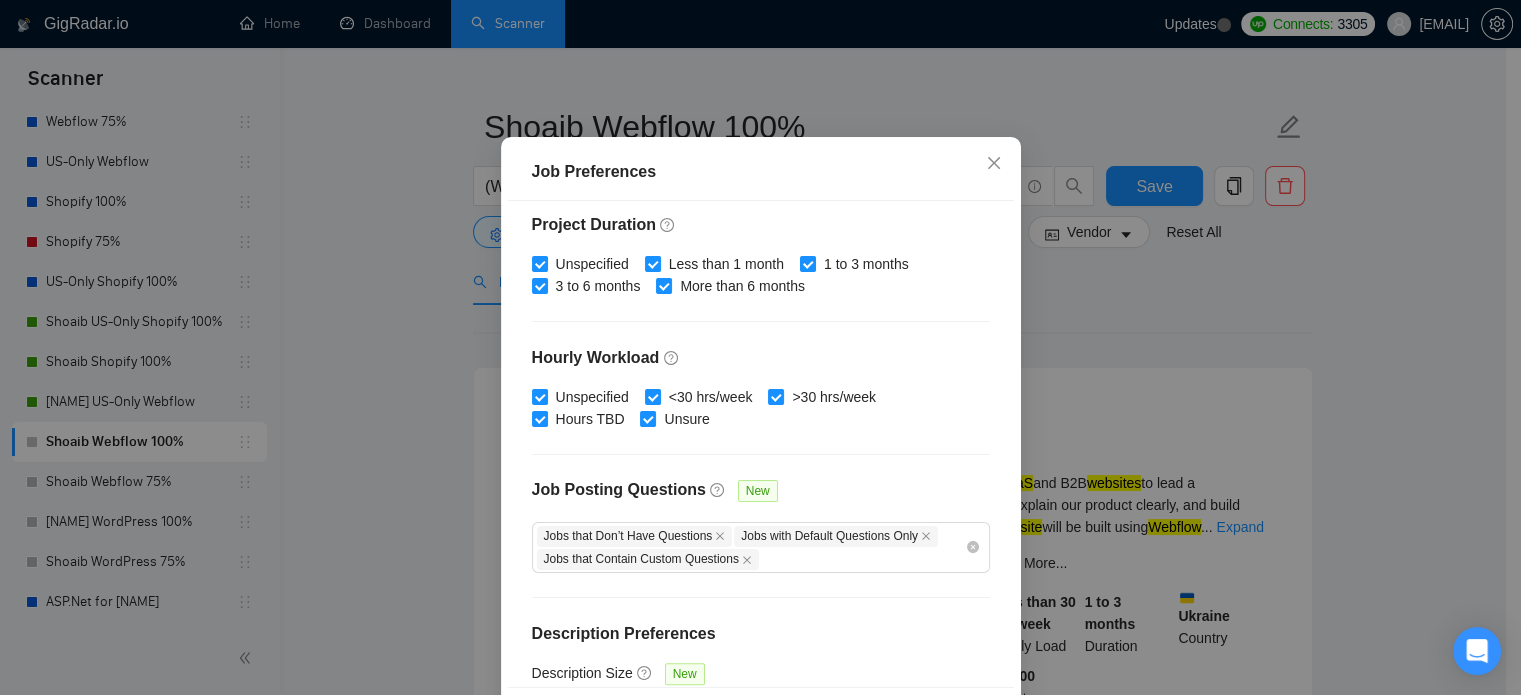 scroll, scrollTop: 659, scrollLeft: 0, axis: vertical 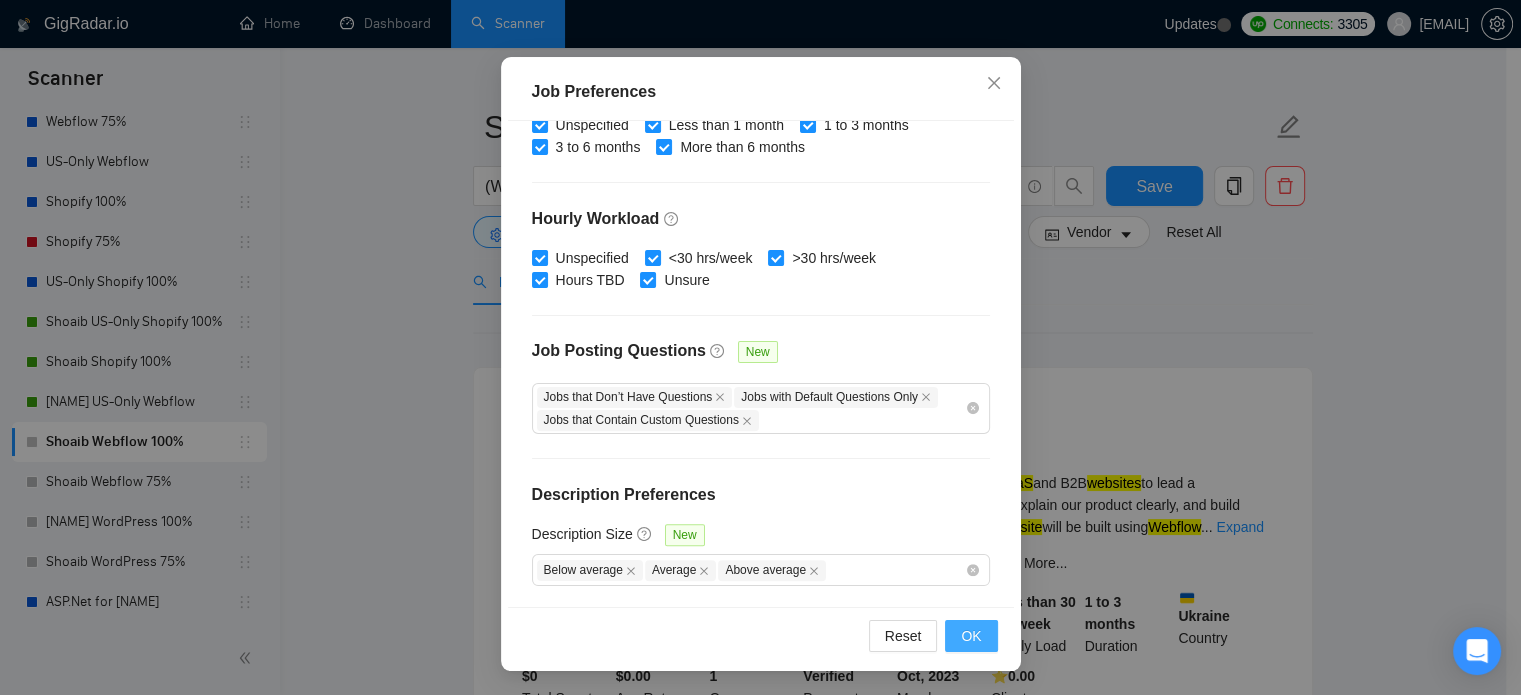 click on "OK" at bounding box center [971, 636] 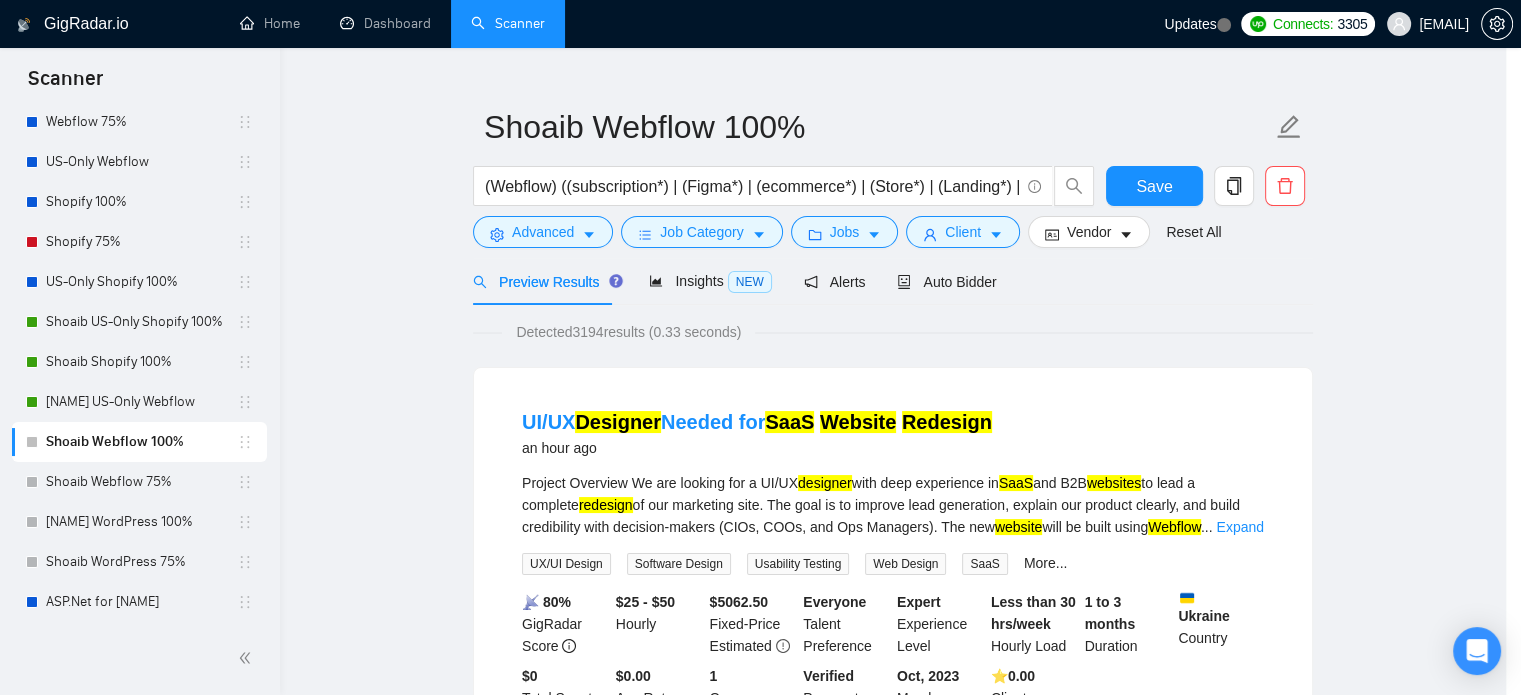 scroll, scrollTop: 63, scrollLeft: 0, axis: vertical 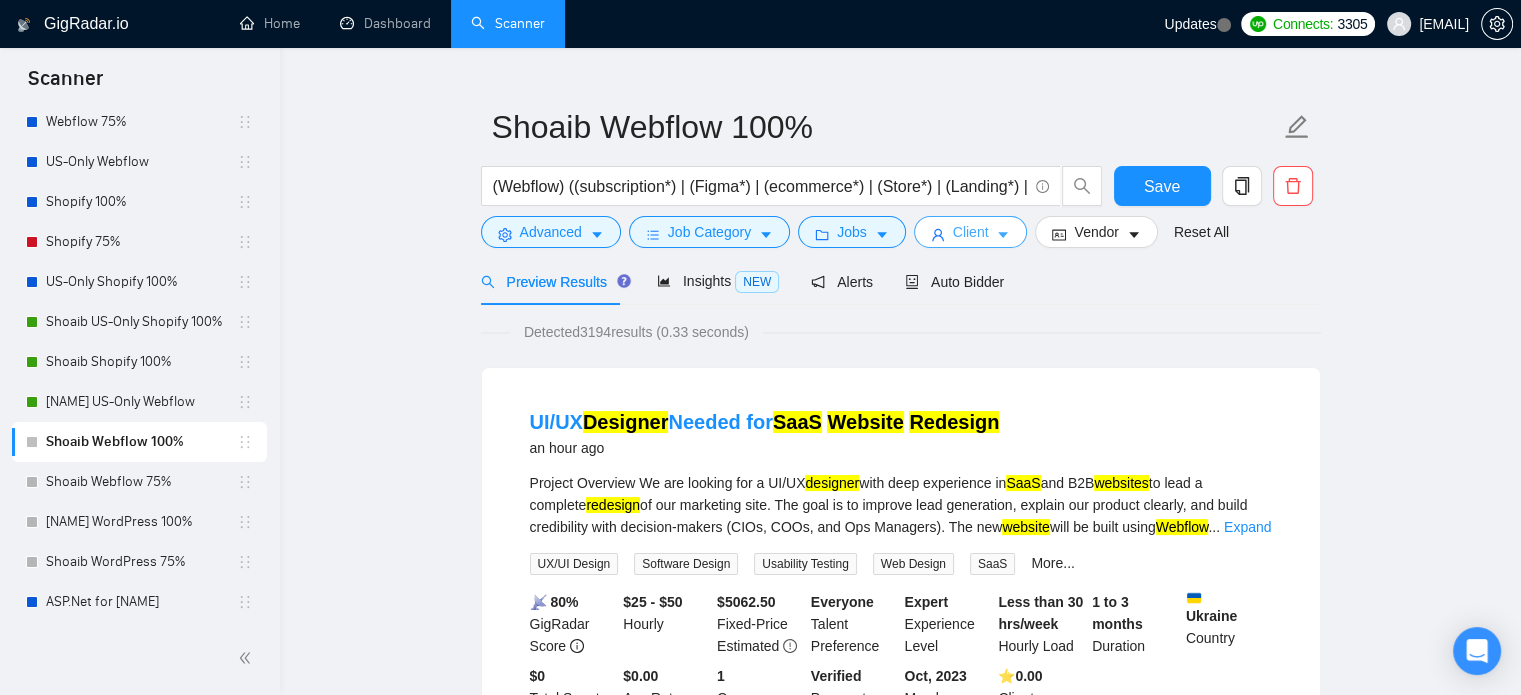 click on "Client" at bounding box center (971, 232) 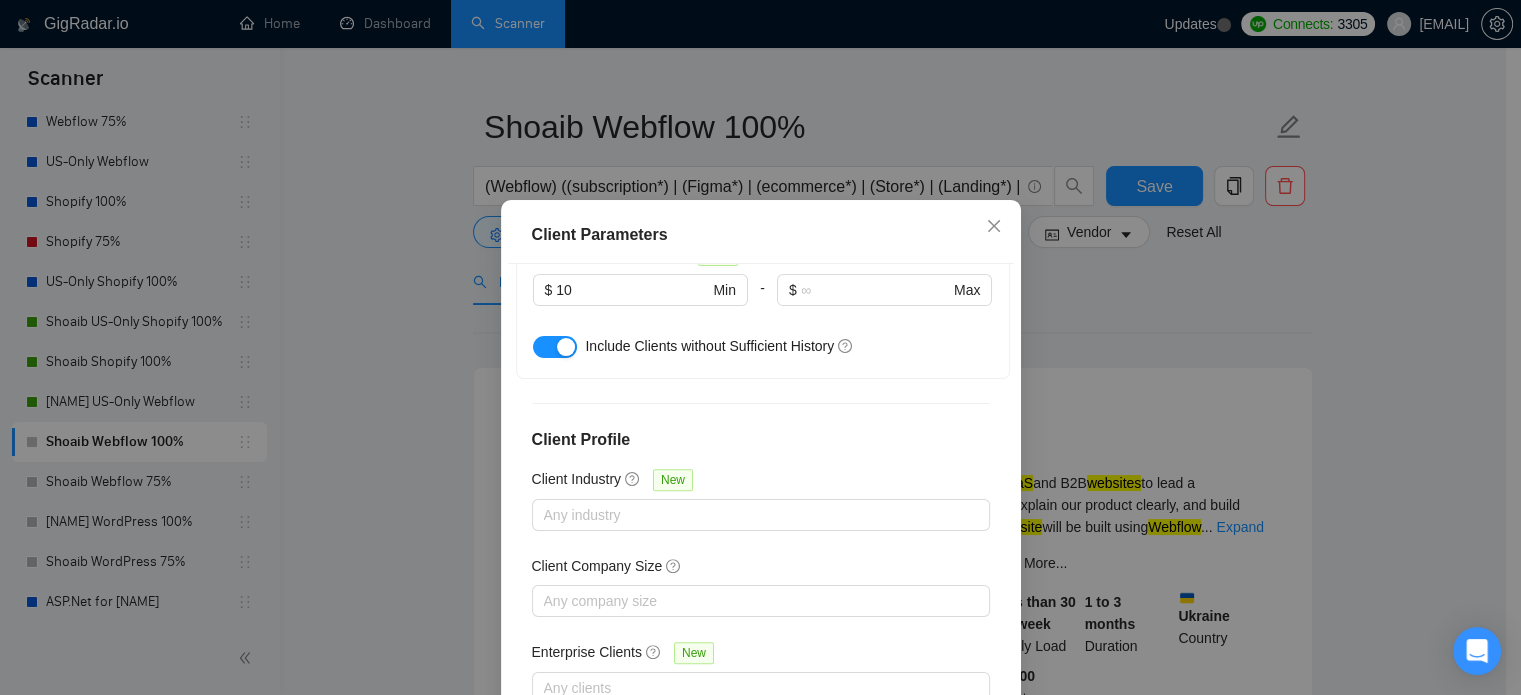 click at bounding box center (566, 347) 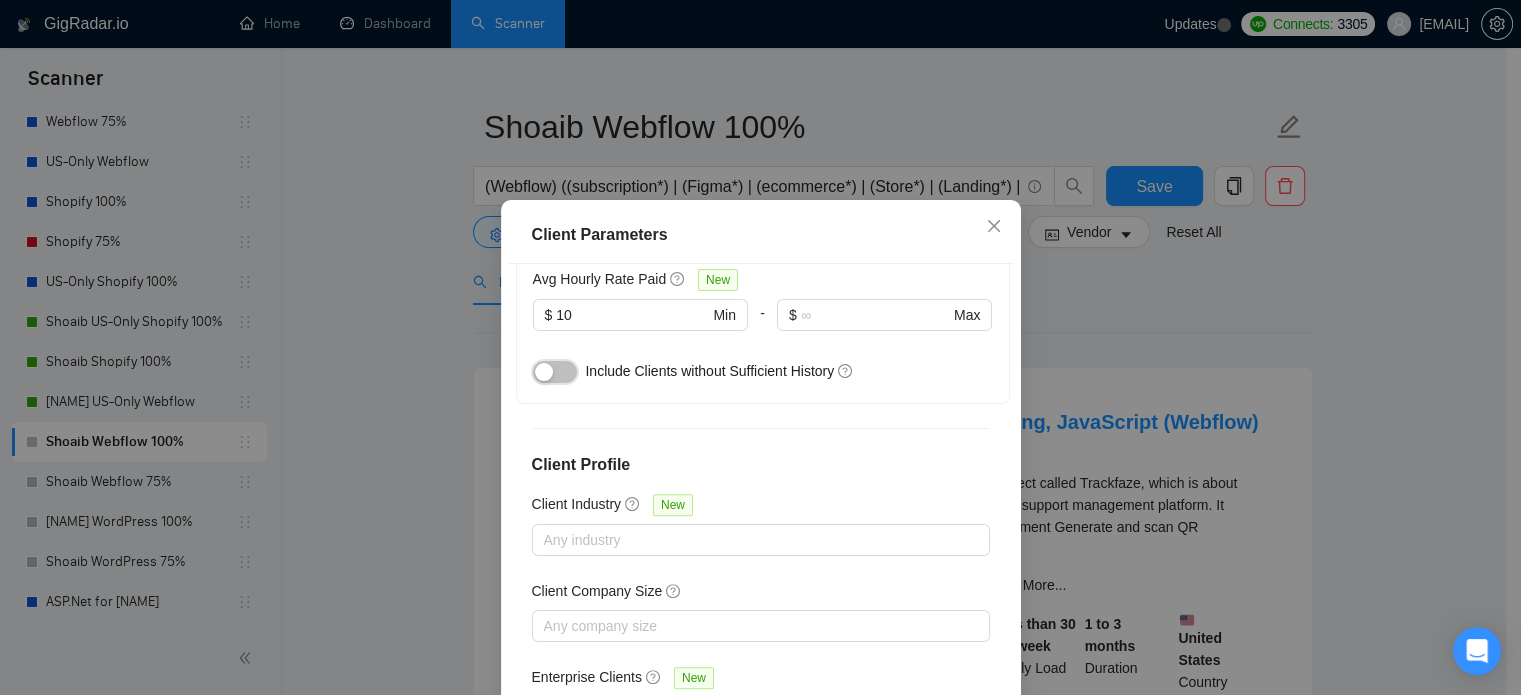 scroll, scrollTop: 788, scrollLeft: 0, axis: vertical 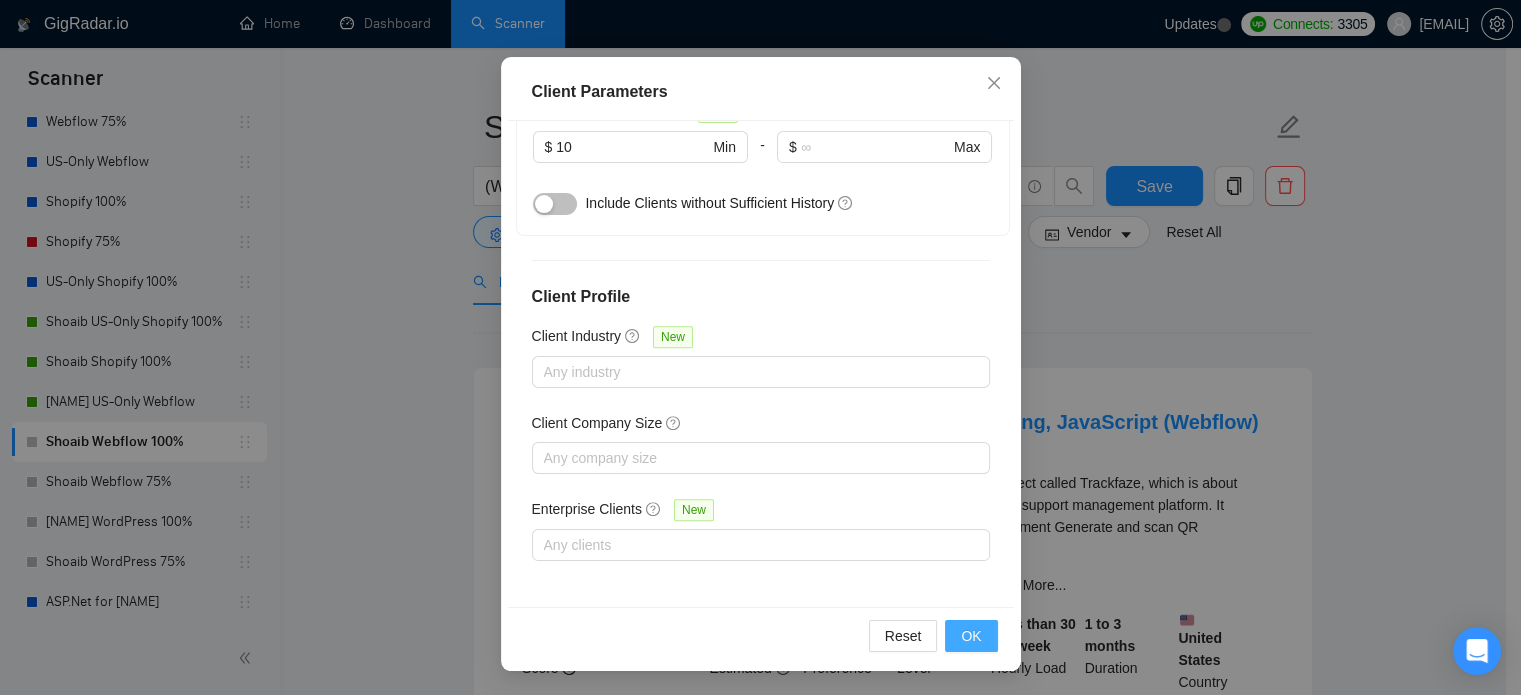 click on "OK" at bounding box center (971, 636) 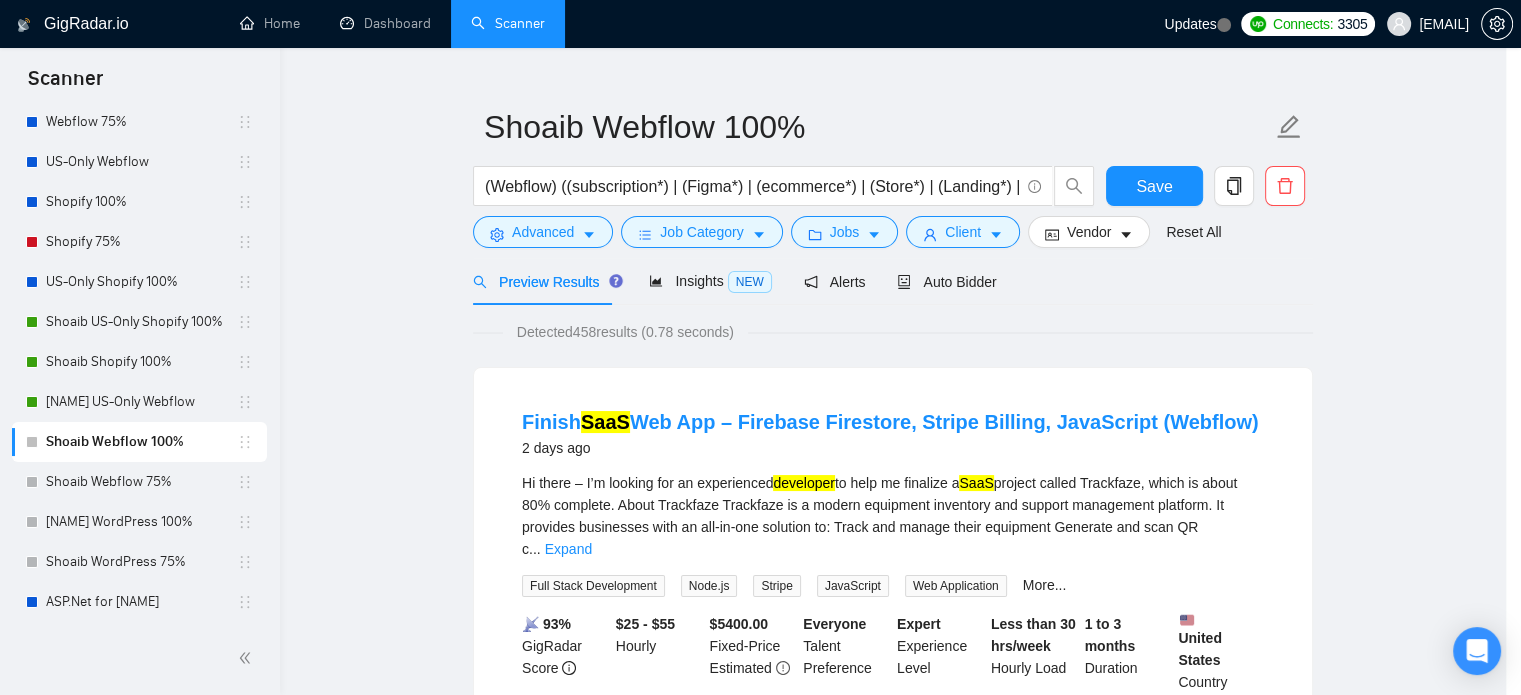 scroll, scrollTop: 63, scrollLeft: 0, axis: vertical 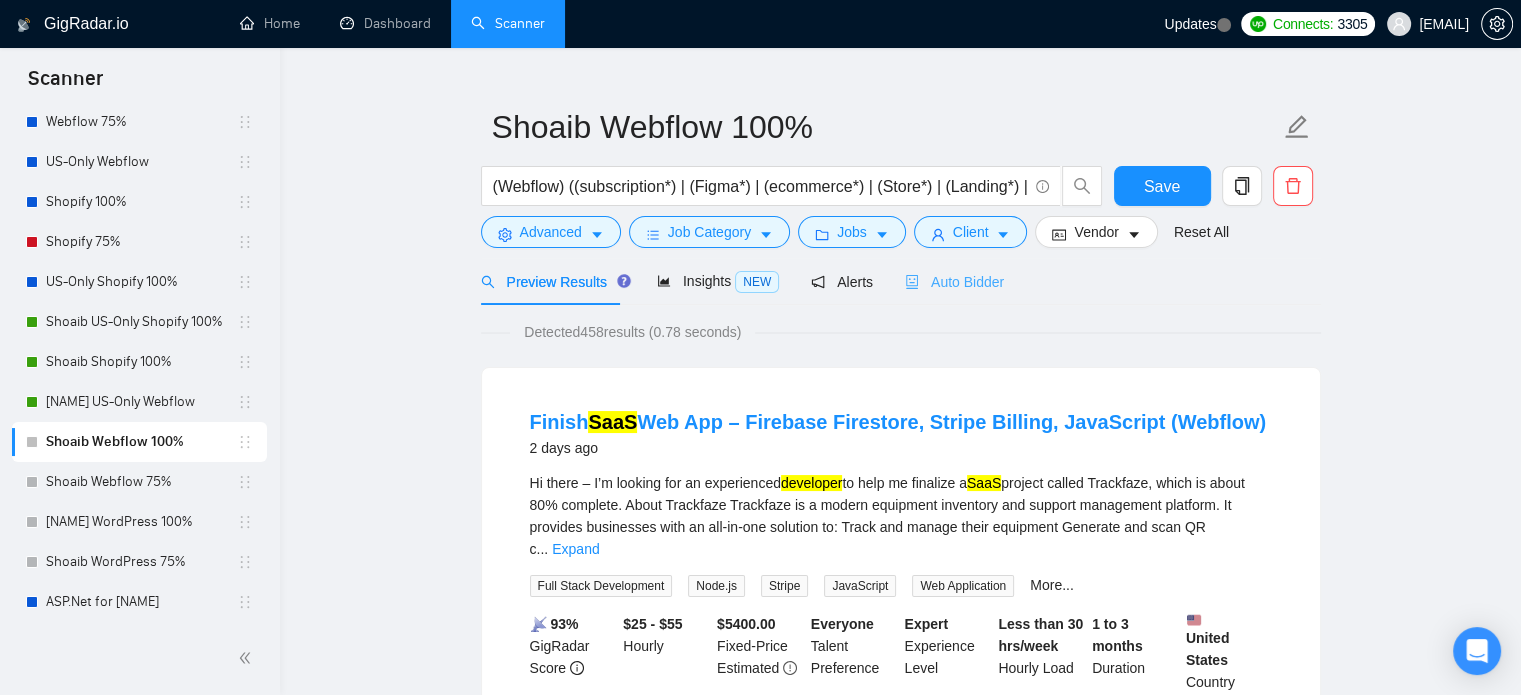 click on "Auto Bidder" at bounding box center [954, 281] 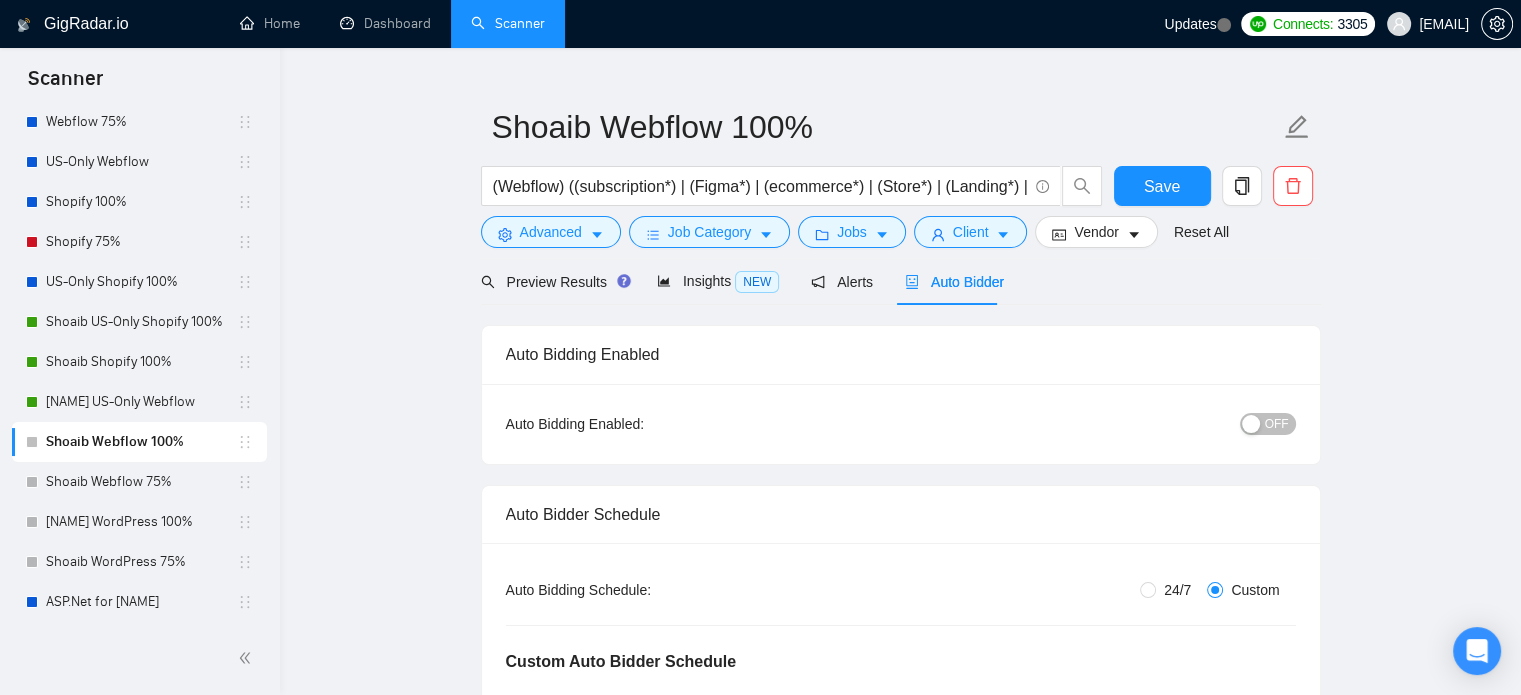 click on "OFF" at bounding box center (1277, 424) 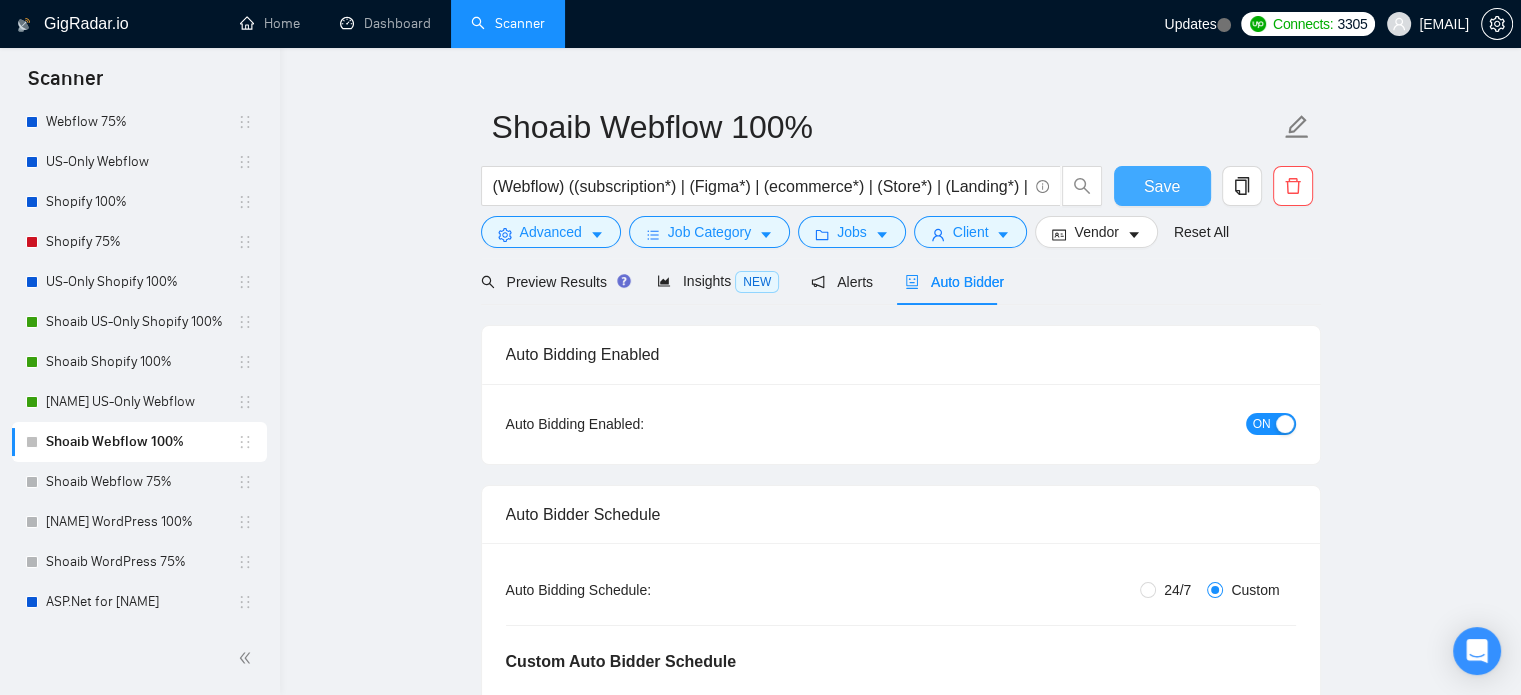 click on "Save" at bounding box center [1162, 186] 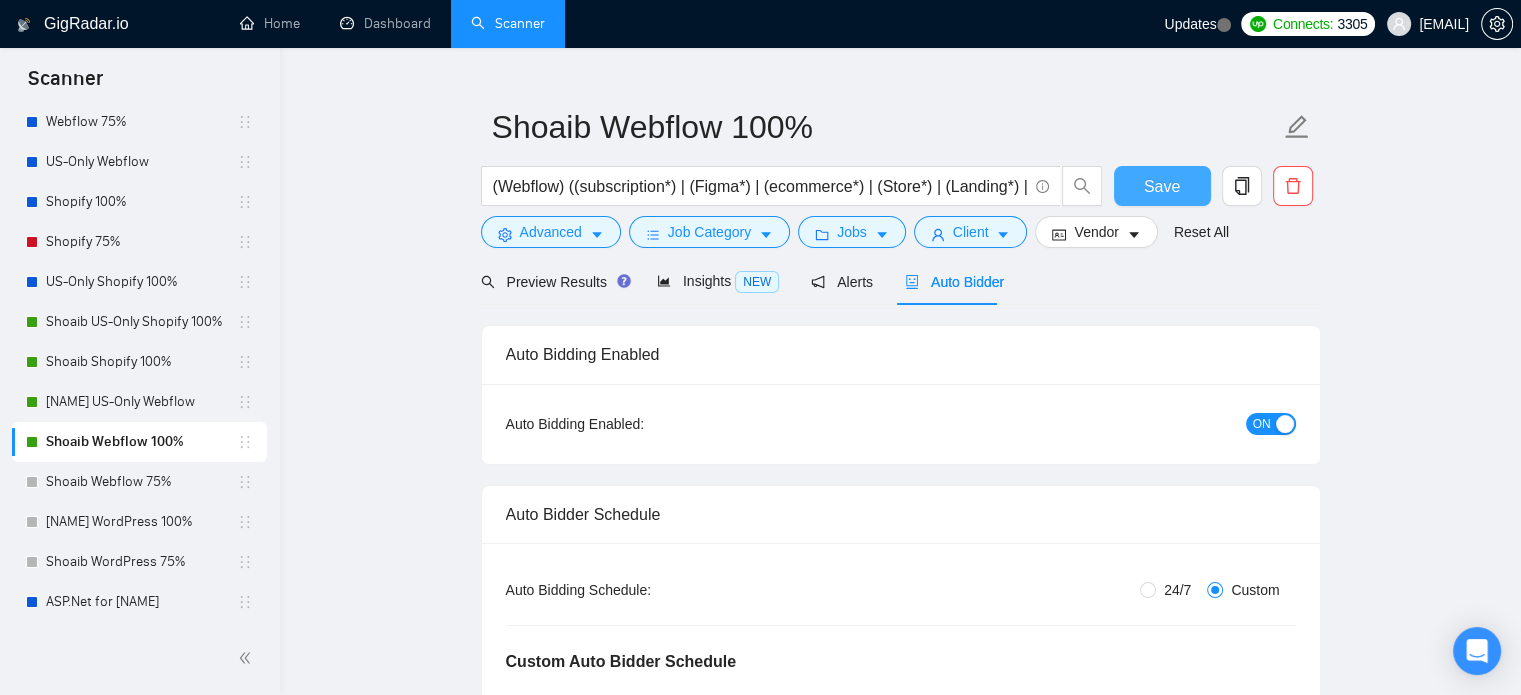 type 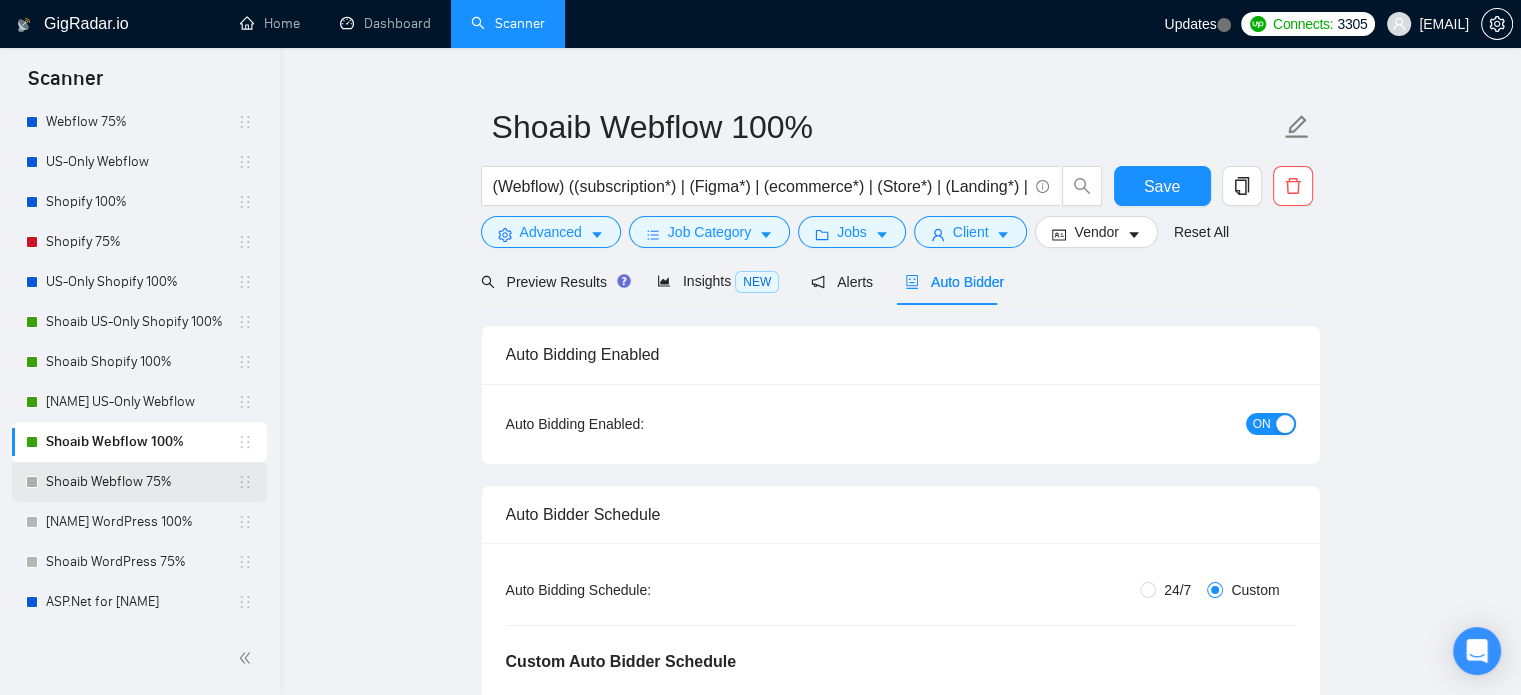 click on "Shoaib Webflow 75%" at bounding box center (141, 482) 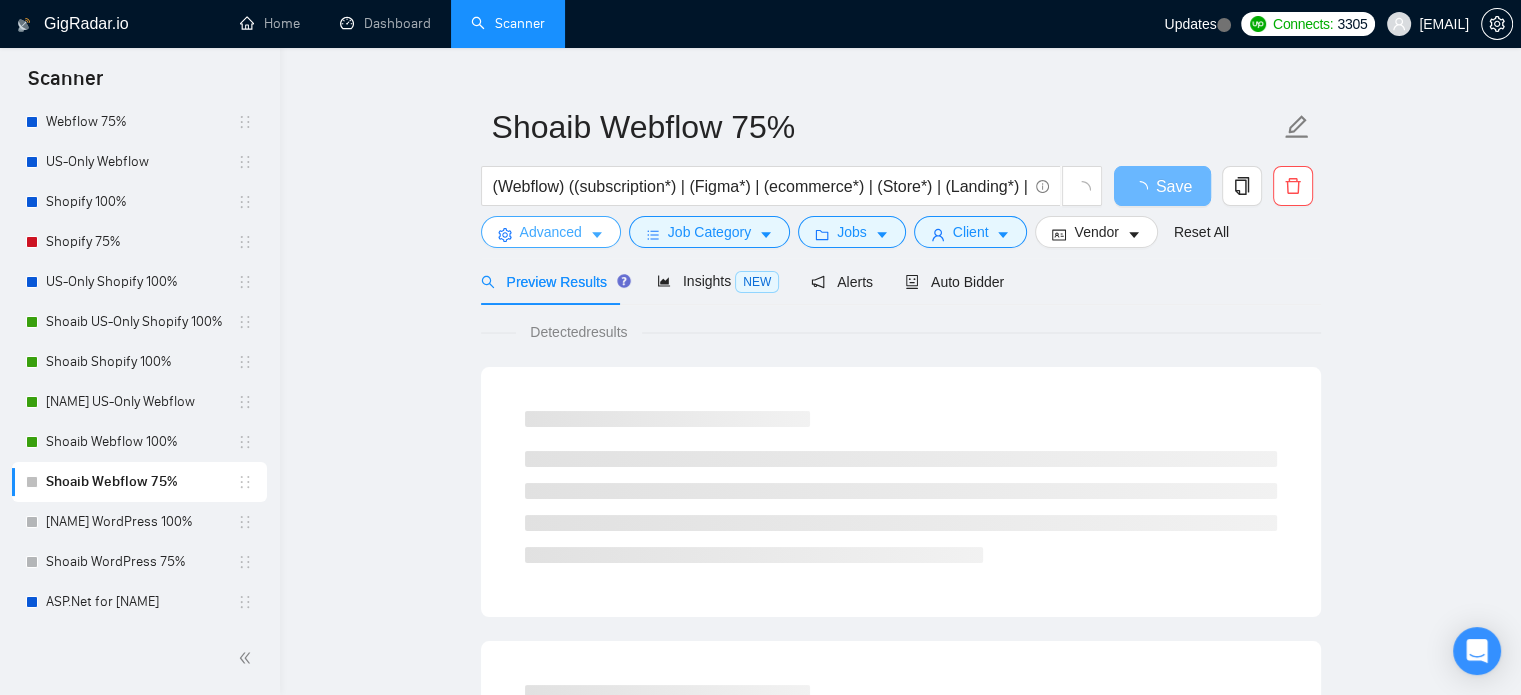 click on "Advanced" at bounding box center [551, 232] 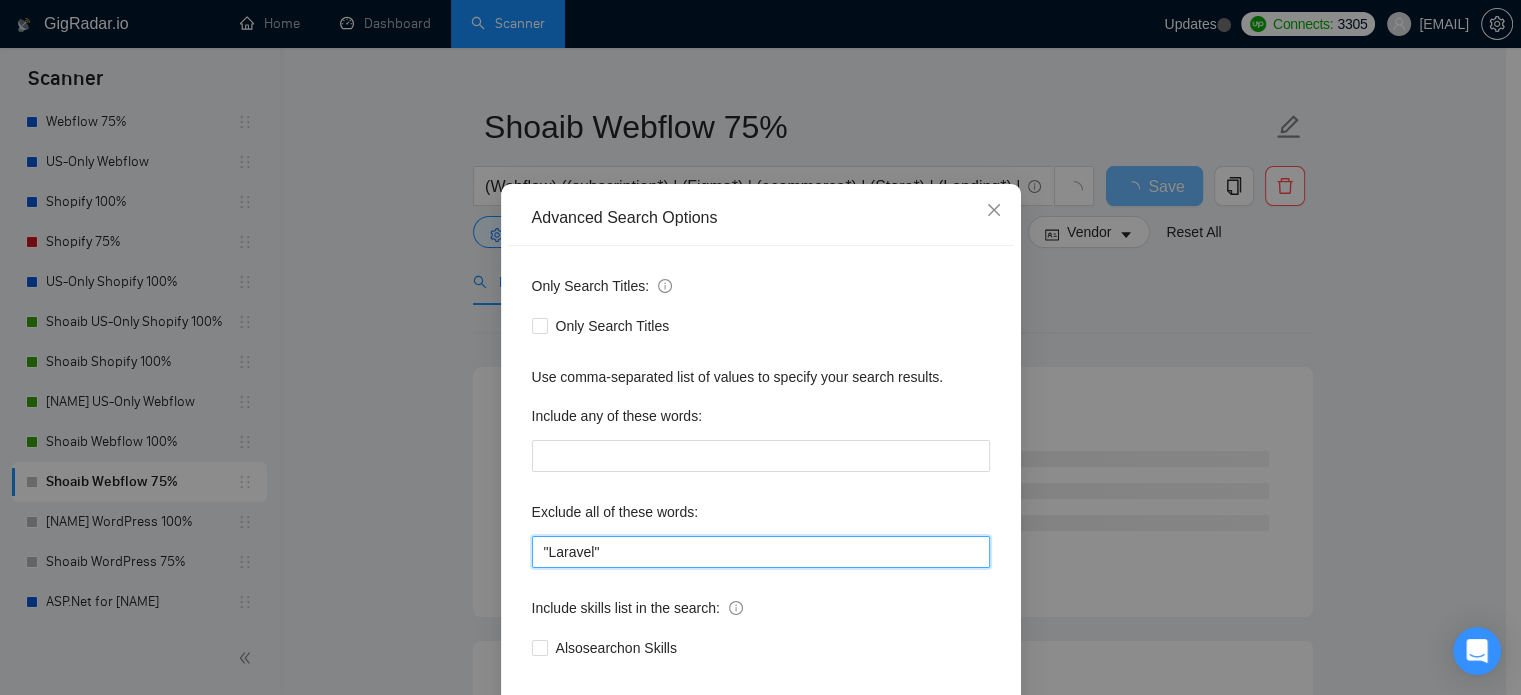 drag, startPoint x: 612, startPoint y: 585, endPoint x: 479, endPoint y: 587, distance: 133.01503 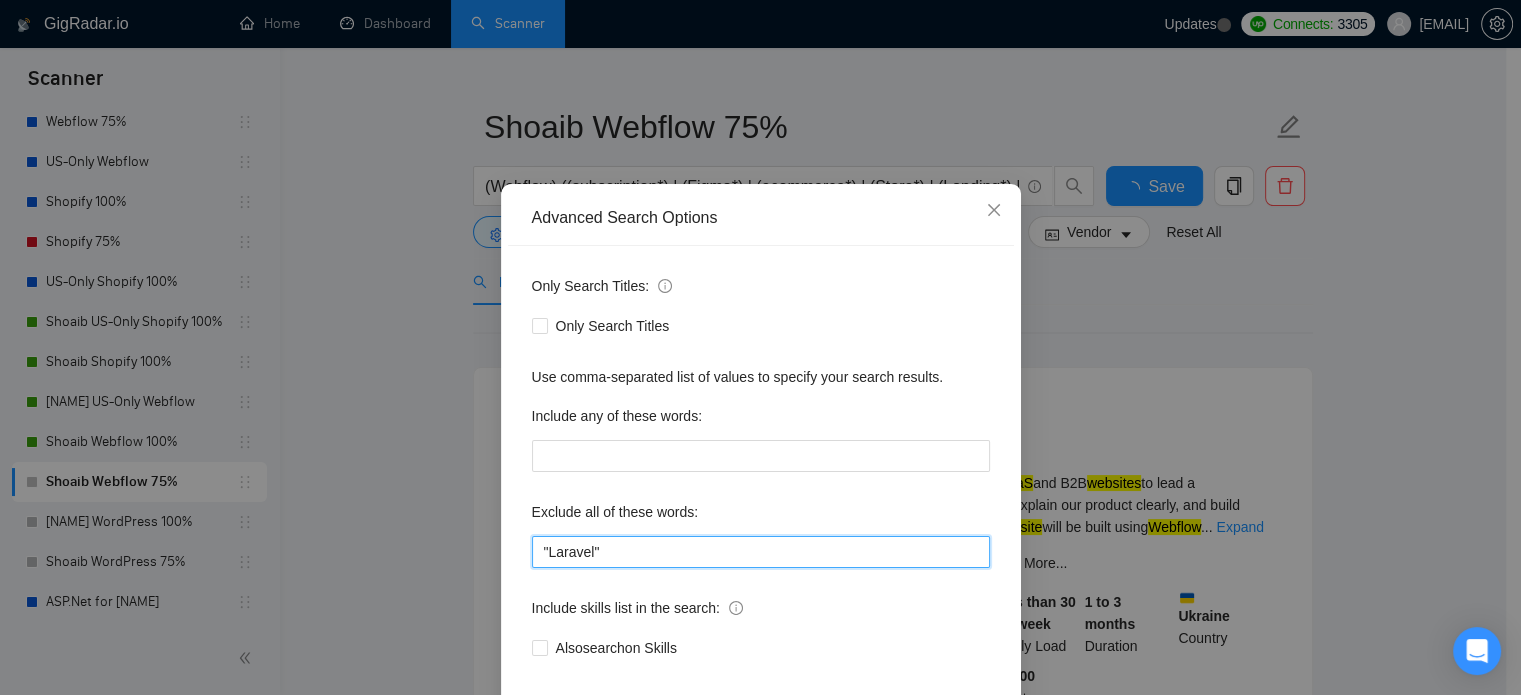 paste on "| TikTok*" 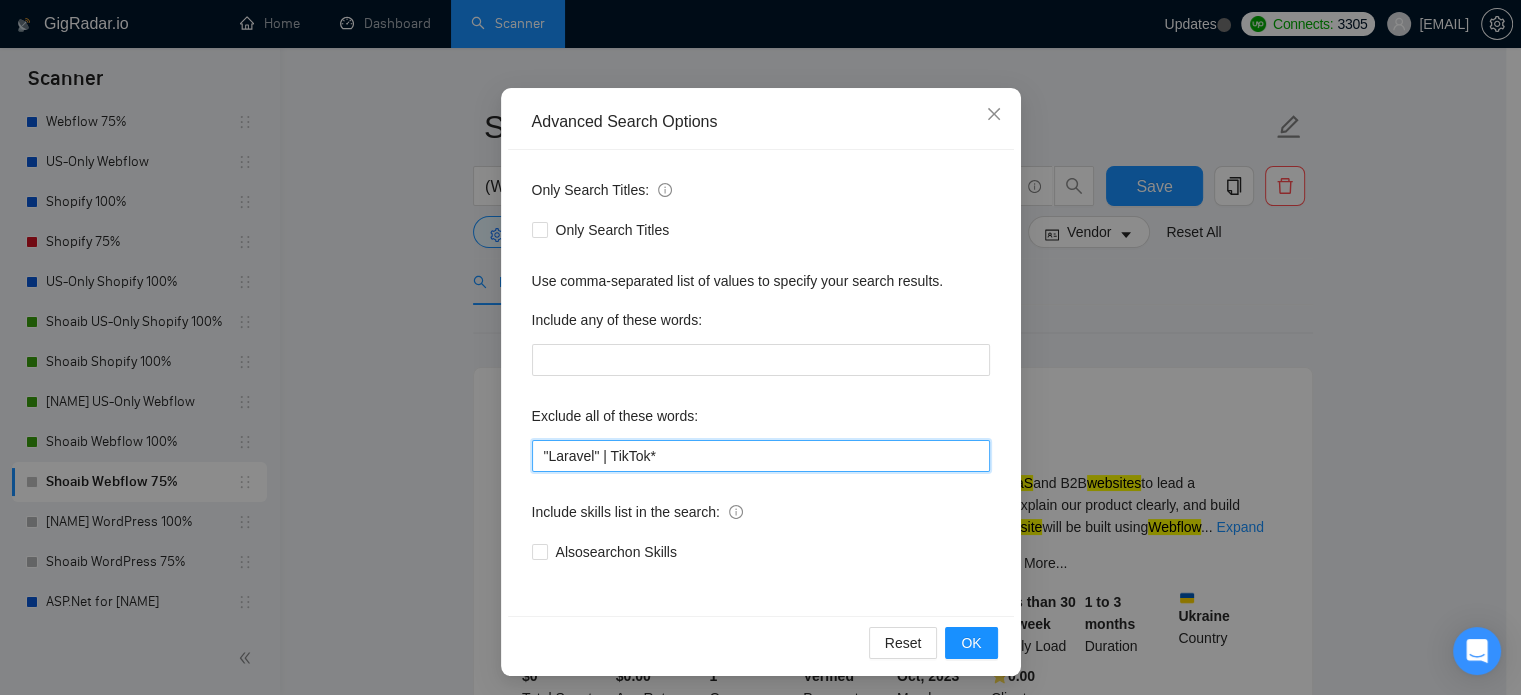 scroll, scrollTop: 136, scrollLeft: 0, axis: vertical 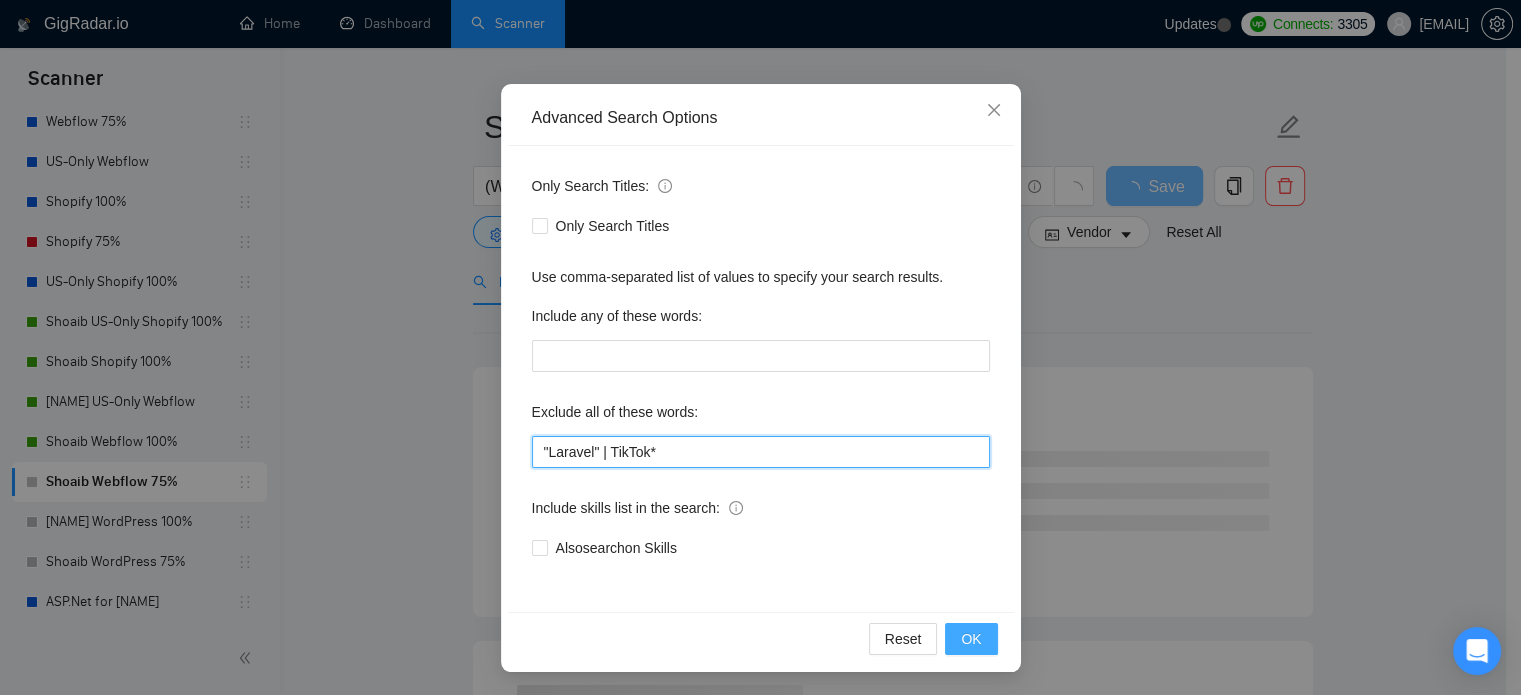 type on ""Laravel" | TikTok*" 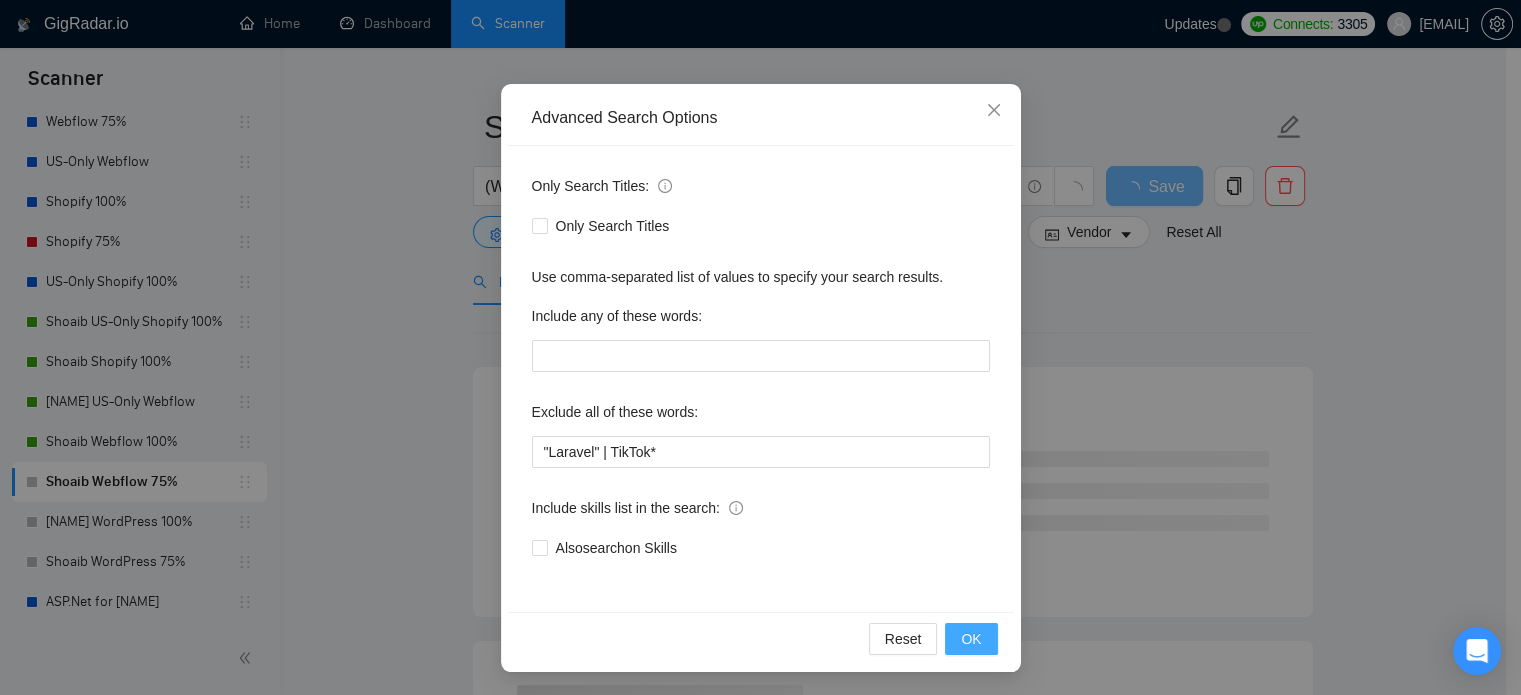 click on "OK" at bounding box center [971, 639] 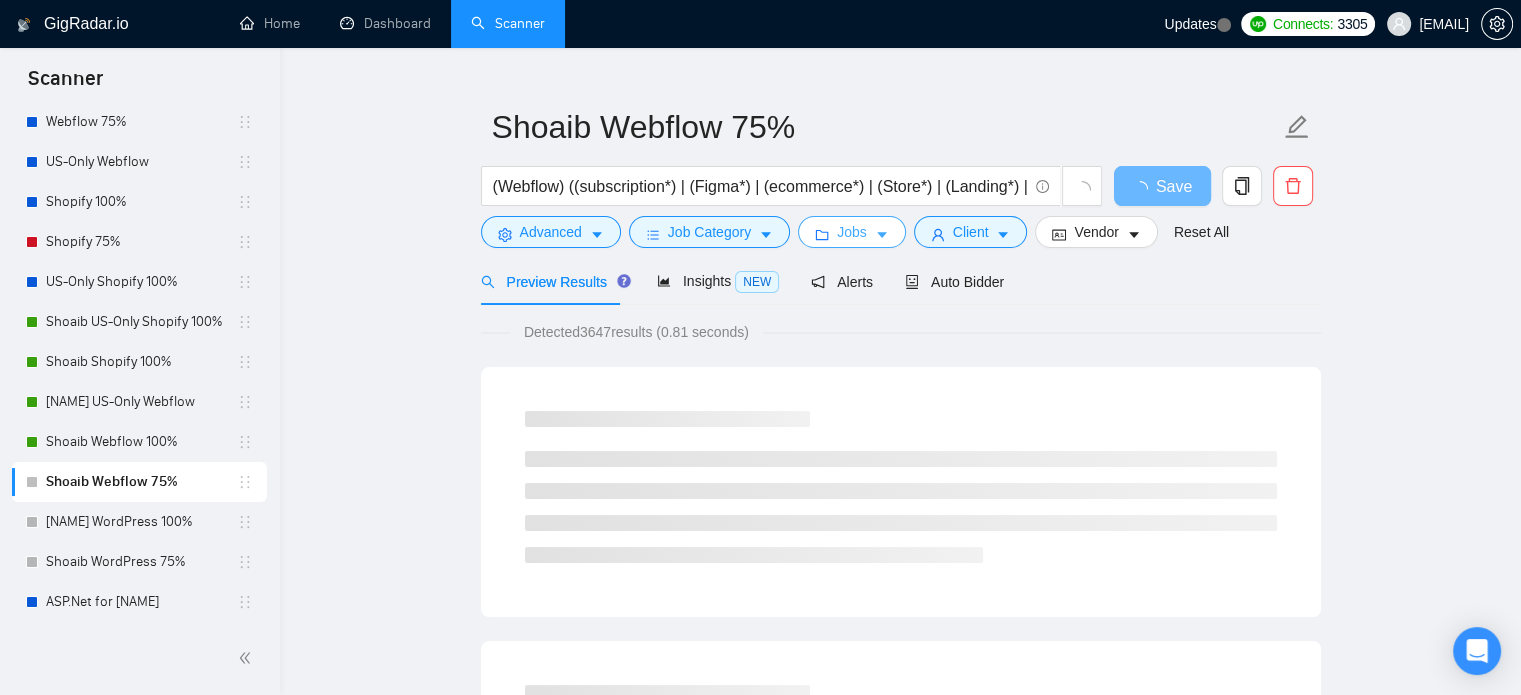 click on "Jobs" at bounding box center [852, 232] 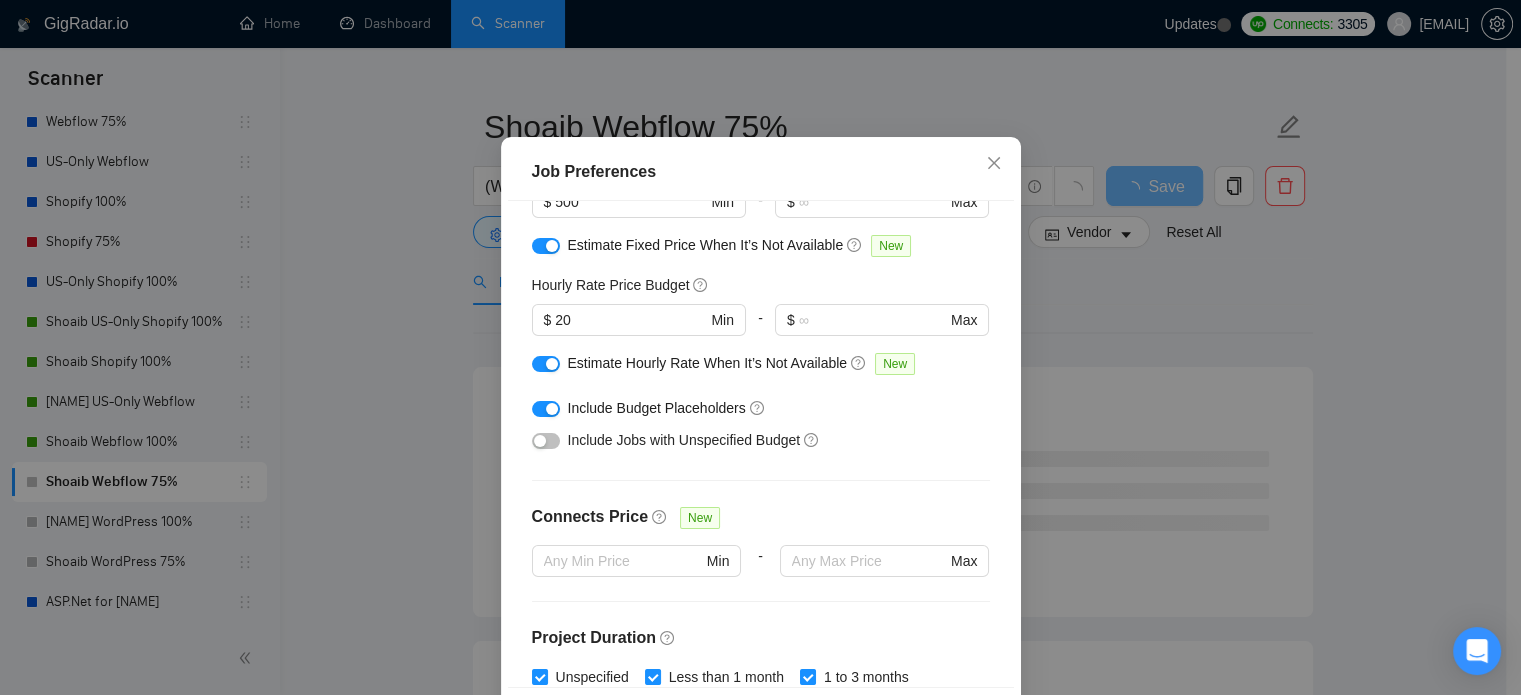 scroll, scrollTop: 159, scrollLeft: 0, axis: vertical 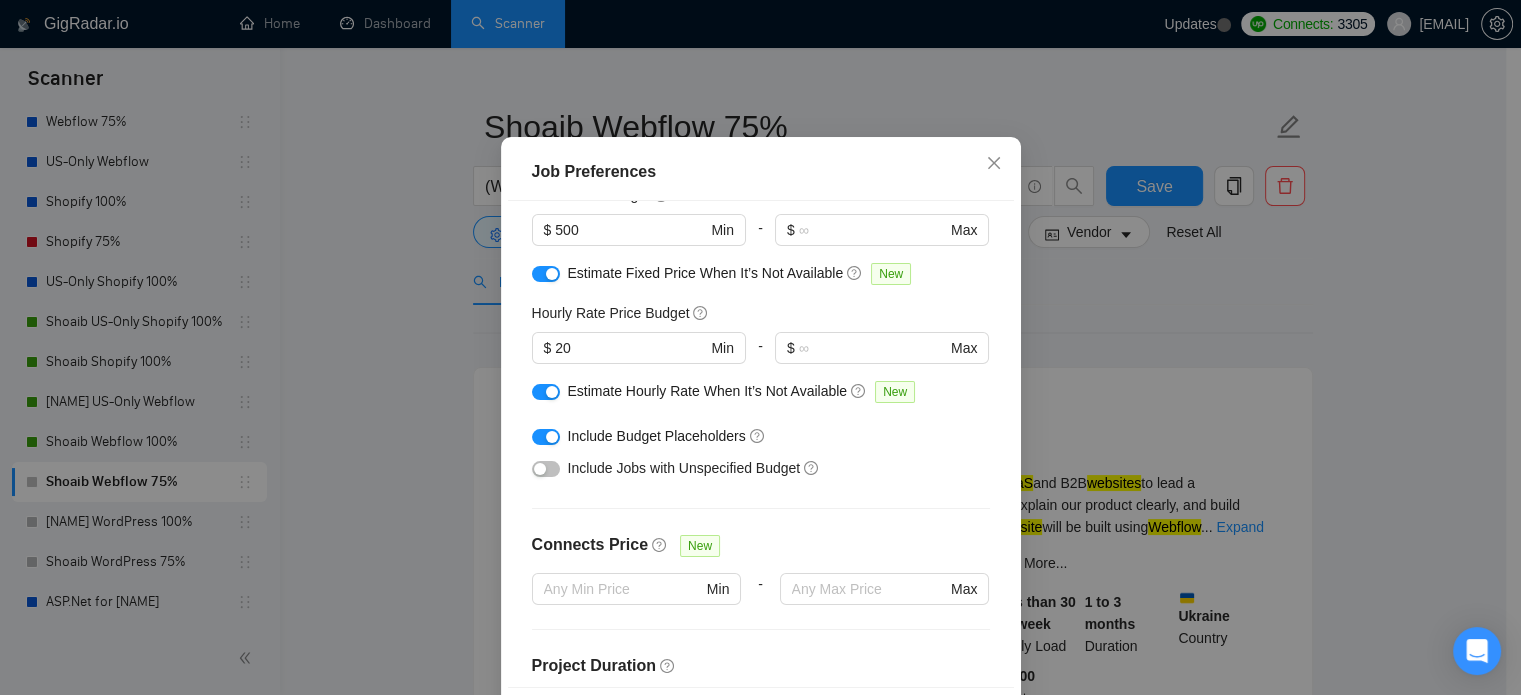 click at bounding box center (540, 469) 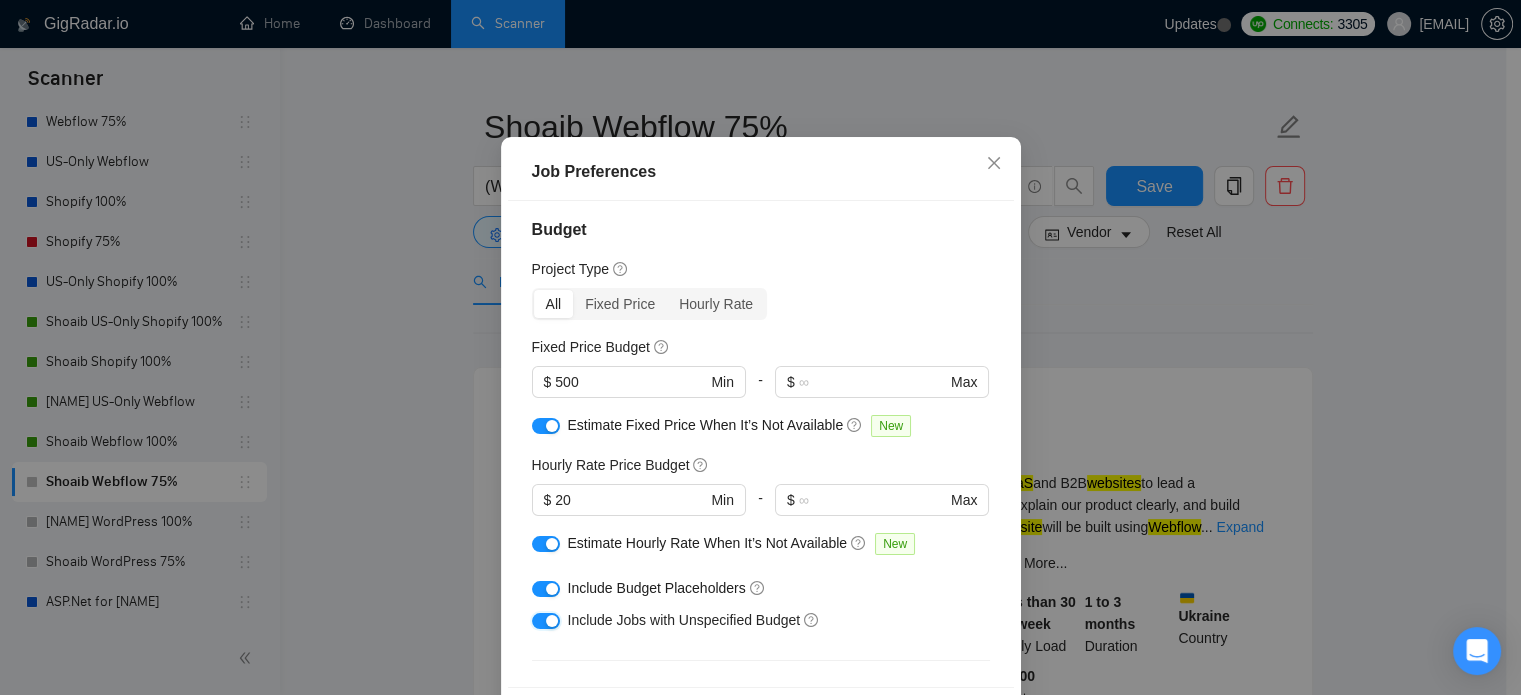 scroll, scrollTop: 0, scrollLeft: 0, axis: both 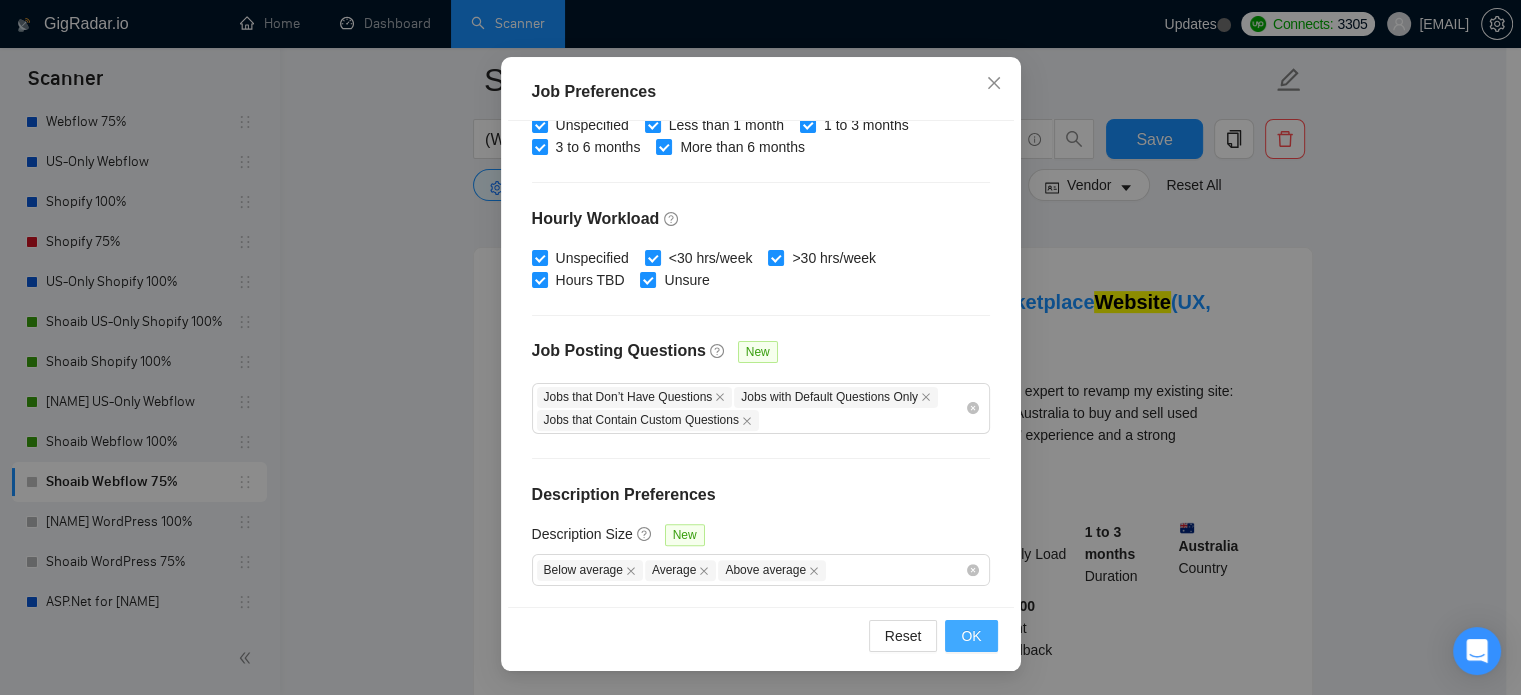 click on "OK" at bounding box center (971, 636) 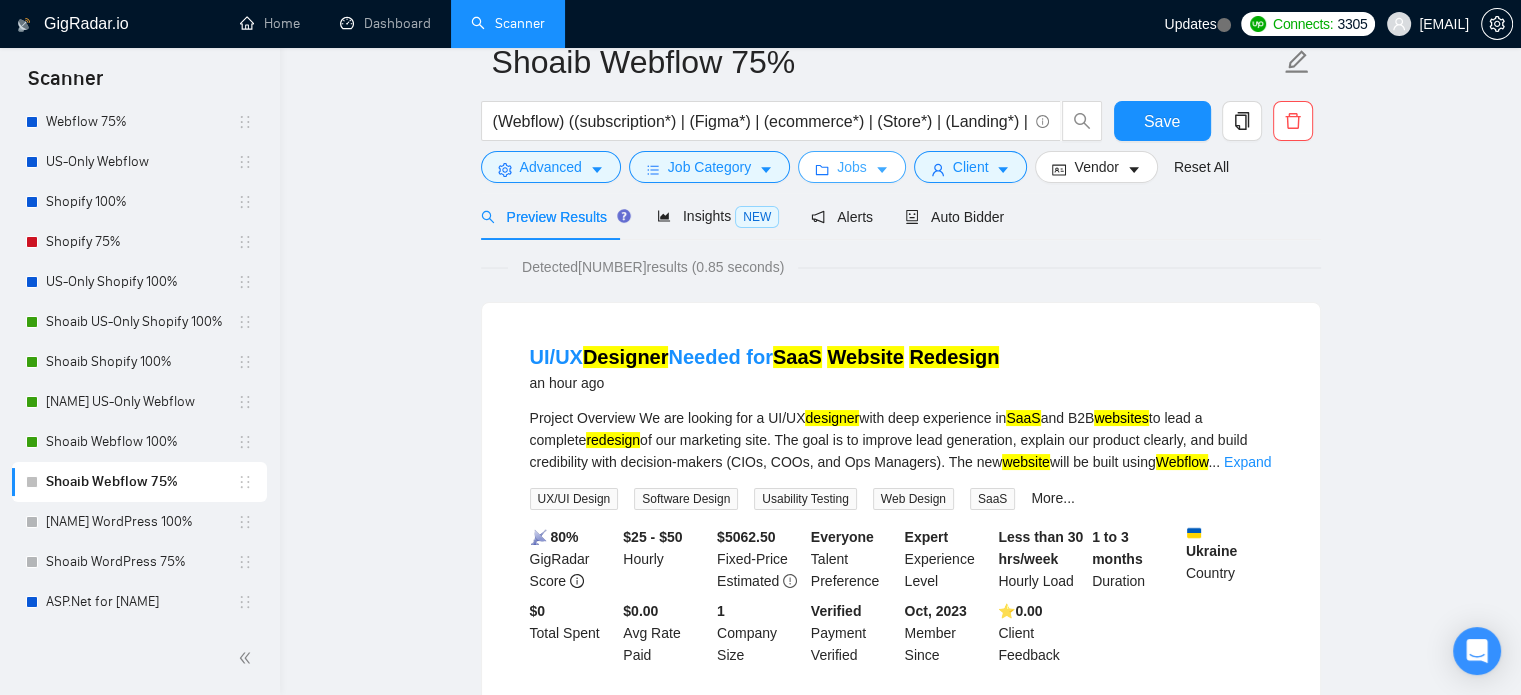 scroll, scrollTop: 0, scrollLeft: 0, axis: both 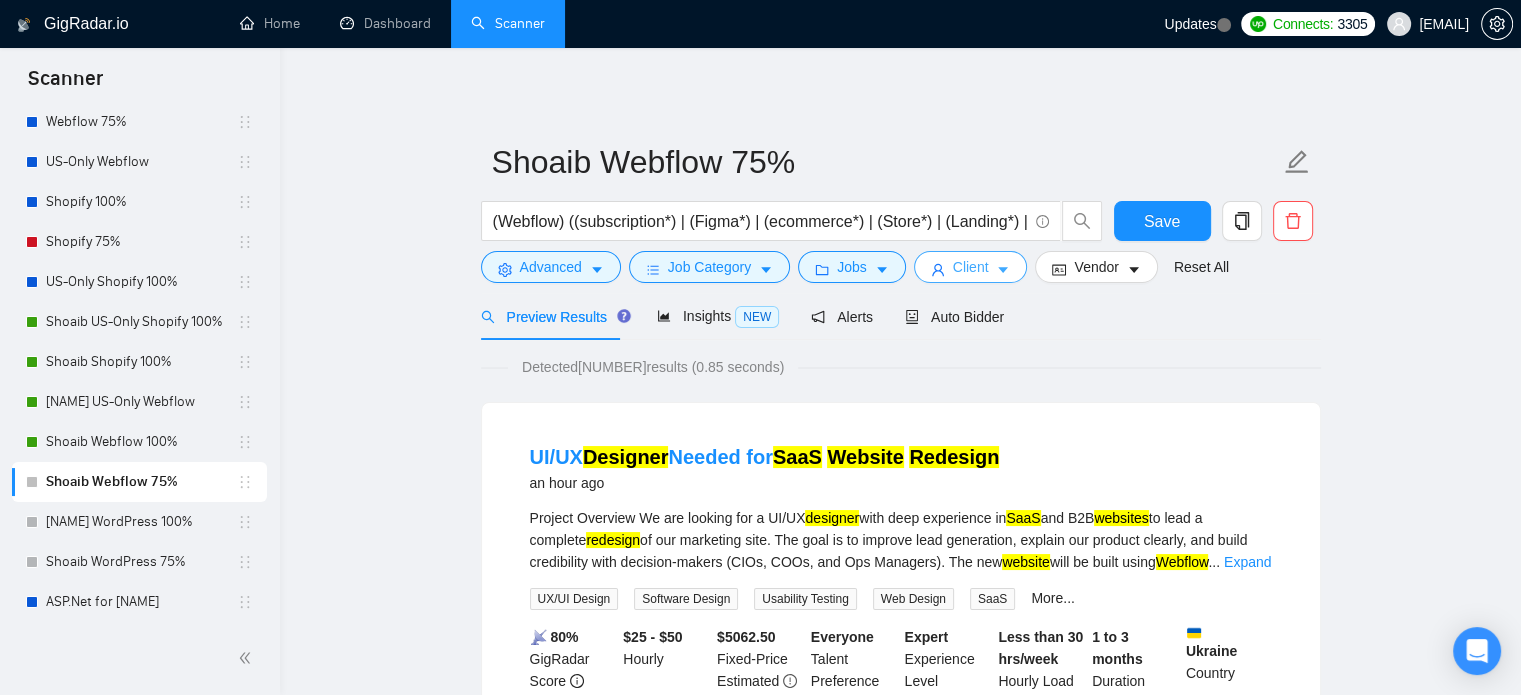 click at bounding box center (1003, 269) 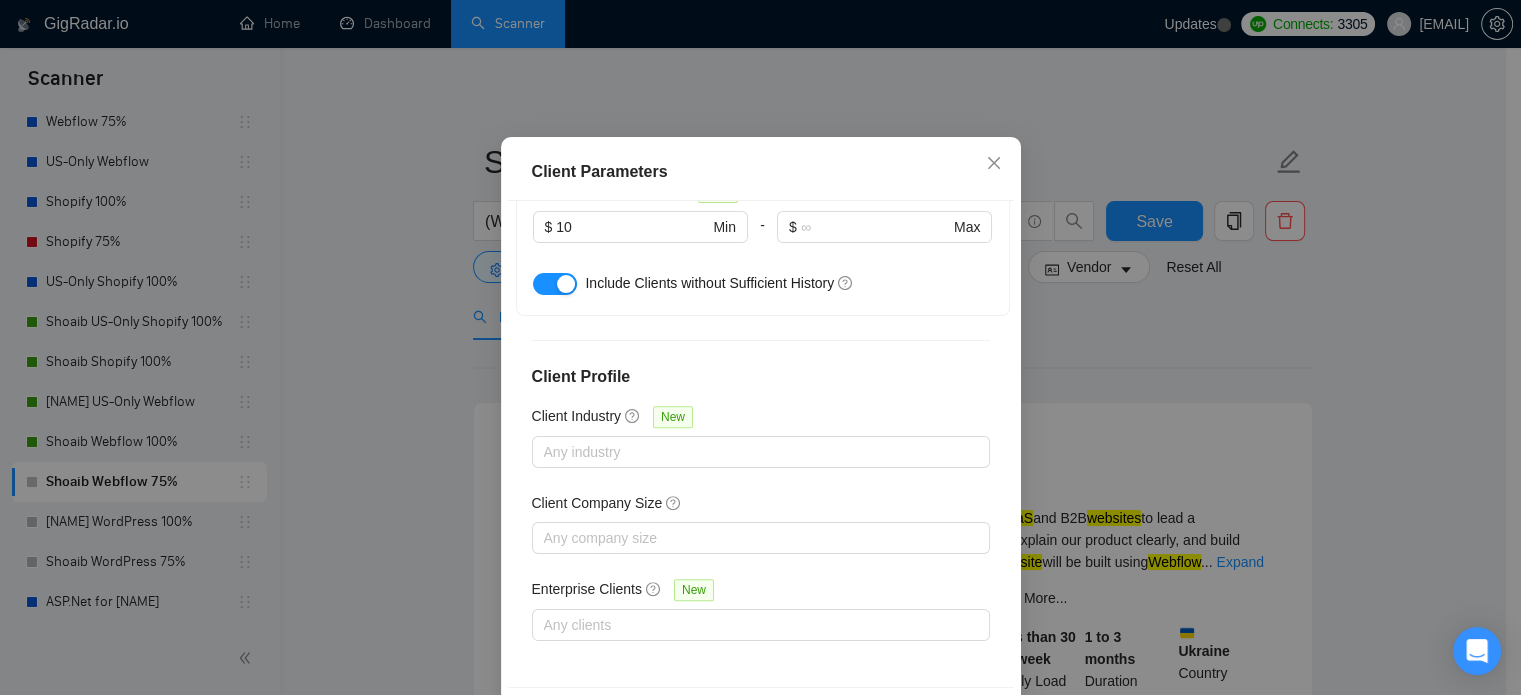 click at bounding box center [566, 284] 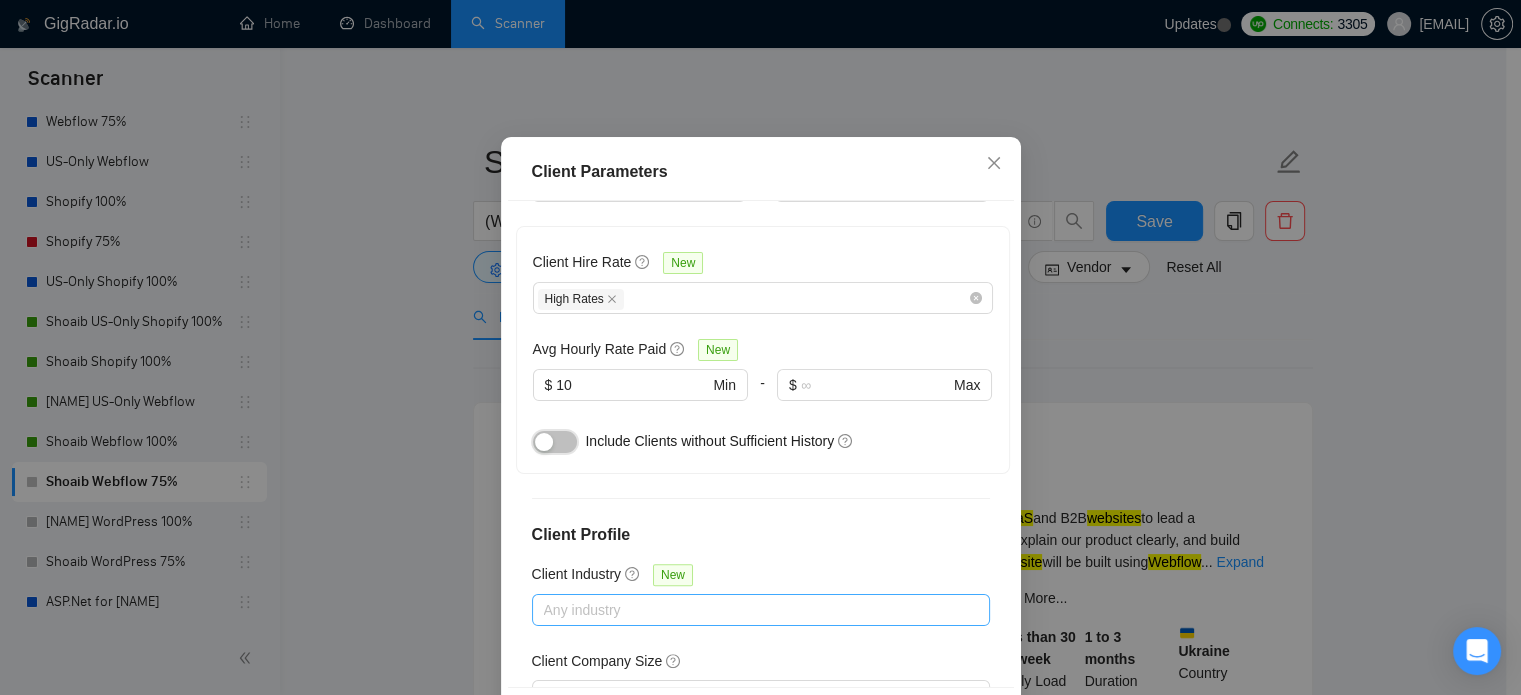 scroll, scrollTop: 588, scrollLeft: 0, axis: vertical 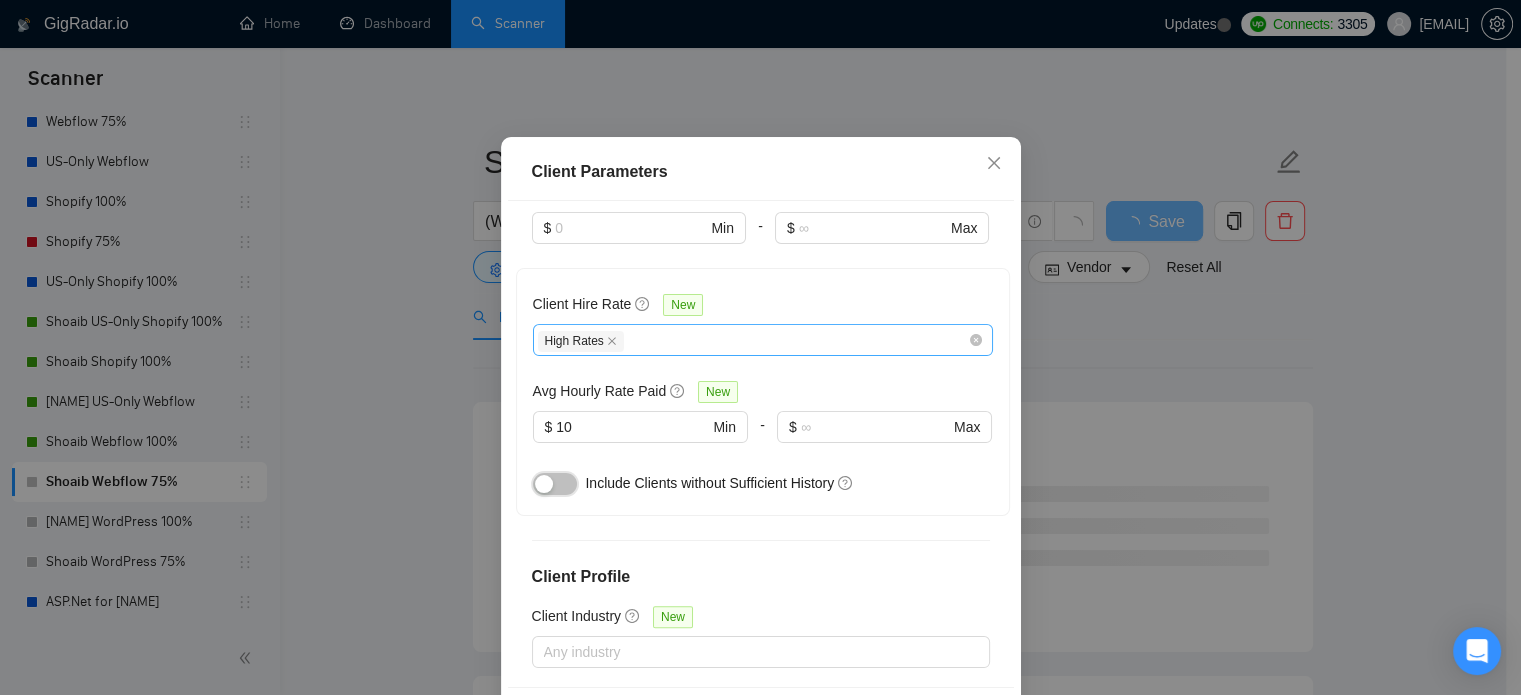 click on "High Rates" at bounding box center (753, 340) 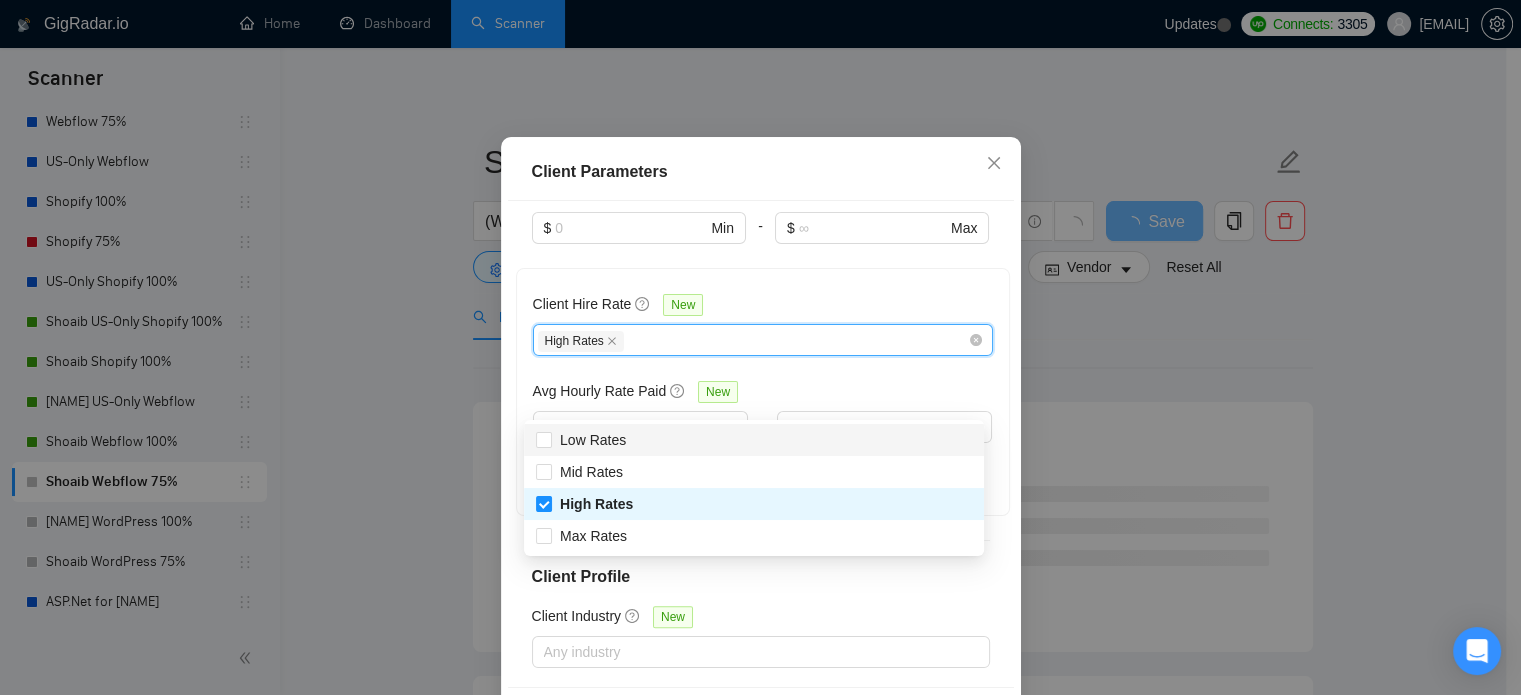 click on "Client Parameters Client Location Include Client Countries   Select Exclude Client Countries India Pakistan Bangladesh Nigeria South Africa   Client Rating Client Min Average Feedback Include clients with no feedback Client Payment Details Payment Verified Hire Rate Stats   Client Total Spent $ Min - $ Max Client Hire Rate New High Rates     Avg Hourly Rate Paid New $ 10 Min - $ Max Include Clients without Sufficient History Client Profile Client Industry New   Any industry Client Company Size   Any company size Enterprise Clients New   Any clients Reset OK" at bounding box center (761, 444) 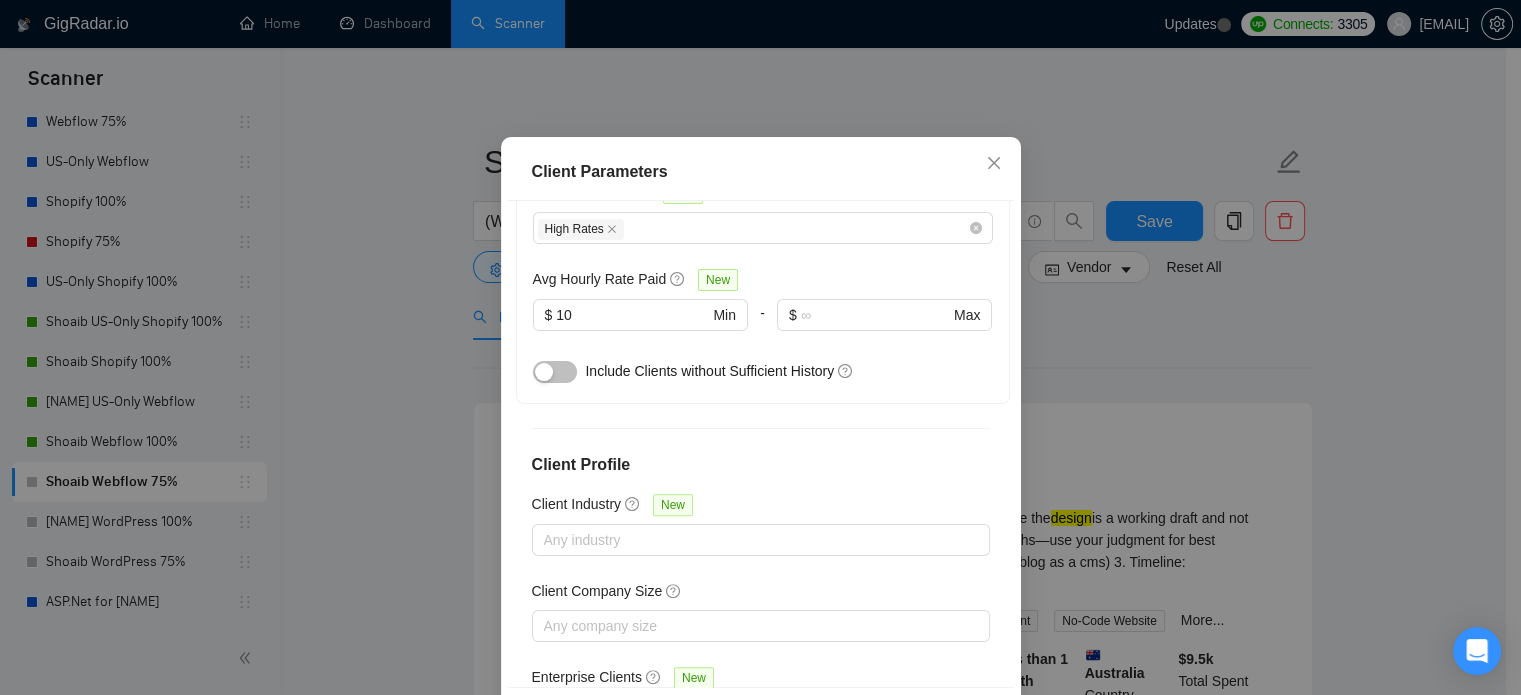 scroll, scrollTop: 788, scrollLeft: 0, axis: vertical 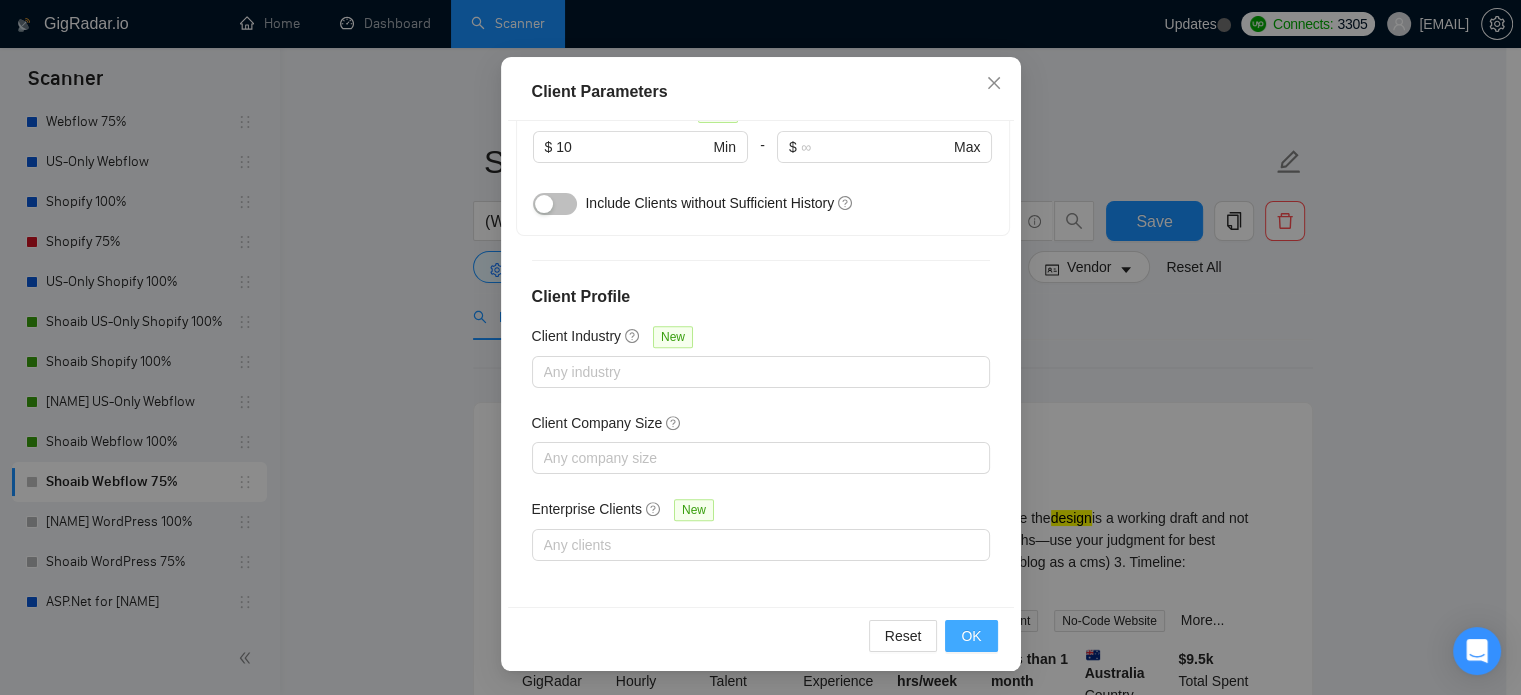 click on "OK" at bounding box center (971, 636) 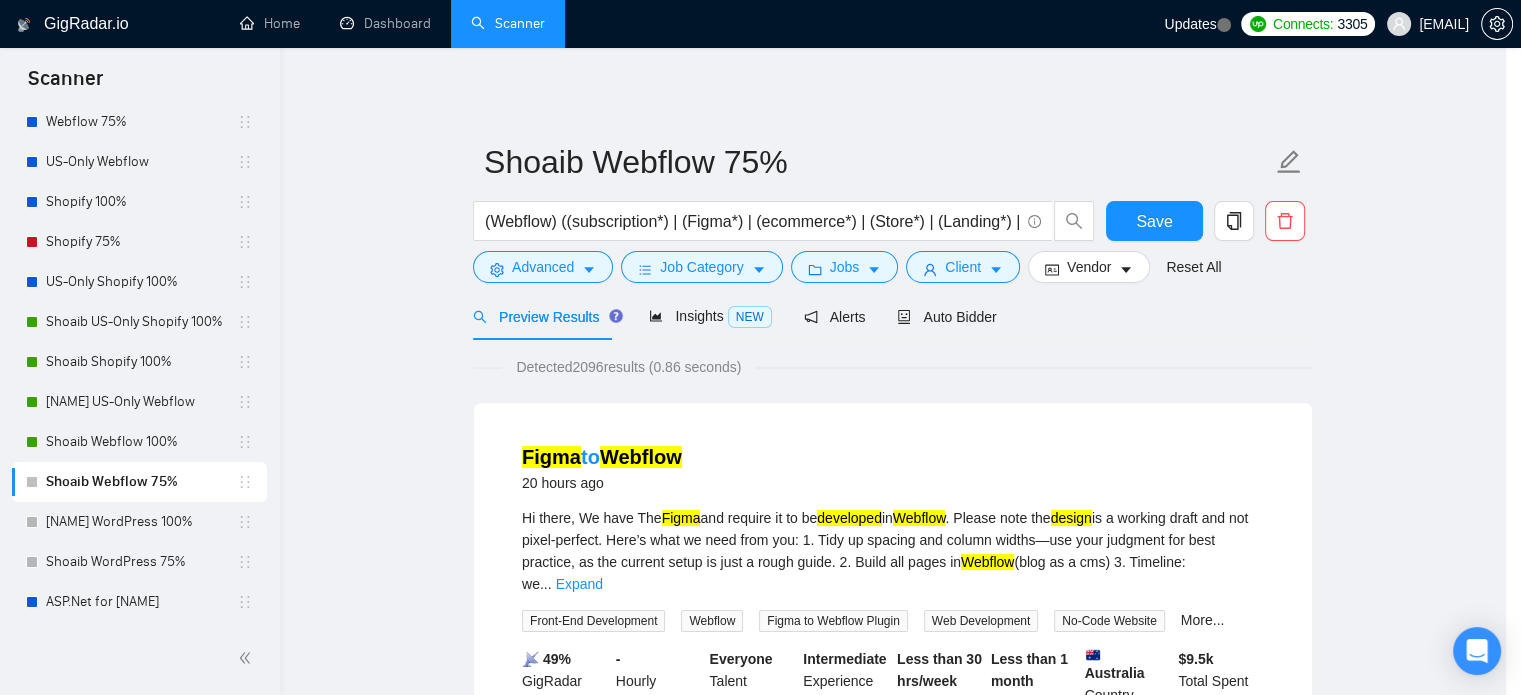 scroll, scrollTop: 63, scrollLeft: 0, axis: vertical 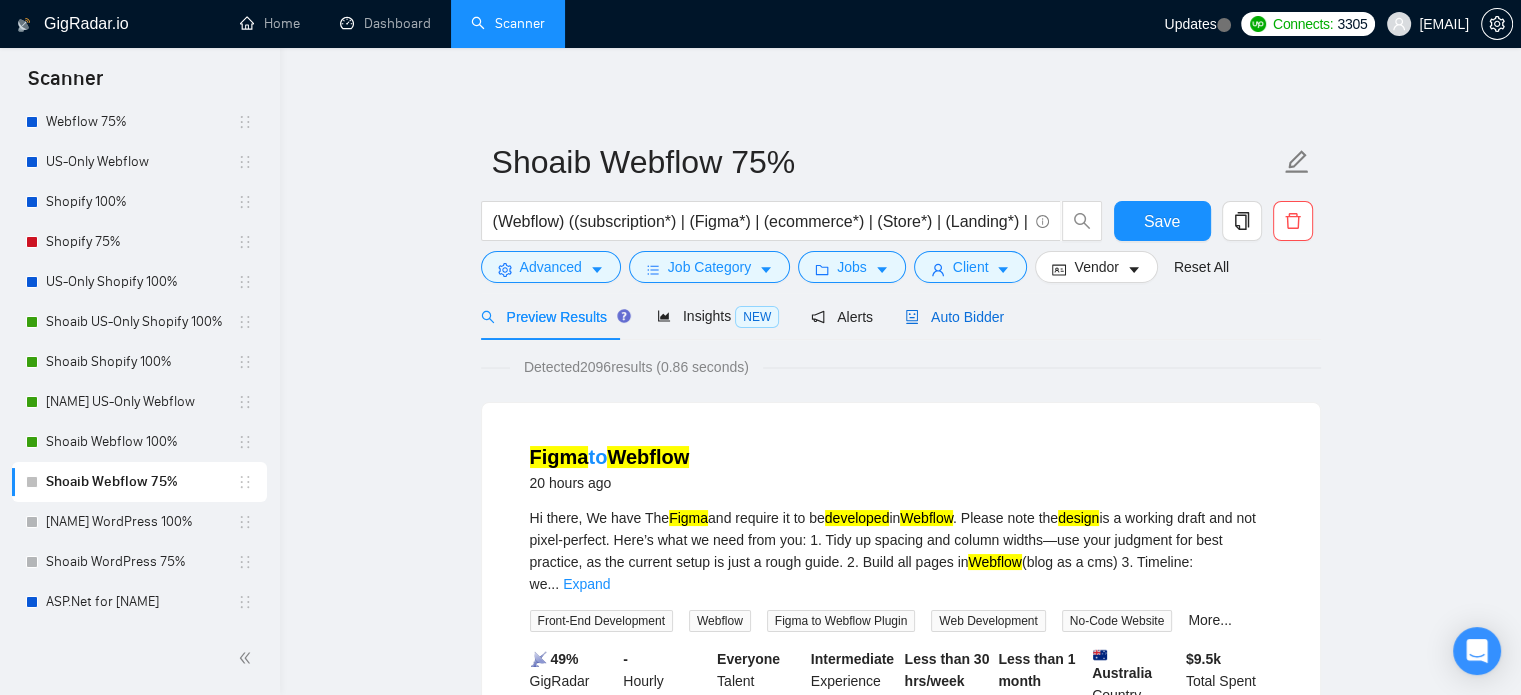 click on "Auto Bidder" at bounding box center [954, 317] 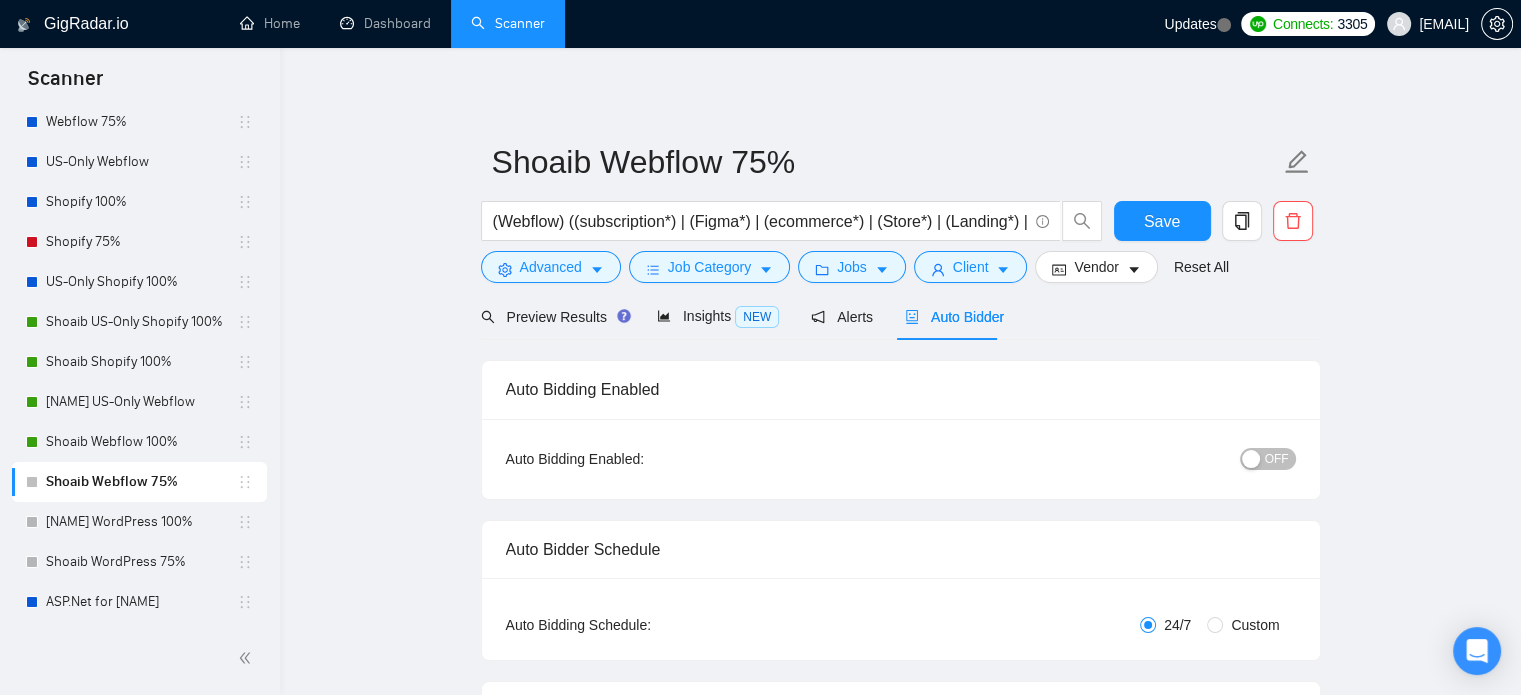 radio on "false" 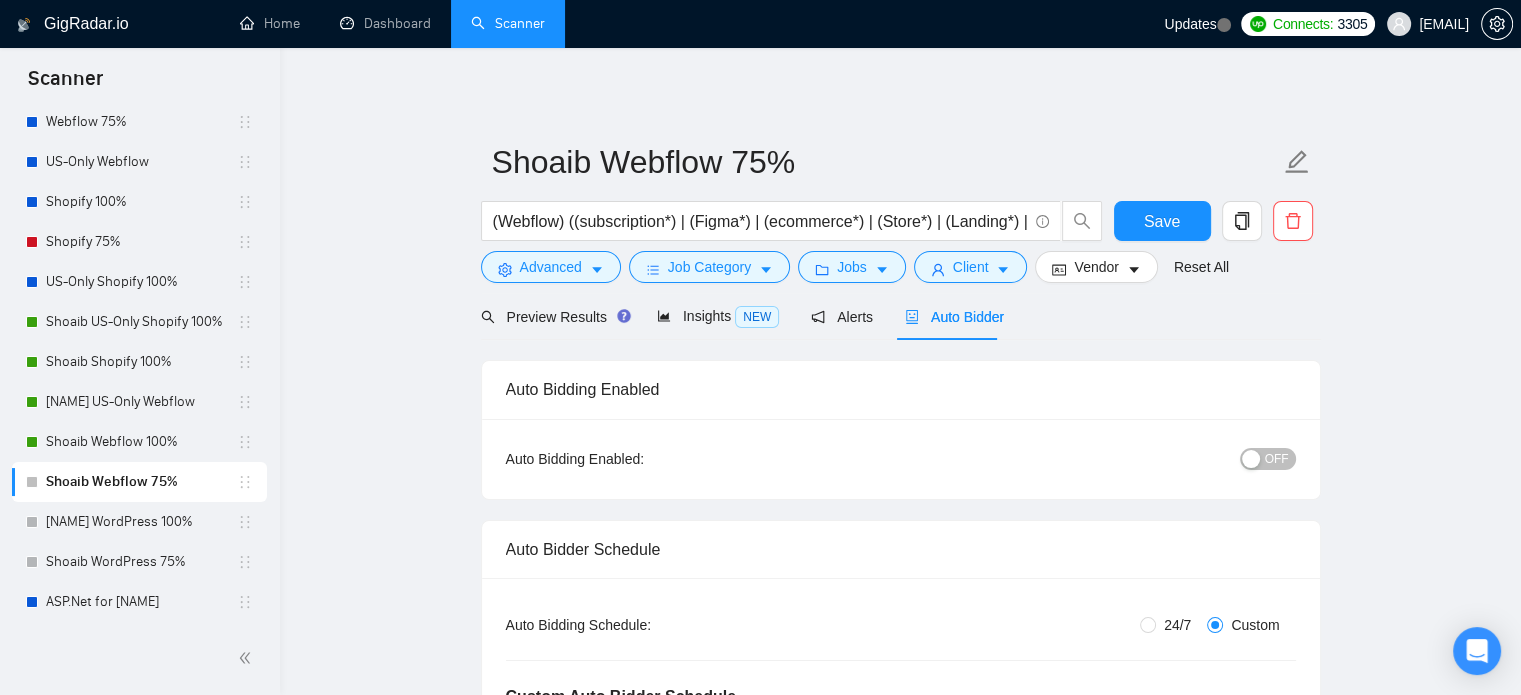 click on "OFF" at bounding box center (1277, 459) 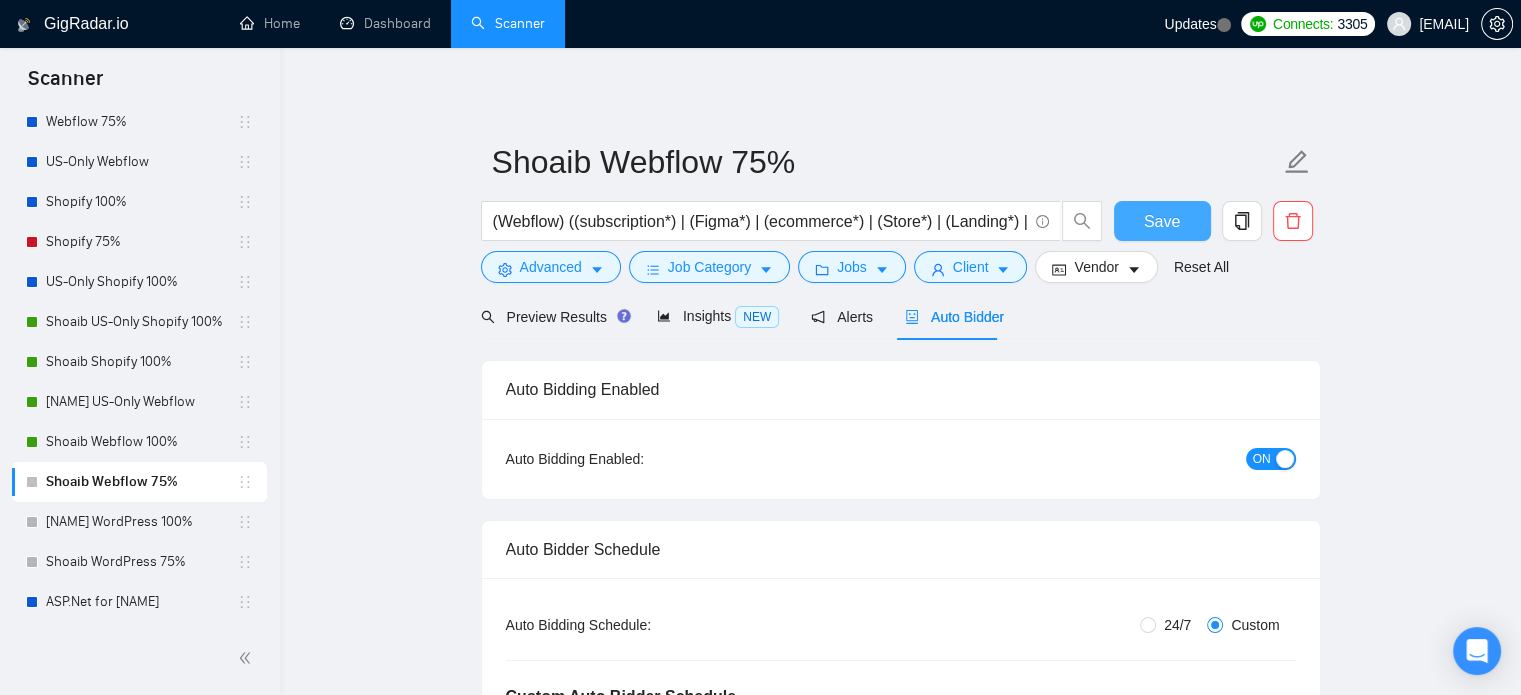 click on "Save" at bounding box center (1162, 221) 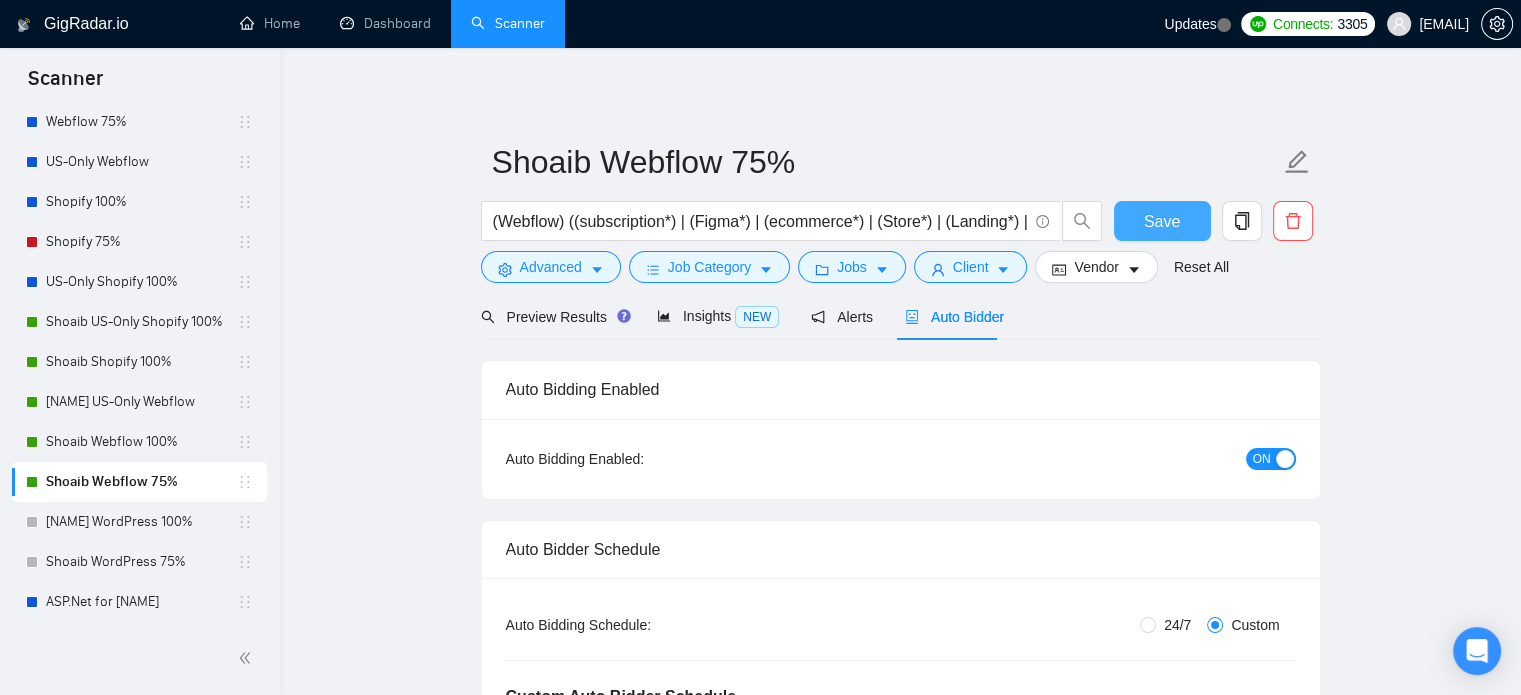 type 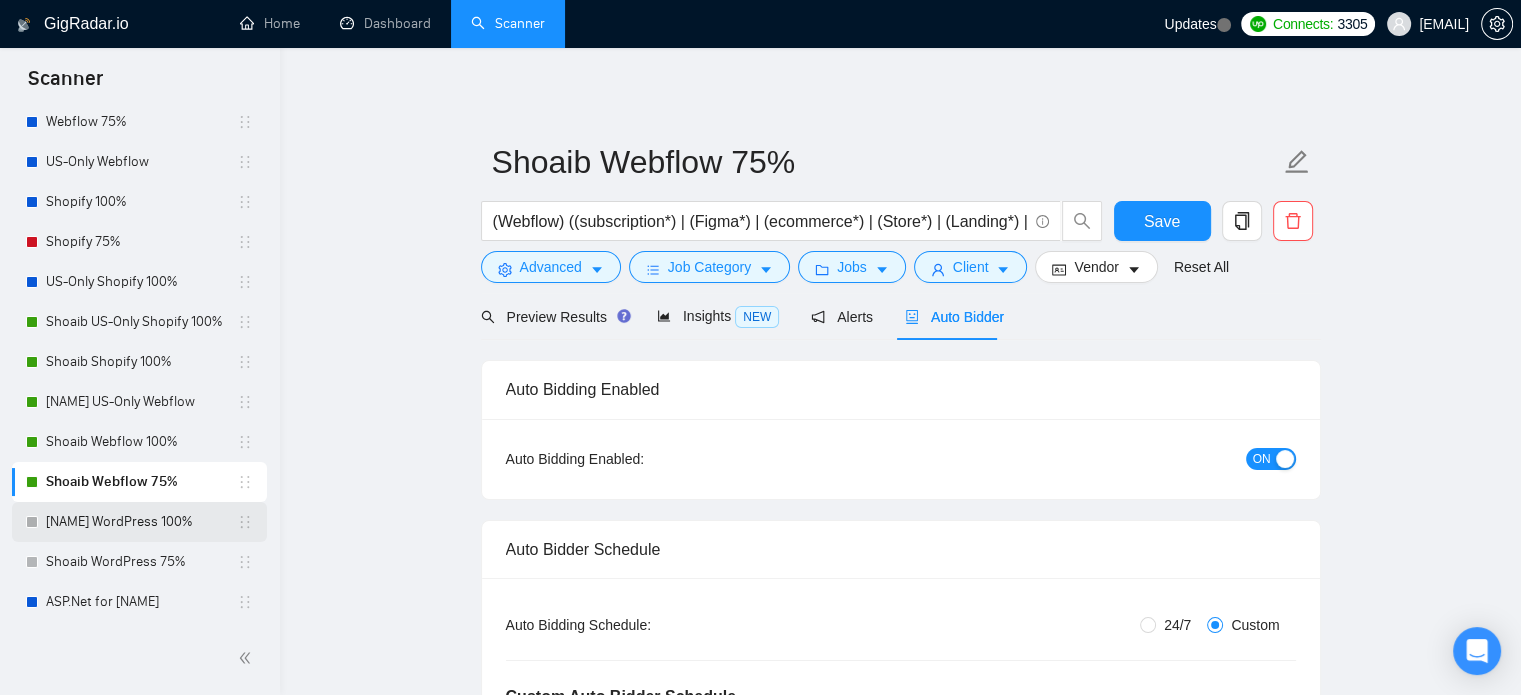 click on "[NAME] WordPress 100%" at bounding box center [141, 522] 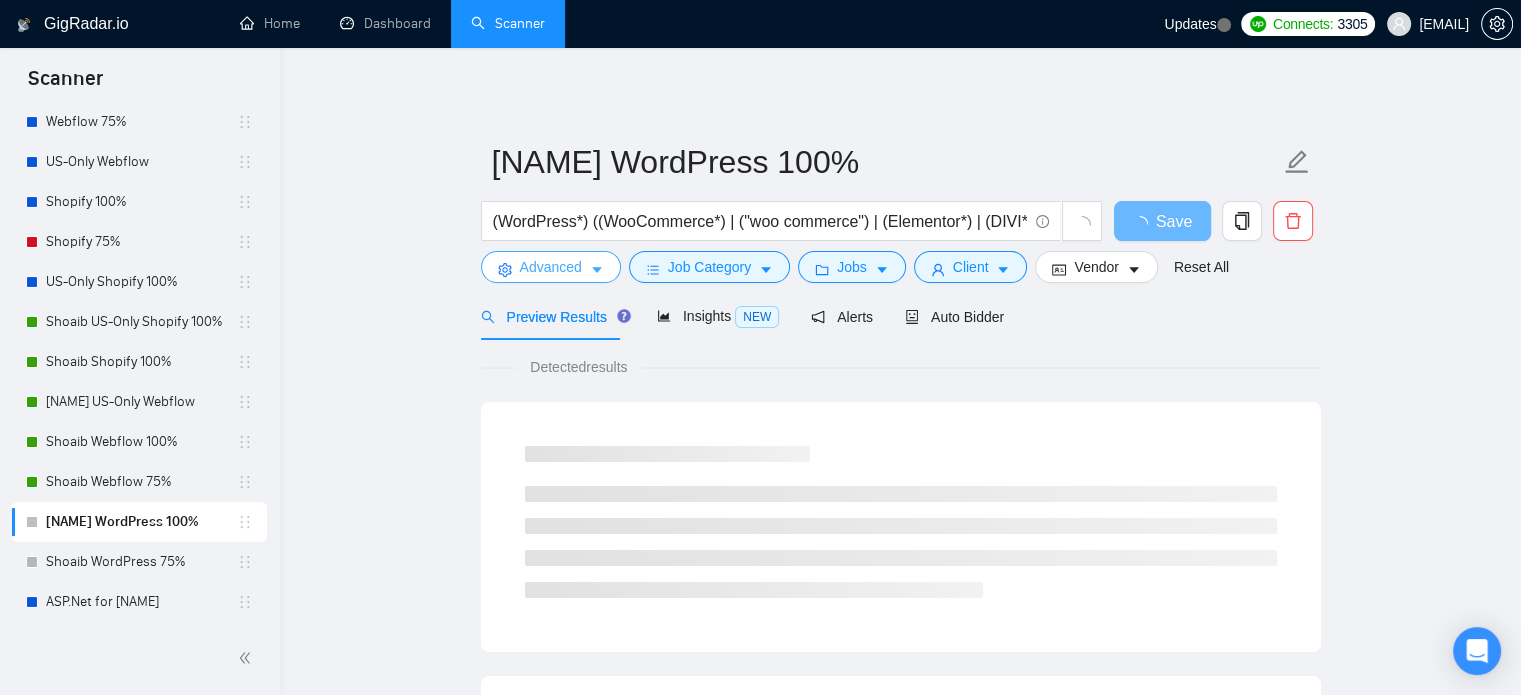 click on "Advanced" at bounding box center (551, 267) 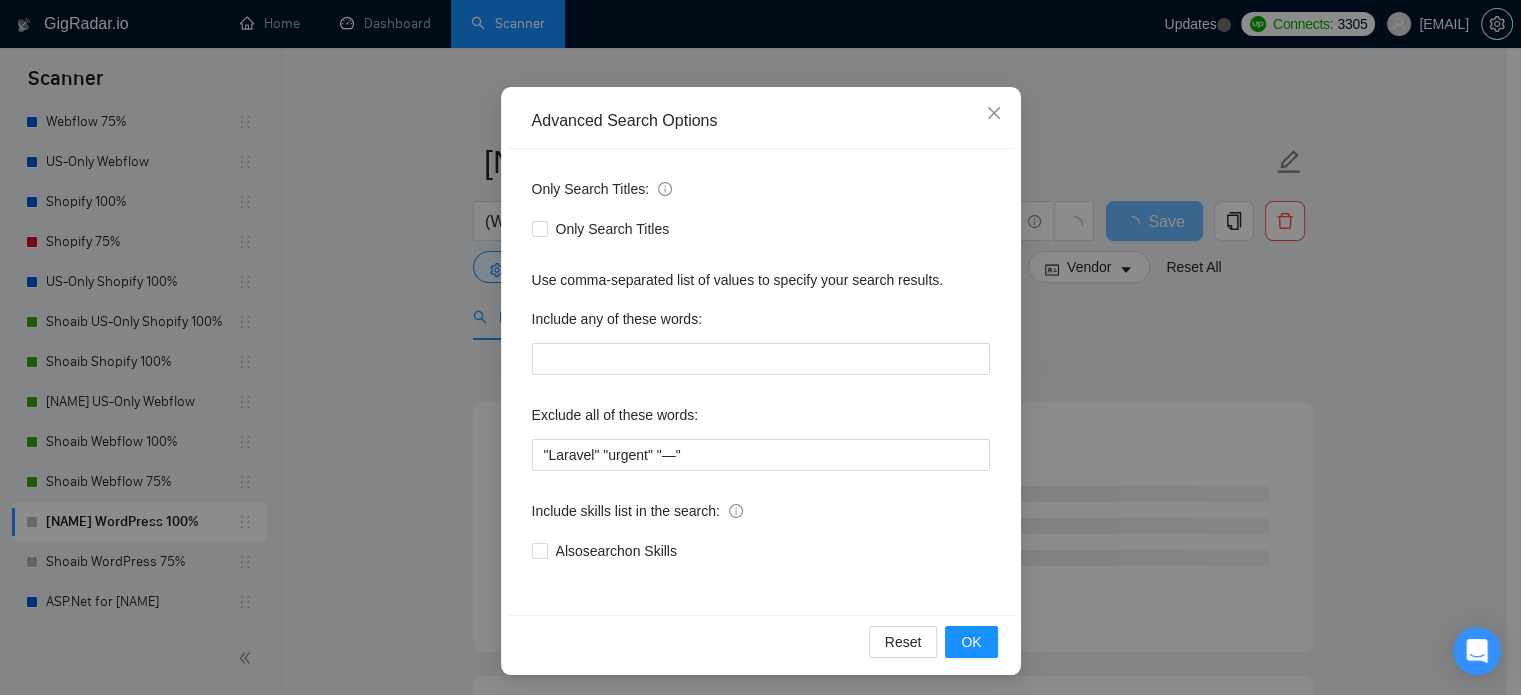 scroll, scrollTop: 136, scrollLeft: 0, axis: vertical 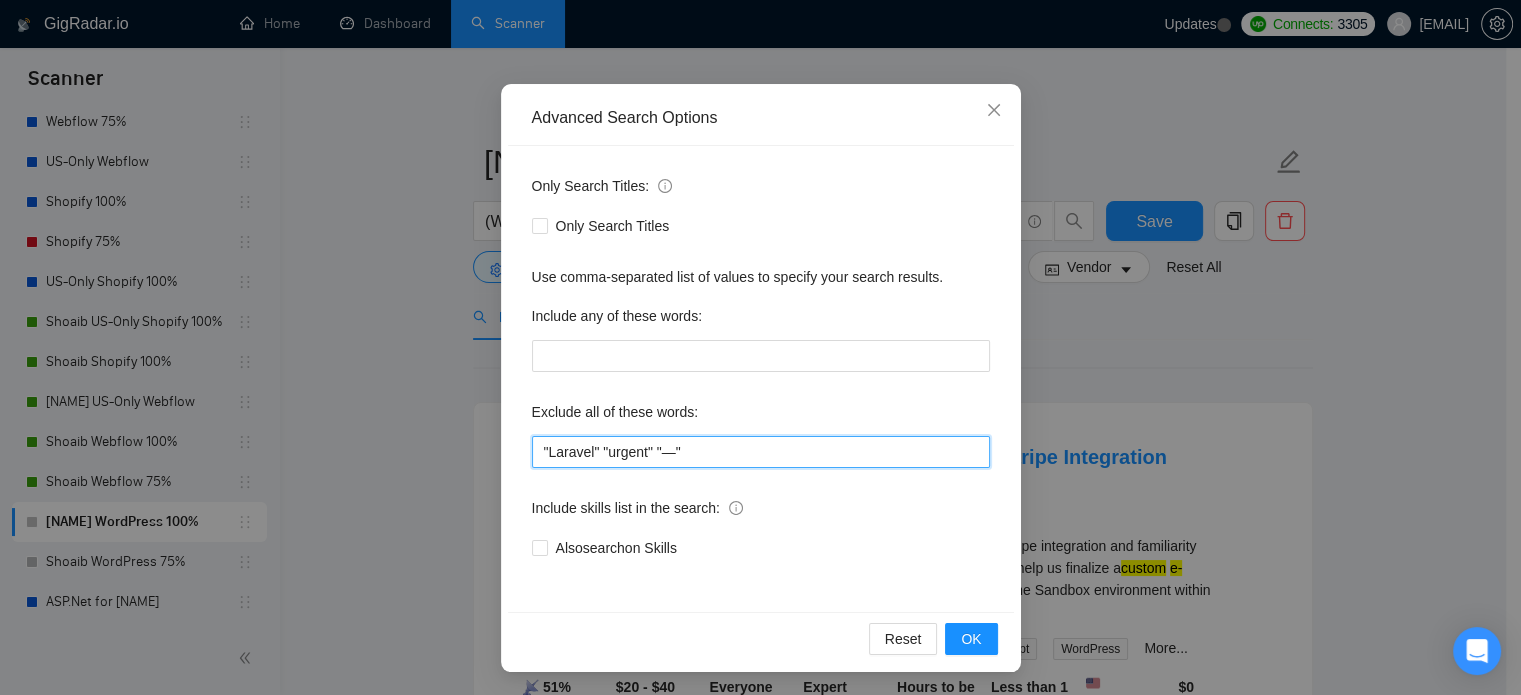 drag, startPoint x: 688, startPoint y: 448, endPoint x: 470, endPoint y: 447, distance: 218.00229 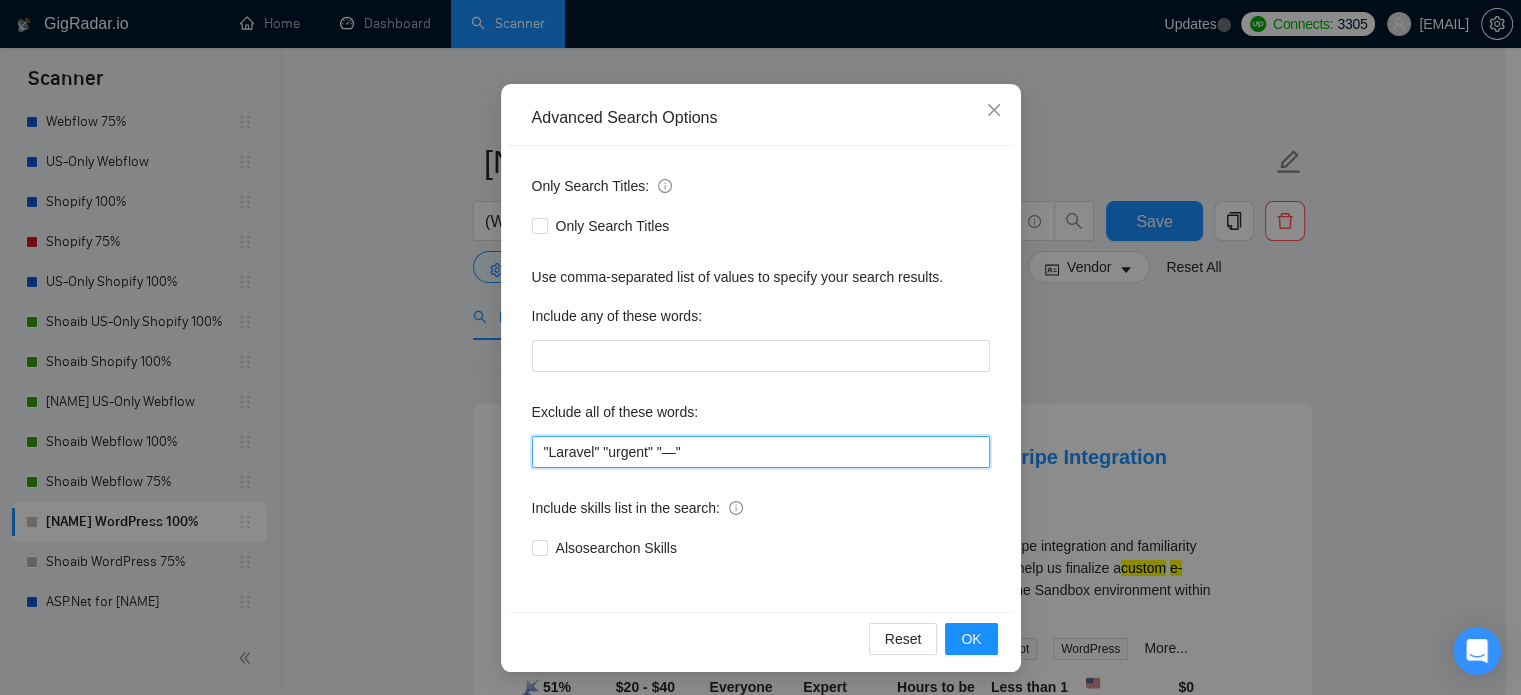 click on "Advanced Search Options Only Search Titles:   Only Search Titles Use comma-separated list of values to specify your search results. Include any of these words: Exclude all of these words: "Laravel" "urgent" "—" Include skills list in the search:   Also  search  on Skills Reset OK" at bounding box center [760, 347] 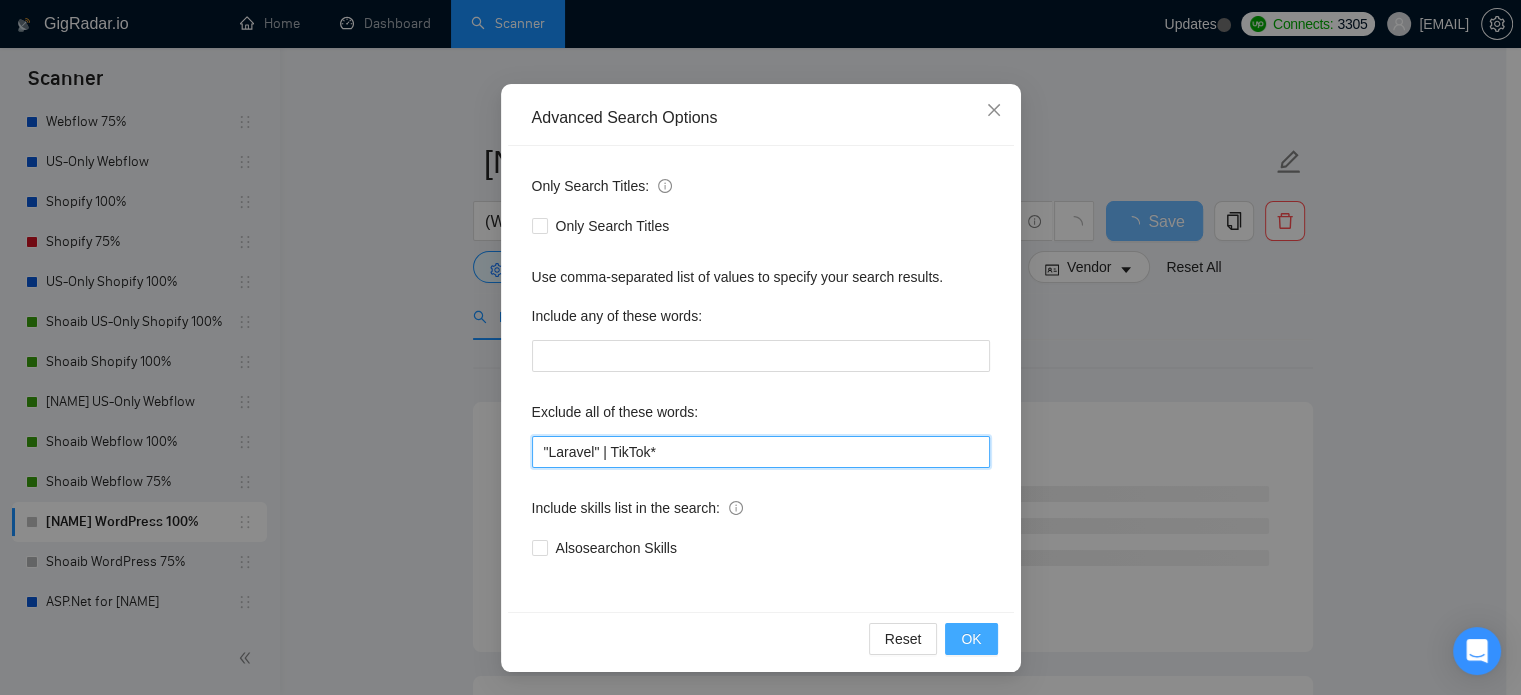 type on ""Laravel" | TikTok*" 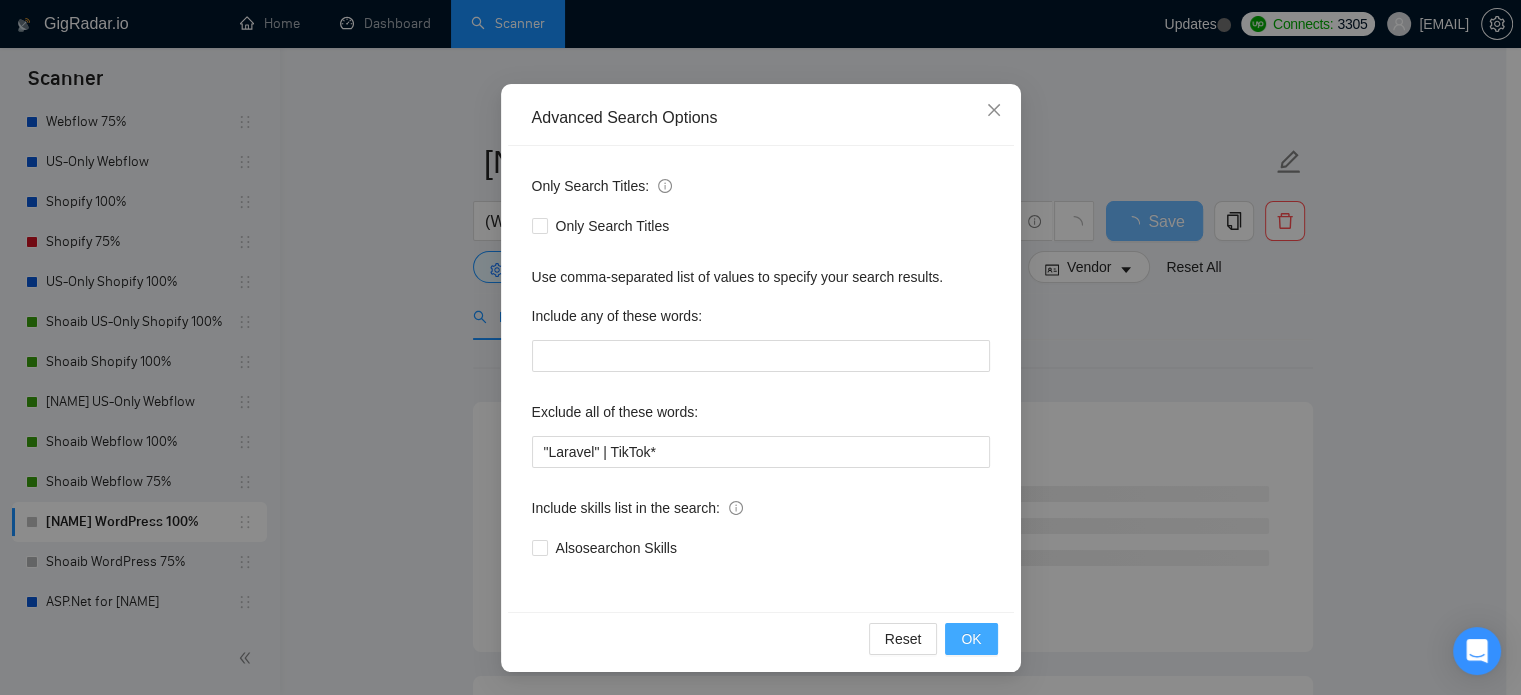 click on "OK" at bounding box center [971, 639] 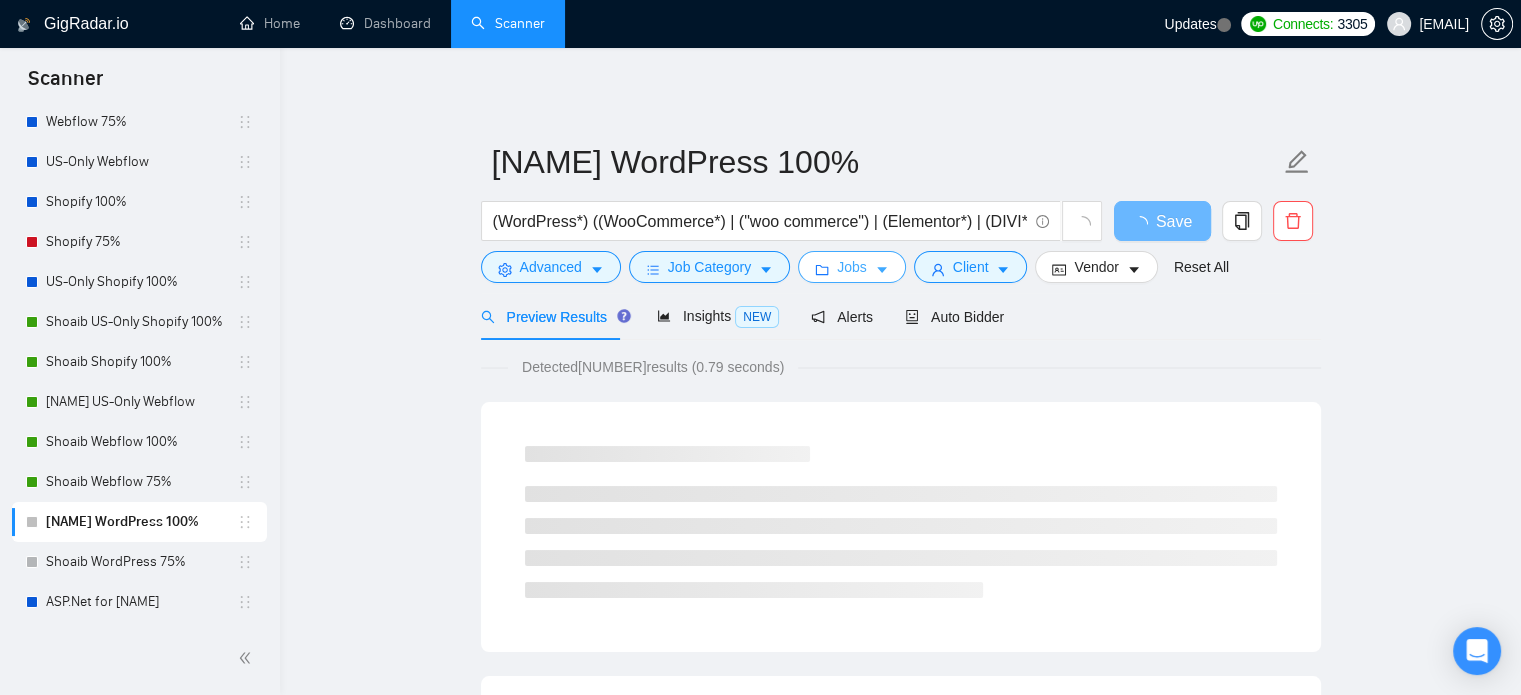 click on "Jobs" at bounding box center [852, 267] 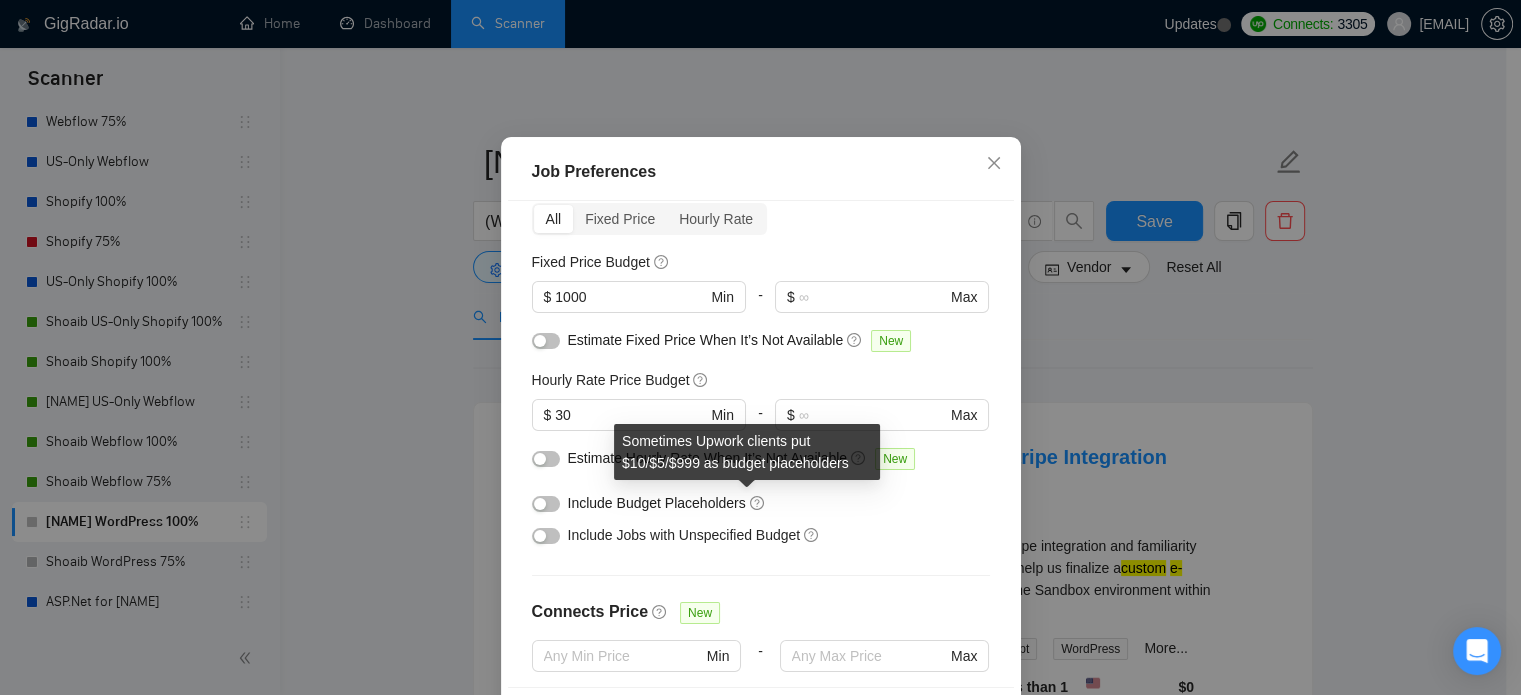 scroll, scrollTop: 59, scrollLeft: 0, axis: vertical 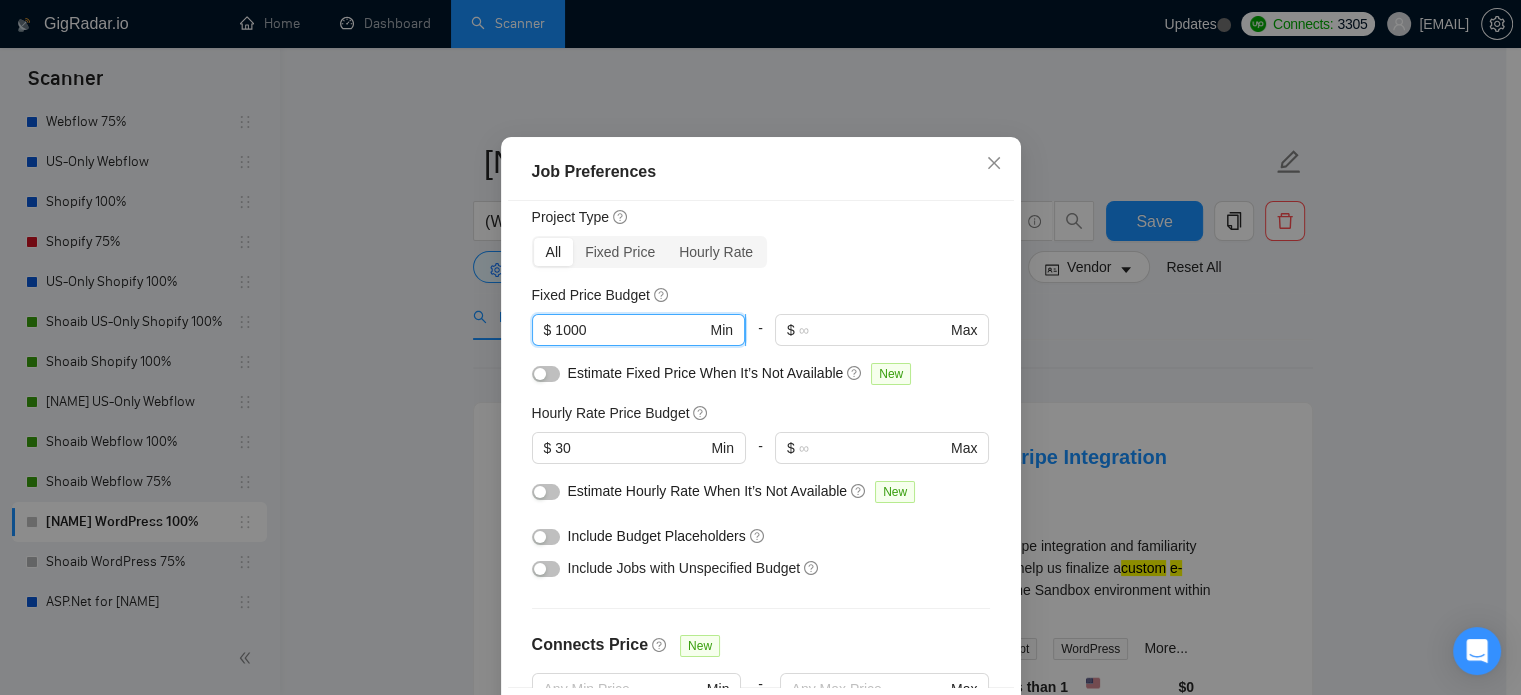 drag, startPoint x: 588, startPoint y: 391, endPoint x: 548, endPoint y: 397, distance: 40.4475 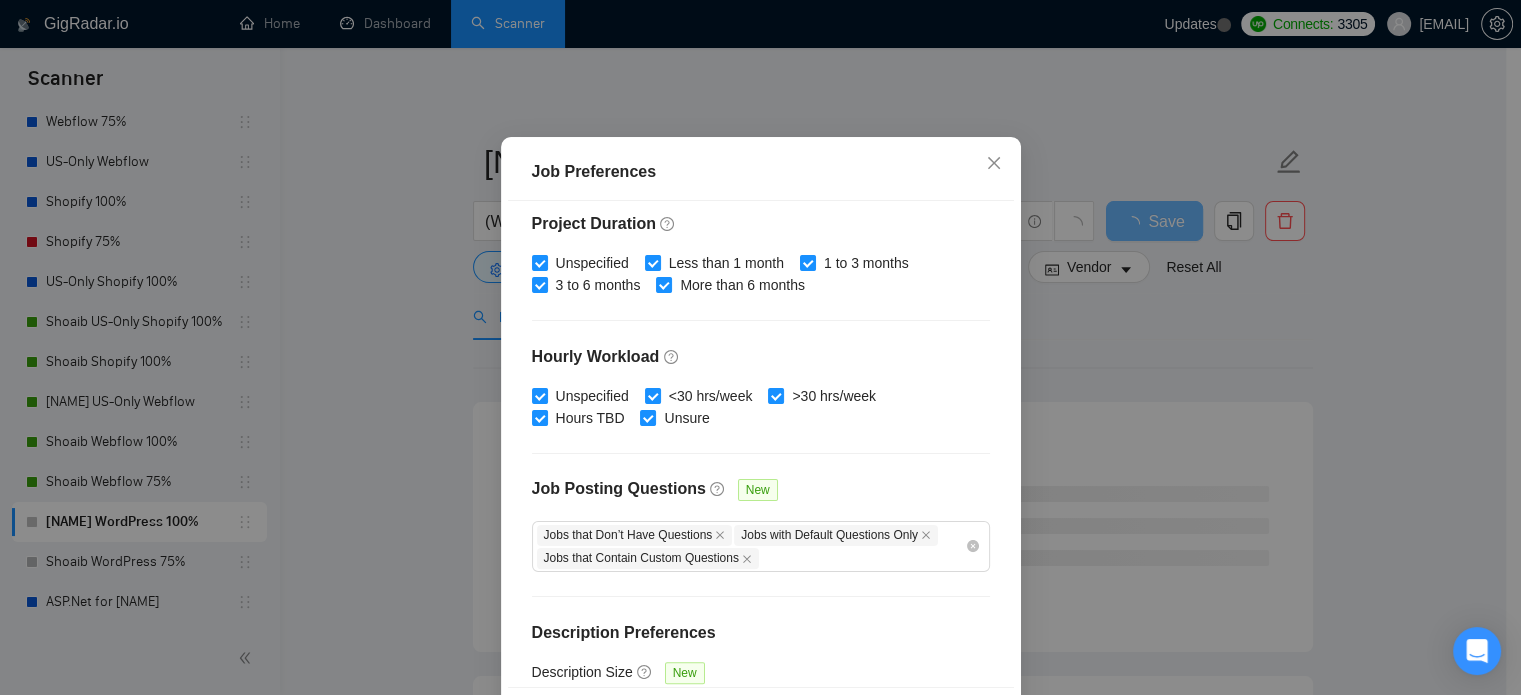 scroll, scrollTop: 659, scrollLeft: 0, axis: vertical 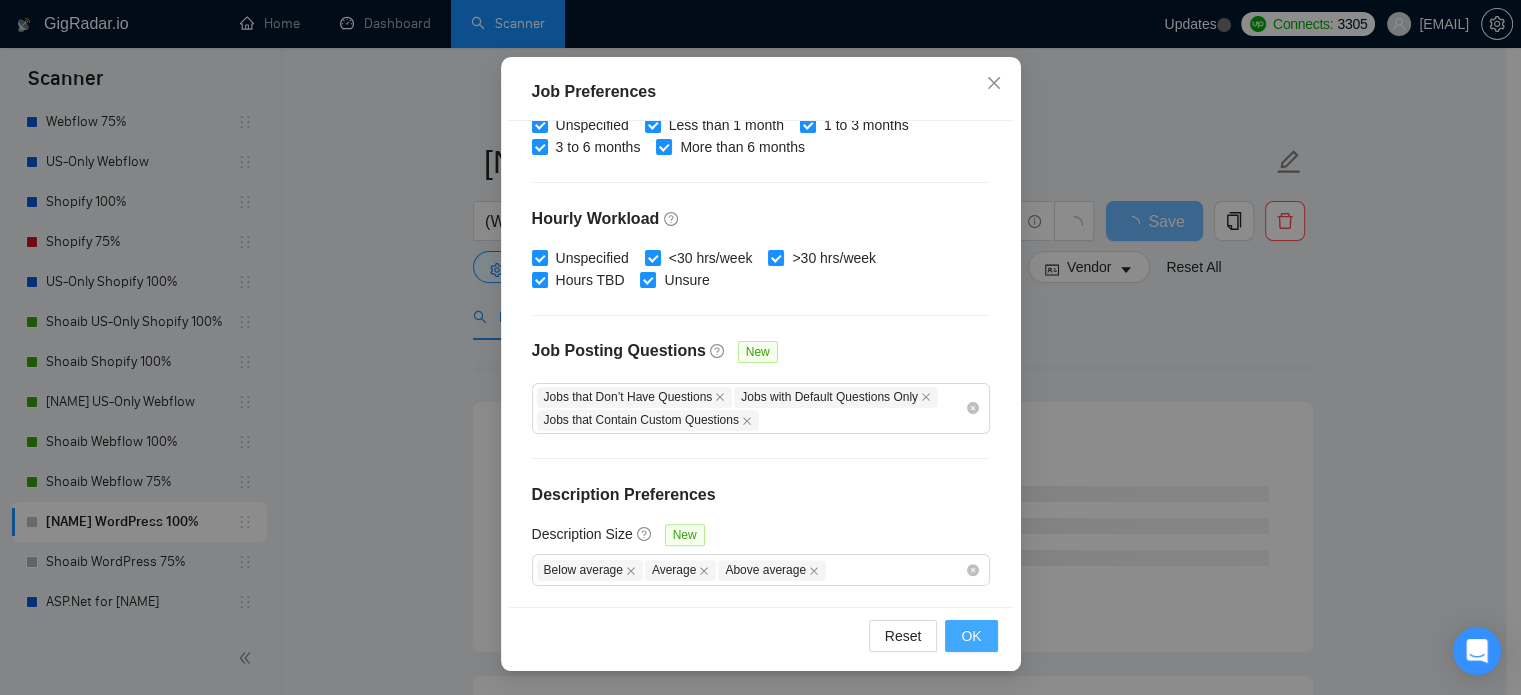 type on "400" 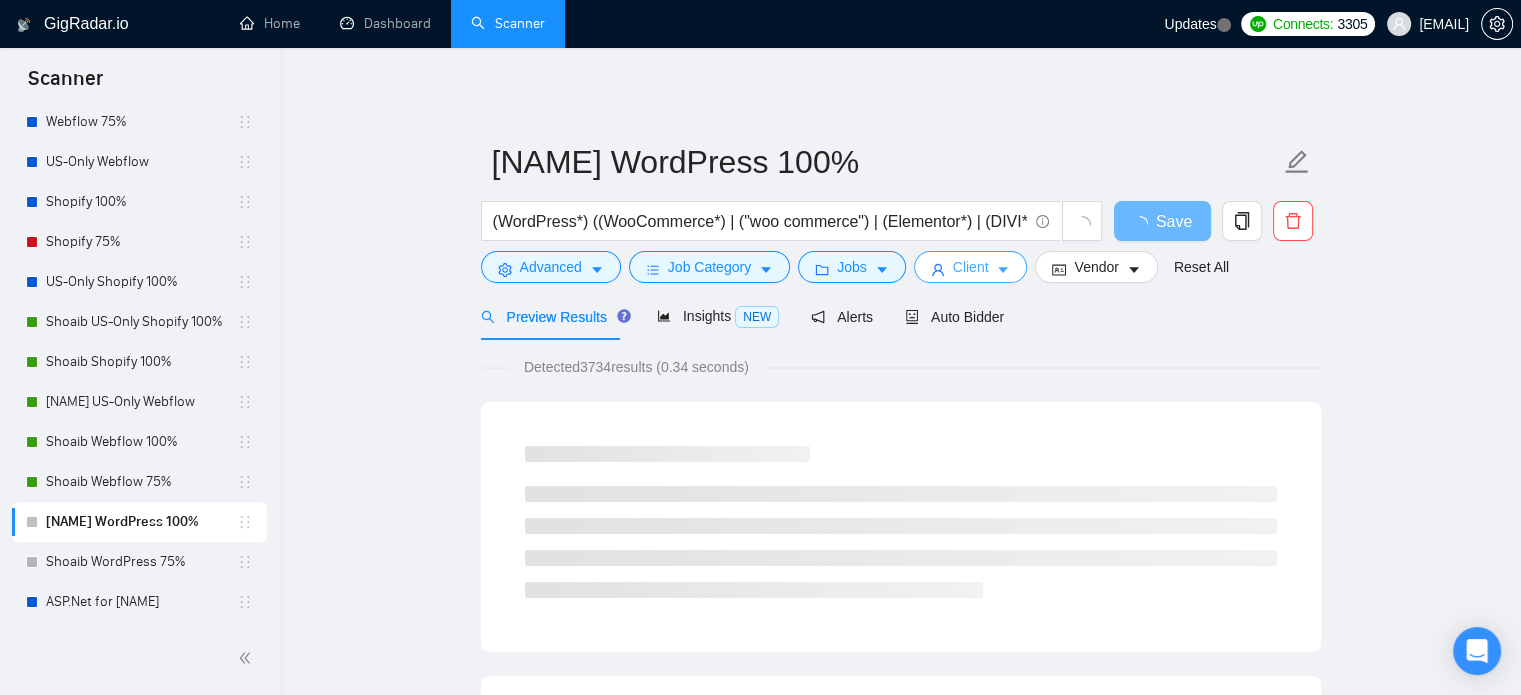 click on "Client" at bounding box center (971, 267) 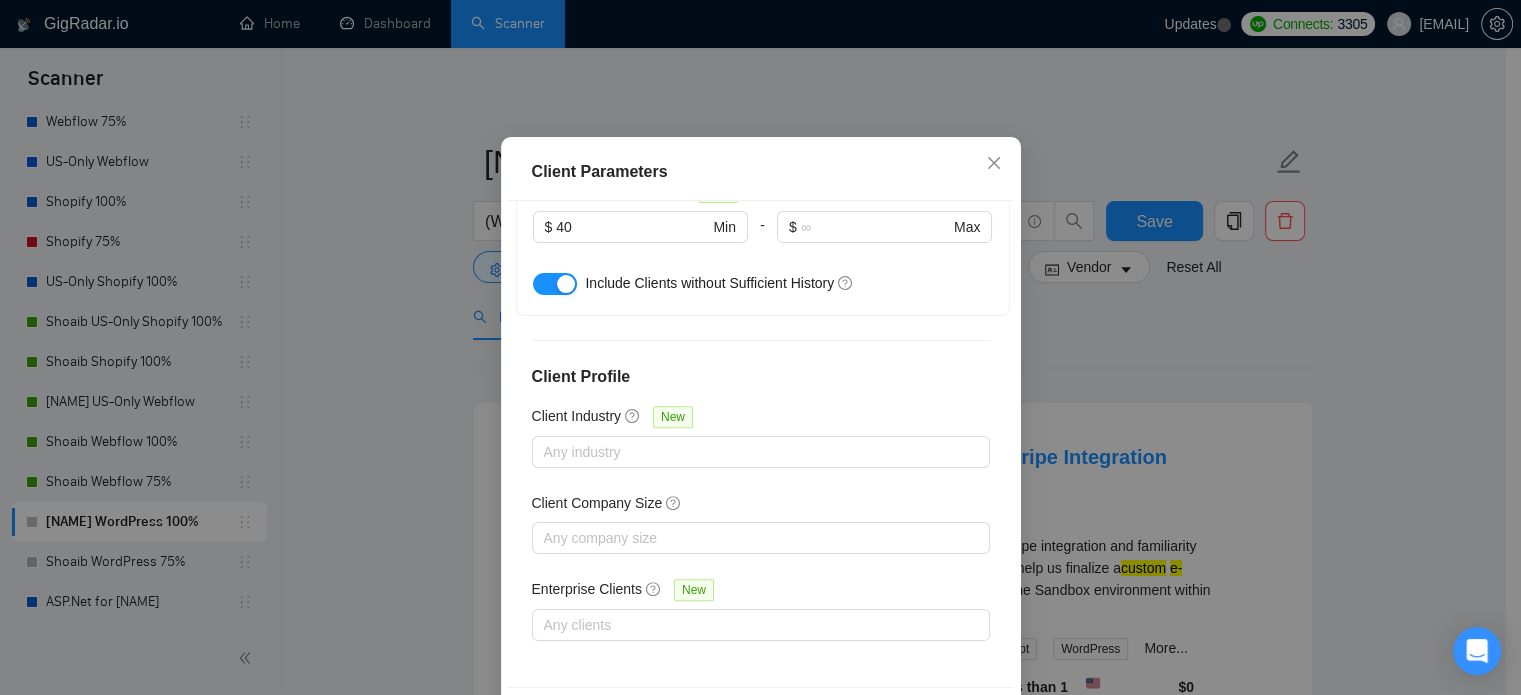 click at bounding box center (555, 284) 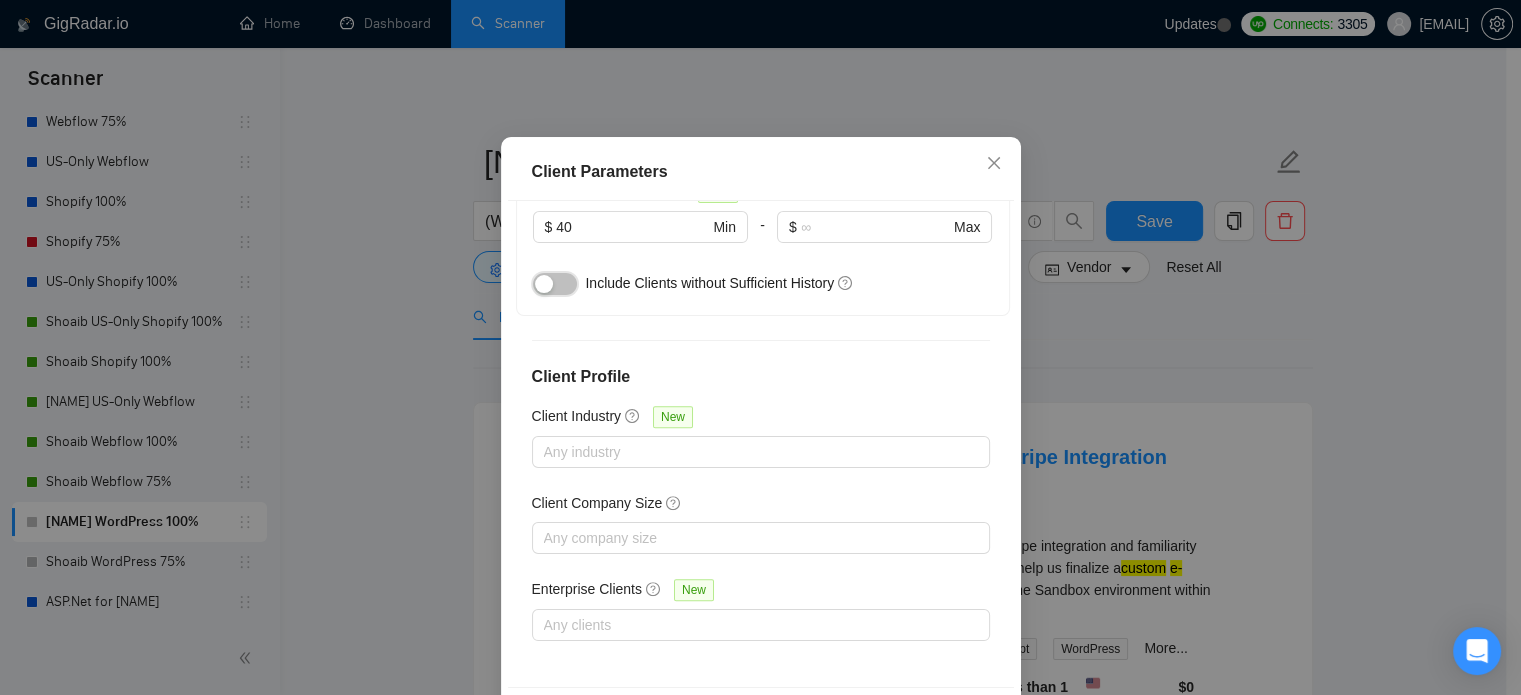 scroll, scrollTop: 588, scrollLeft: 0, axis: vertical 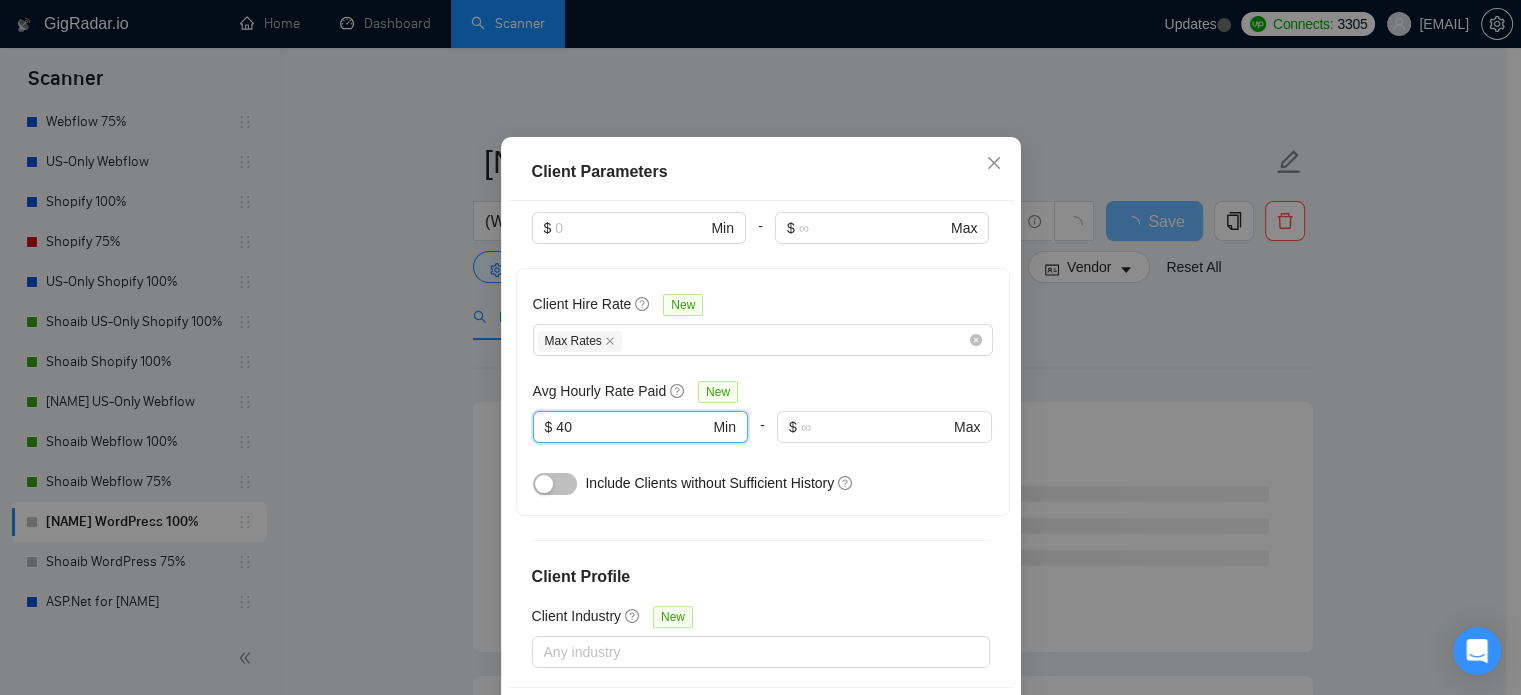 drag, startPoint x: 610, startPoint y: 487, endPoint x: 523, endPoint y: 477, distance: 87.57283 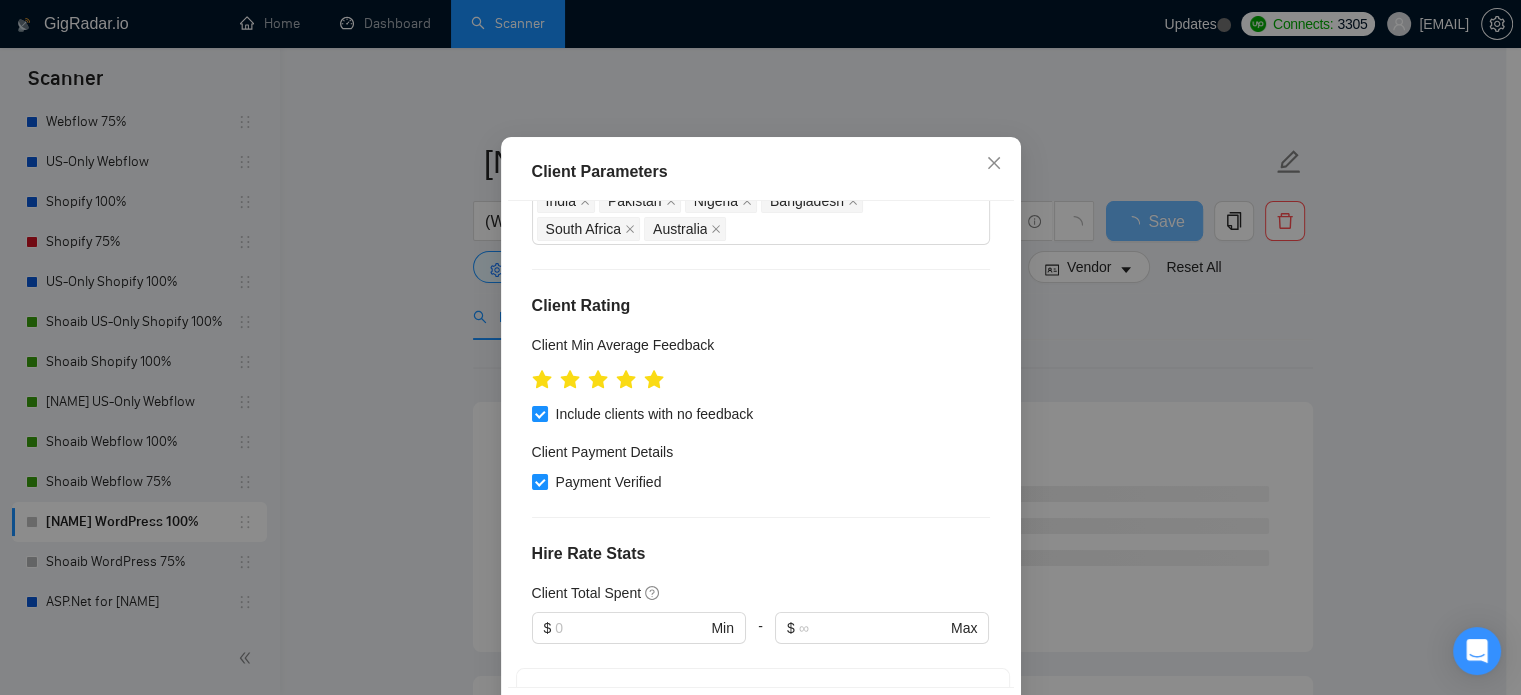 scroll, scrollTop: 88, scrollLeft: 0, axis: vertical 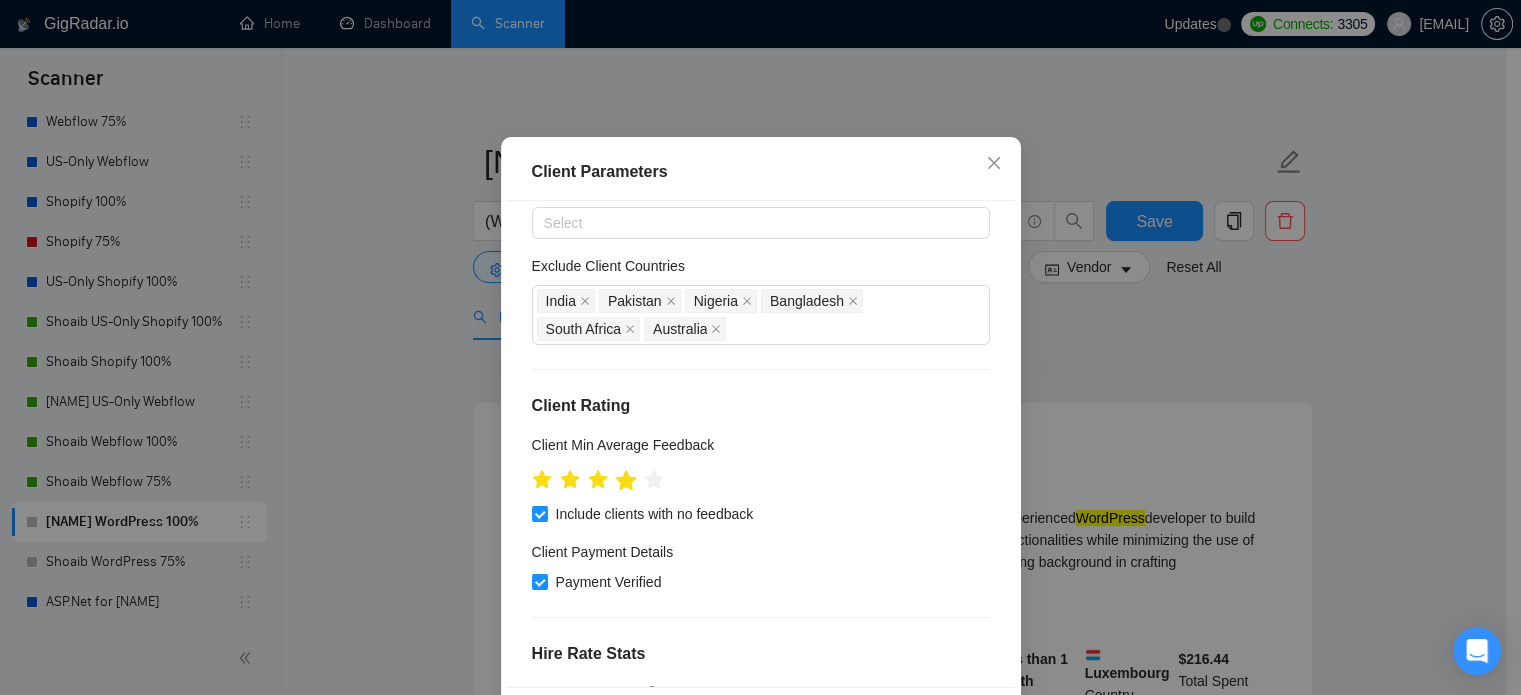type on "20" 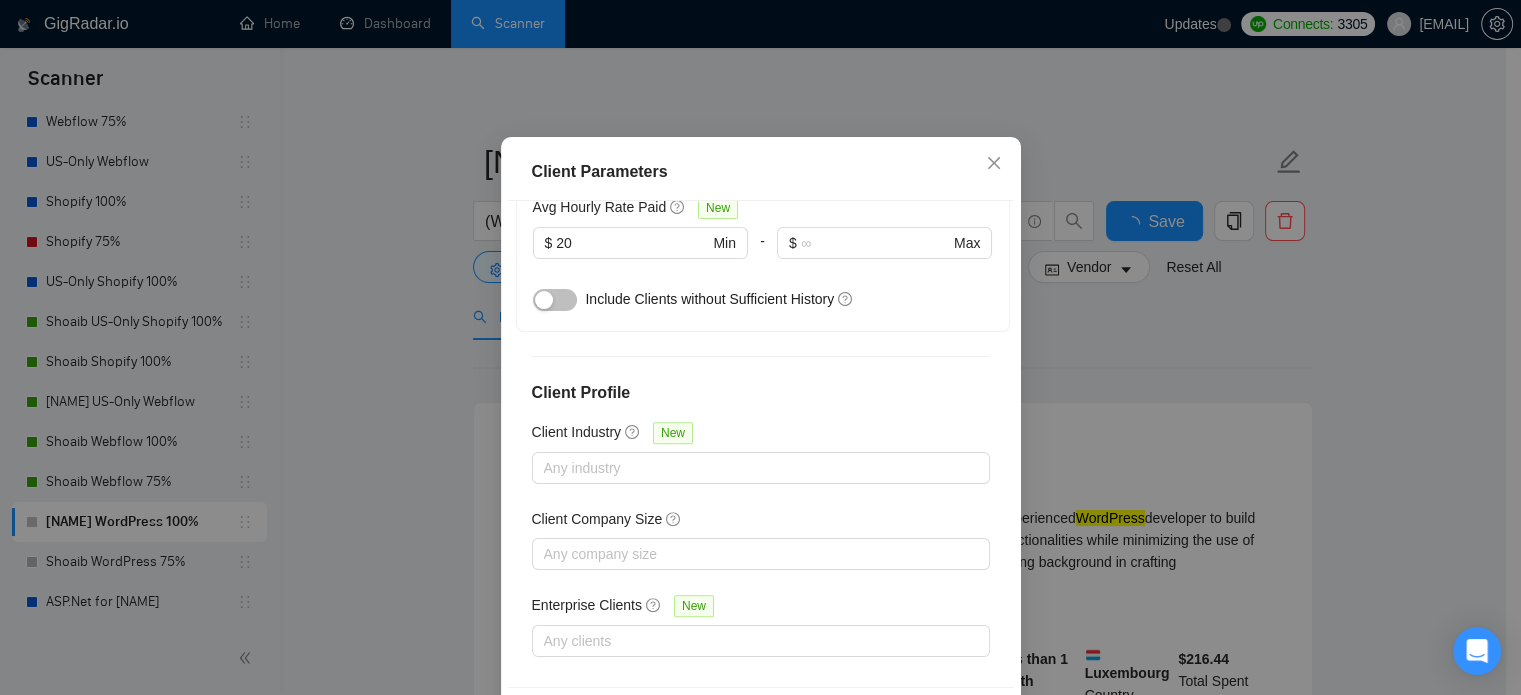 scroll, scrollTop: 788, scrollLeft: 0, axis: vertical 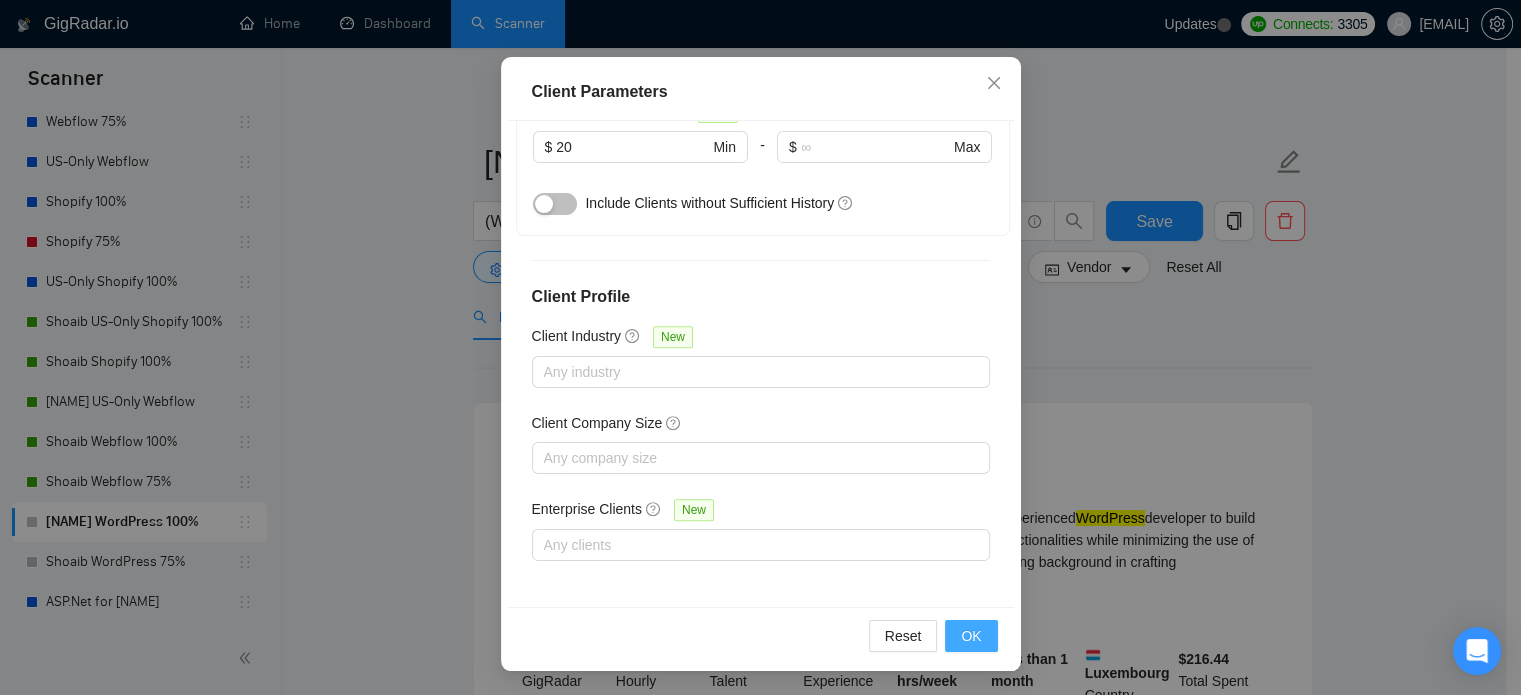 click on "OK" at bounding box center [971, 636] 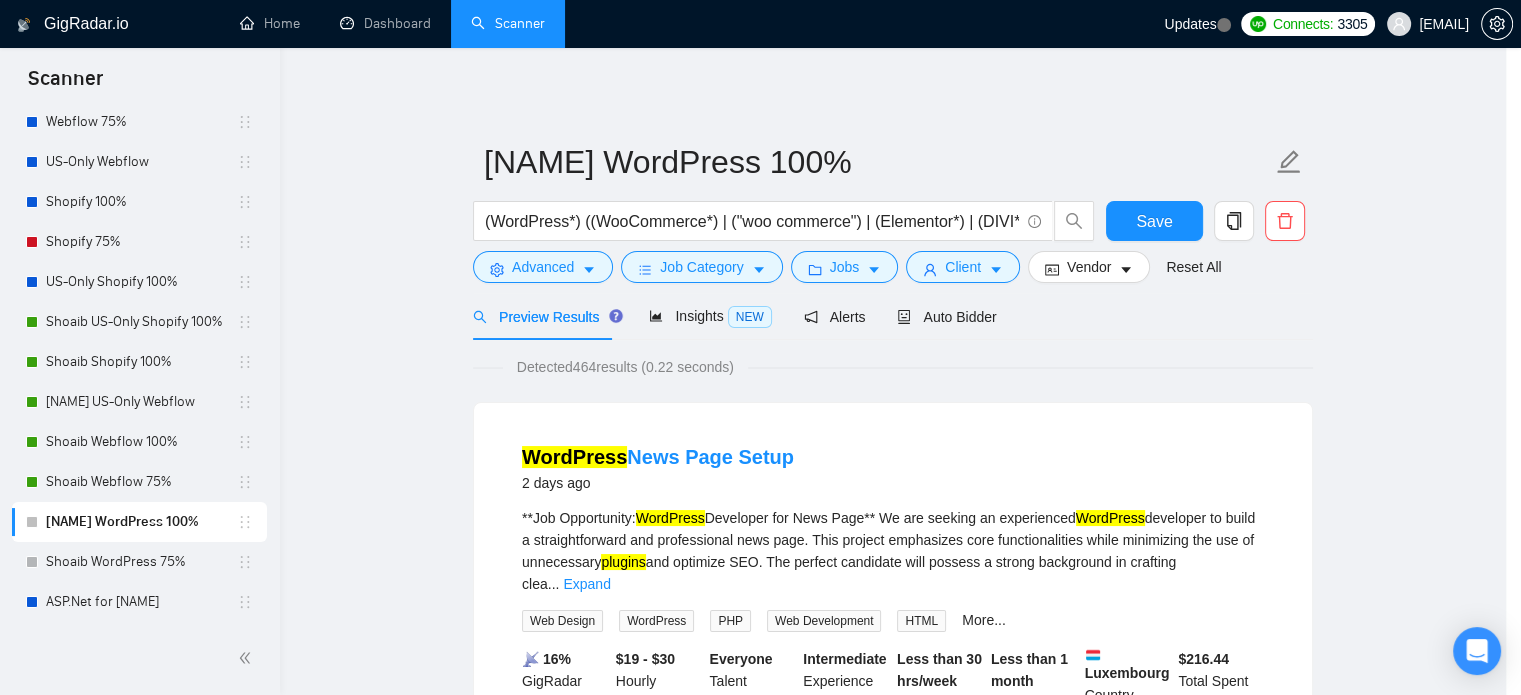 scroll, scrollTop: 63, scrollLeft: 0, axis: vertical 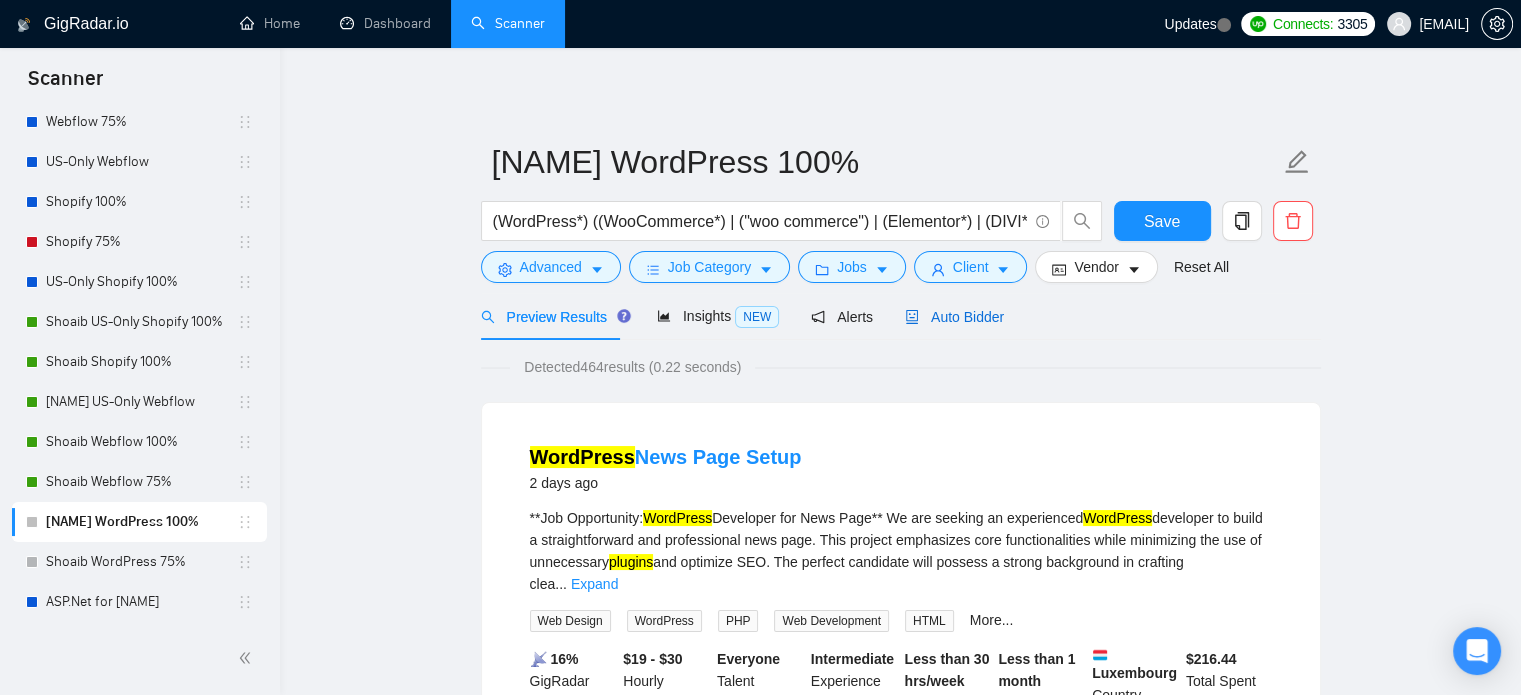 click on "Auto Bidder" at bounding box center (954, 317) 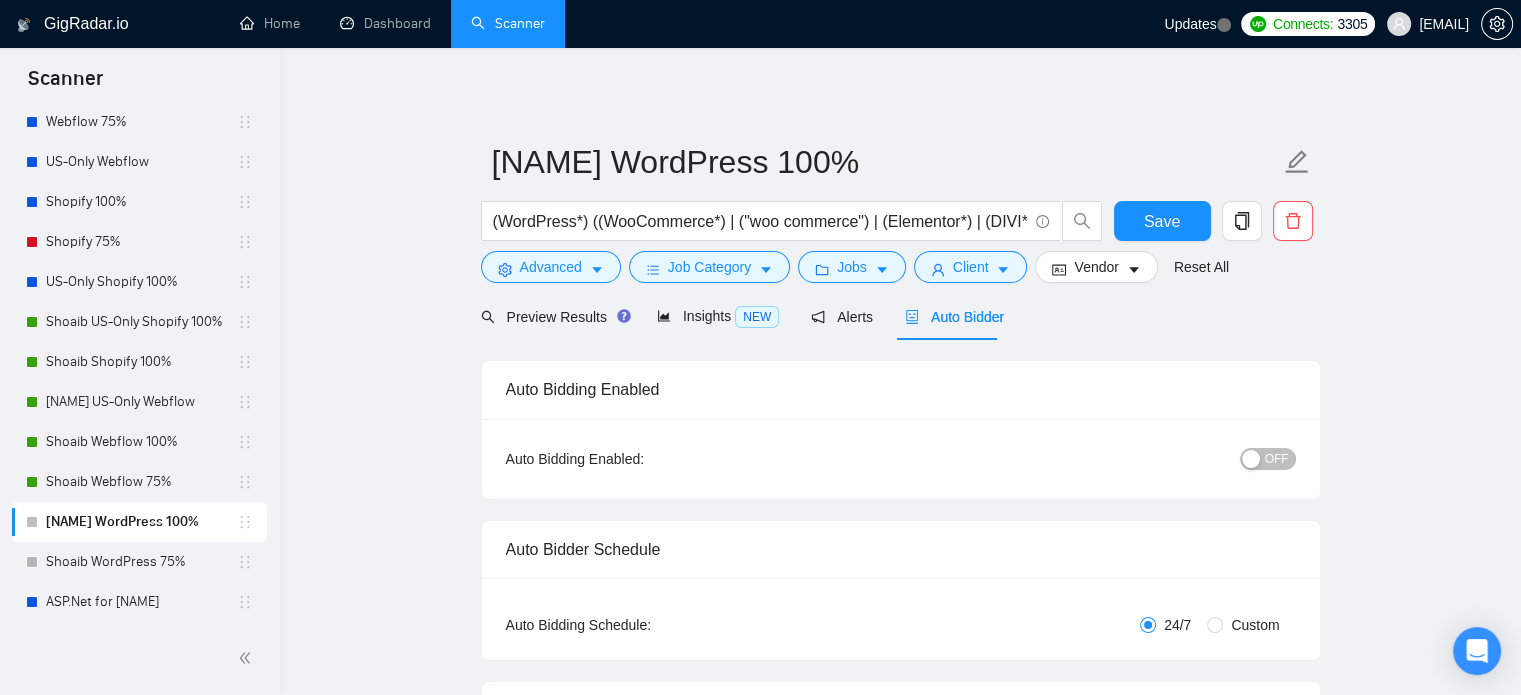 type 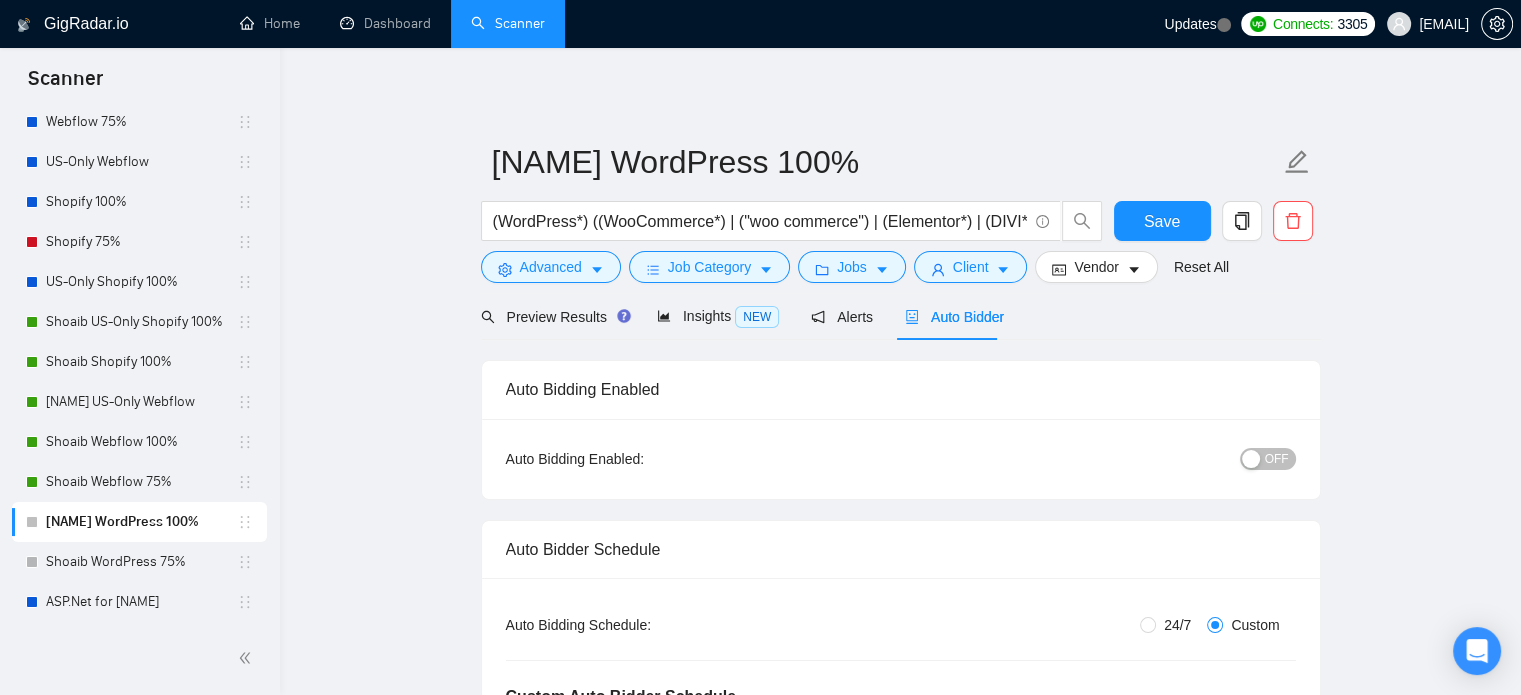 click on "OFF" at bounding box center (1277, 459) 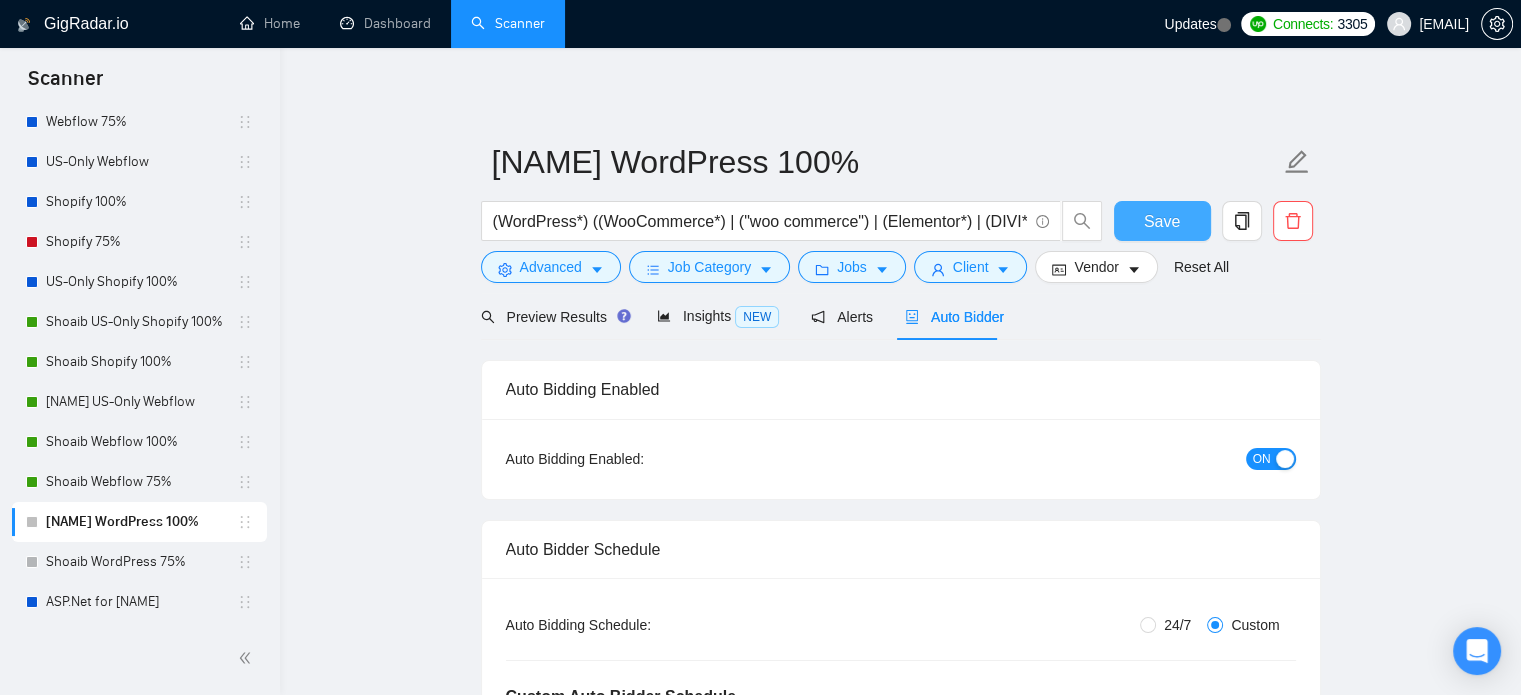 click on "Save" at bounding box center (1162, 221) 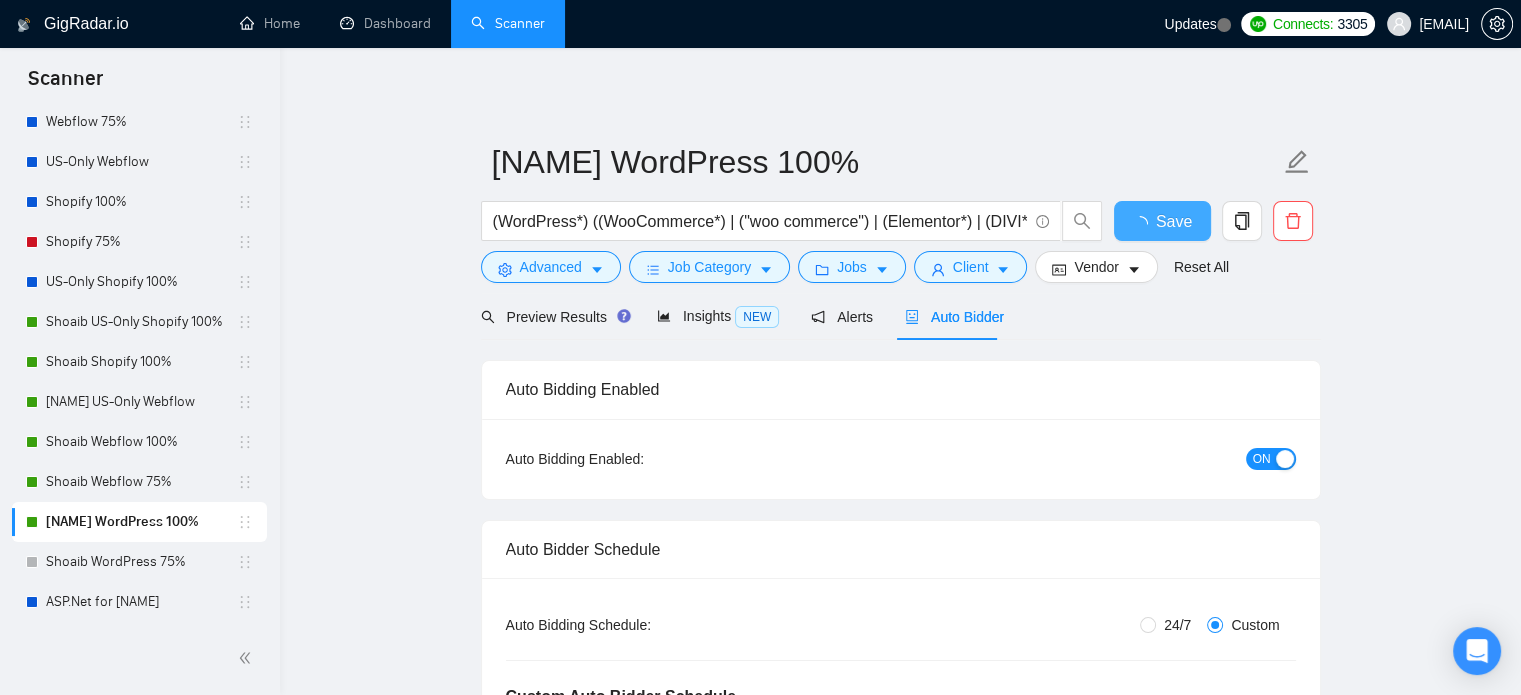 type 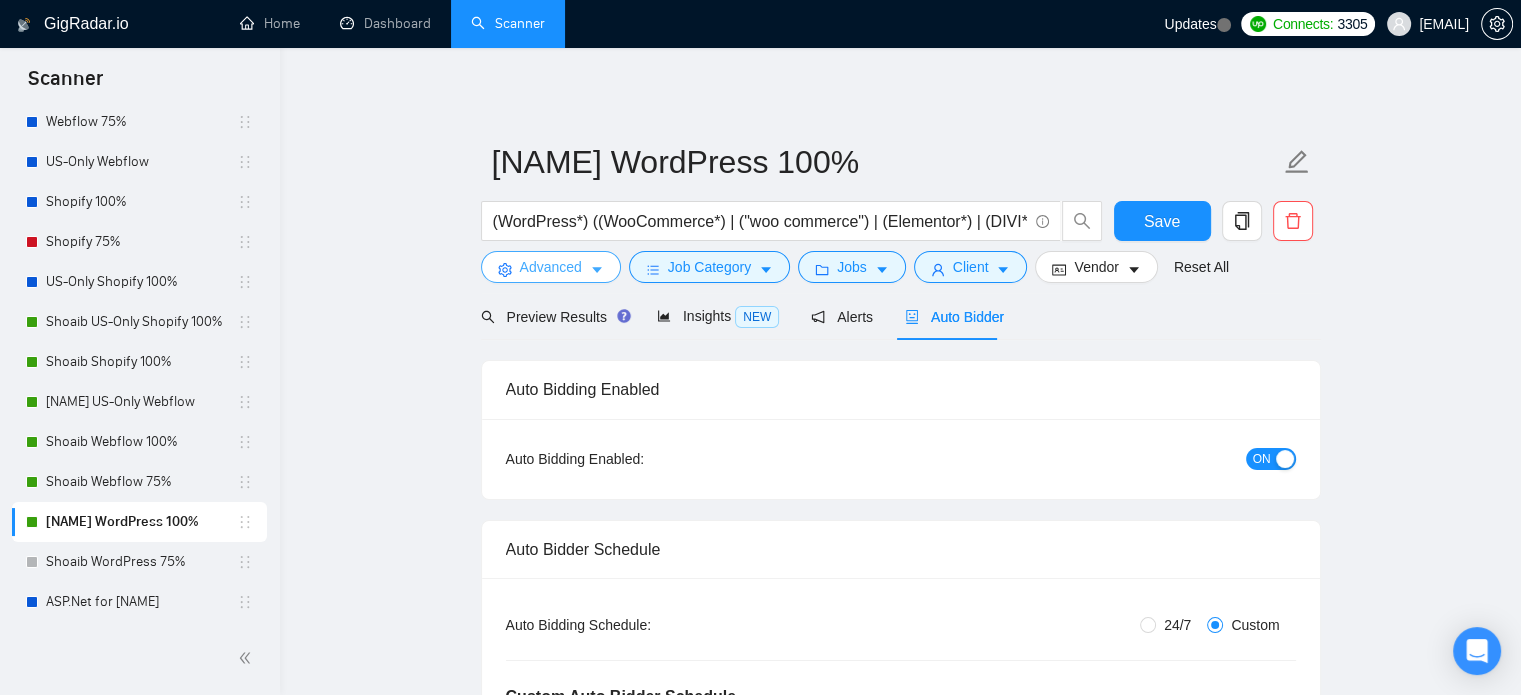click on "Advanced" at bounding box center (551, 267) 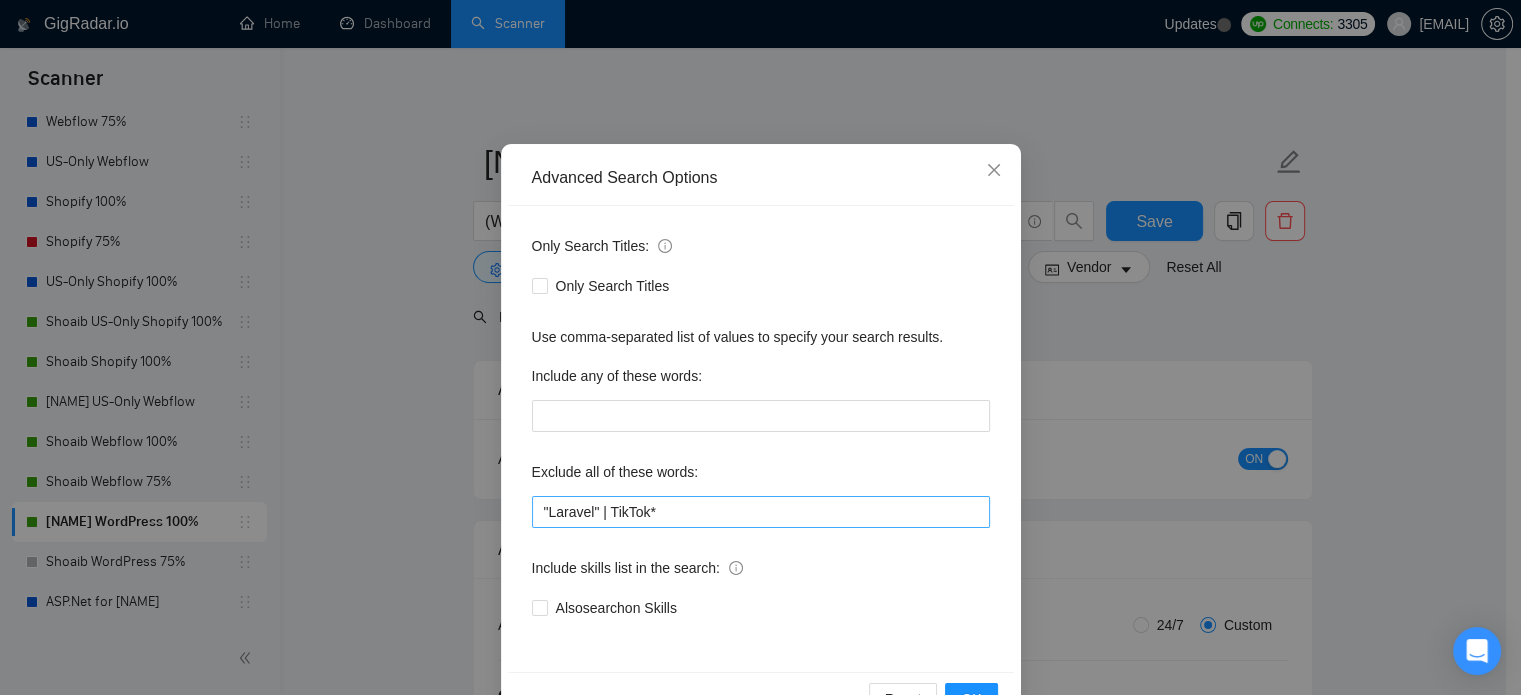 scroll, scrollTop: 136, scrollLeft: 0, axis: vertical 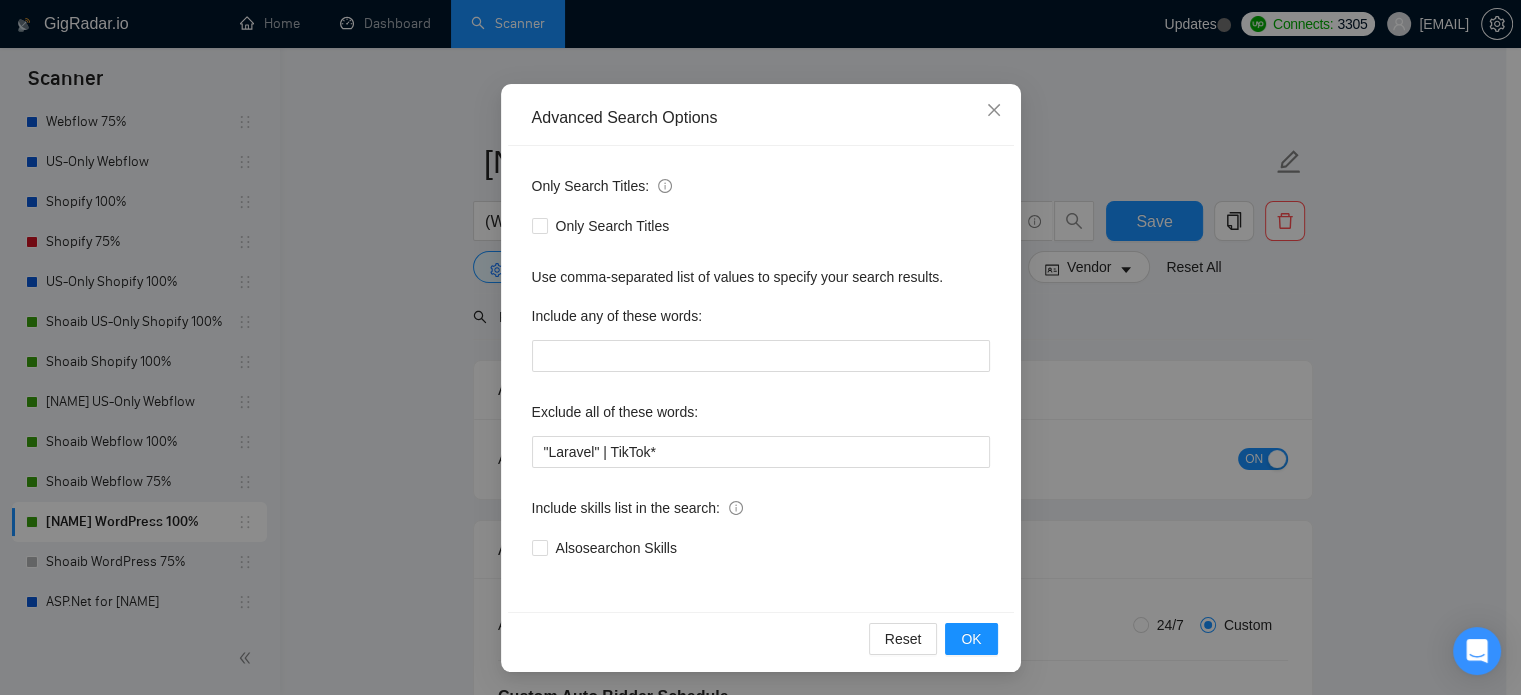 click on "Advanced Search Options Only Search Titles:   Only Search Titles Use comma-separated list of values to specify your search results. Include any of these words: Exclude all of these words: "Laravel" | TikTok* Include skills list in the search:   Also  search  on Skills Reset OK" at bounding box center (760, 347) 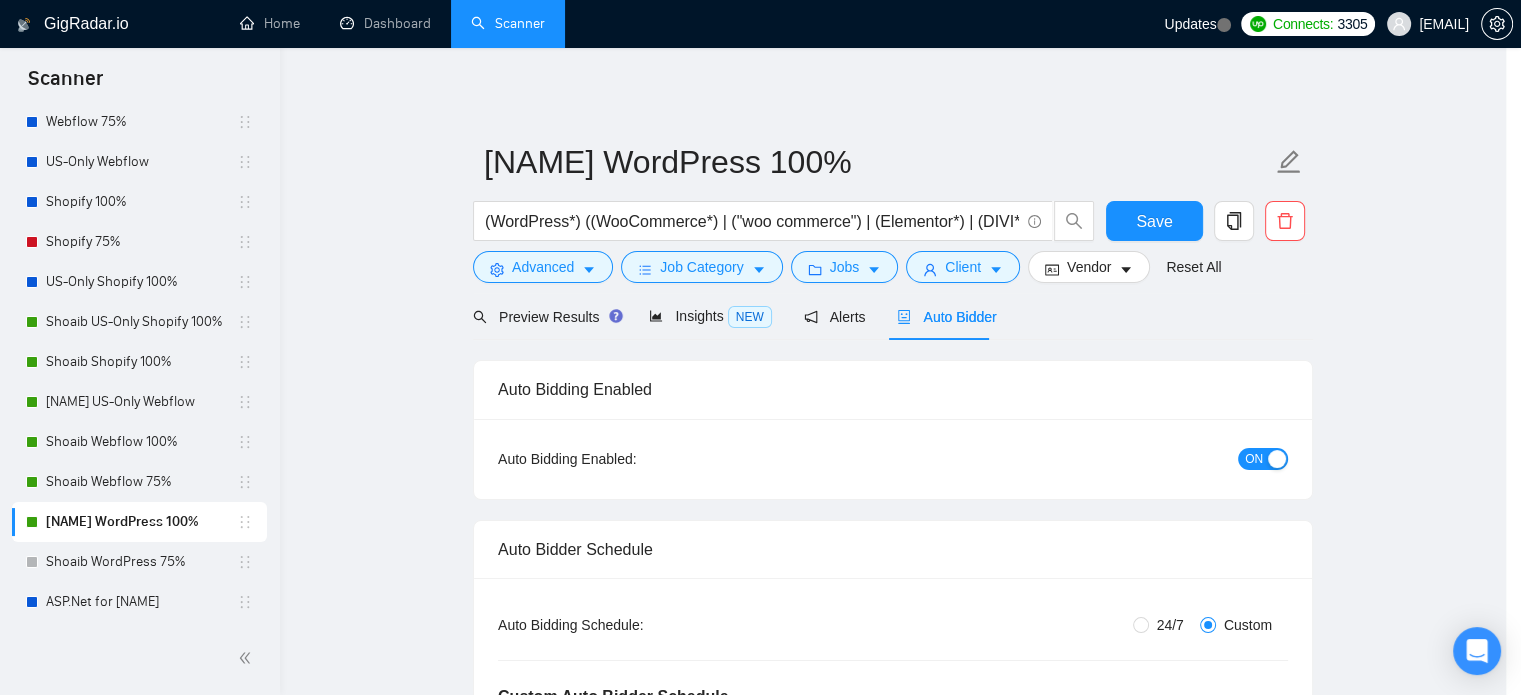 scroll, scrollTop: 36, scrollLeft: 0, axis: vertical 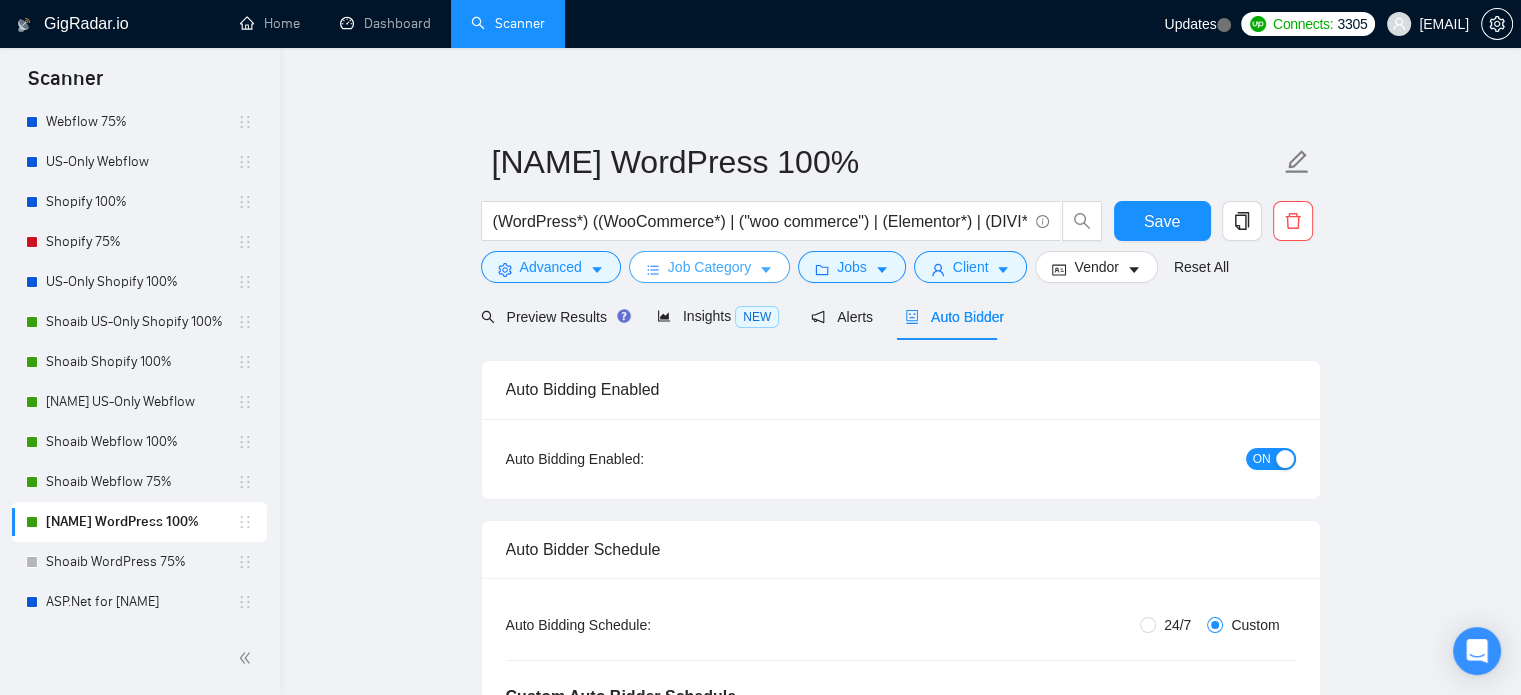 click on "Job Category" at bounding box center [709, 267] 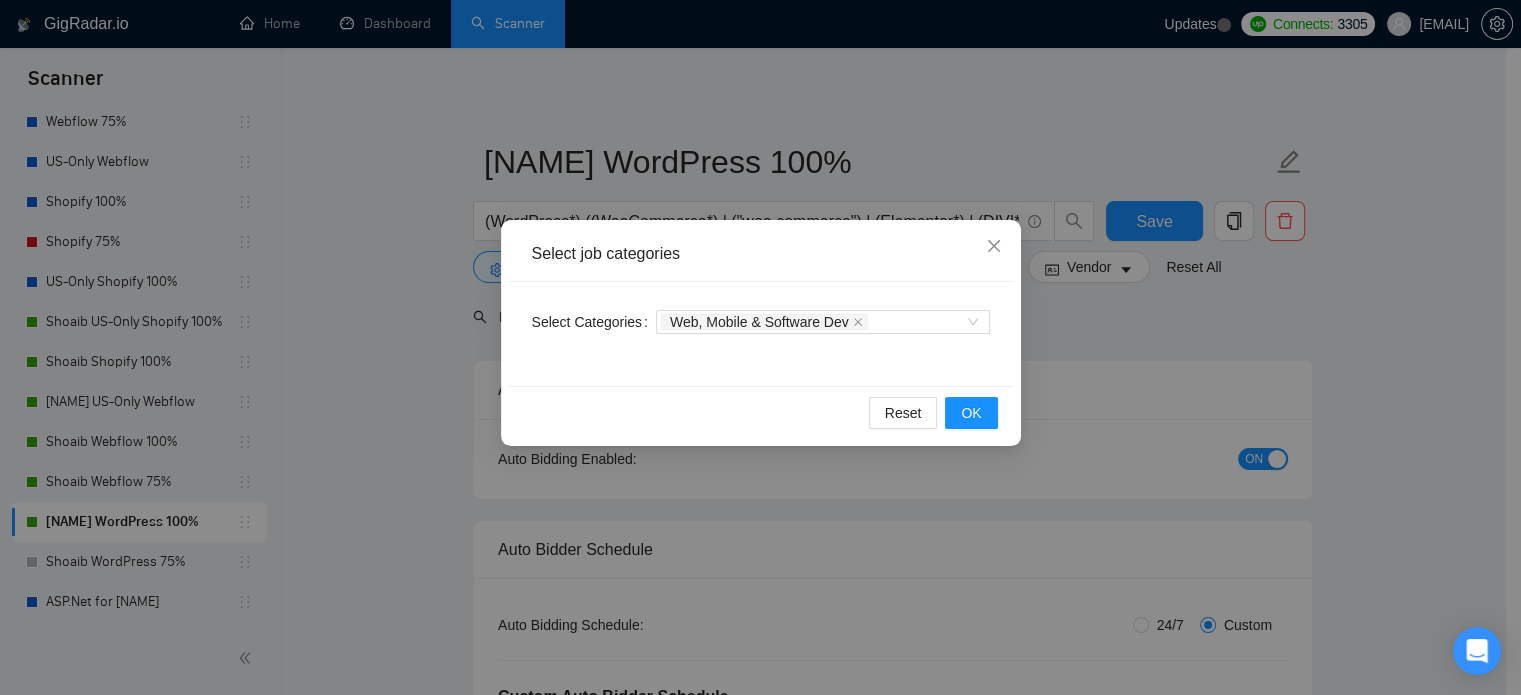 click on "Select job categories Select Categories Web, Mobile & Software Dev   Reset OK" at bounding box center [760, 347] 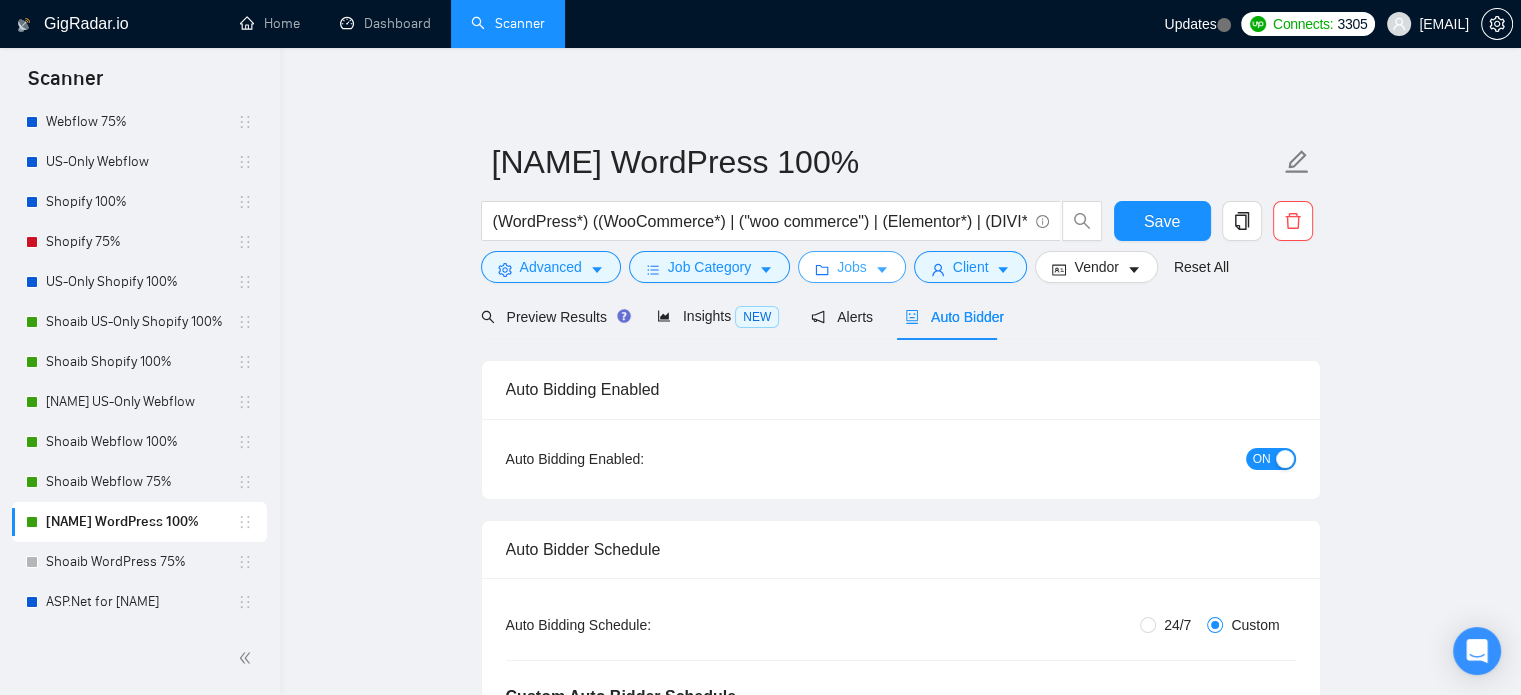 click on "Jobs" at bounding box center (852, 267) 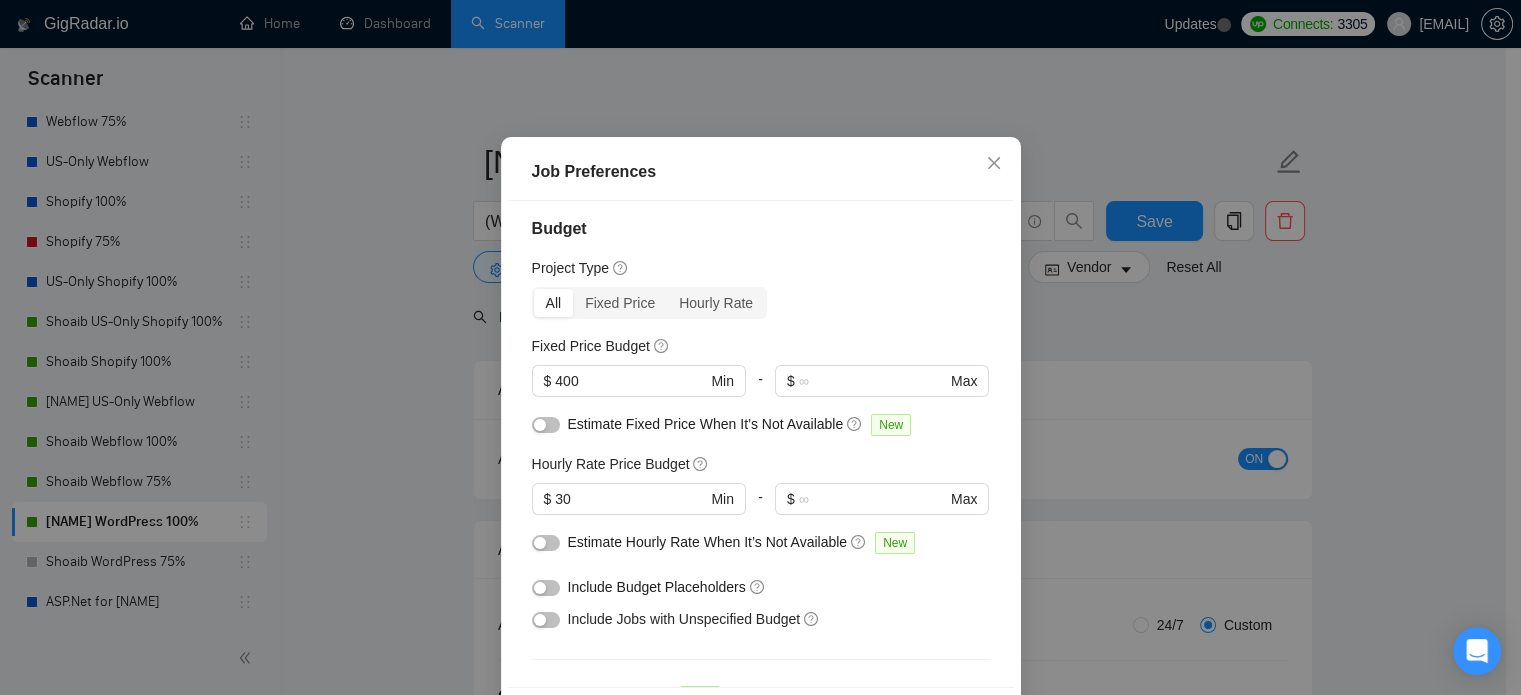 scroll, scrollTop: 0, scrollLeft: 0, axis: both 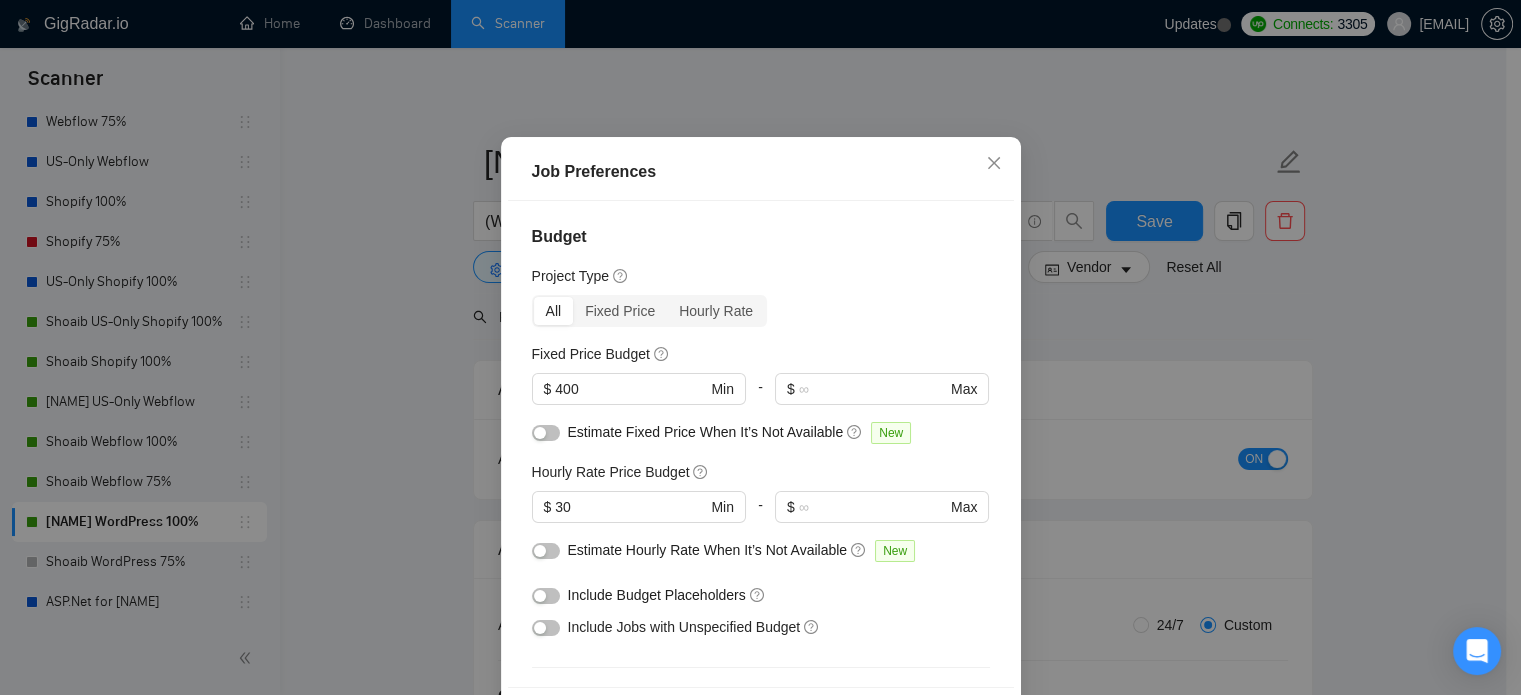 click at bounding box center (546, 433) 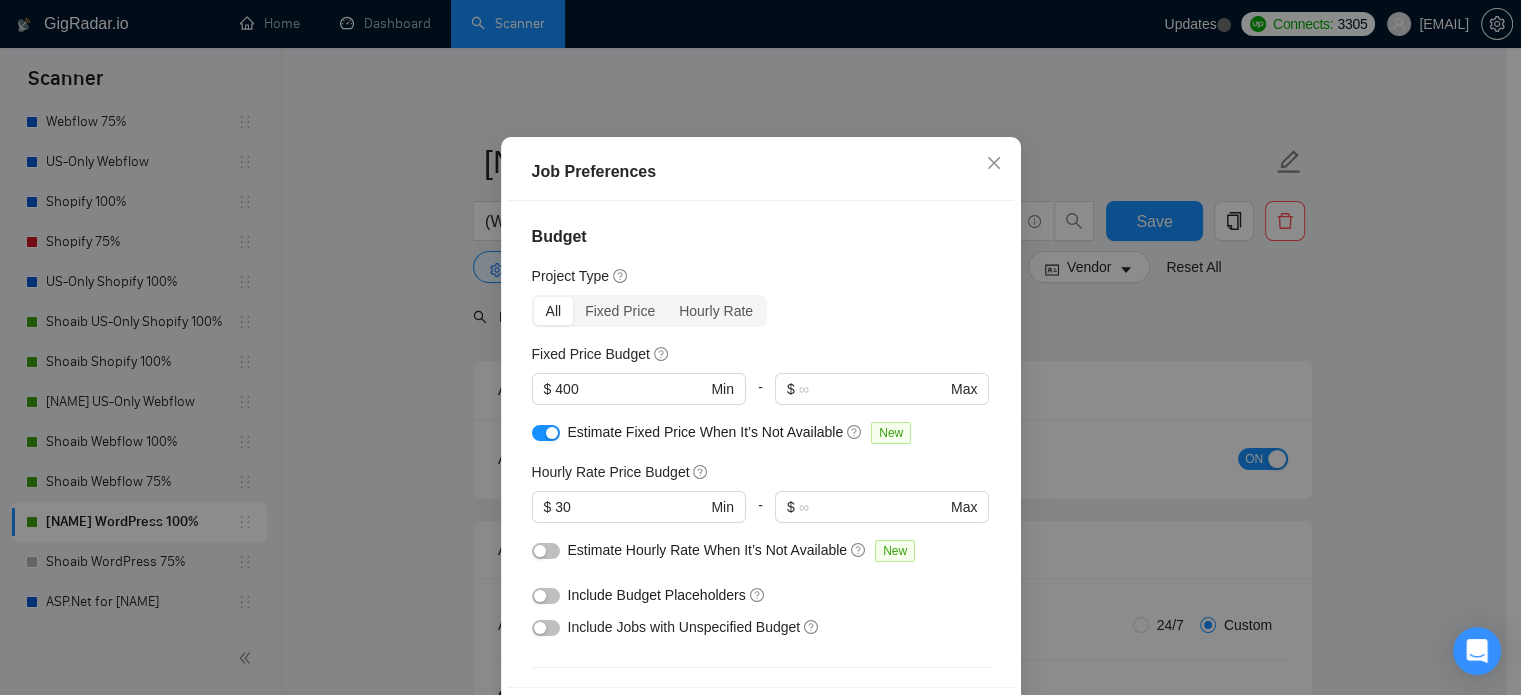 click at bounding box center [540, 551] 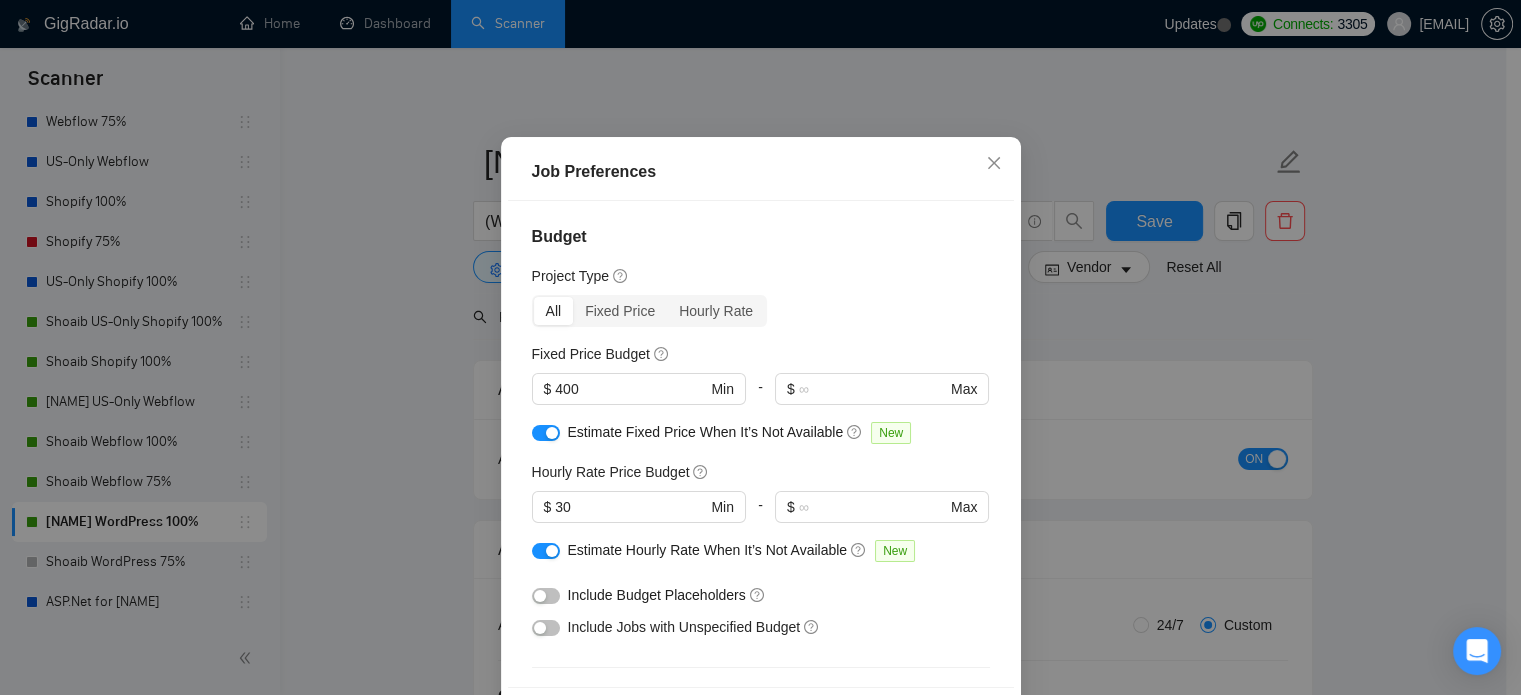 click at bounding box center [546, 596] 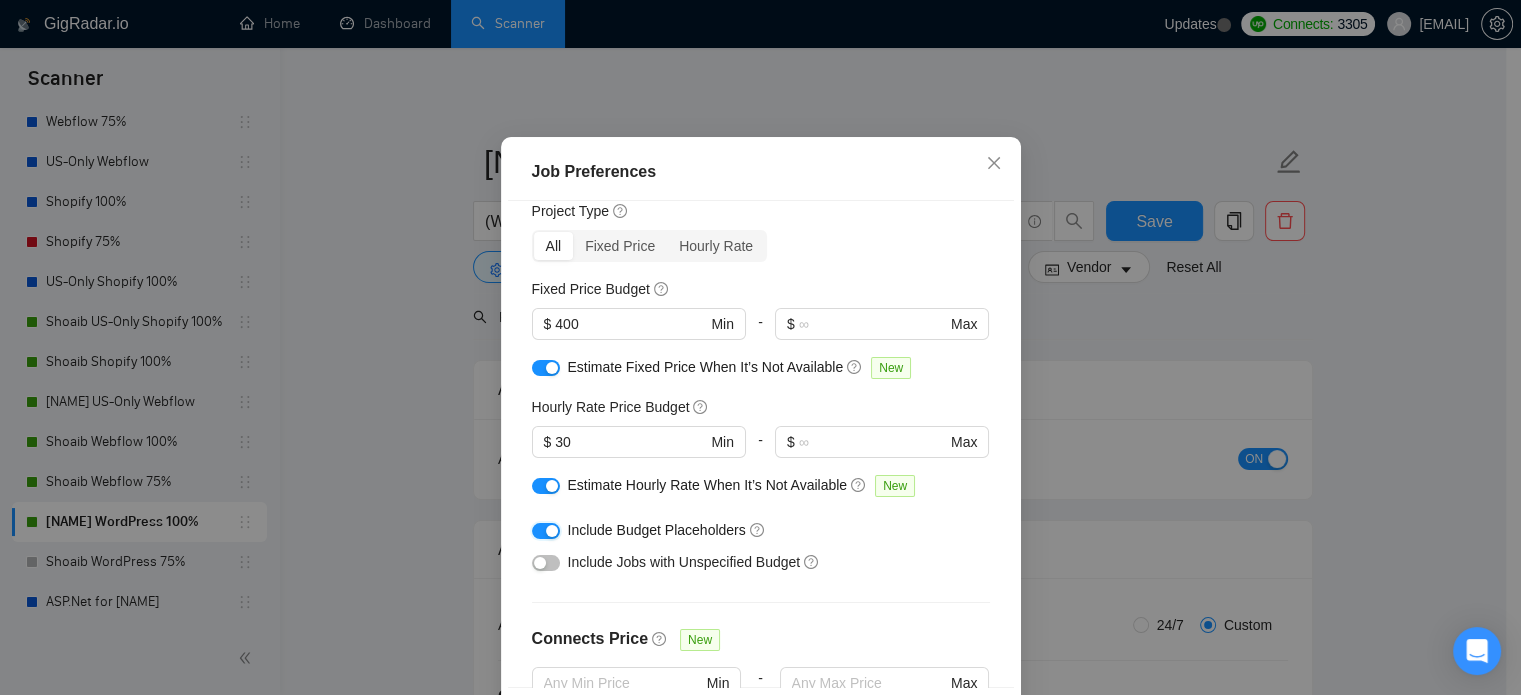 scroll, scrollTop: 100, scrollLeft: 0, axis: vertical 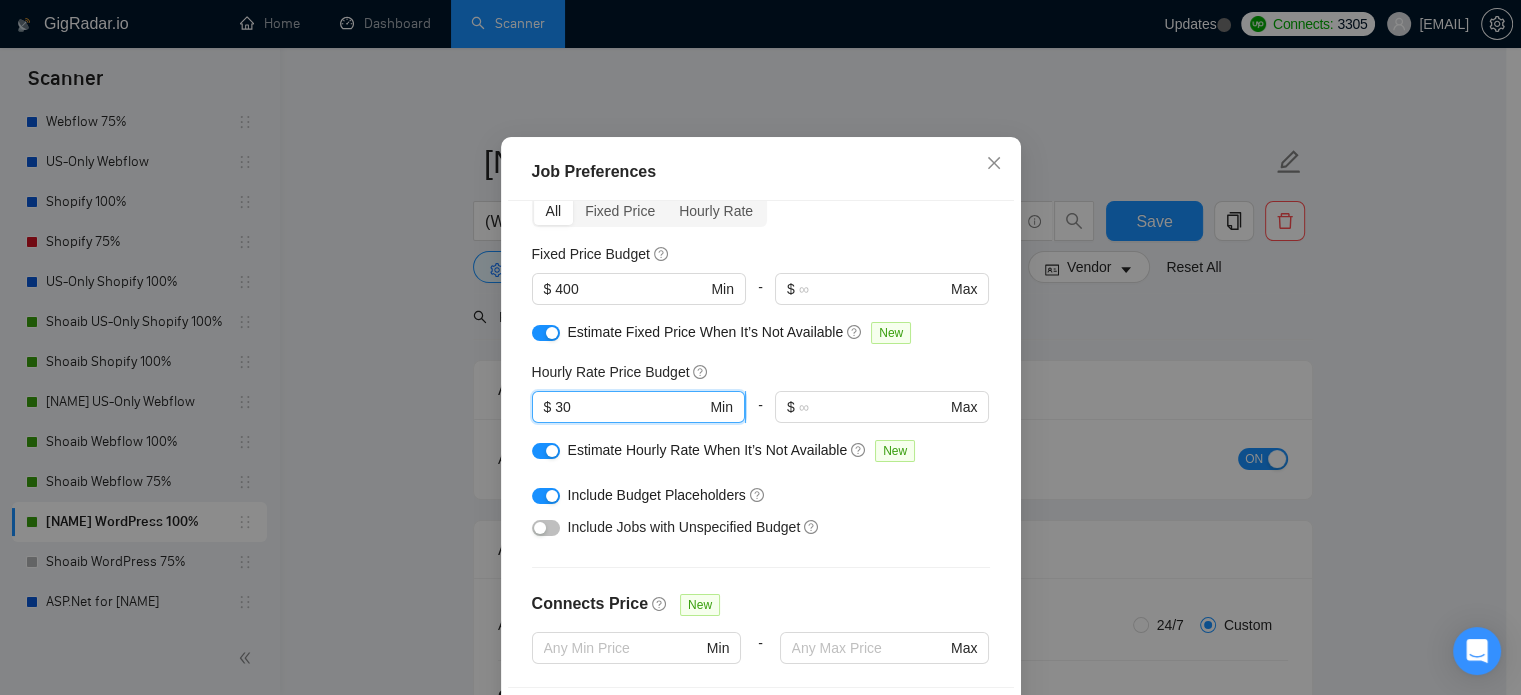 drag, startPoint x: 583, startPoint y: 467, endPoint x: 528, endPoint y: 467, distance: 55 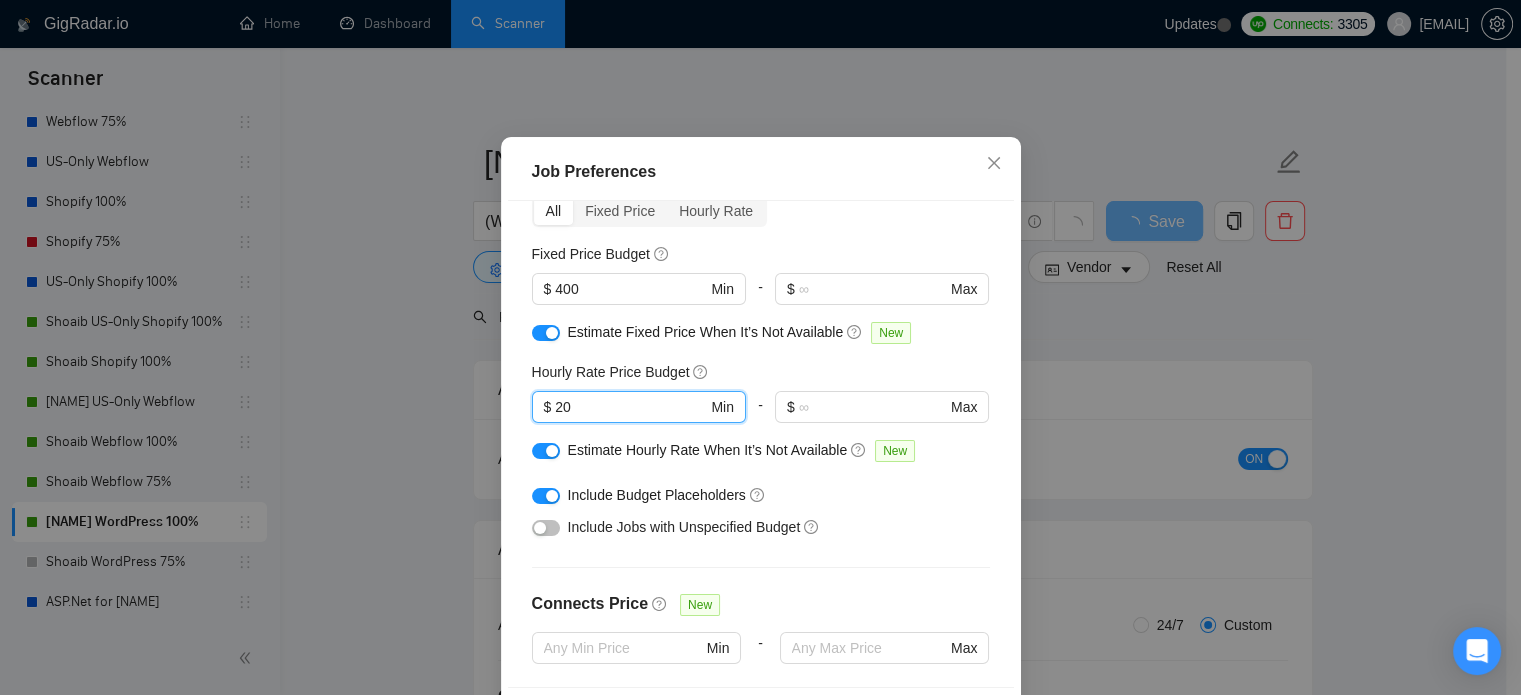 type on "20" 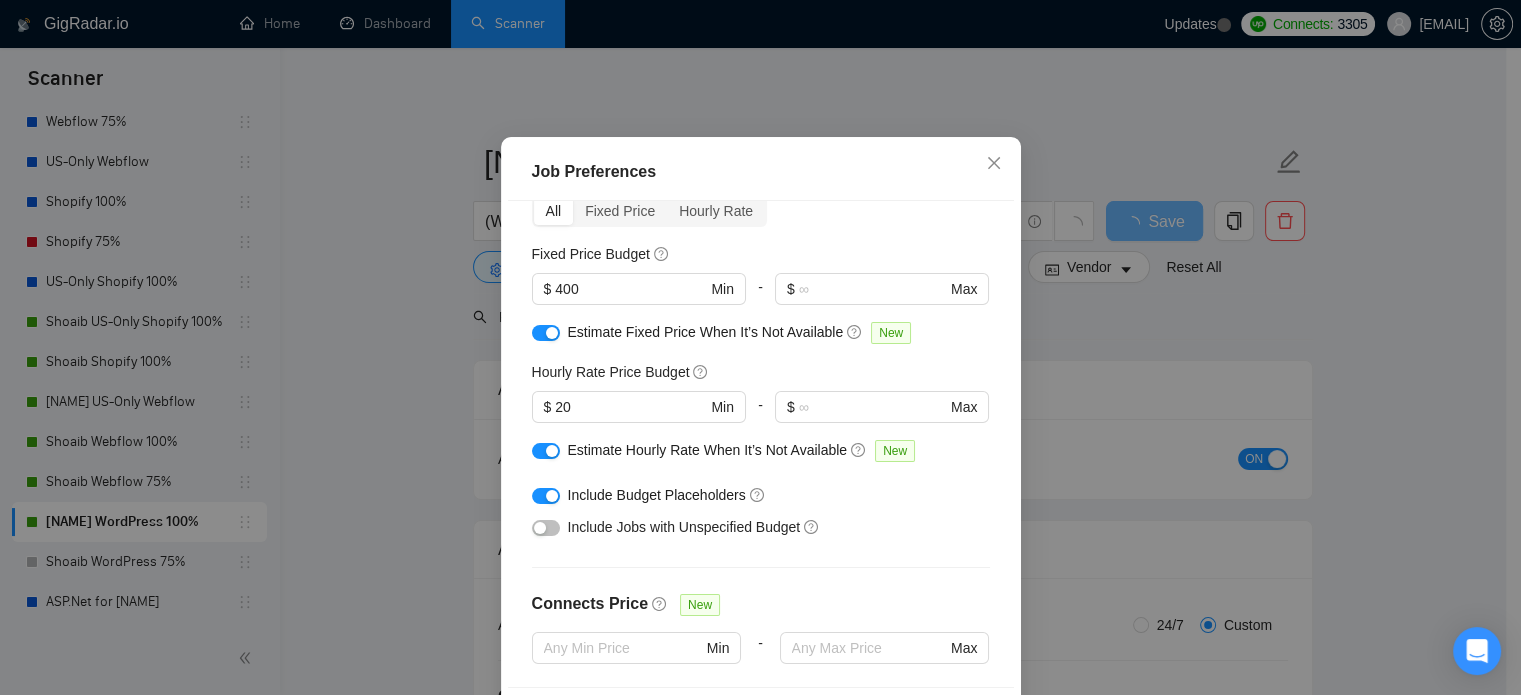 click at bounding box center (546, 528) 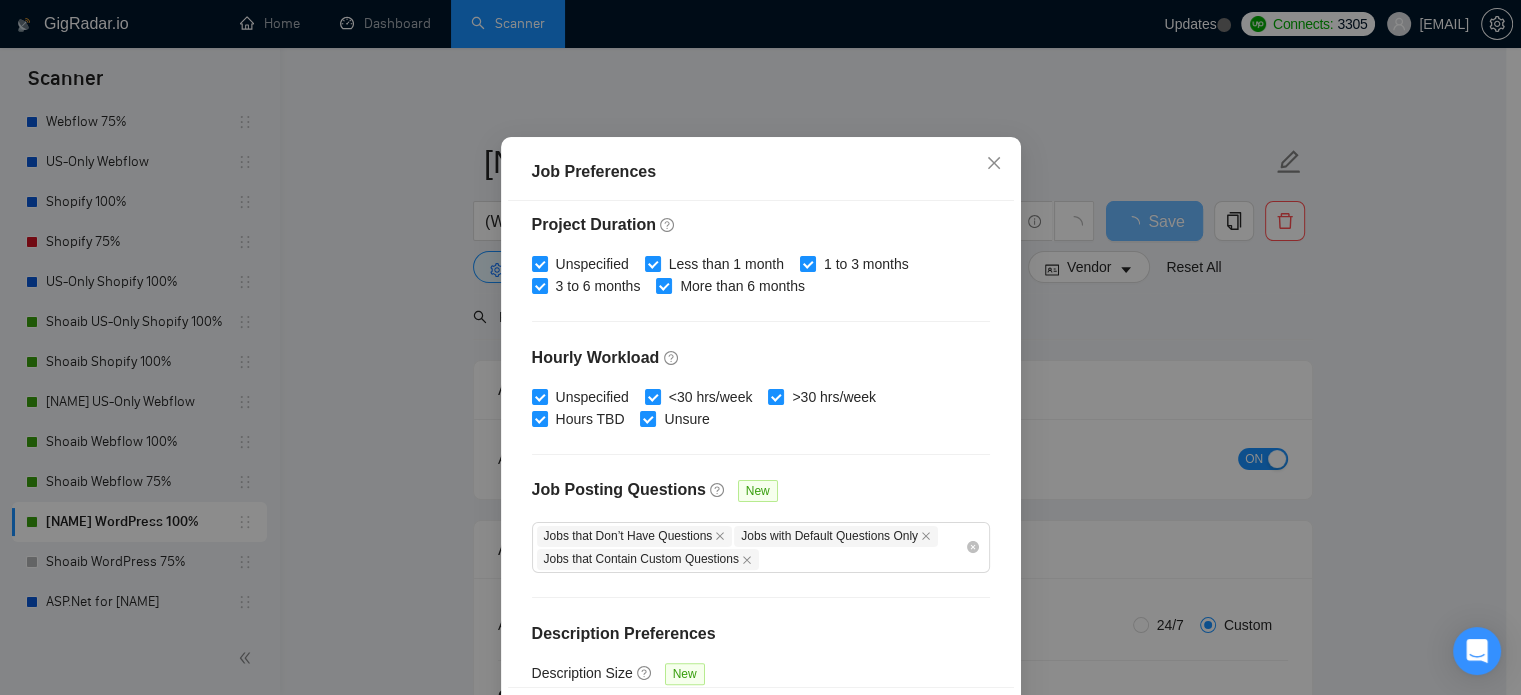scroll, scrollTop: 659, scrollLeft: 0, axis: vertical 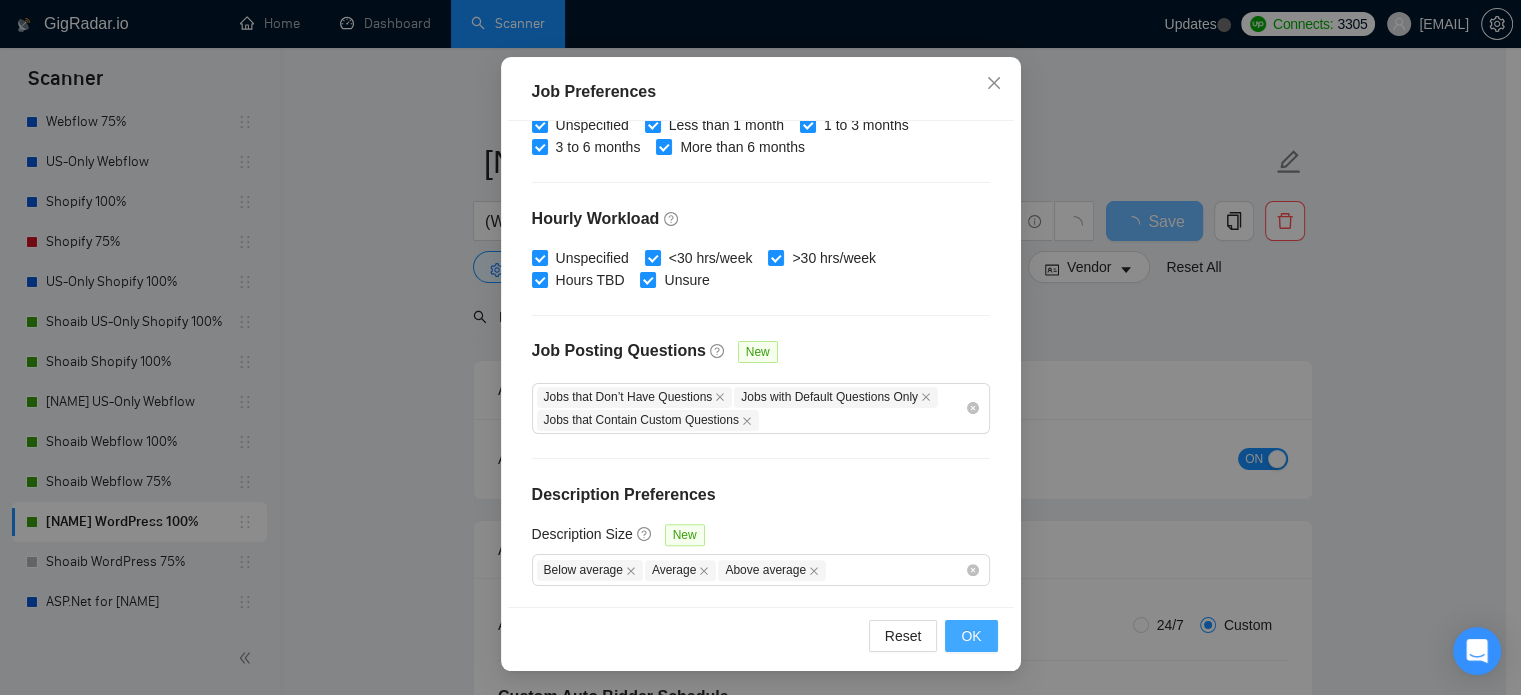 click on "OK" at bounding box center (971, 636) 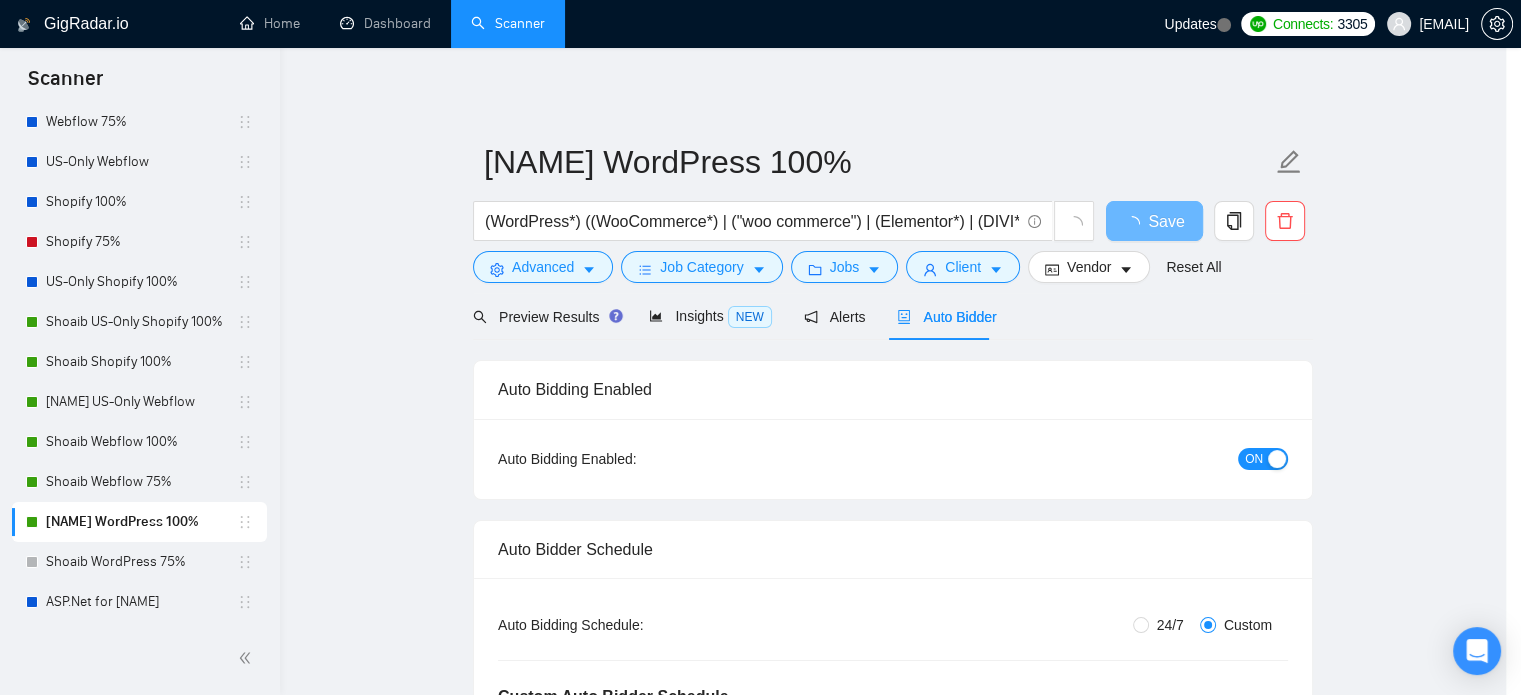 scroll, scrollTop: 63, scrollLeft: 0, axis: vertical 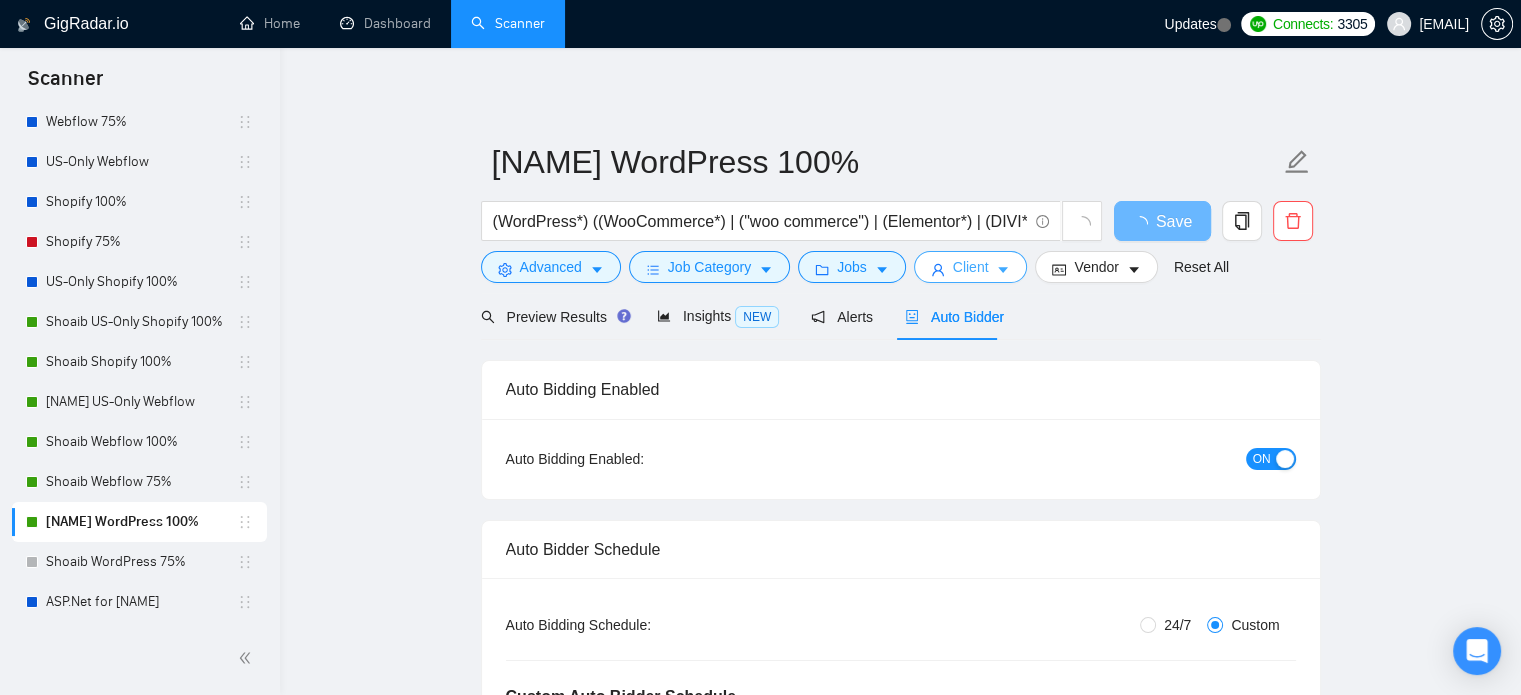 click on "Client" at bounding box center (971, 267) 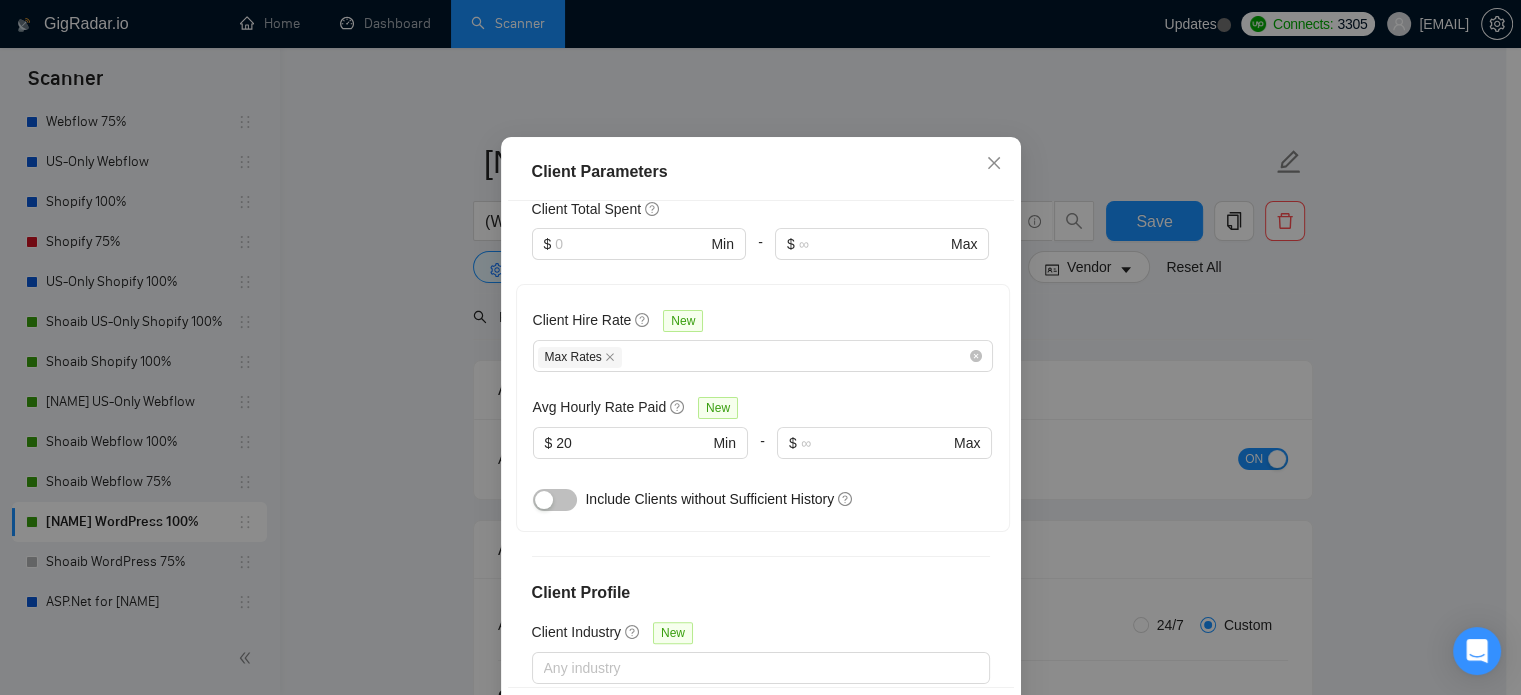 scroll, scrollTop: 600, scrollLeft: 0, axis: vertical 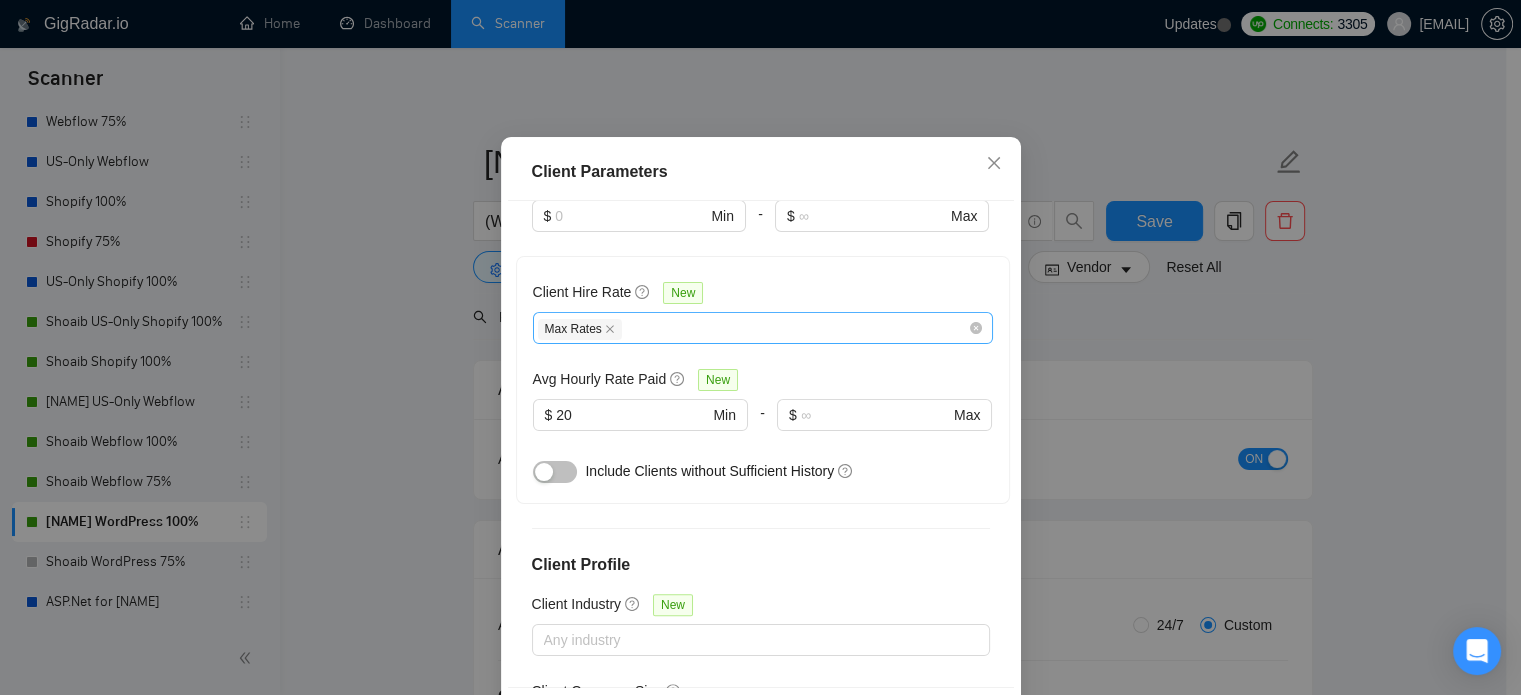 click on "Max Rates" at bounding box center [753, 328] 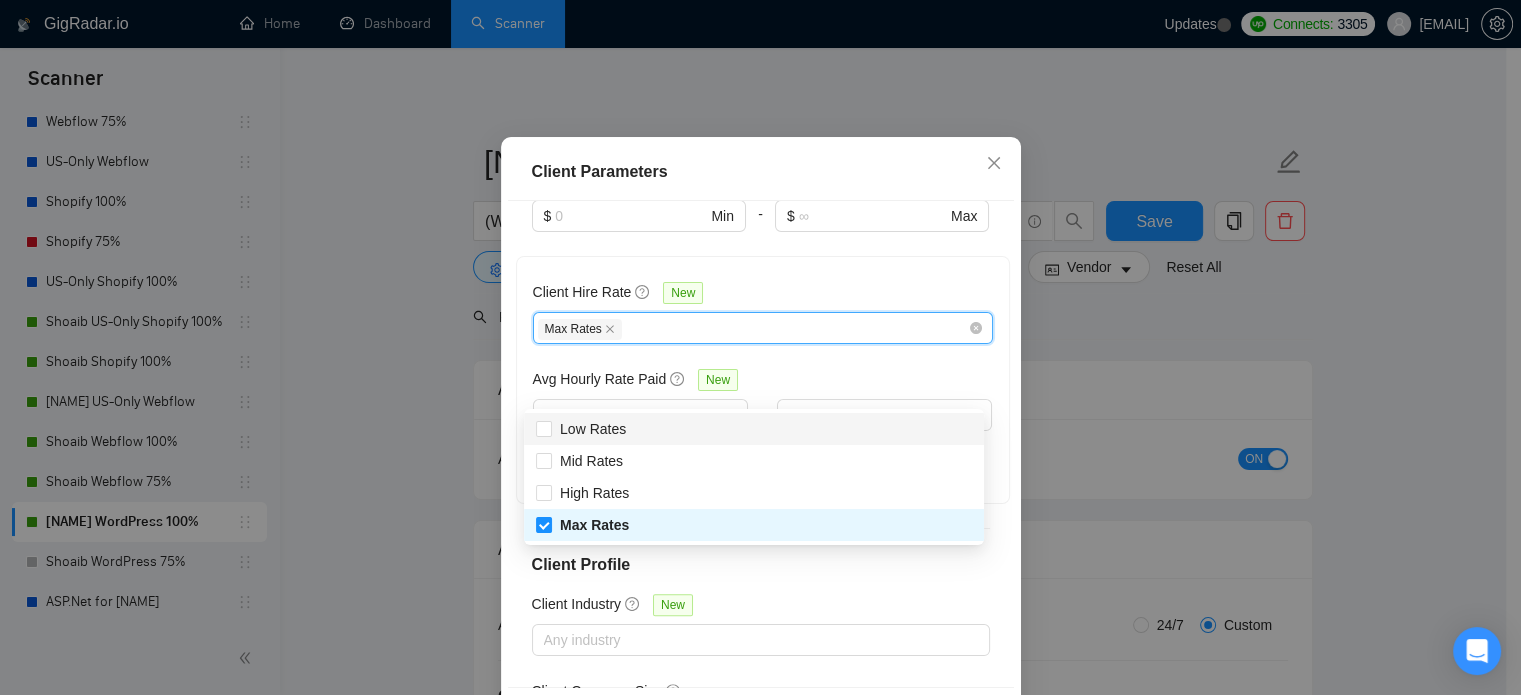 click on "Client Location Include Client Countries   Select Exclude Client Countries India Pakistan Nigeria Bangladesh South Africa Australia   Client Rating Client Min Average Feedback Include clients with no feedback Client Payment Details Payment Verified Hire Rate Stats   Client Total Spent $ Min - $ Max Client Hire Rate New Max Rates     Avg Hourly Rate Paid New $ 20 Min - $ Max Include Clients without Sufficient History Client Profile Client Industry New   Any industry Client Company Size   Any company size Enterprise Clients New   Any clients" at bounding box center (761, 444) 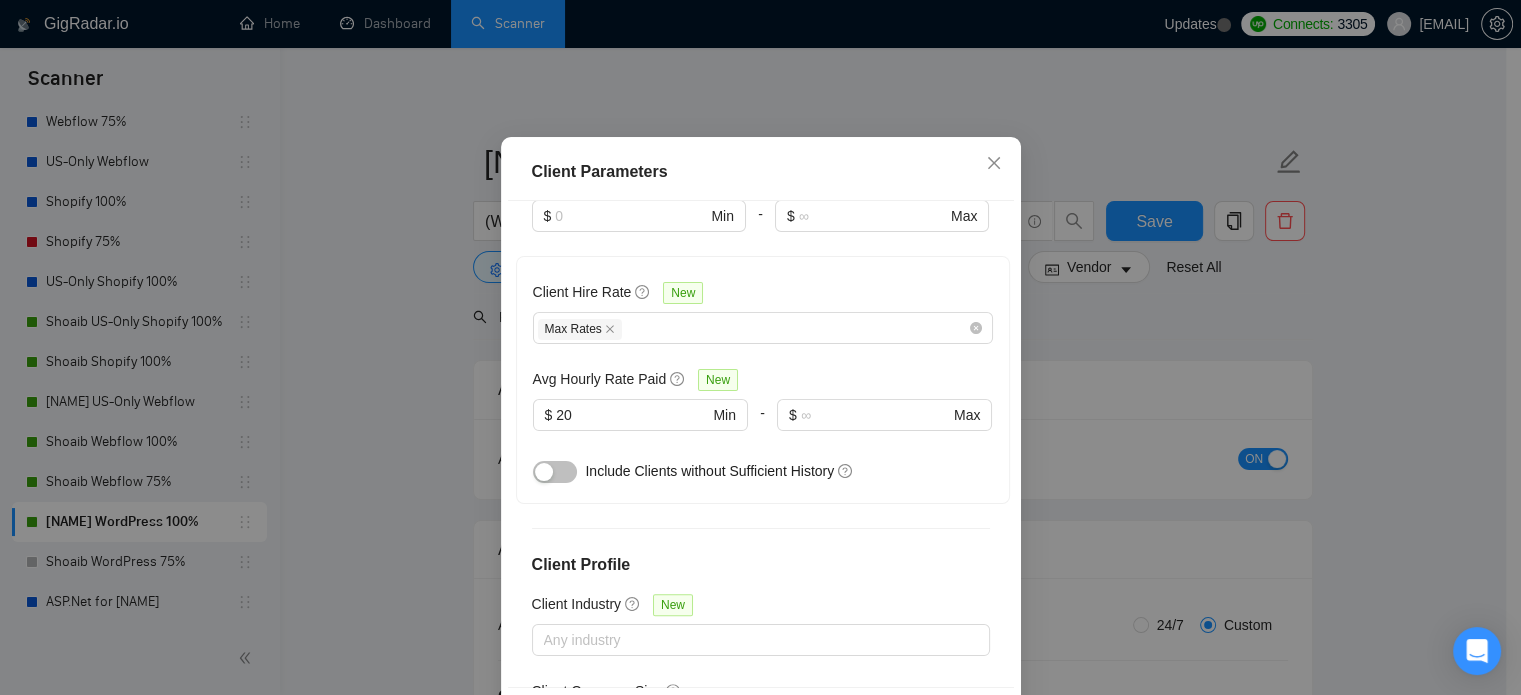 scroll, scrollTop: 788, scrollLeft: 0, axis: vertical 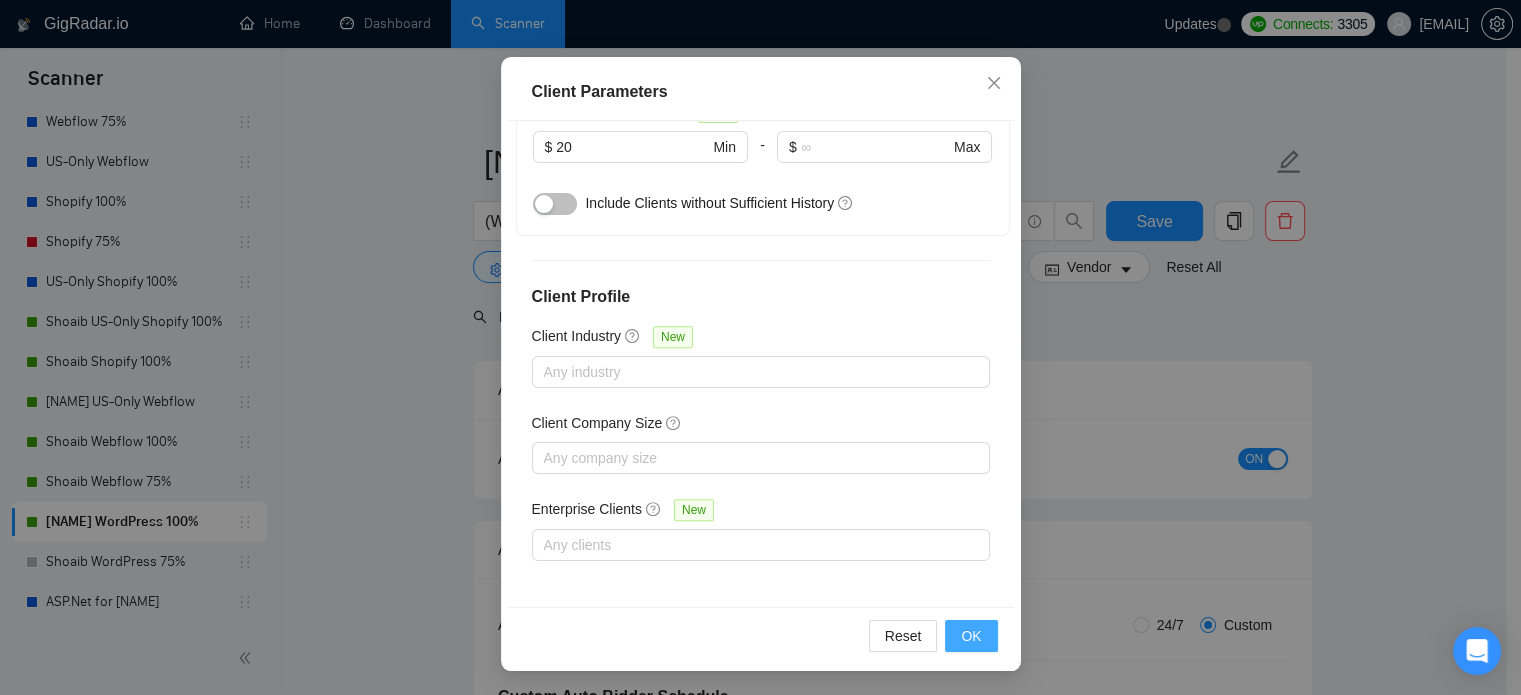 click on "OK" at bounding box center (971, 636) 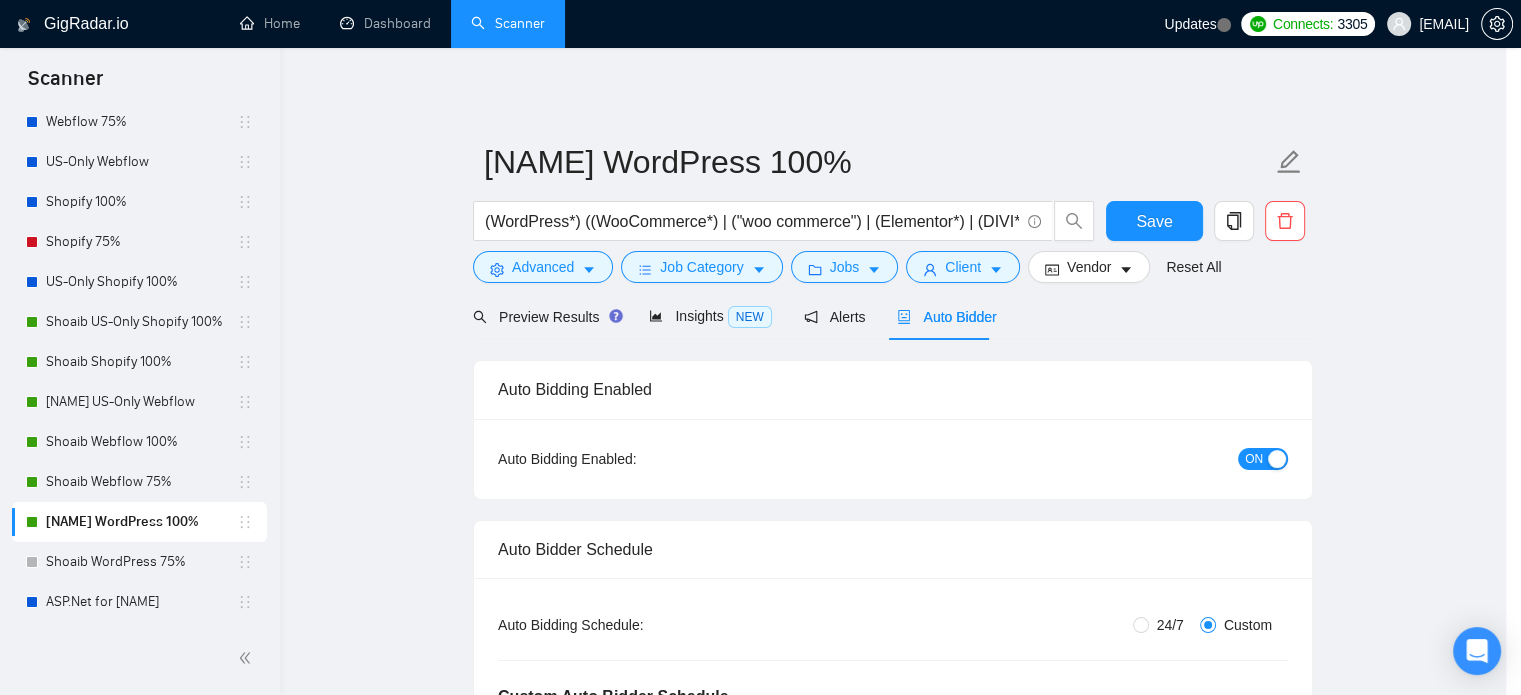 scroll, scrollTop: 63, scrollLeft: 0, axis: vertical 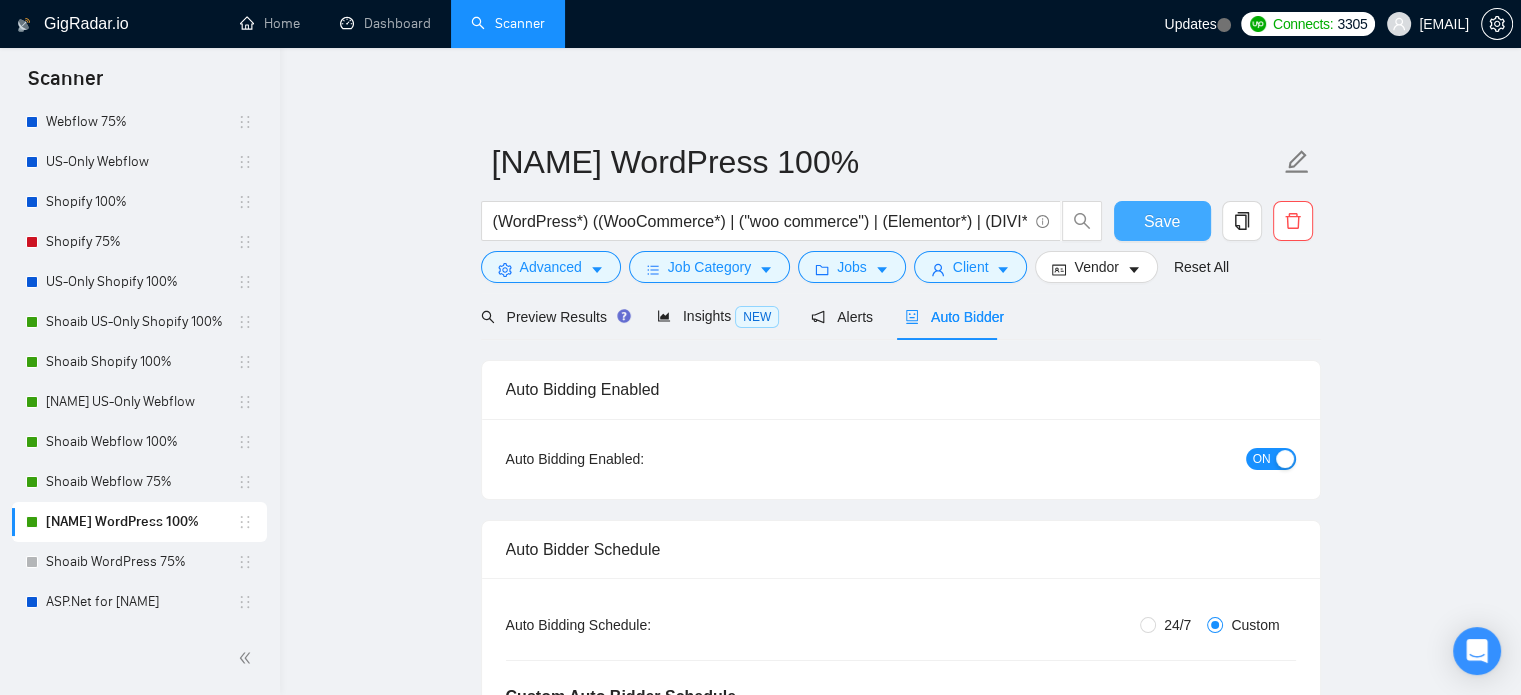 click on "Save" at bounding box center (1162, 221) 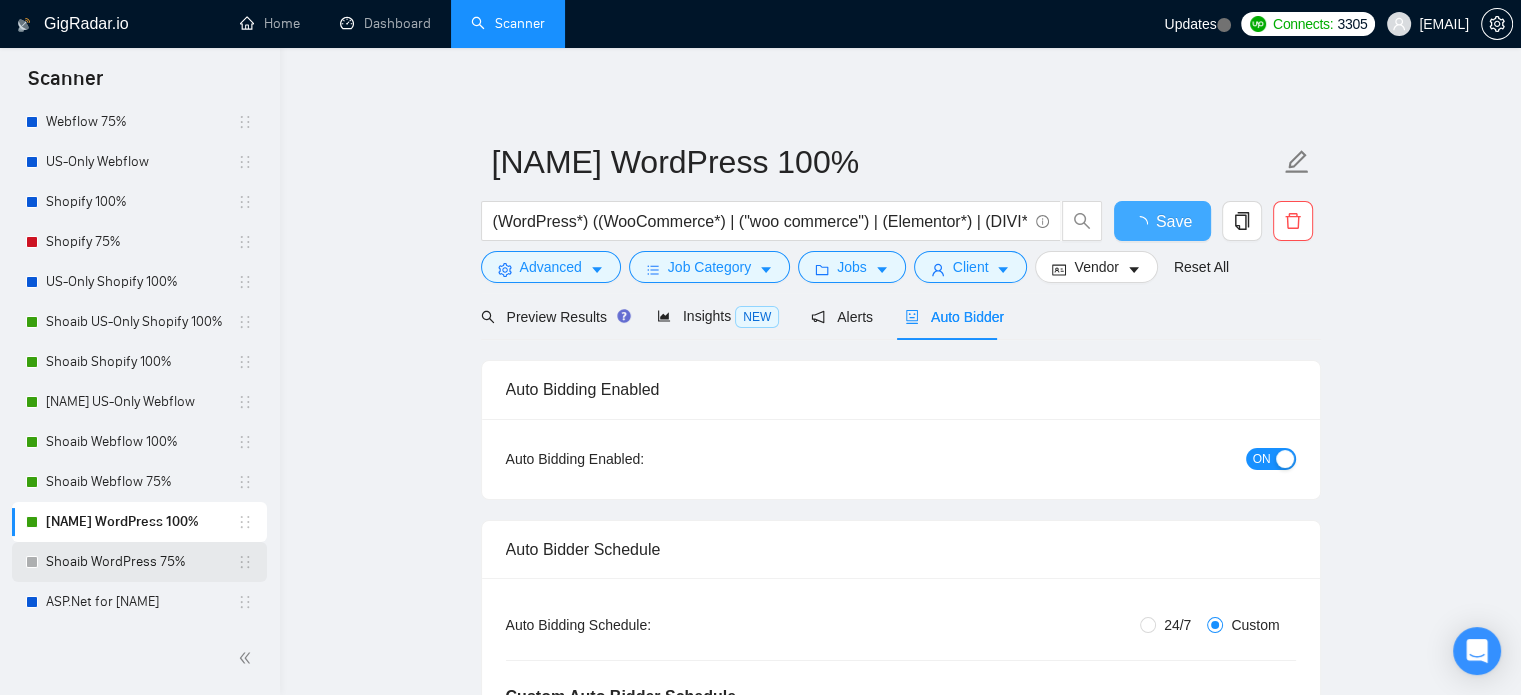 type 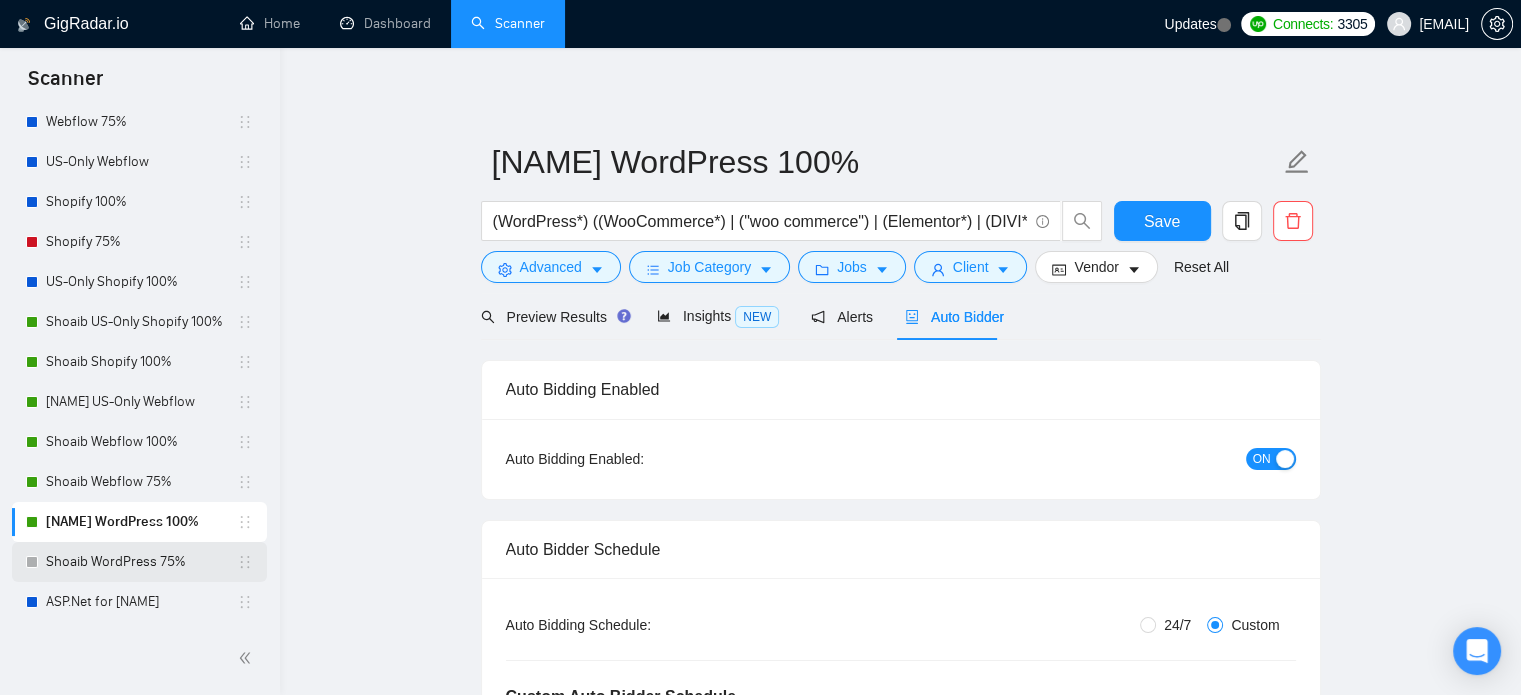 click on "Shoaib WordPress 75%" at bounding box center [141, 562] 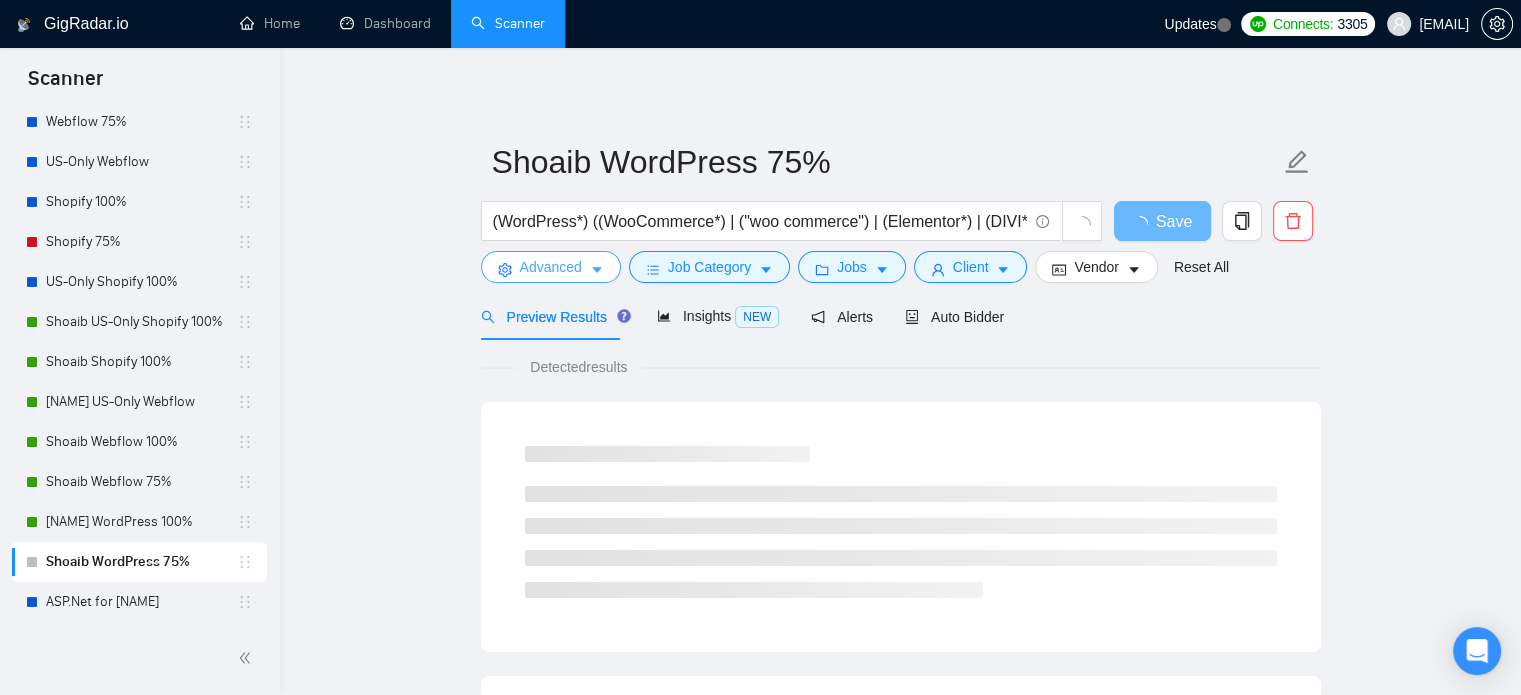 click on "Advanced" at bounding box center (551, 267) 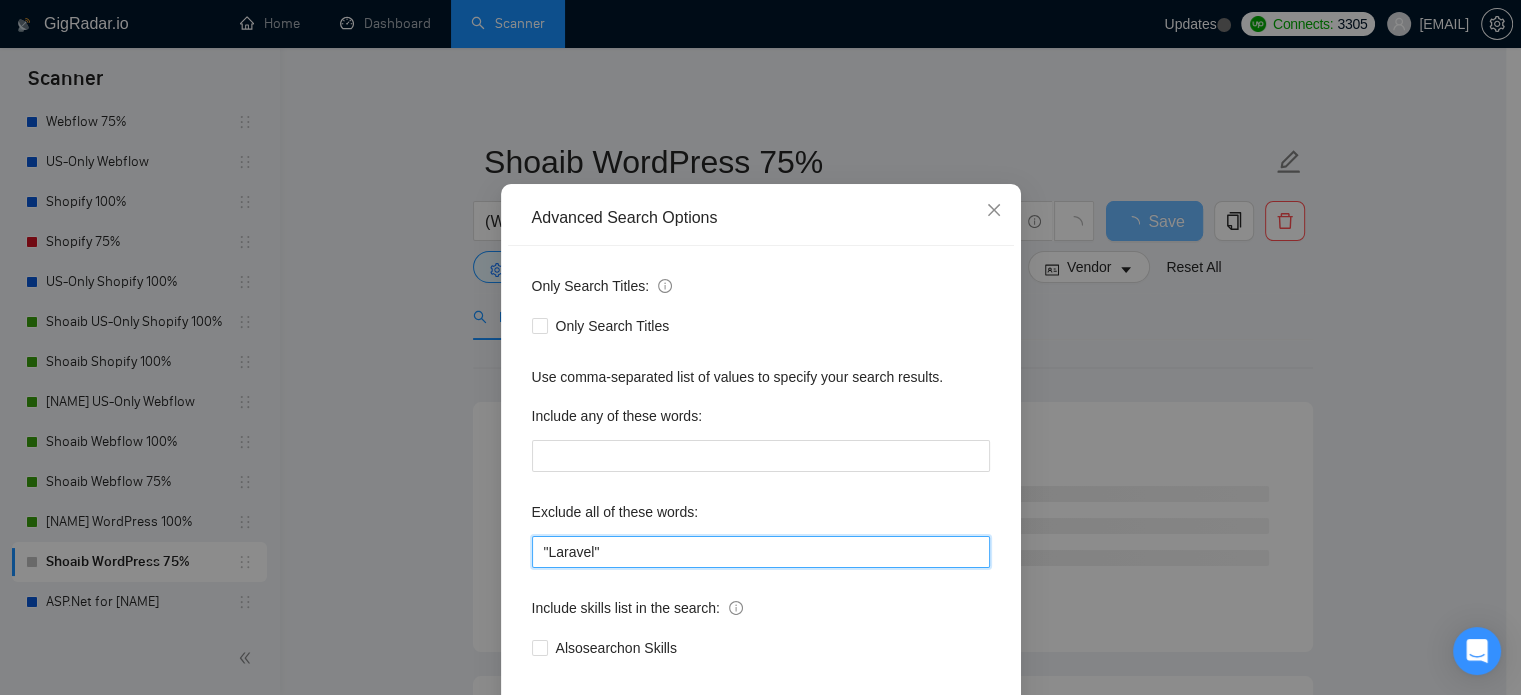 drag, startPoint x: 528, startPoint y: 595, endPoint x: 492, endPoint y: 595, distance: 36 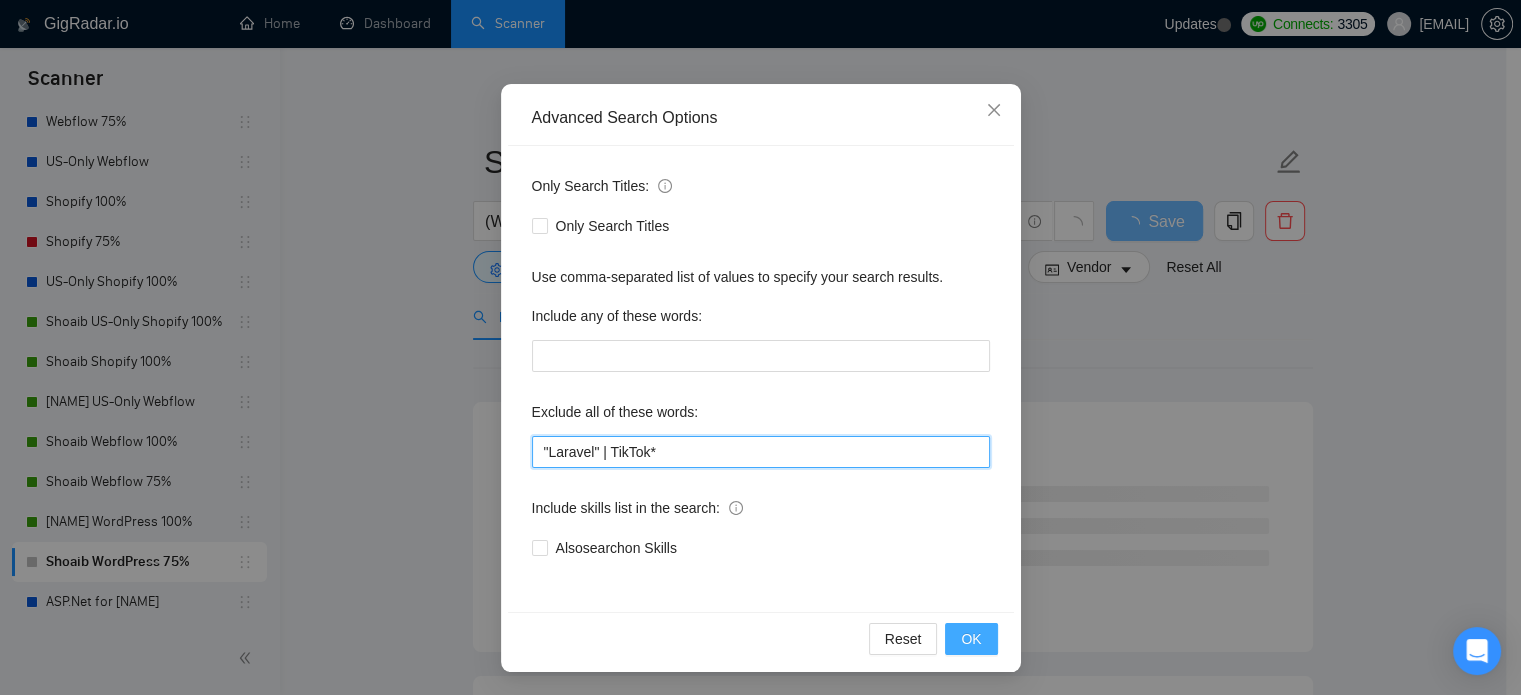 type on ""Laravel" | TikTok*" 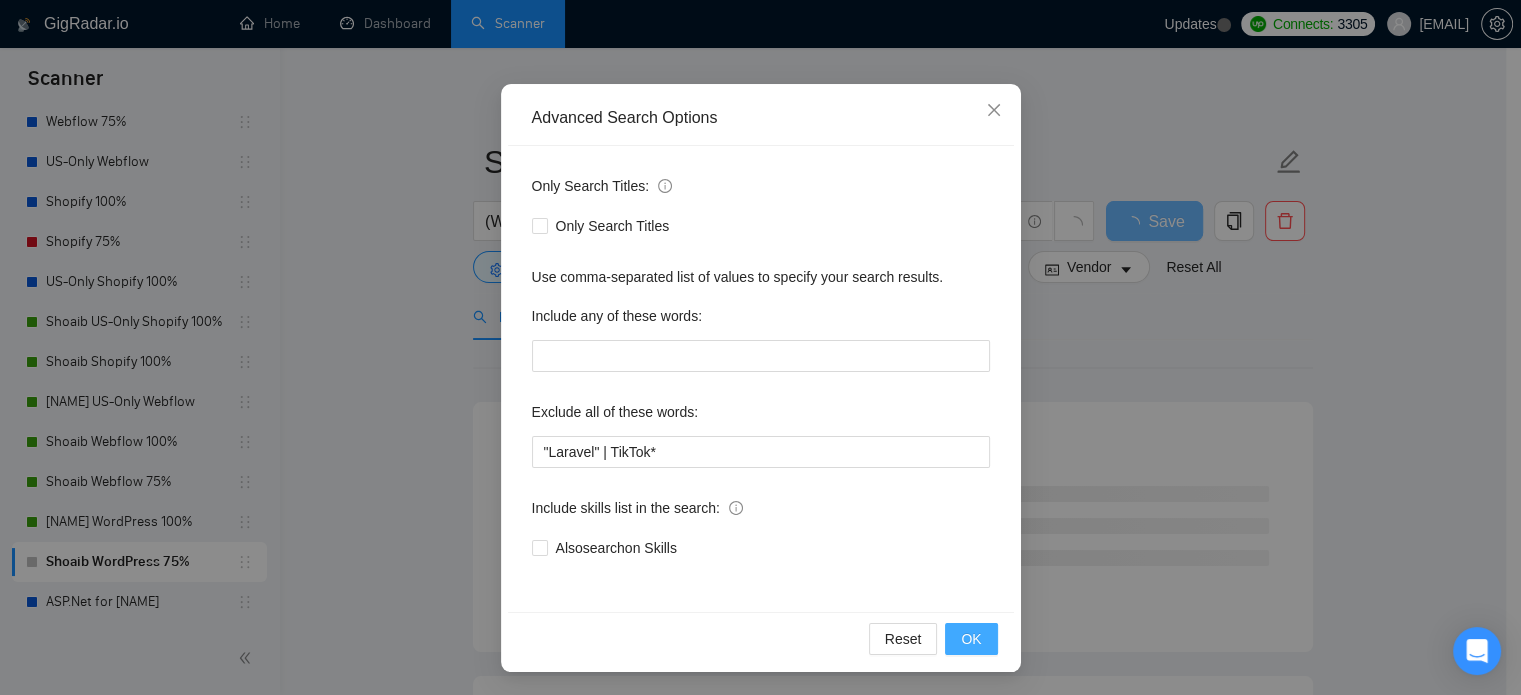 click on "OK" at bounding box center [971, 639] 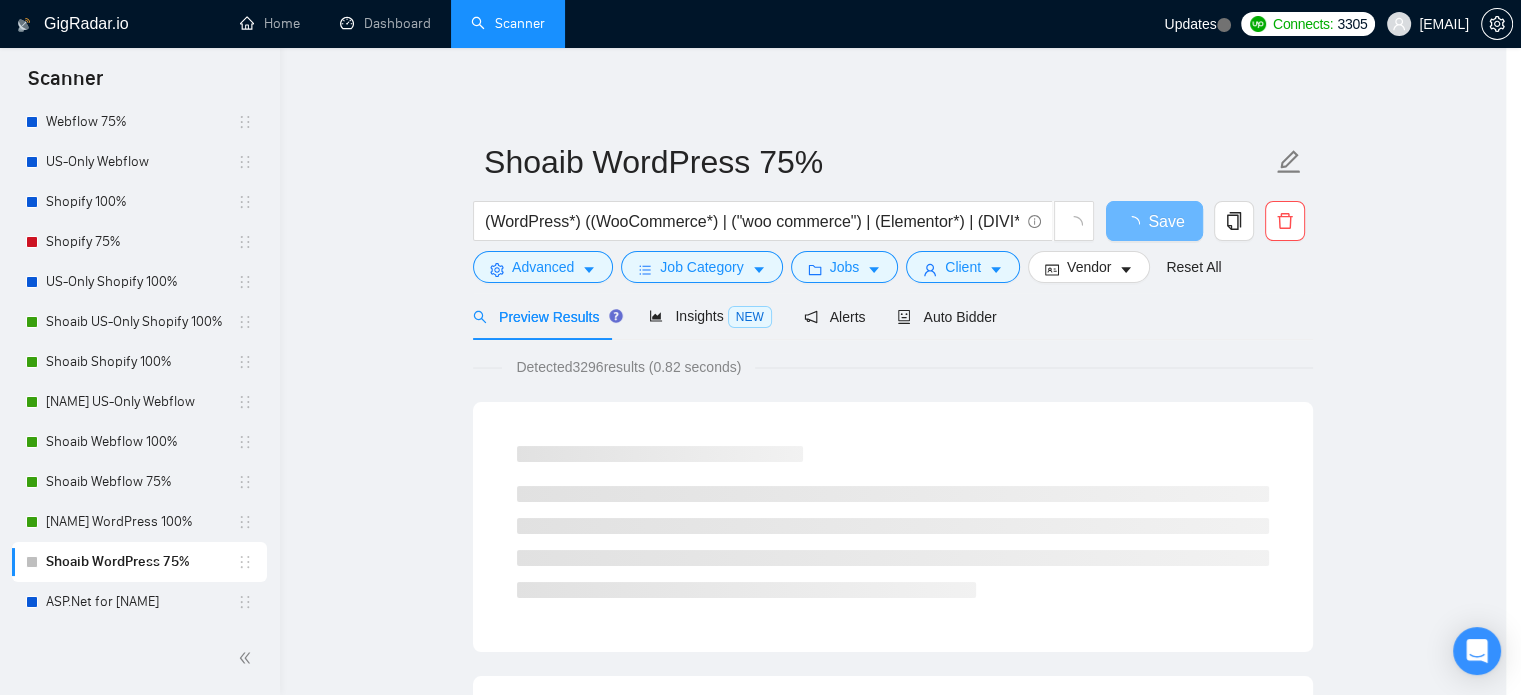 scroll, scrollTop: 36, scrollLeft: 0, axis: vertical 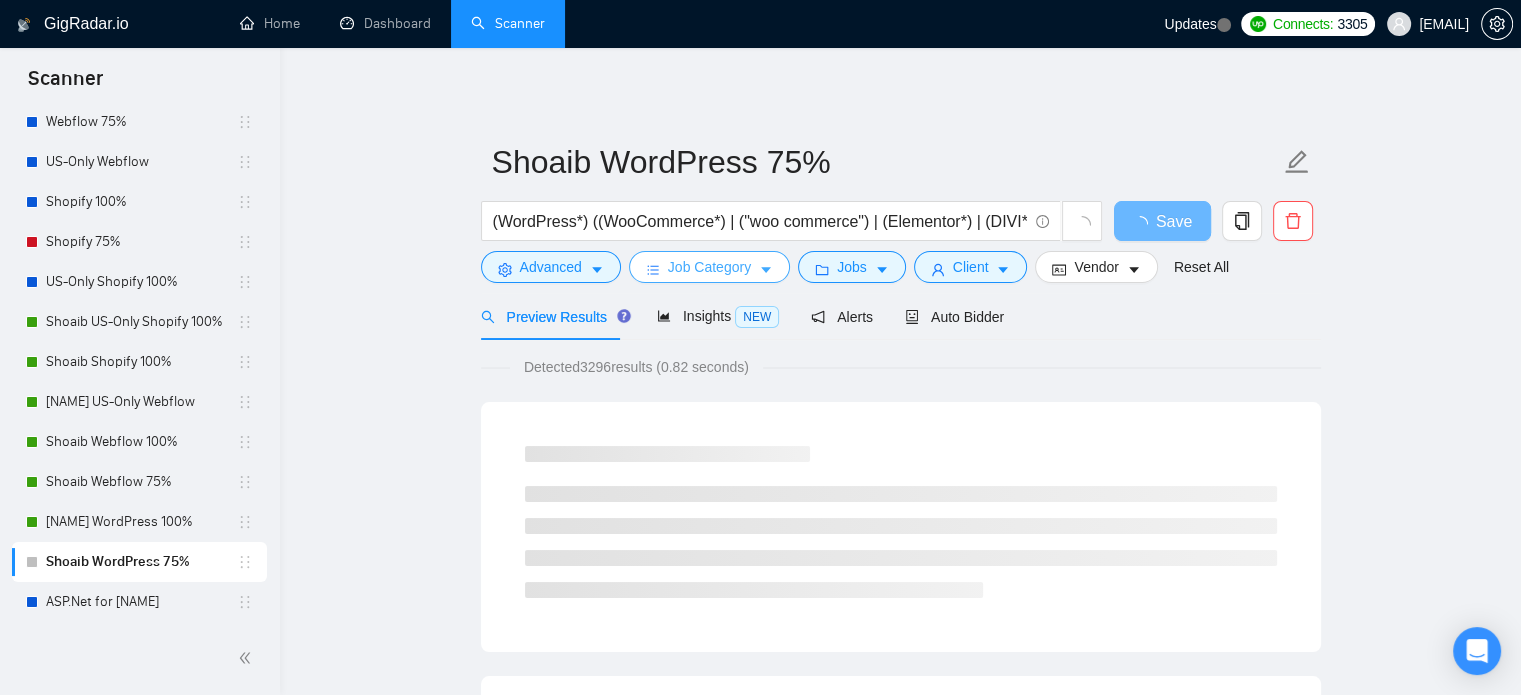 click on "Job Category" at bounding box center (709, 267) 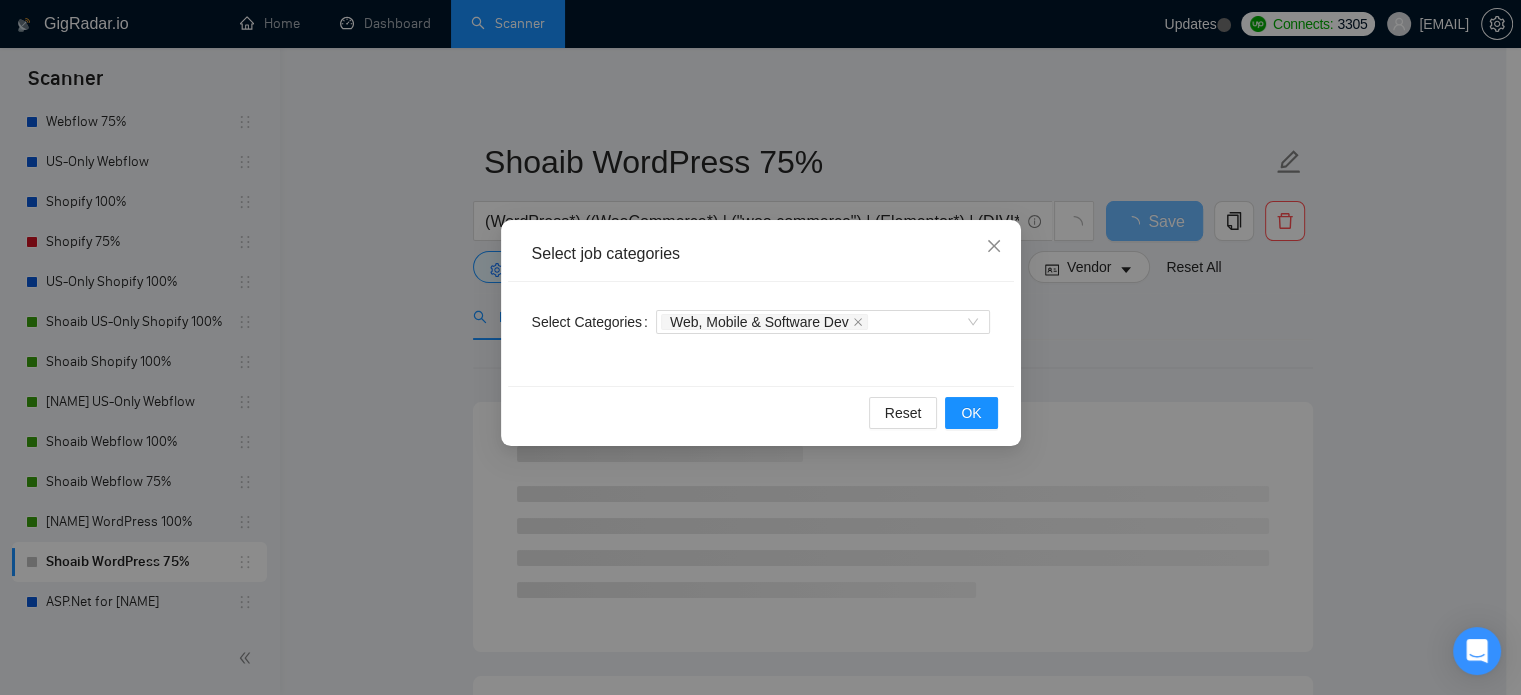 click on "Select job categories Select Categories Web, Mobile & Software Dev   Reset OK" at bounding box center (760, 347) 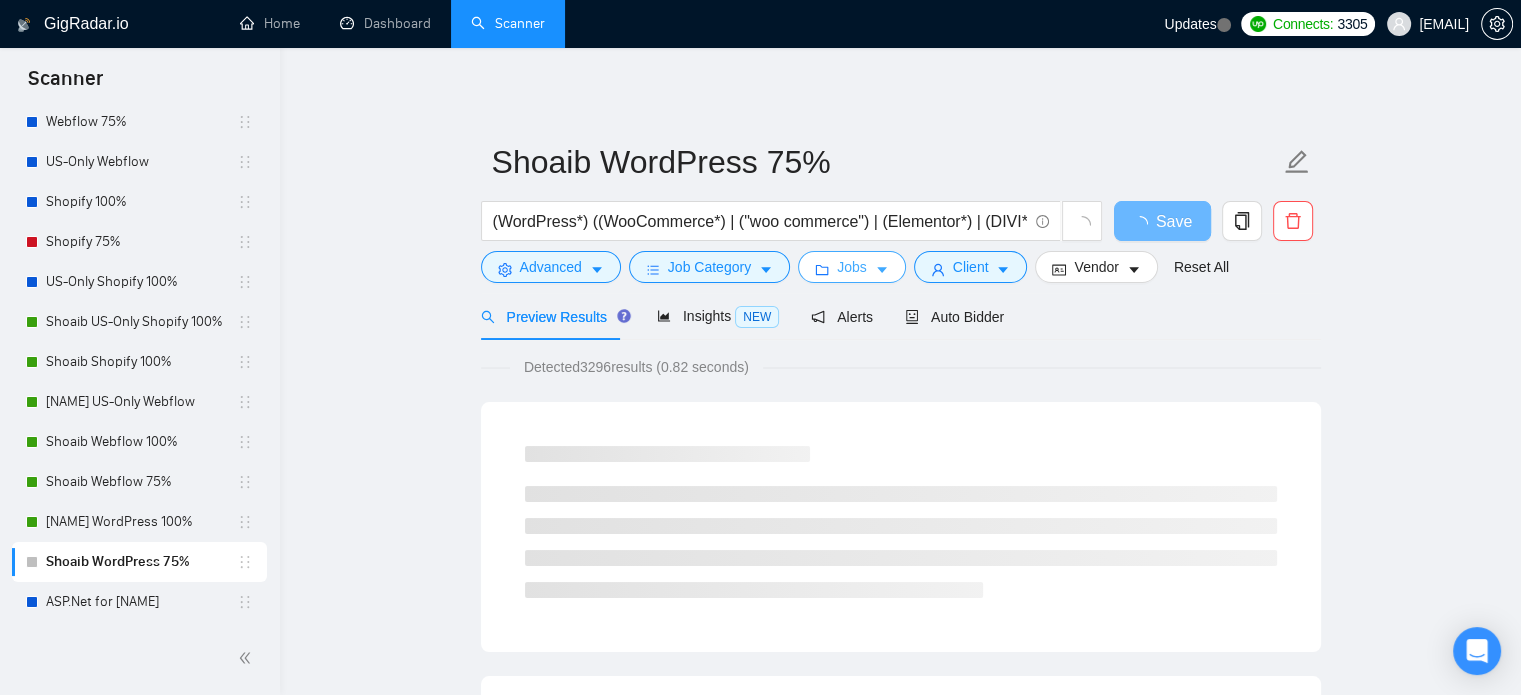 click on "Jobs" at bounding box center [852, 267] 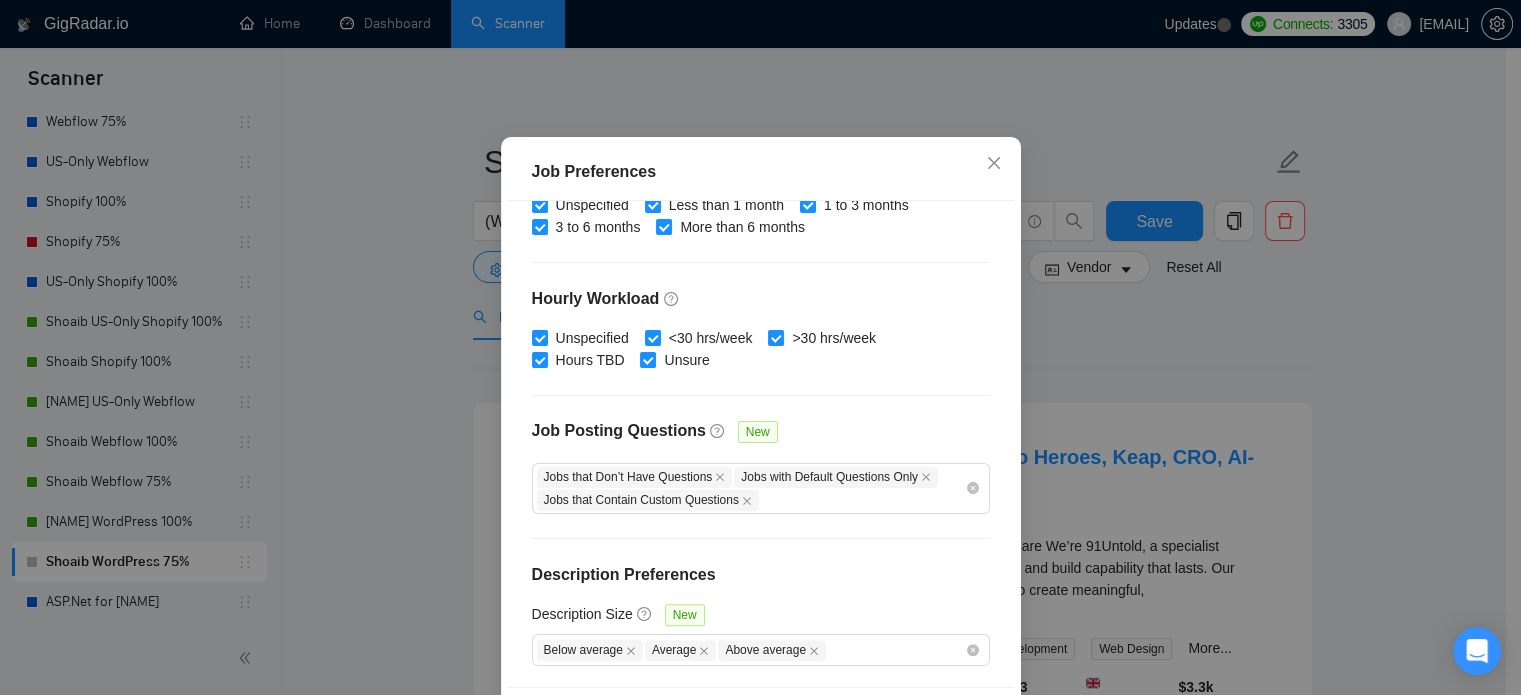 scroll, scrollTop: 0, scrollLeft: 0, axis: both 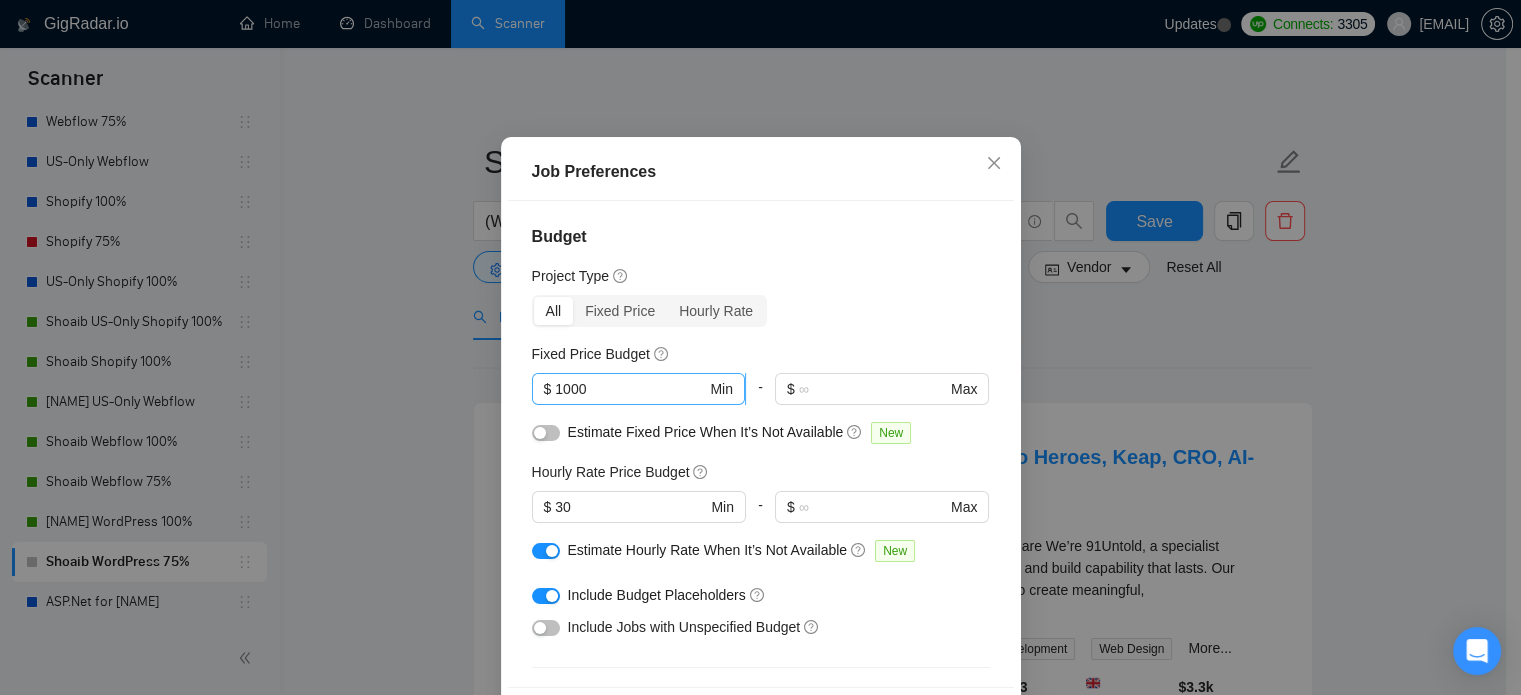 click on "1000" at bounding box center (630, 389) 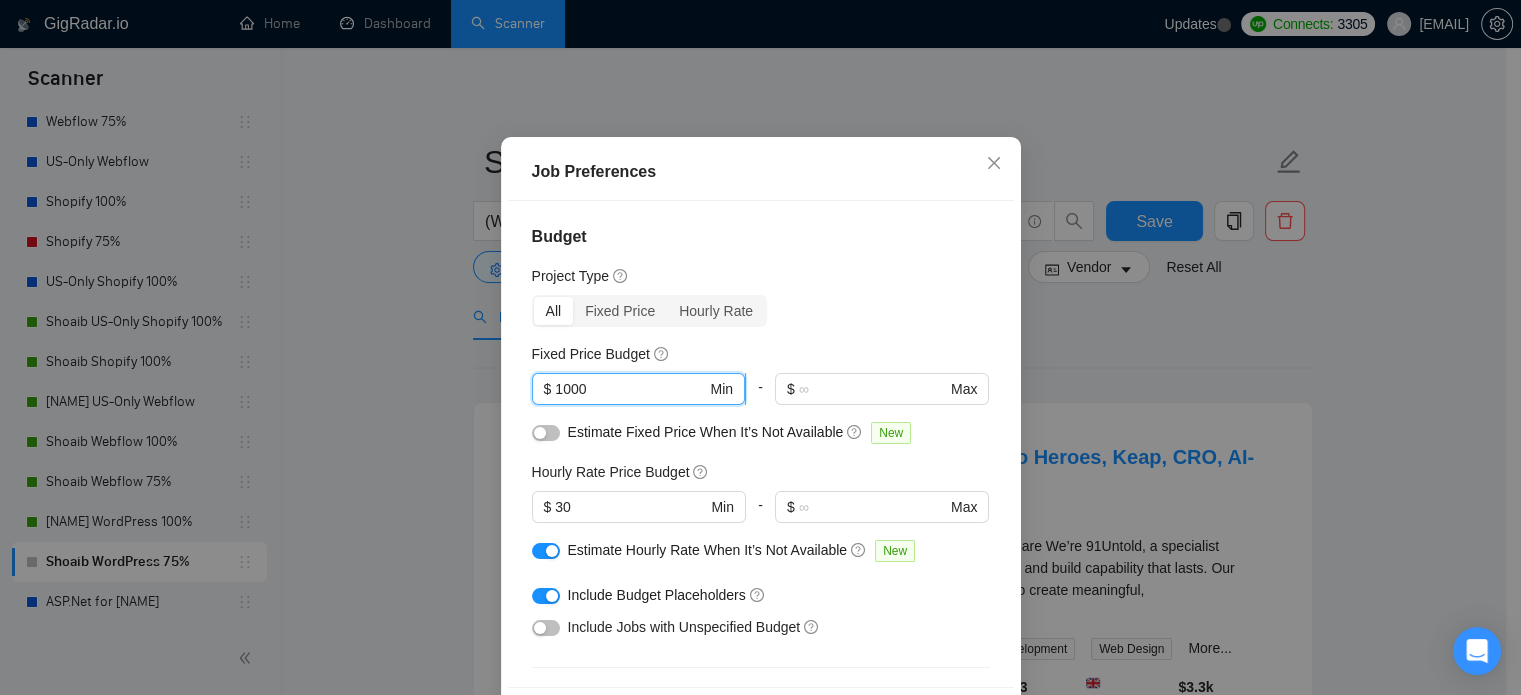 drag, startPoint x: 589, startPoint y: 451, endPoint x: 535, endPoint y: 454, distance: 54.08327 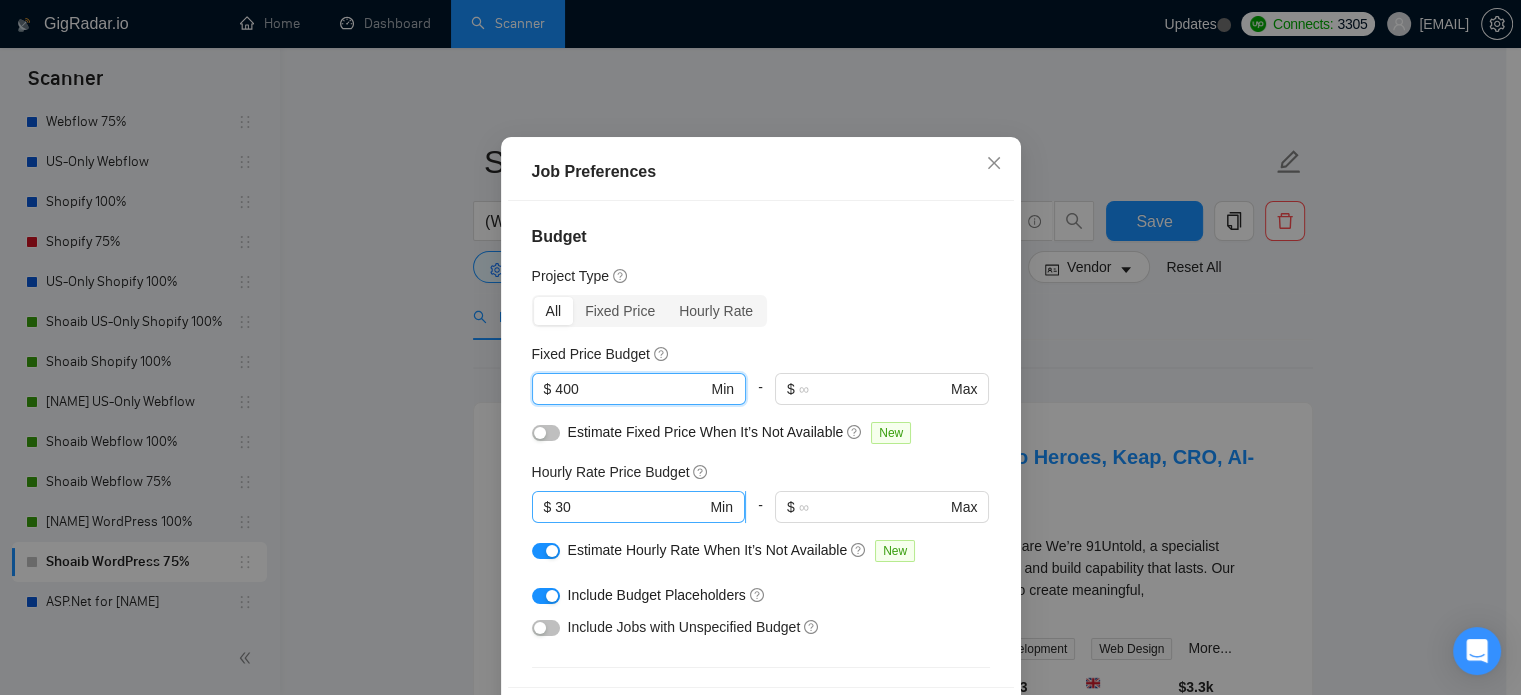 type on "400" 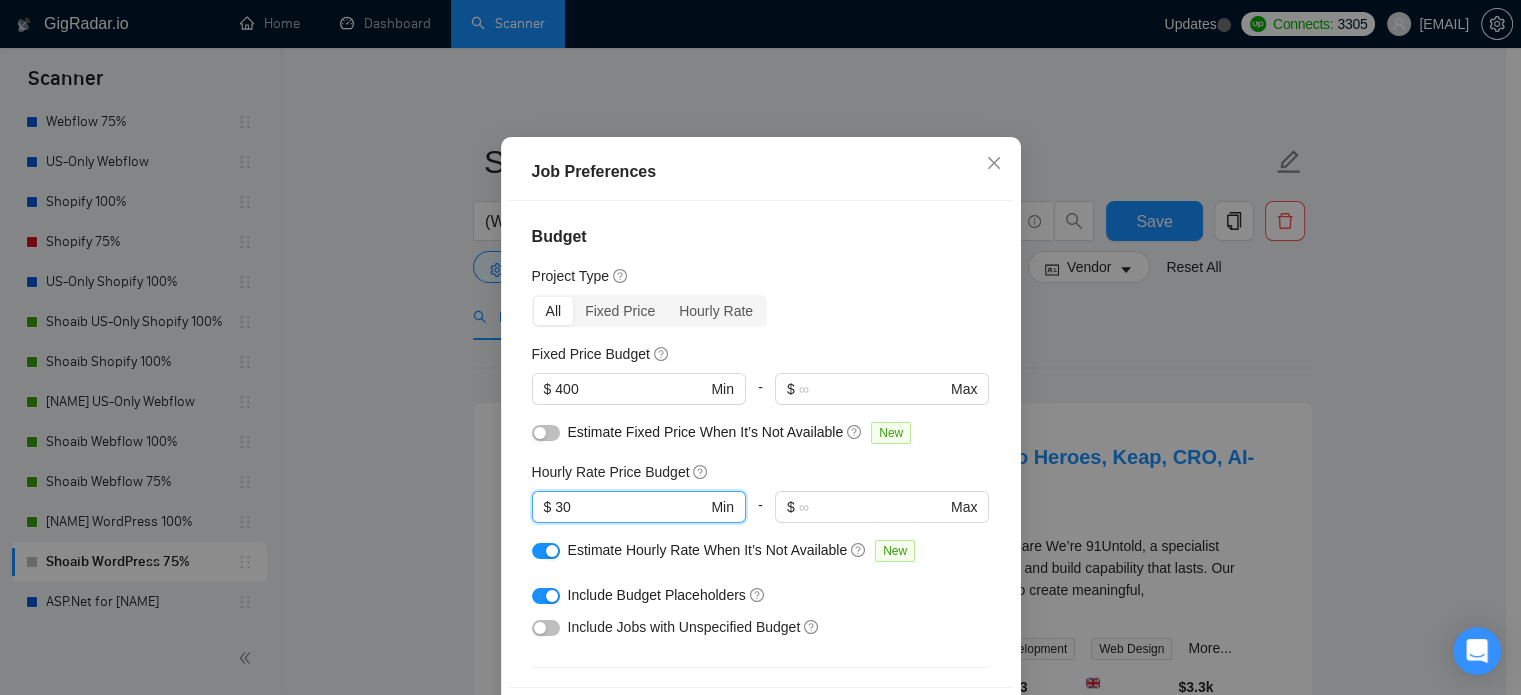 click on "Budget Project Type All Fixed Price Hourly Rate   Fixed Price Budget $ 400 Min - $ Max Estimate Fixed Price When It’s Not Available New   Hourly Rate Price Budget 30 $ 30 Min - $ Max Estimate Hourly Rate When It’s Not Available New Include Budget Placeholders Include Jobs with Unspecified Budget   Connects Price New Min - Max Project Duration   Unspecified Less than 1 month 1 to 3 months 3 to 6 months More than 6 months Hourly Workload   Unspecified <30 hrs/week >30 hrs/week Hours TBD Unsure Job Posting Questions New Jobs that Don’t Have Questions Jobs with Default Questions Only Jobs that Contain Custom Questions   Description Preferences Description Size New Below average Average Above average" at bounding box center (761, 444) 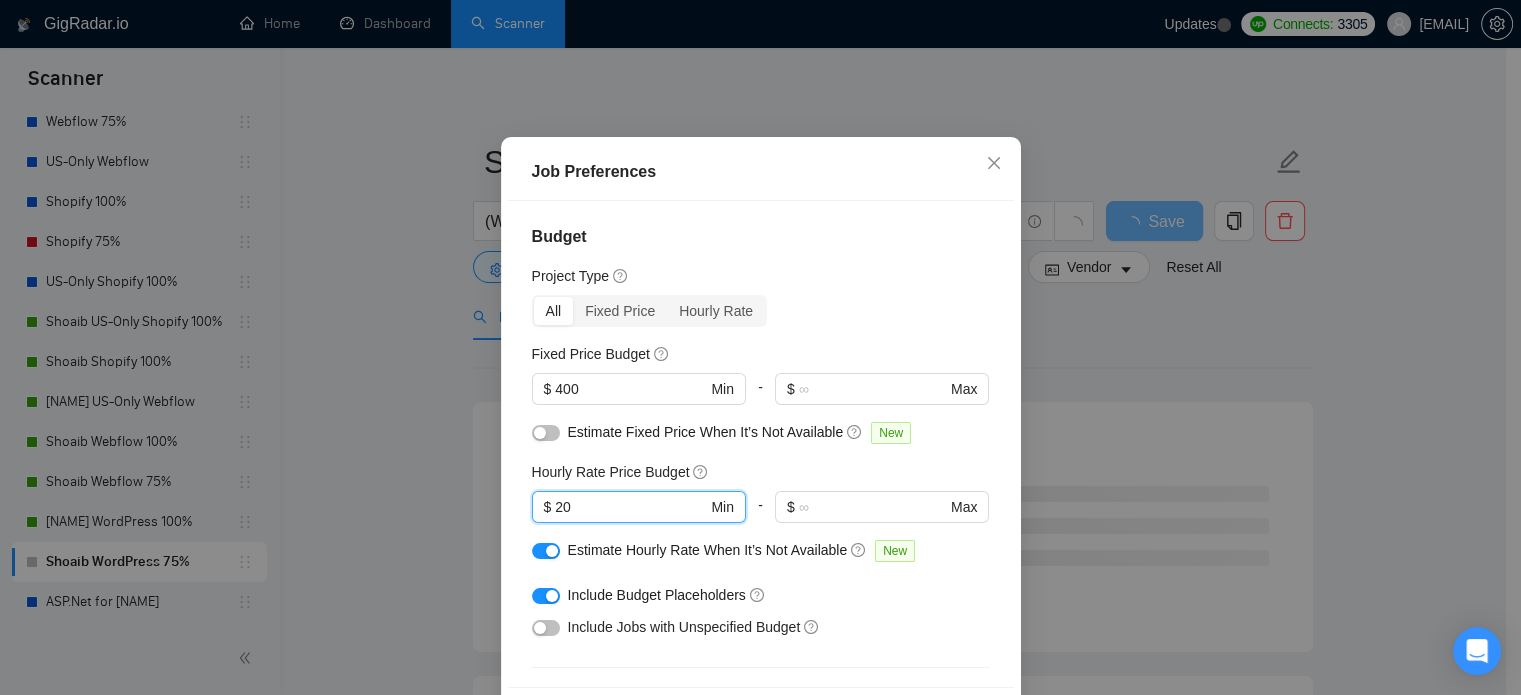 type on "20" 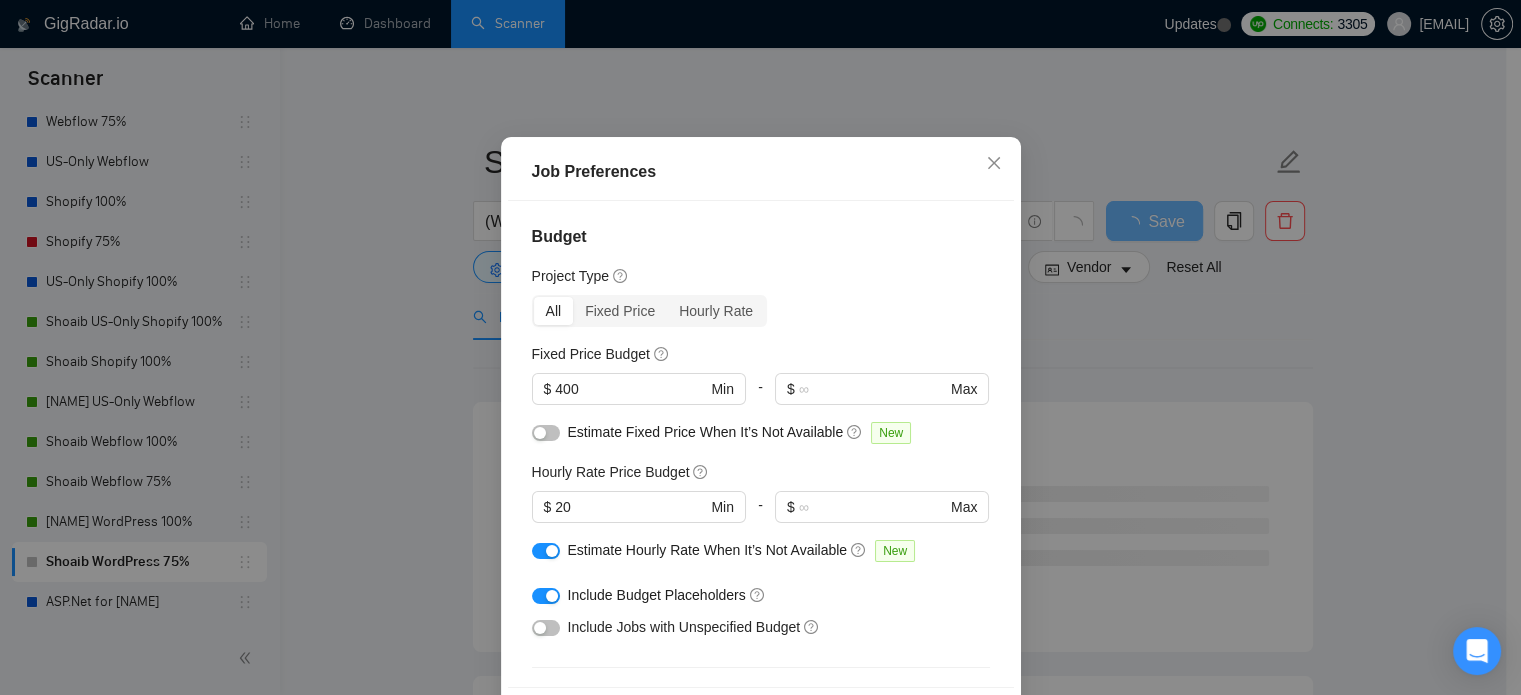 click at bounding box center (546, 433) 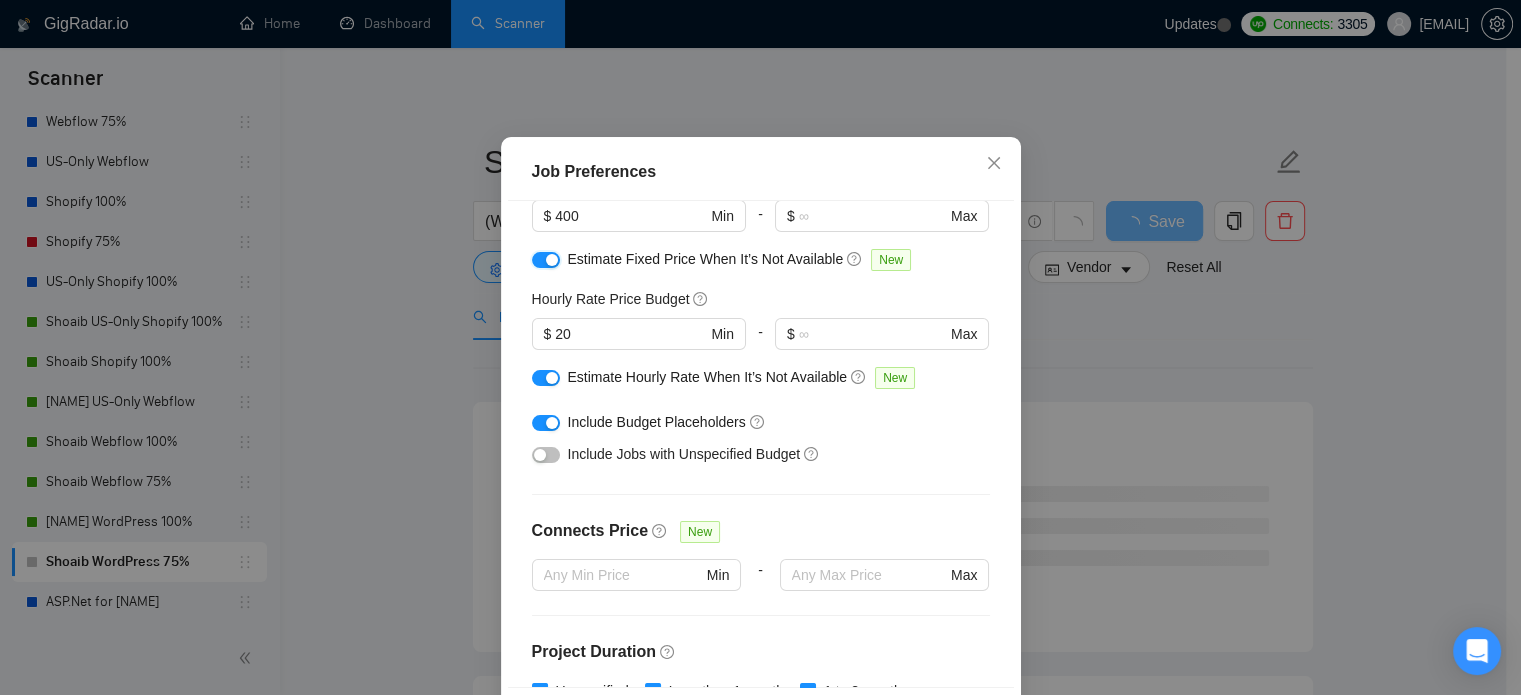 scroll, scrollTop: 300, scrollLeft: 0, axis: vertical 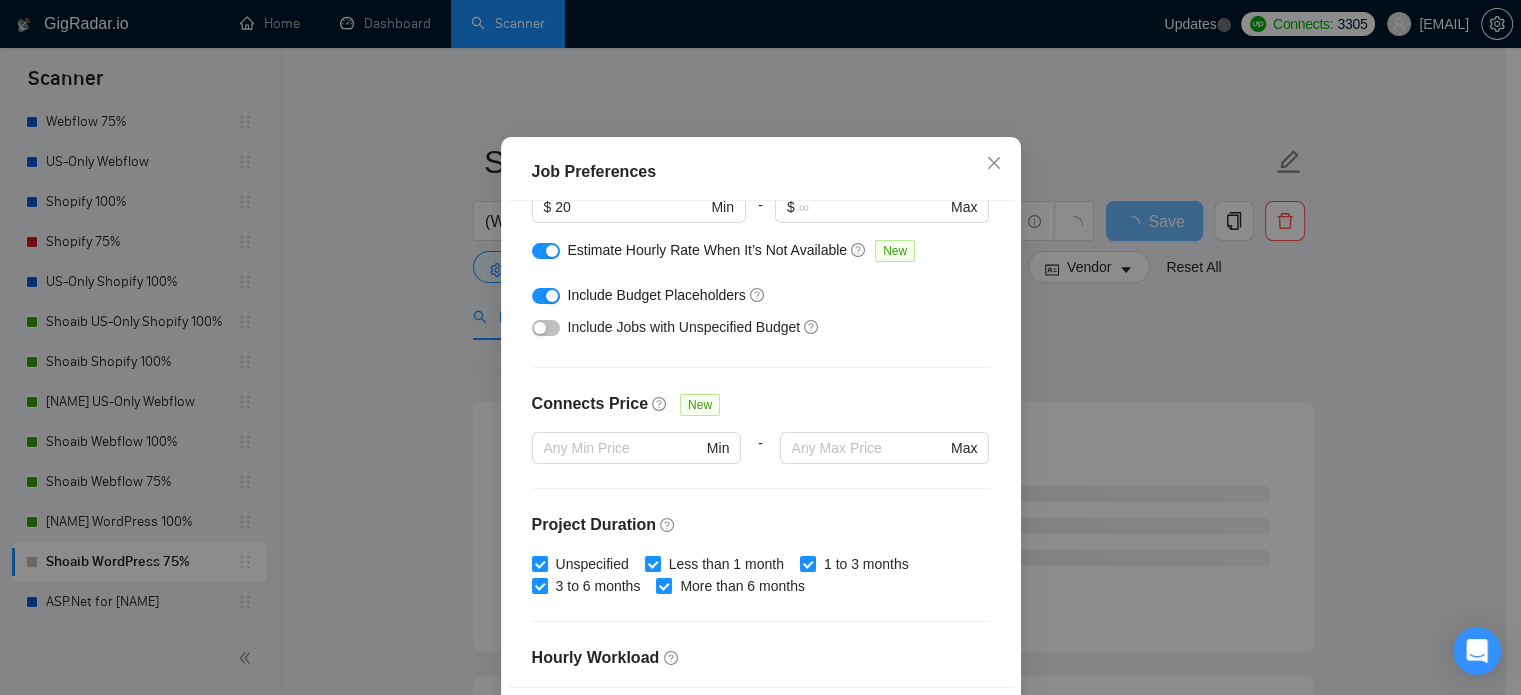 click at bounding box center (546, 328) 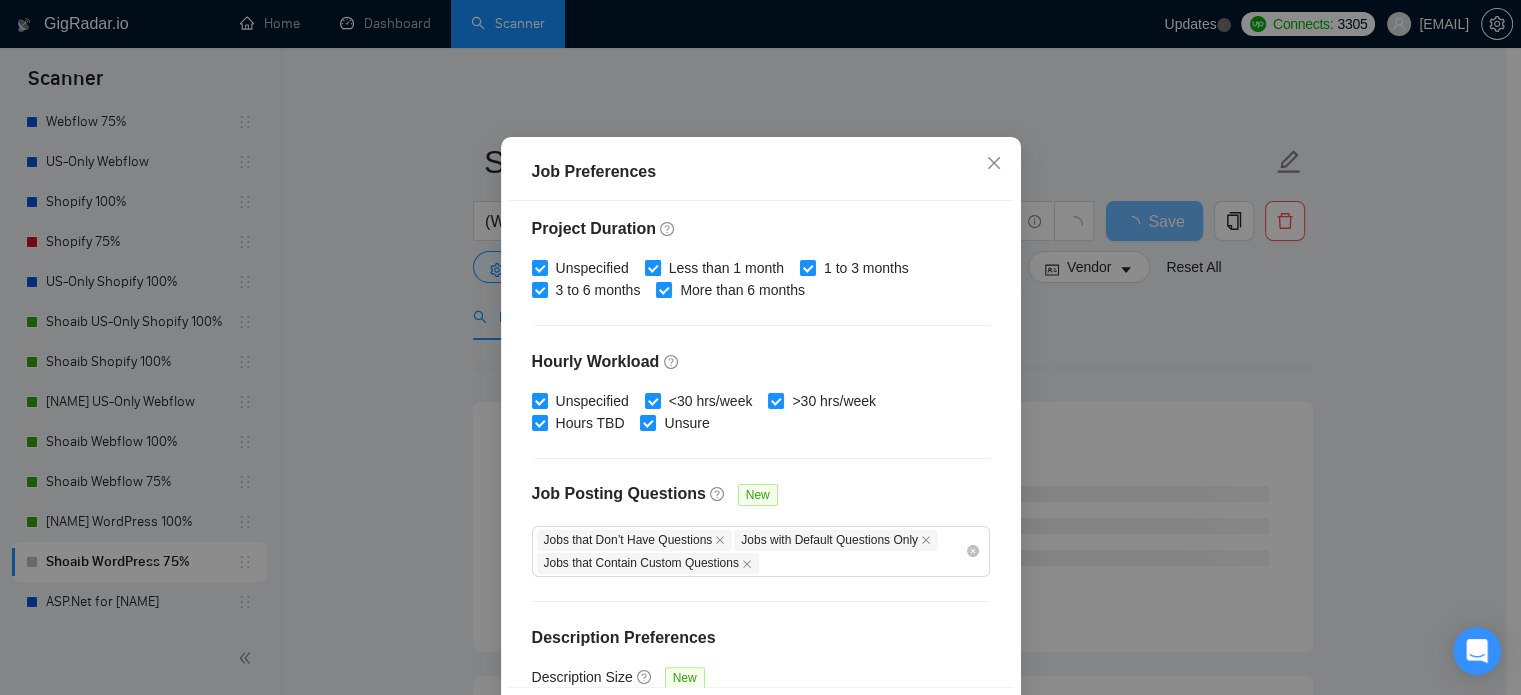 scroll, scrollTop: 659, scrollLeft: 0, axis: vertical 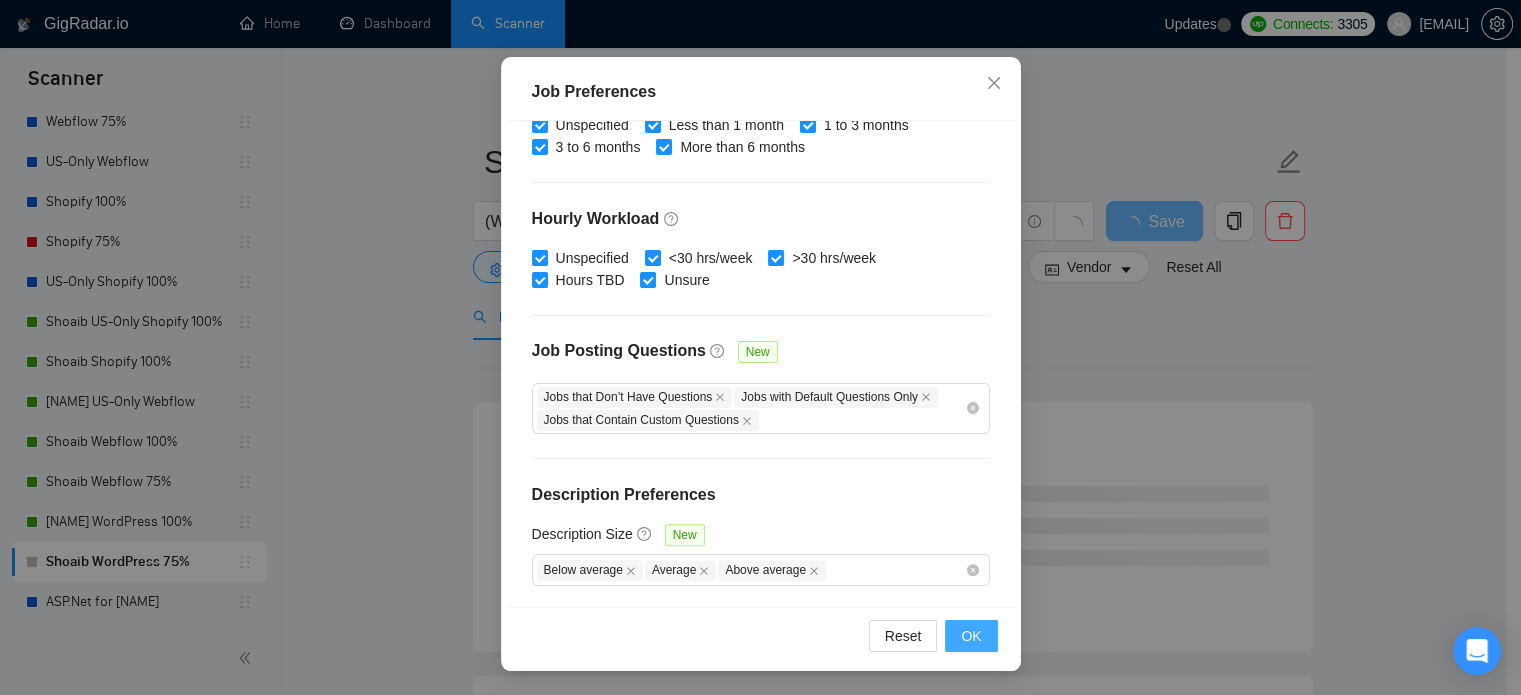 click on "OK" at bounding box center [971, 636] 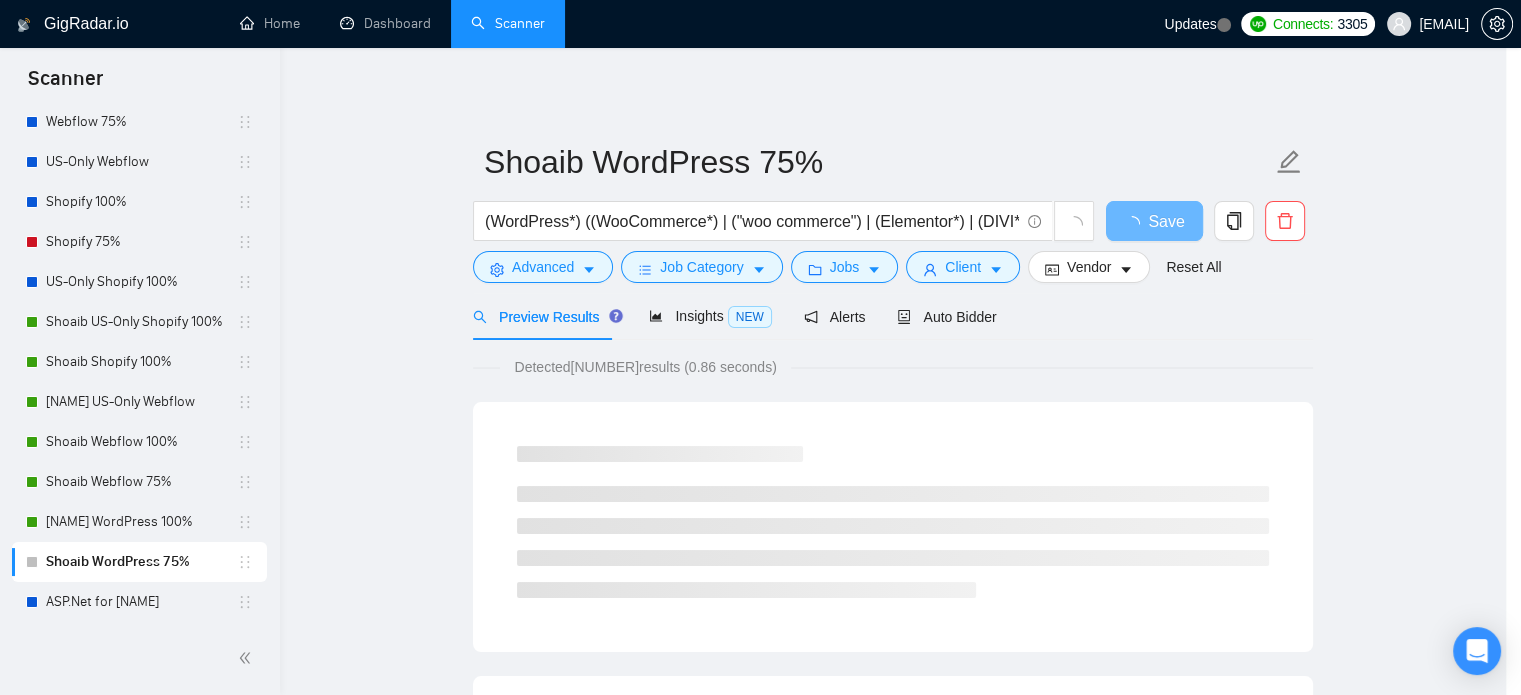scroll, scrollTop: 63, scrollLeft: 0, axis: vertical 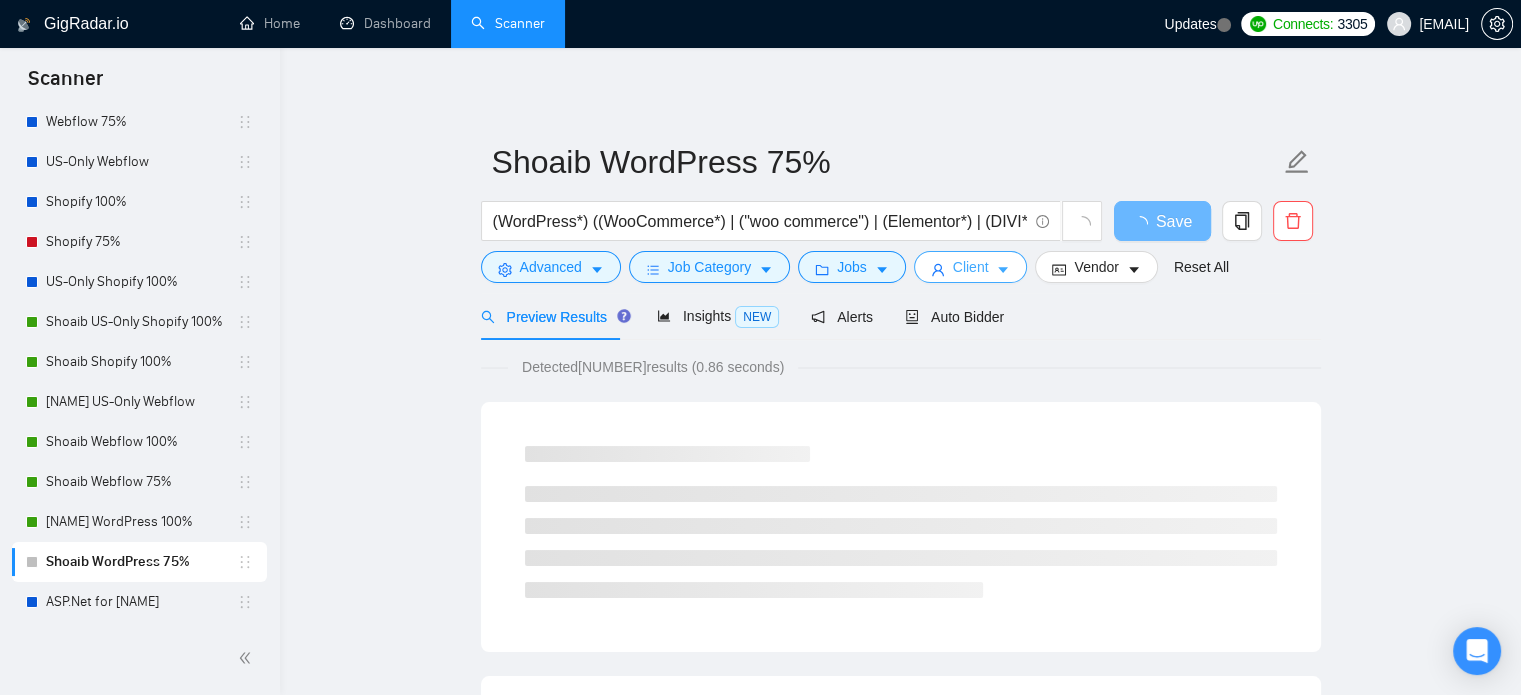 click on "Client" at bounding box center [971, 267] 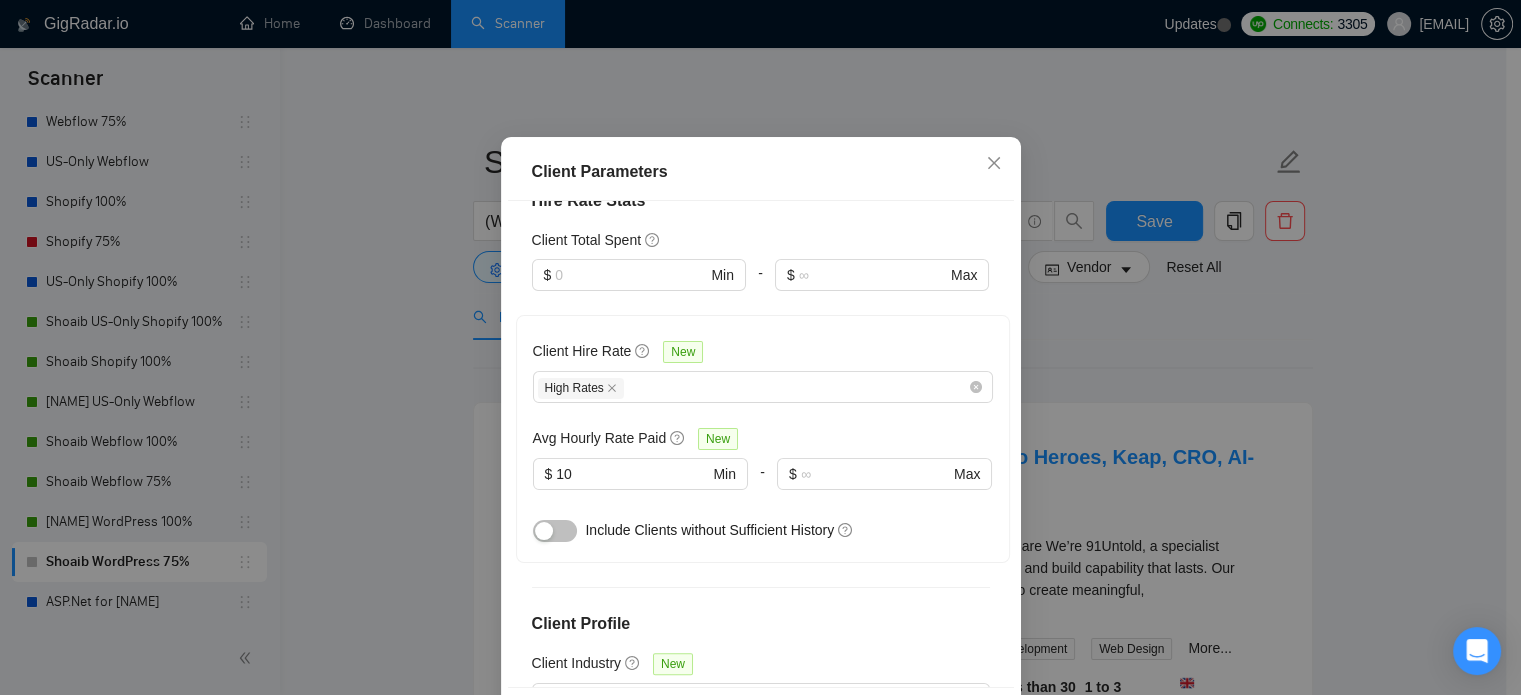 scroll, scrollTop: 600, scrollLeft: 0, axis: vertical 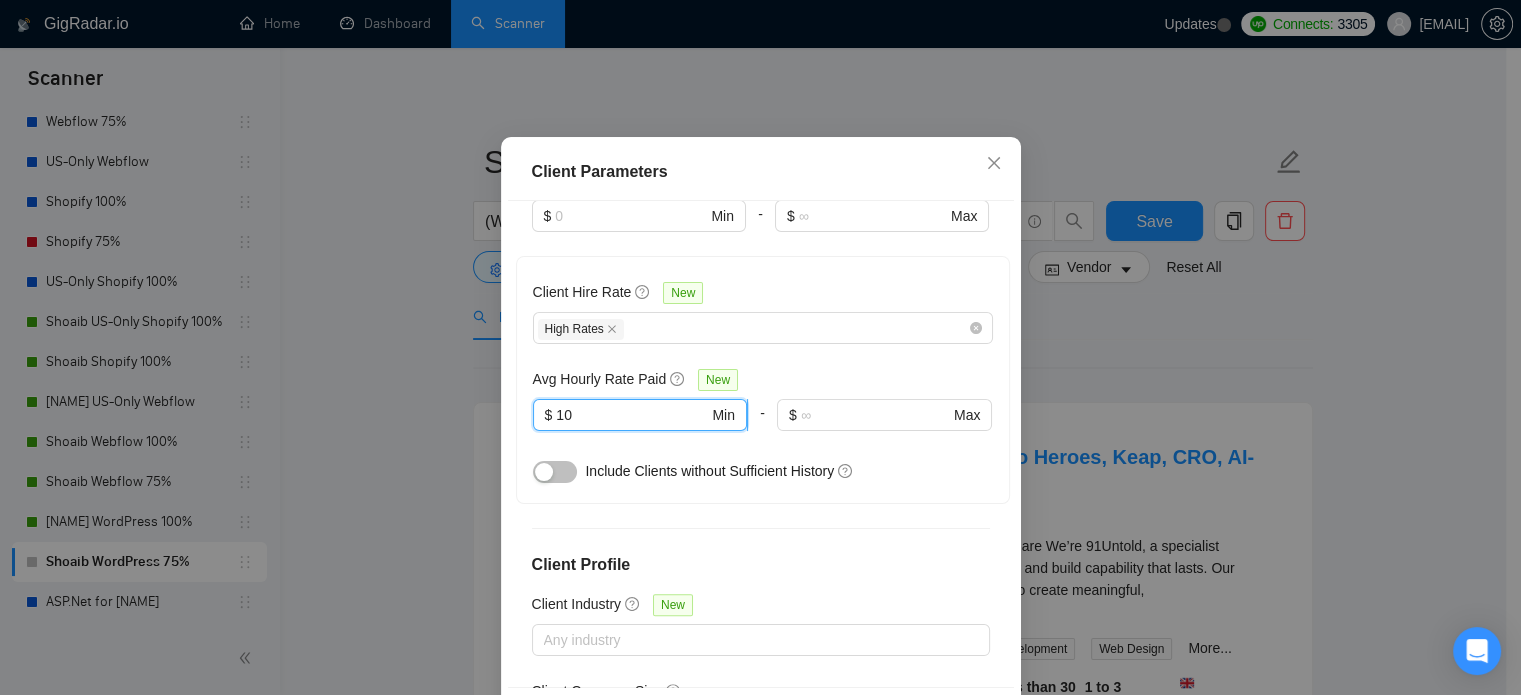 drag, startPoint x: 580, startPoint y: 479, endPoint x: 528, endPoint y: 471, distance: 52.611786 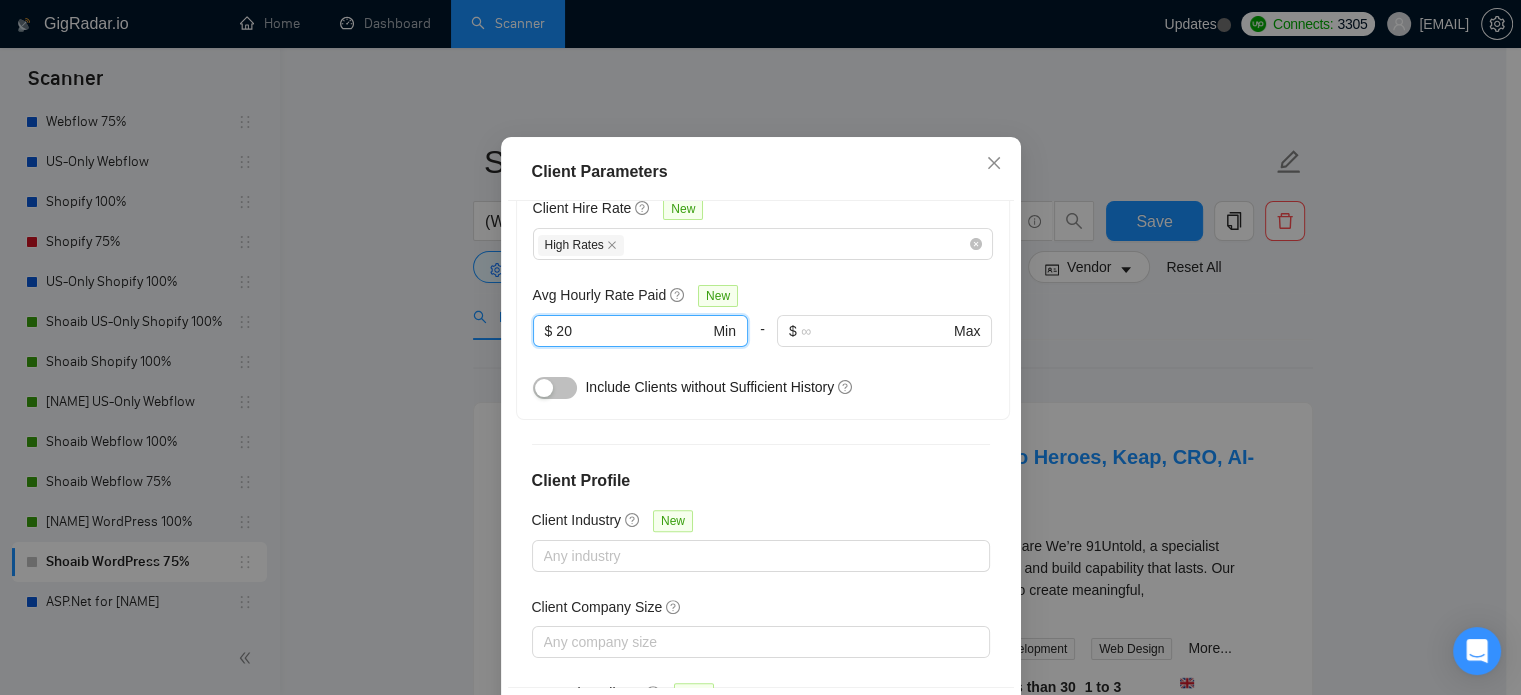 scroll, scrollTop: 788, scrollLeft: 0, axis: vertical 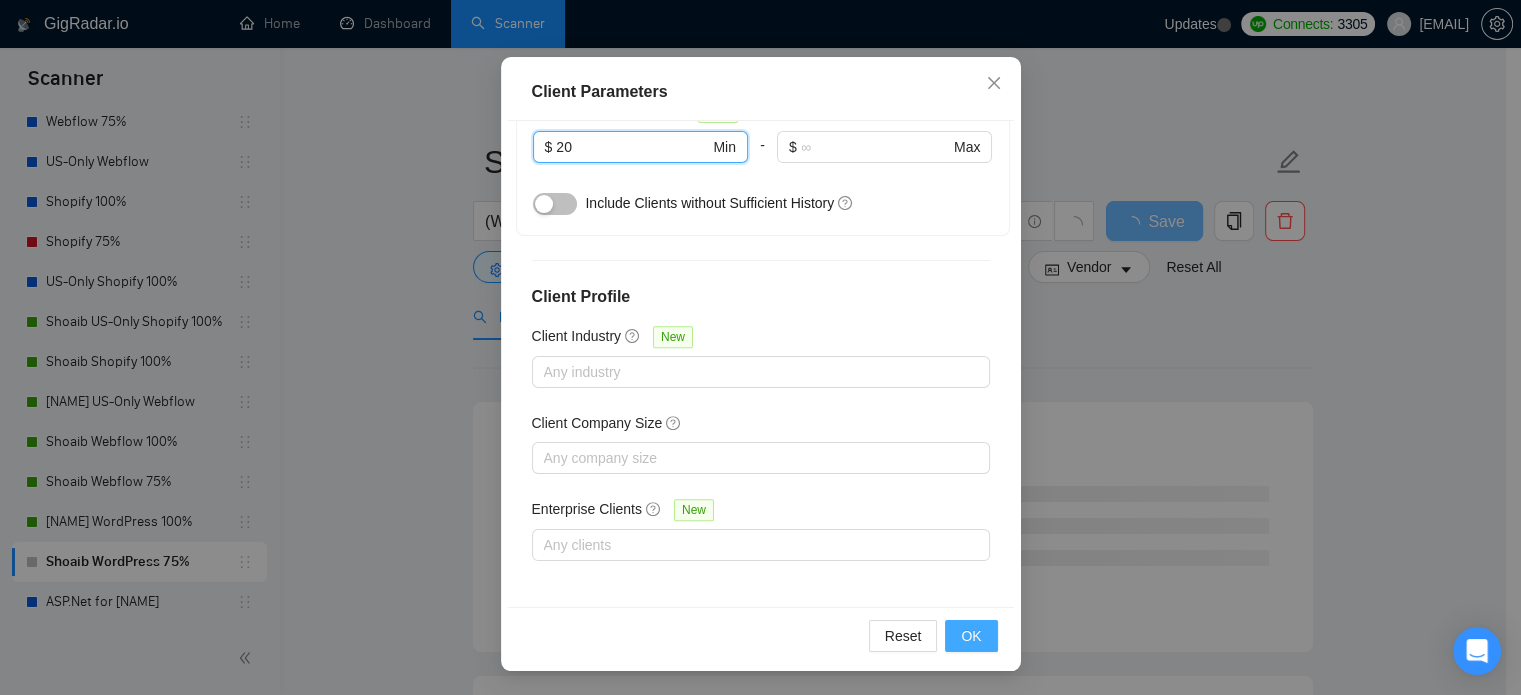 type on "20" 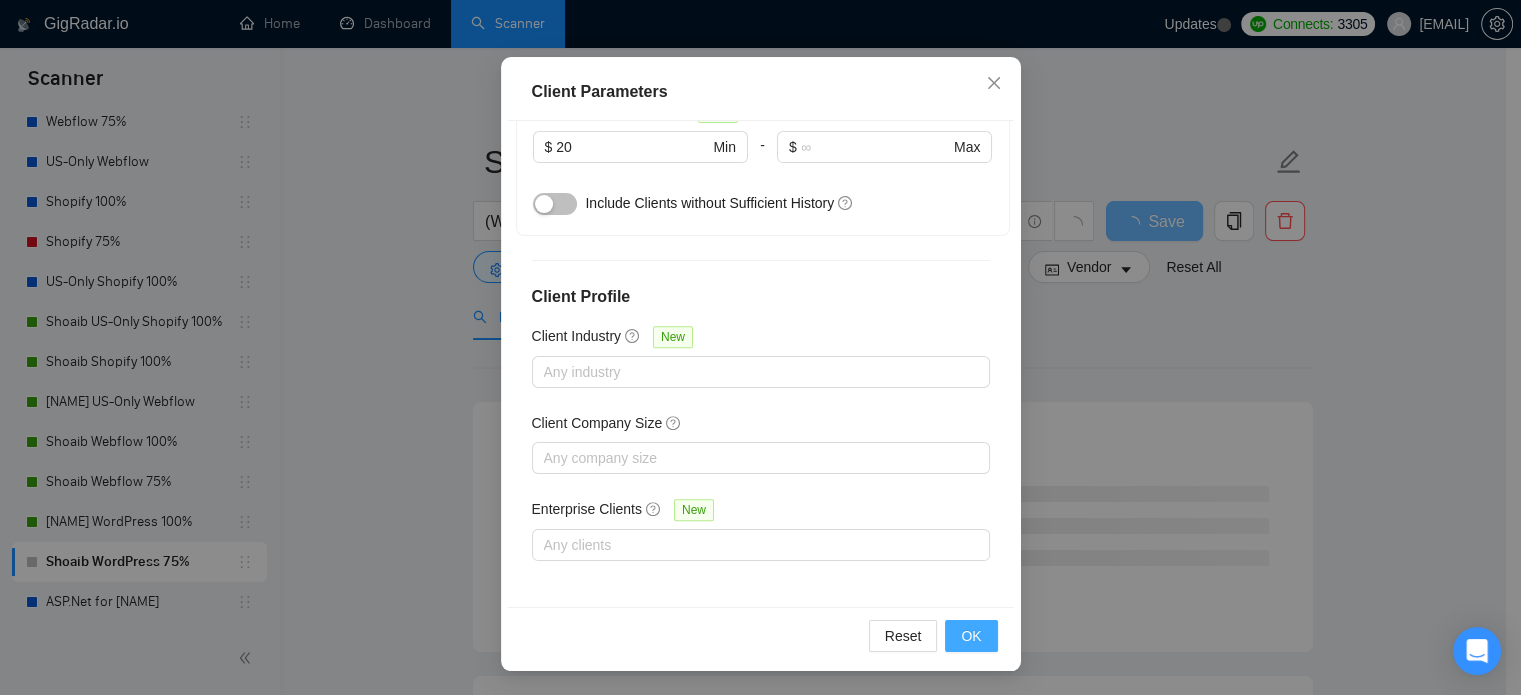 click on "OK" at bounding box center [971, 636] 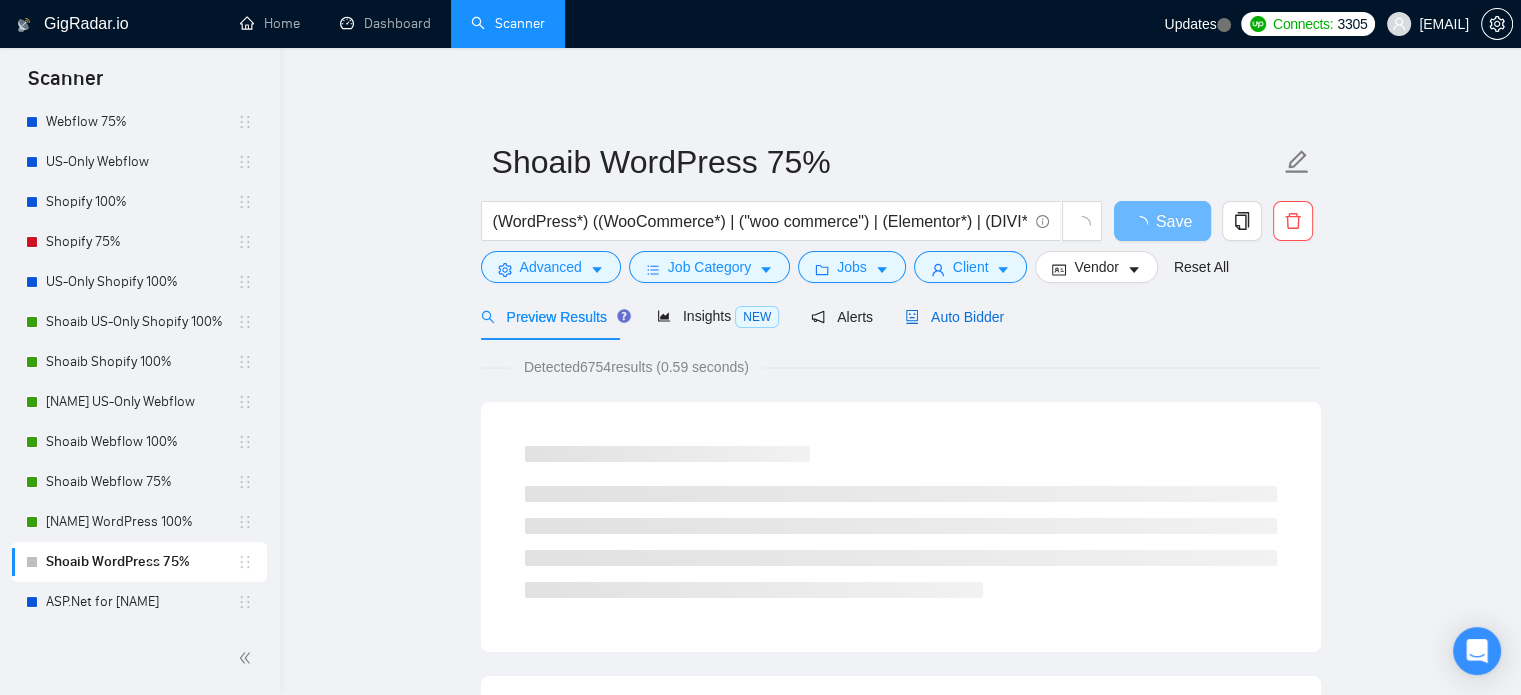 click on "Auto Bidder" at bounding box center (954, 317) 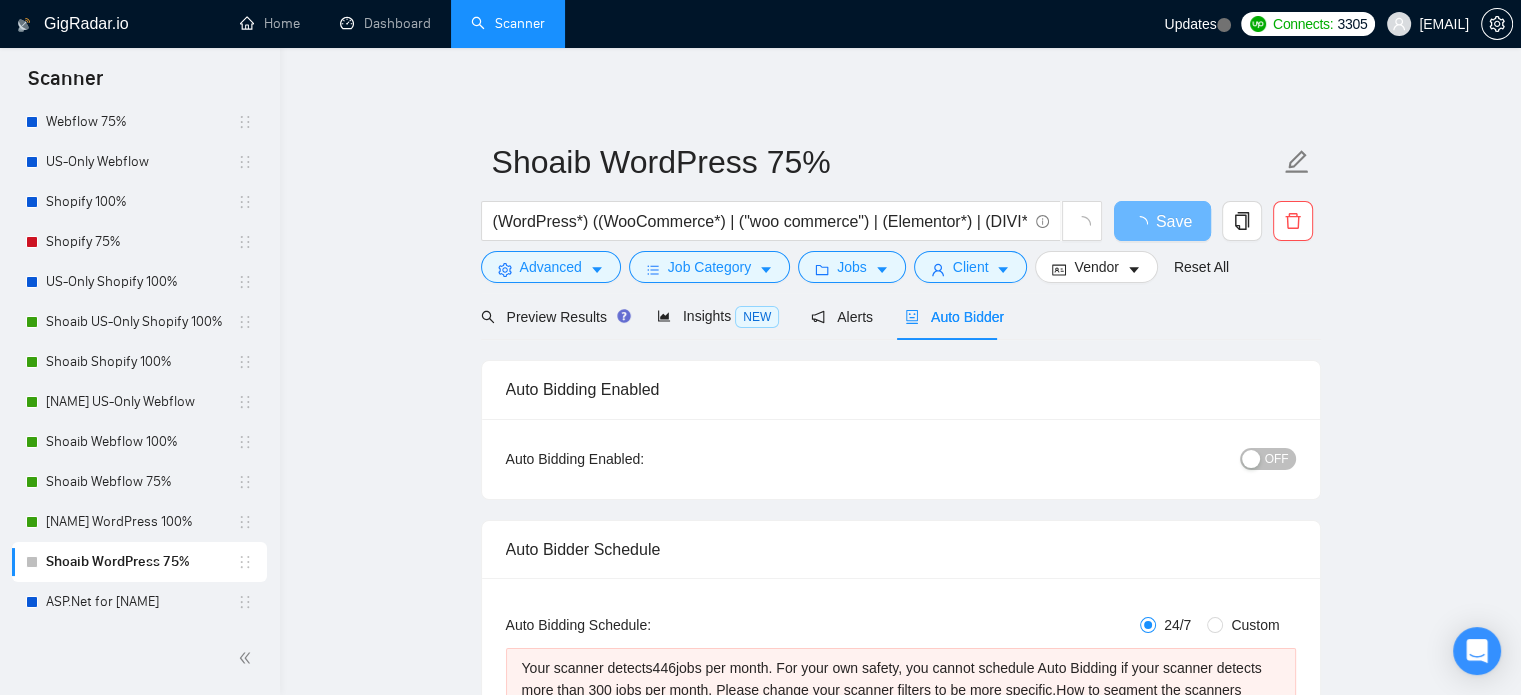 radio on "false" 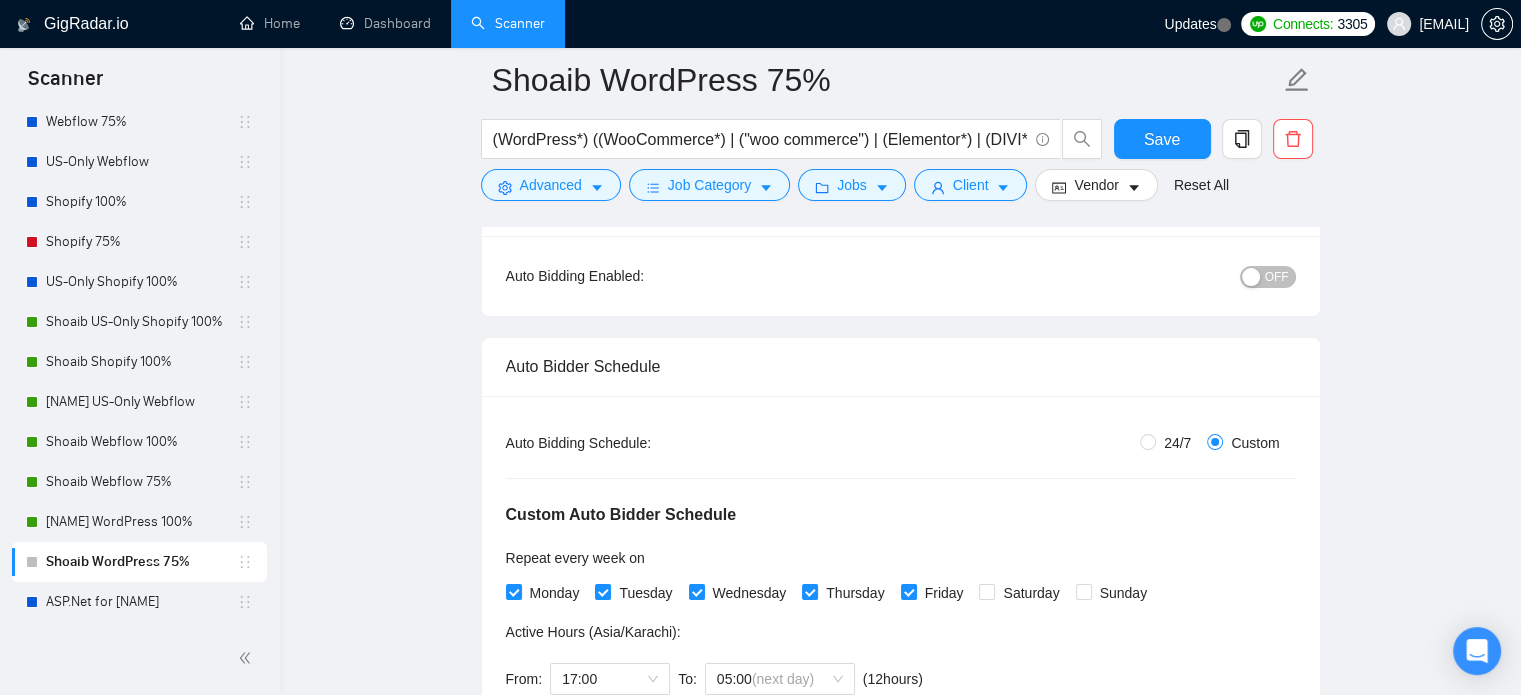 scroll, scrollTop: 200, scrollLeft: 0, axis: vertical 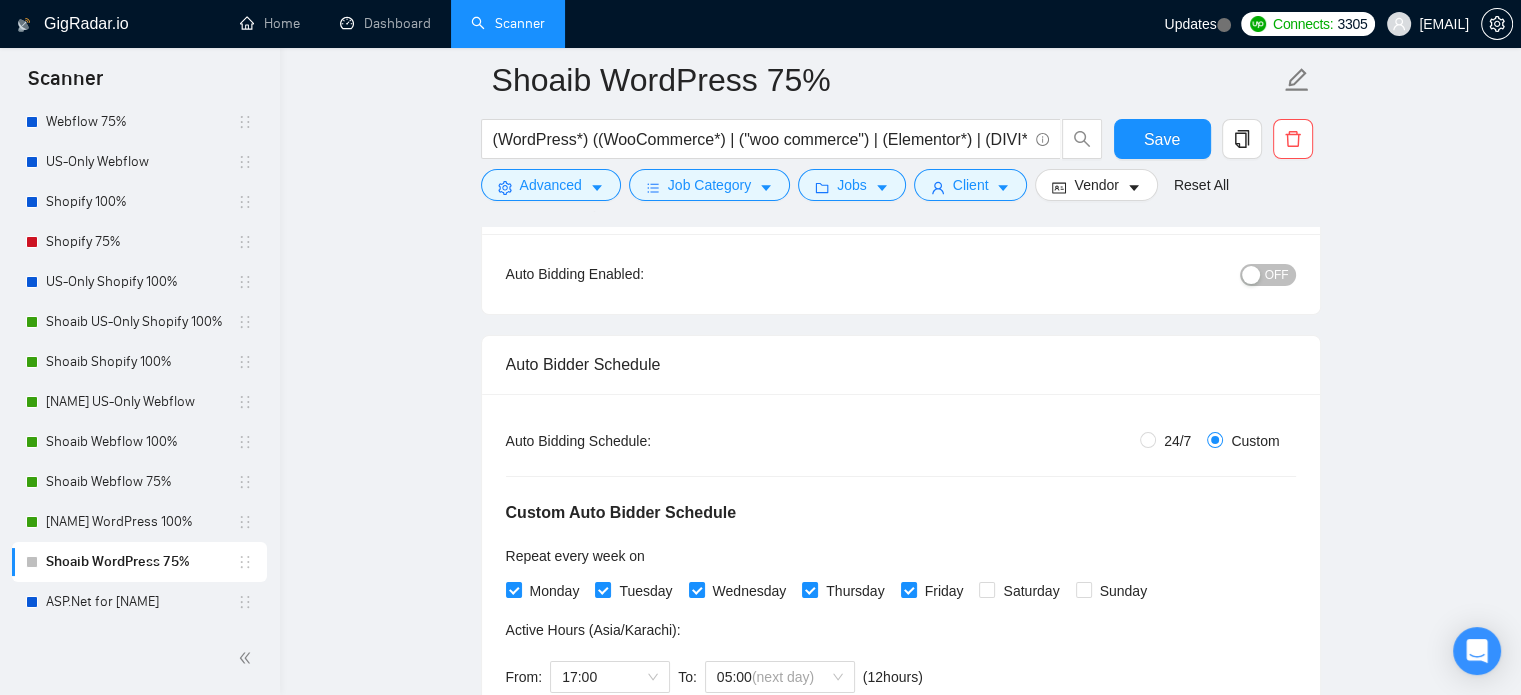 click on "OFF" at bounding box center [1277, 275] 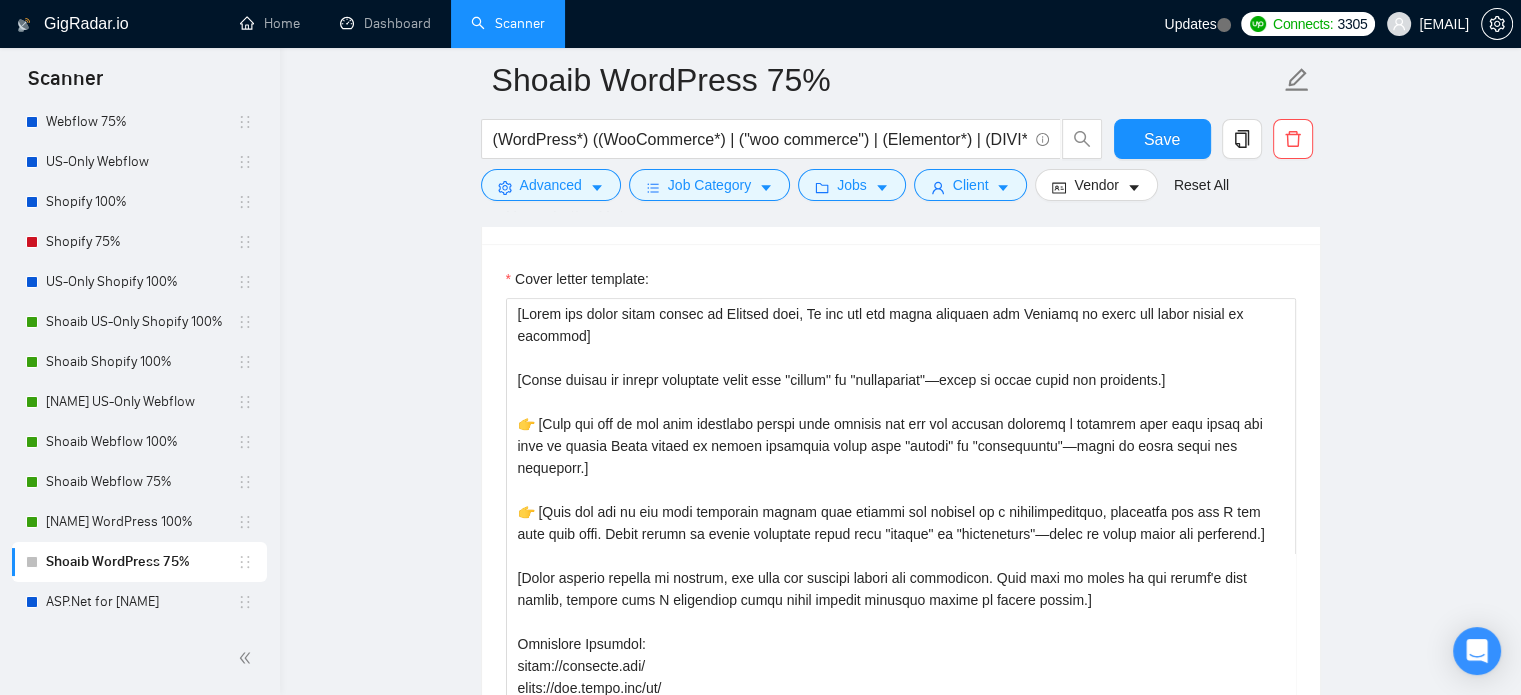 scroll, scrollTop: 1600, scrollLeft: 0, axis: vertical 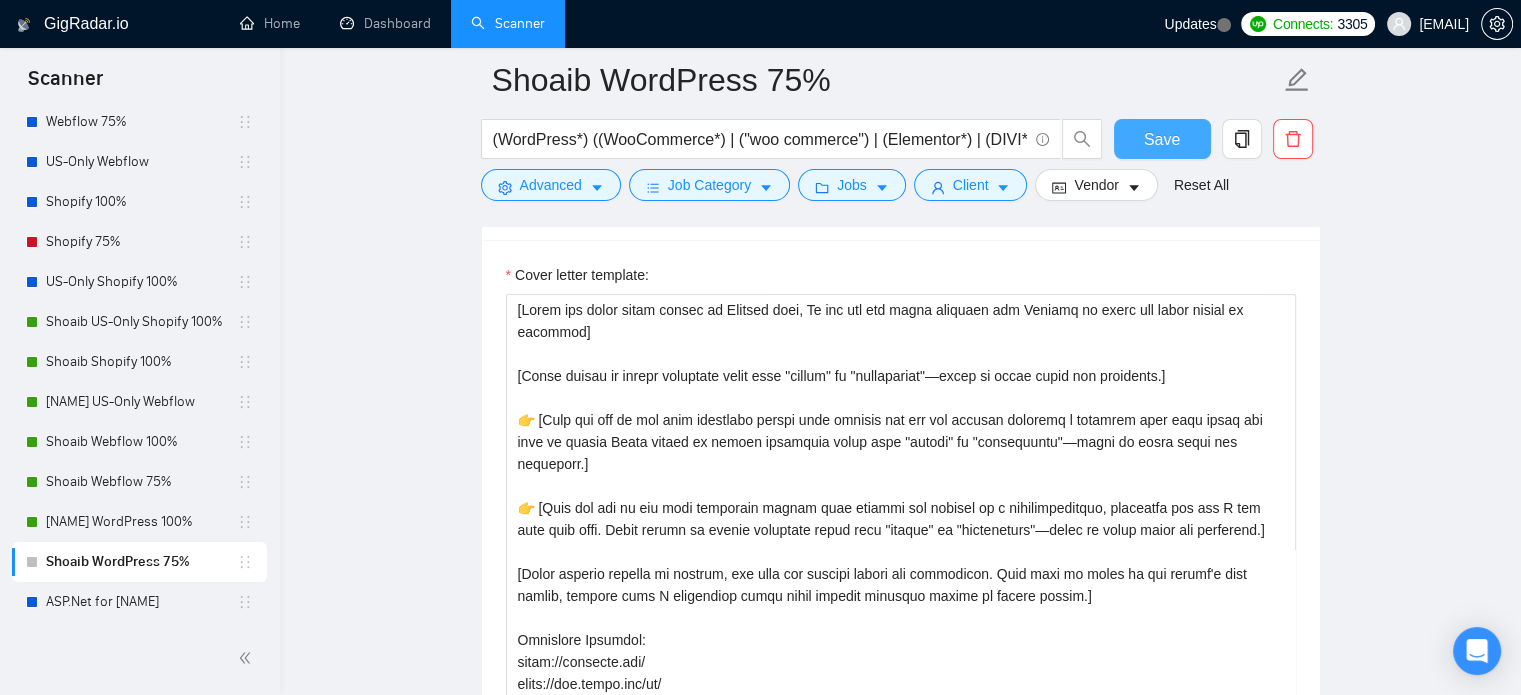 click on "Save" at bounding box center [1162, 139] 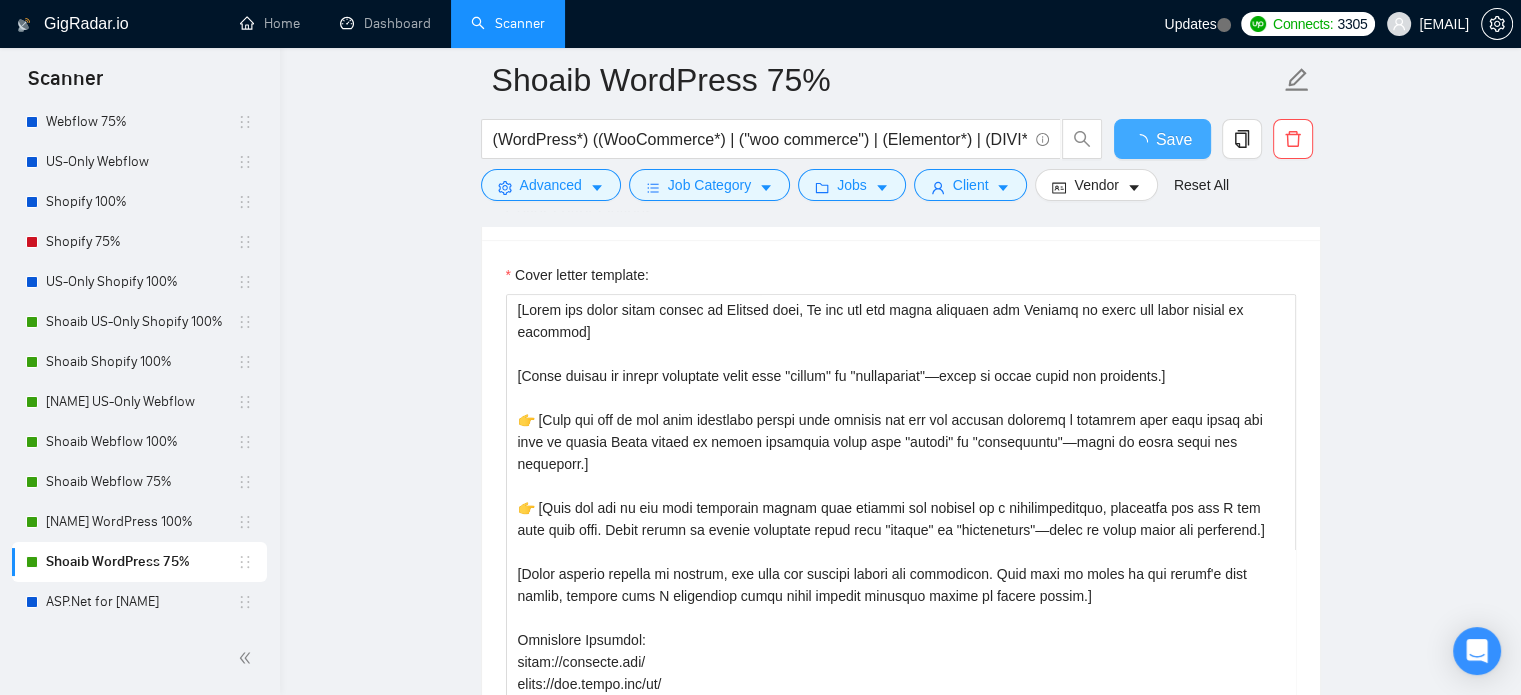 type 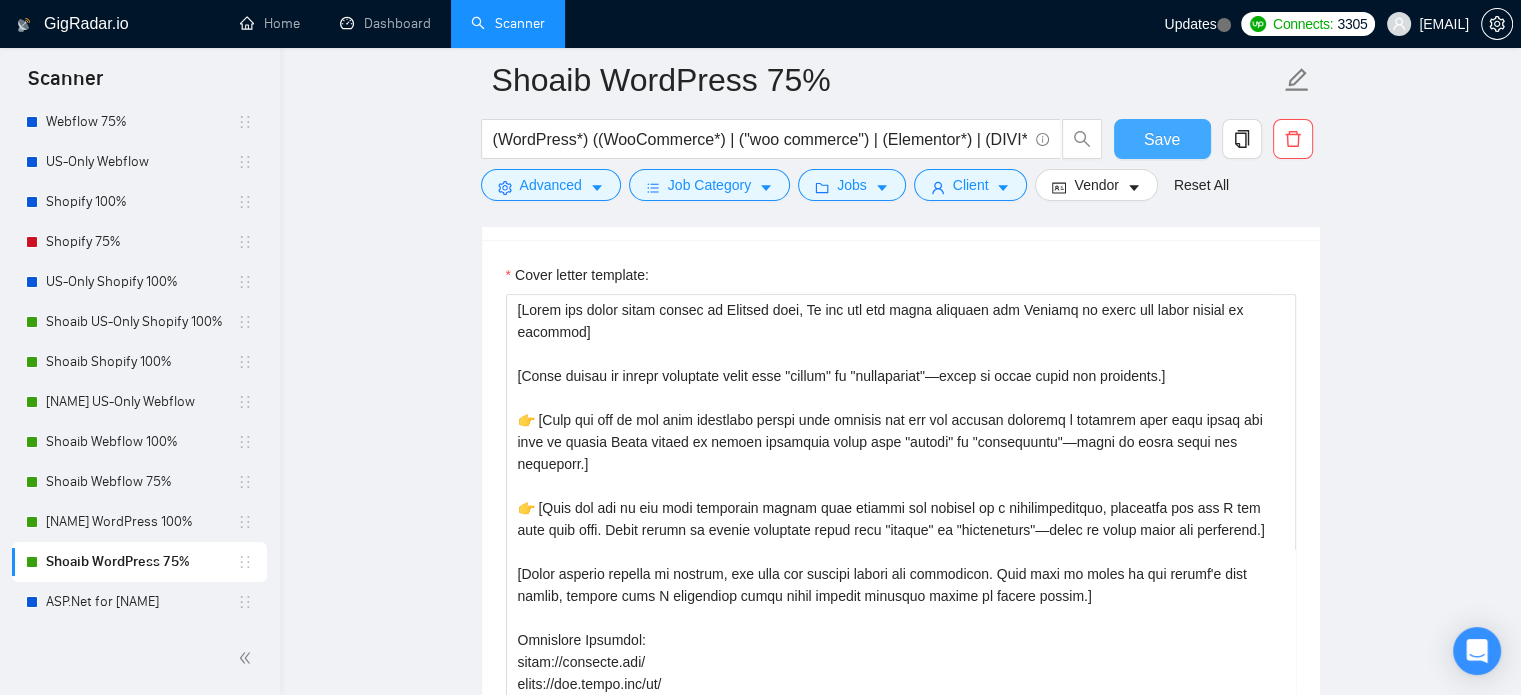 type 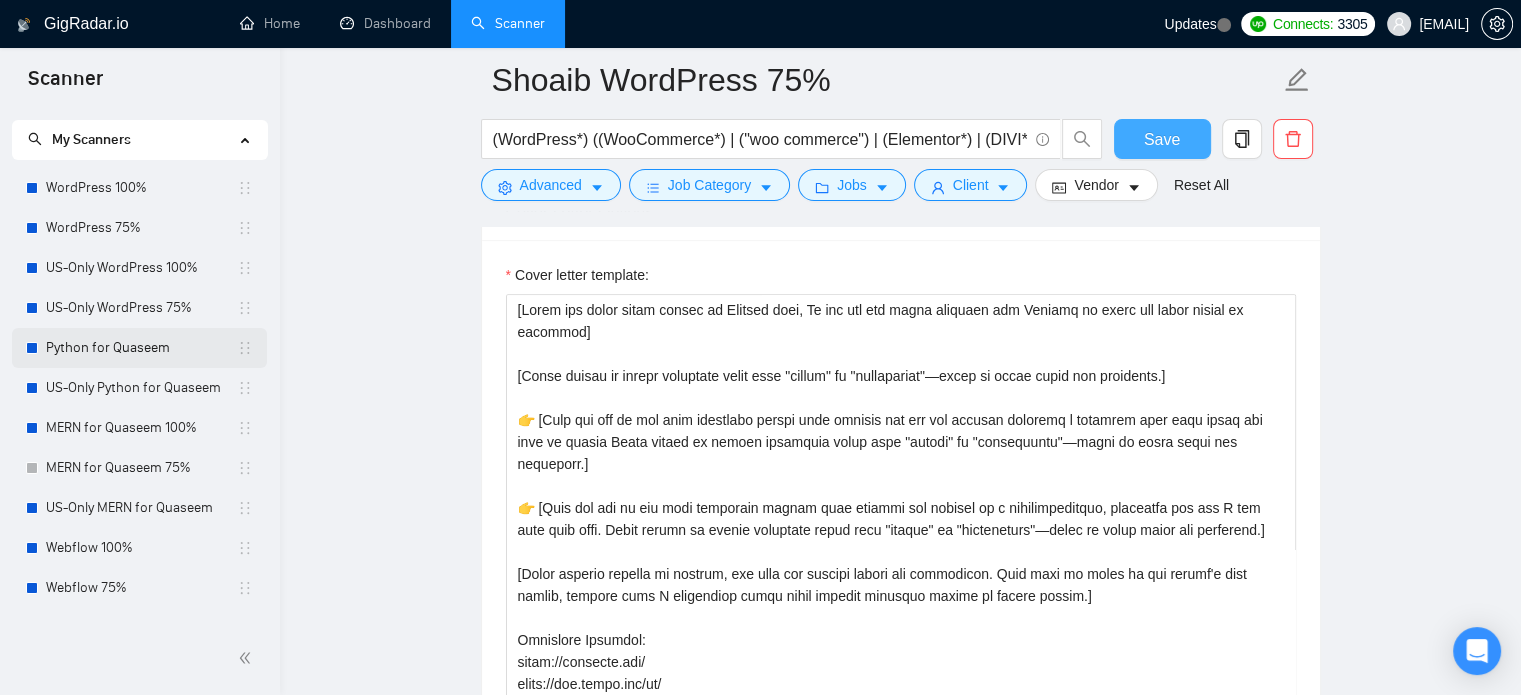 scroll, scrollTop: 0, scrollLeft: 0, axis: both 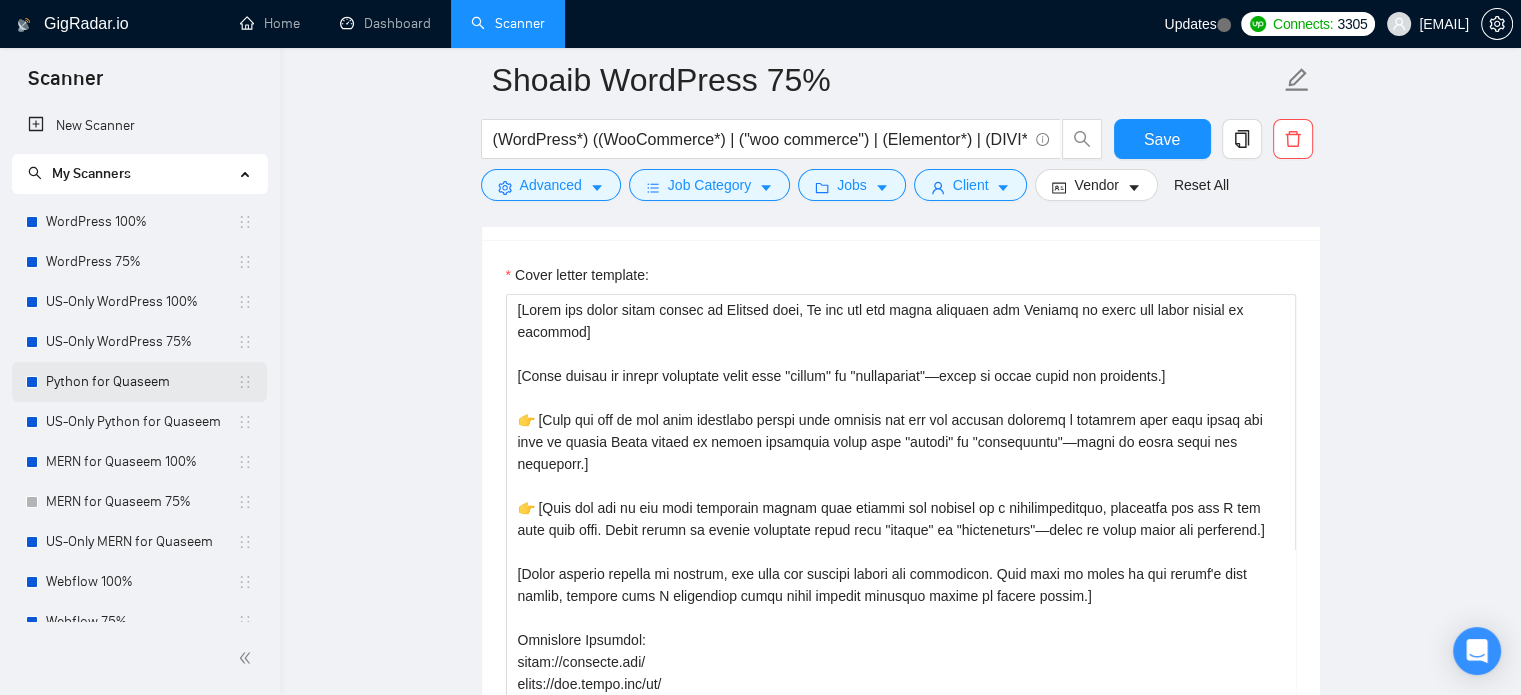click on "Python for Quaseem" at bounding box center [141, 382] 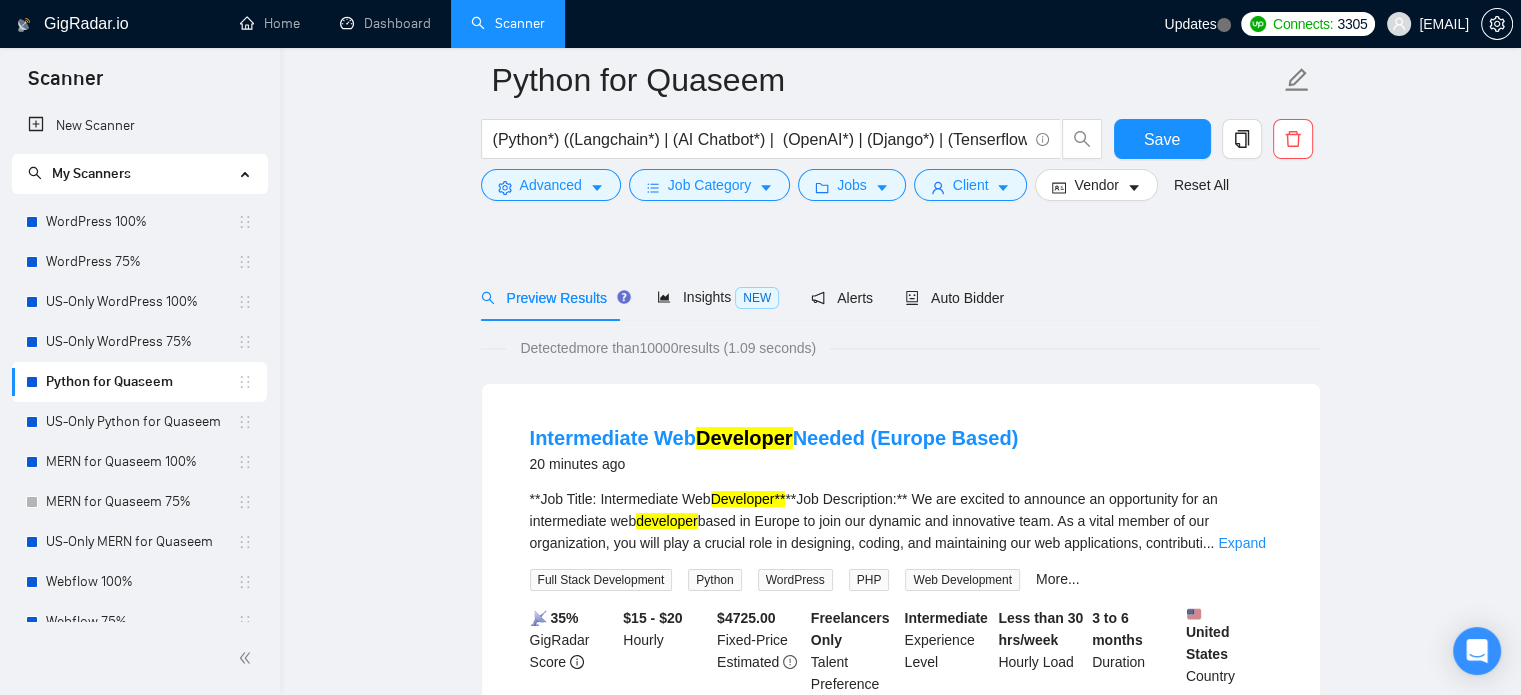 scroll, scrollTop: 435, scrollLeft: 0, axis: vertical 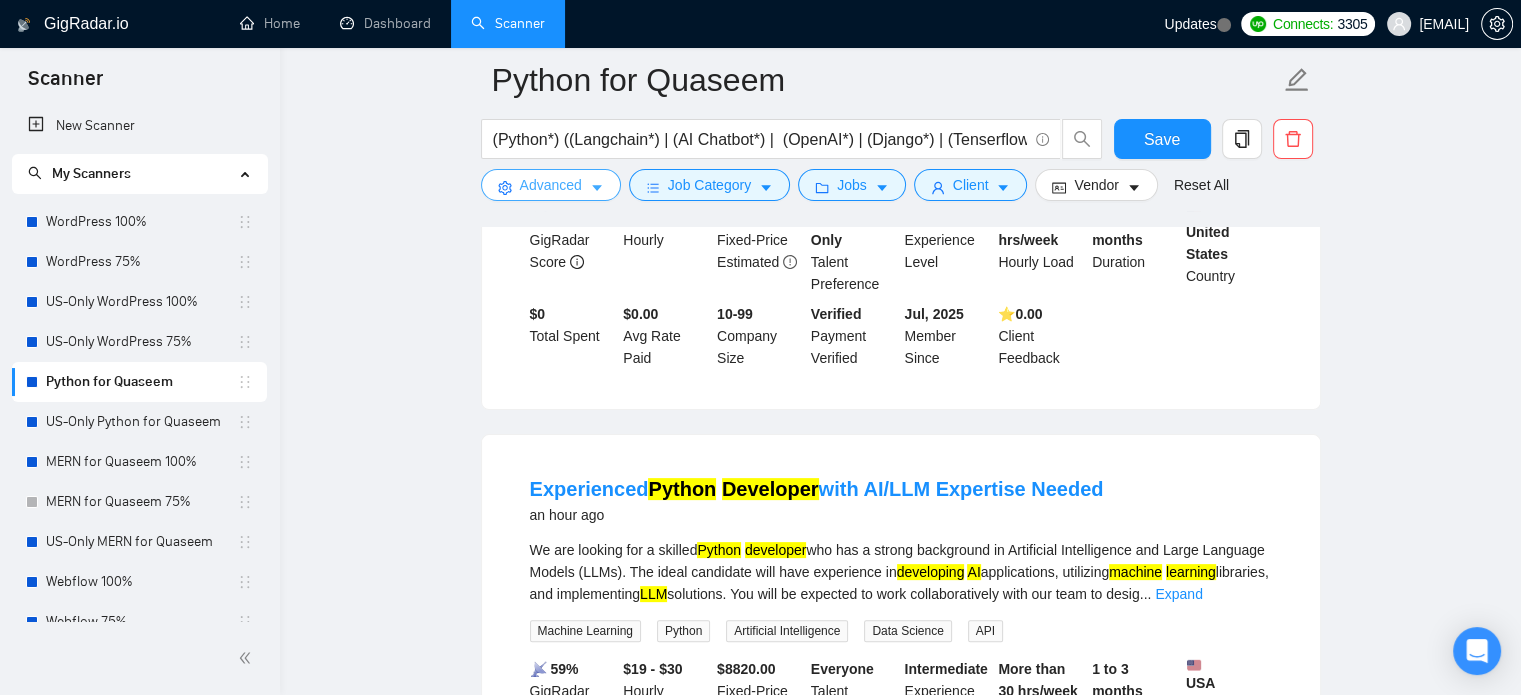 click on "Advanced" at bounding box center (551, 185) 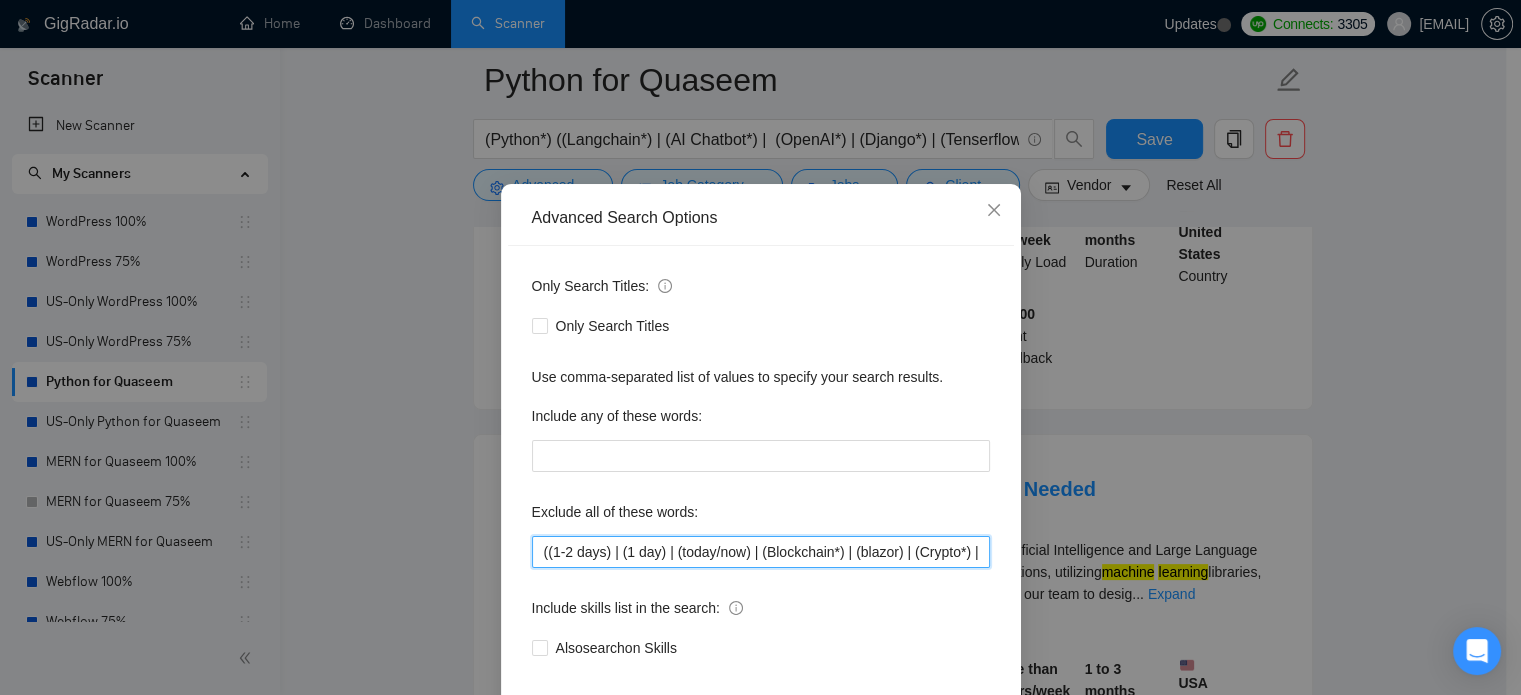 click on "((1-2 days) | (1 day) | (today/now) | (Blockchain*) | (blazor) | (Crypto*) | (Tilda) | (Zyro) | (Strikingly) | (Weebly) | (jinja) | (jinja2) | (freelancers only*) | (no agencies*) | (QA engineer) | (Chrome apps & extensions) | (Game*) | (On-site) | (Chrome Extension) | (Browser Extension) | (.net*))" at bounding box center [761, 552] 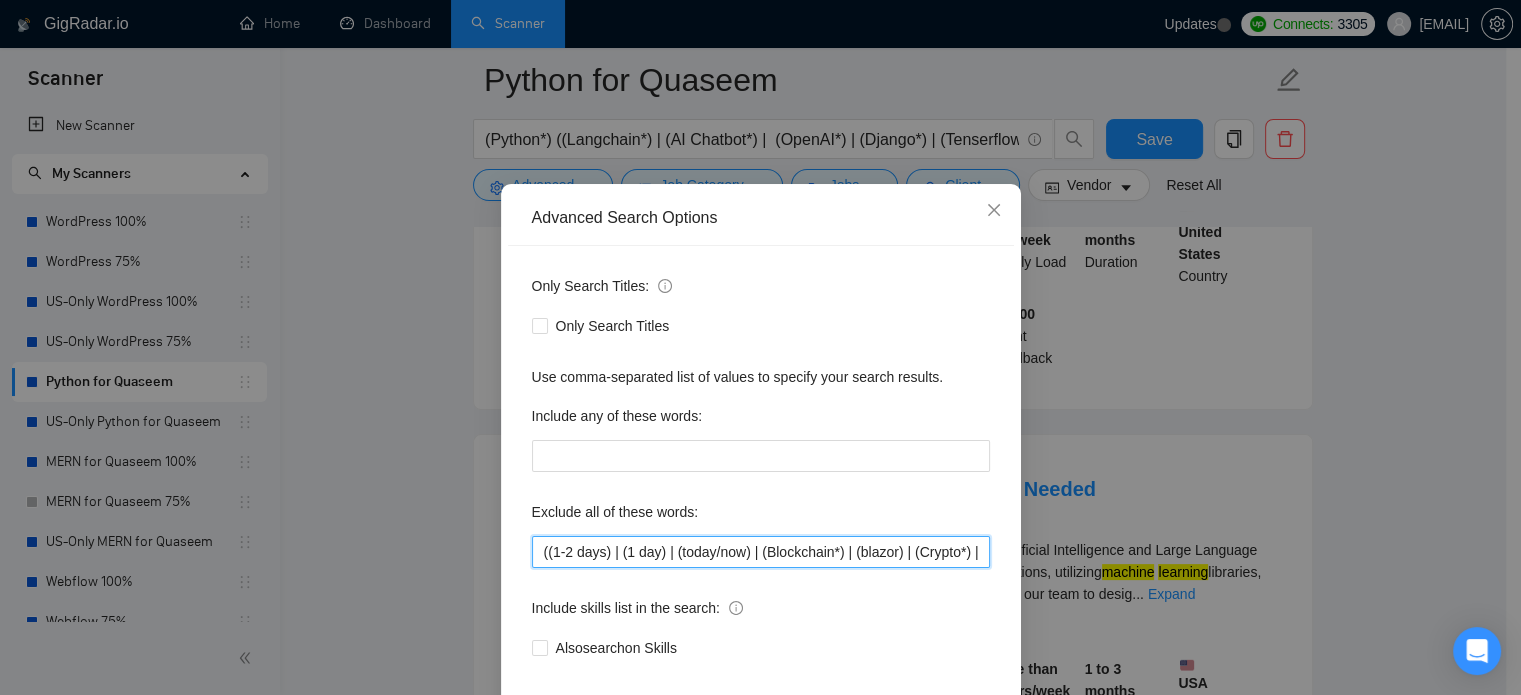 paste on "| (TikTok*)" 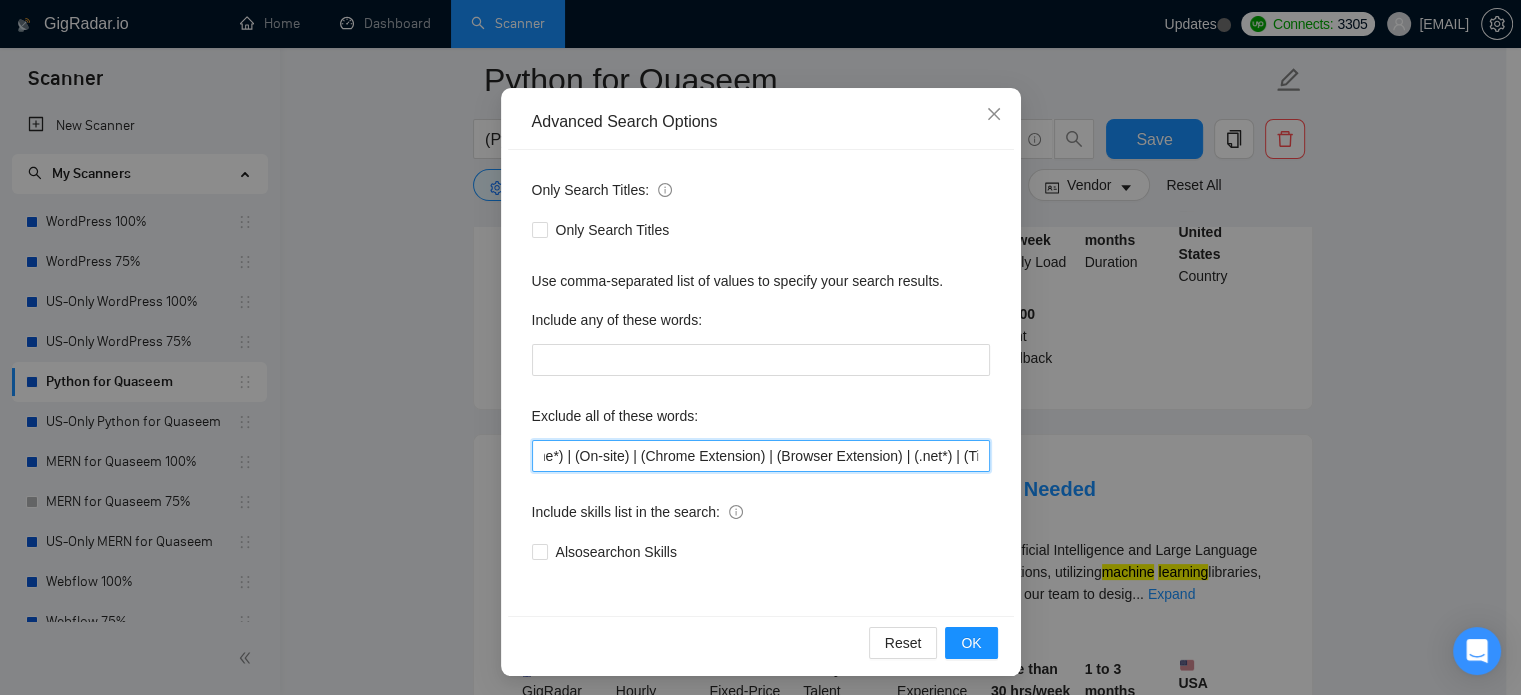 scroll, scrollTop: 136, scrollLeft: 0, axis: vertical 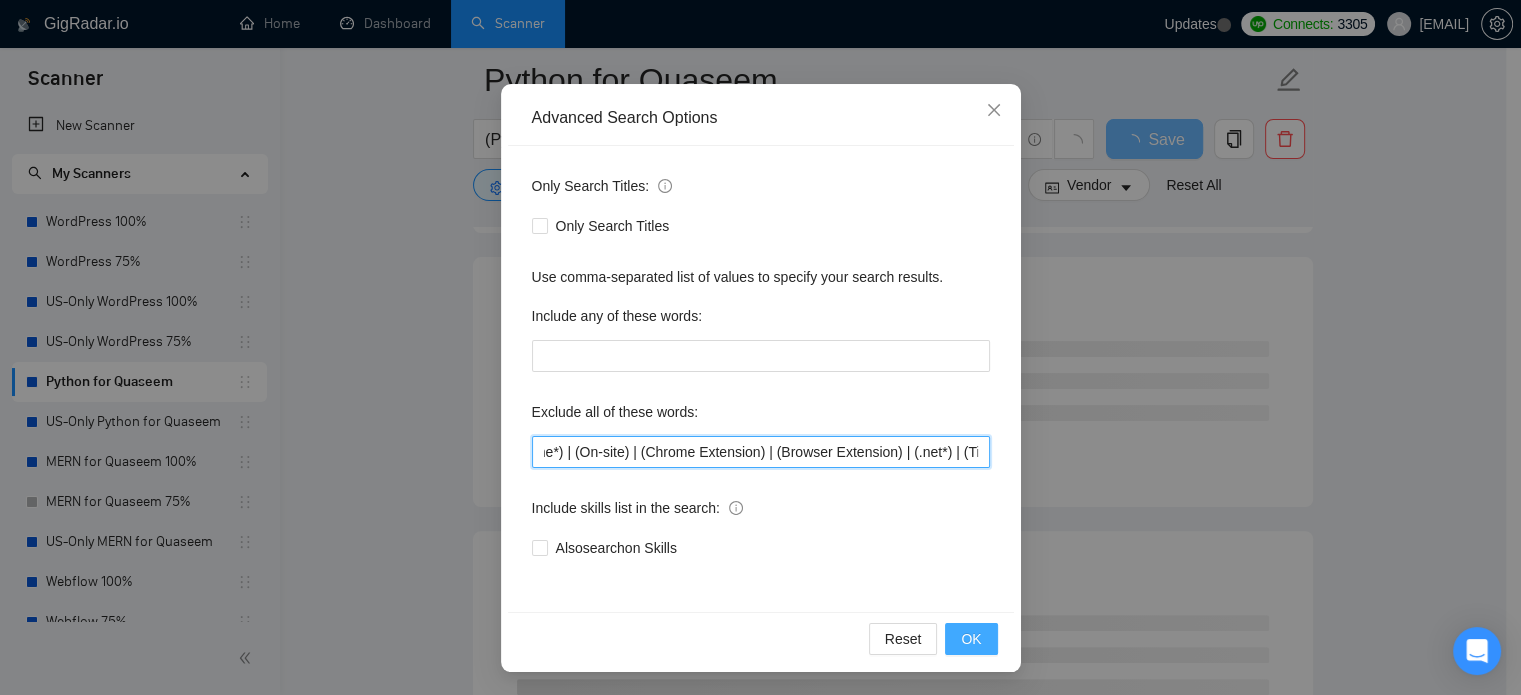 type on "((1-2 days) | (1 day) | (today/now) | (Blockchain*) | (blazor) | (Crypto*) | (Tilda) | (Zyro) | (Strikingly) | (Weebly) | (jinja) | (jinja2) | (freelancers only*) | (no agencies*) | (QA engineer) | (Chrome apps & extensions) | (Game*) | (On-site) | (Chrome Extension) | (Browser Extension) | (.net*) | (TikTok*))" 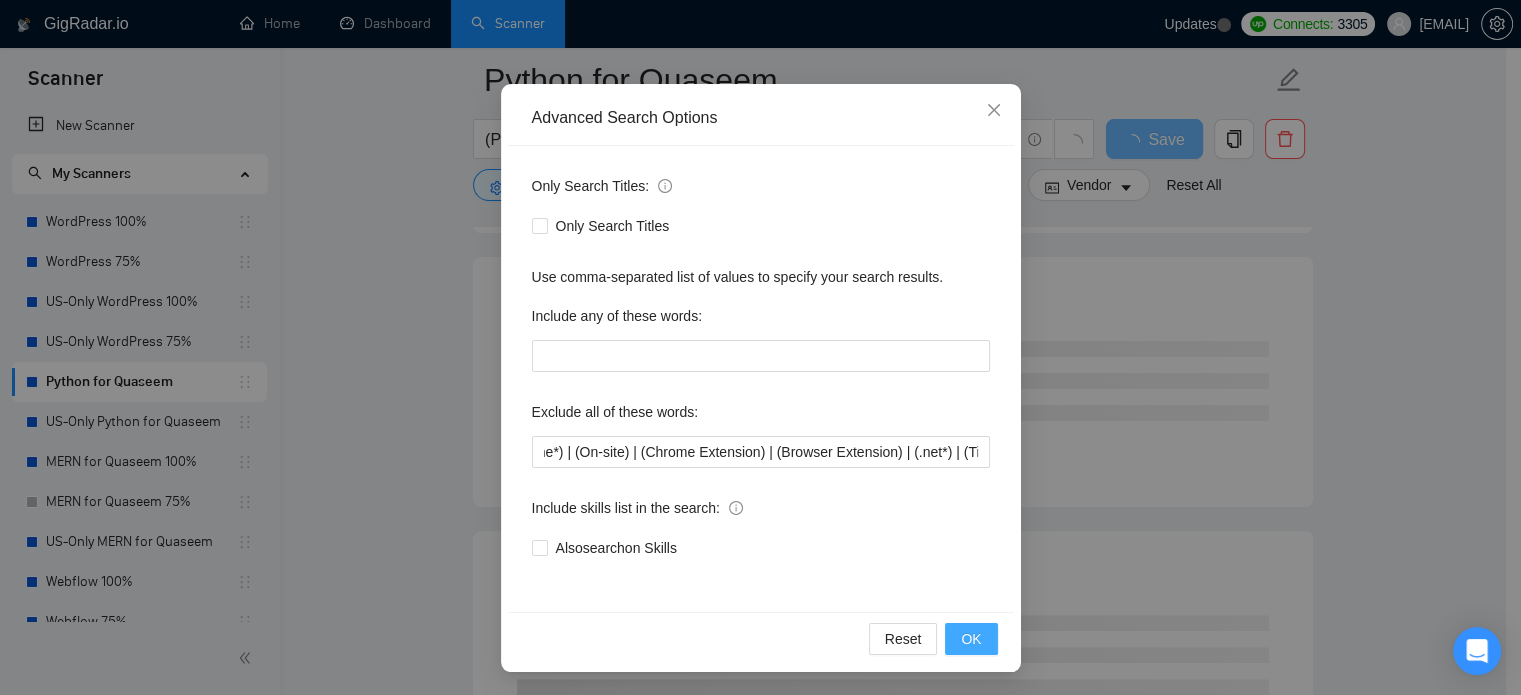 click on "OK" at bounding box center [971, 639] 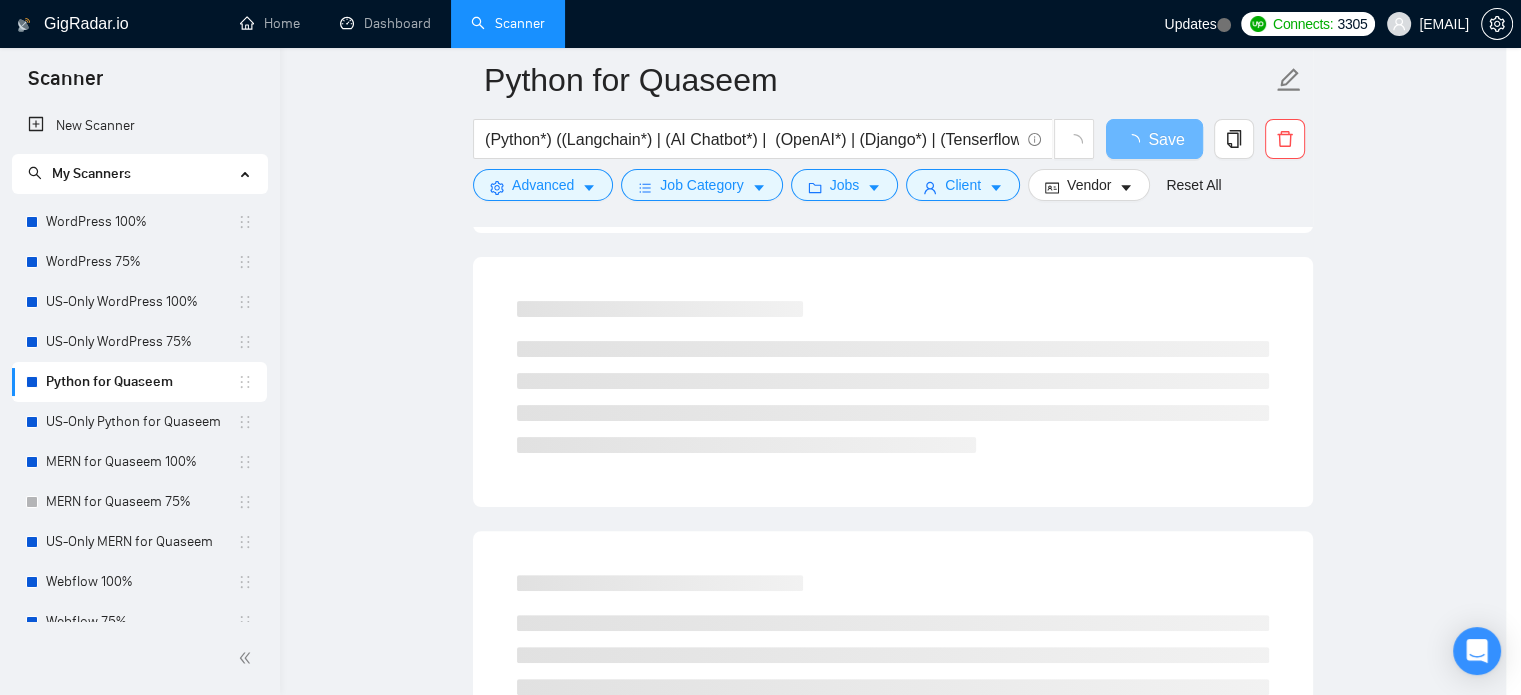 scroll, scrollTop: 36, scrollLeft: 0, axis: vertical 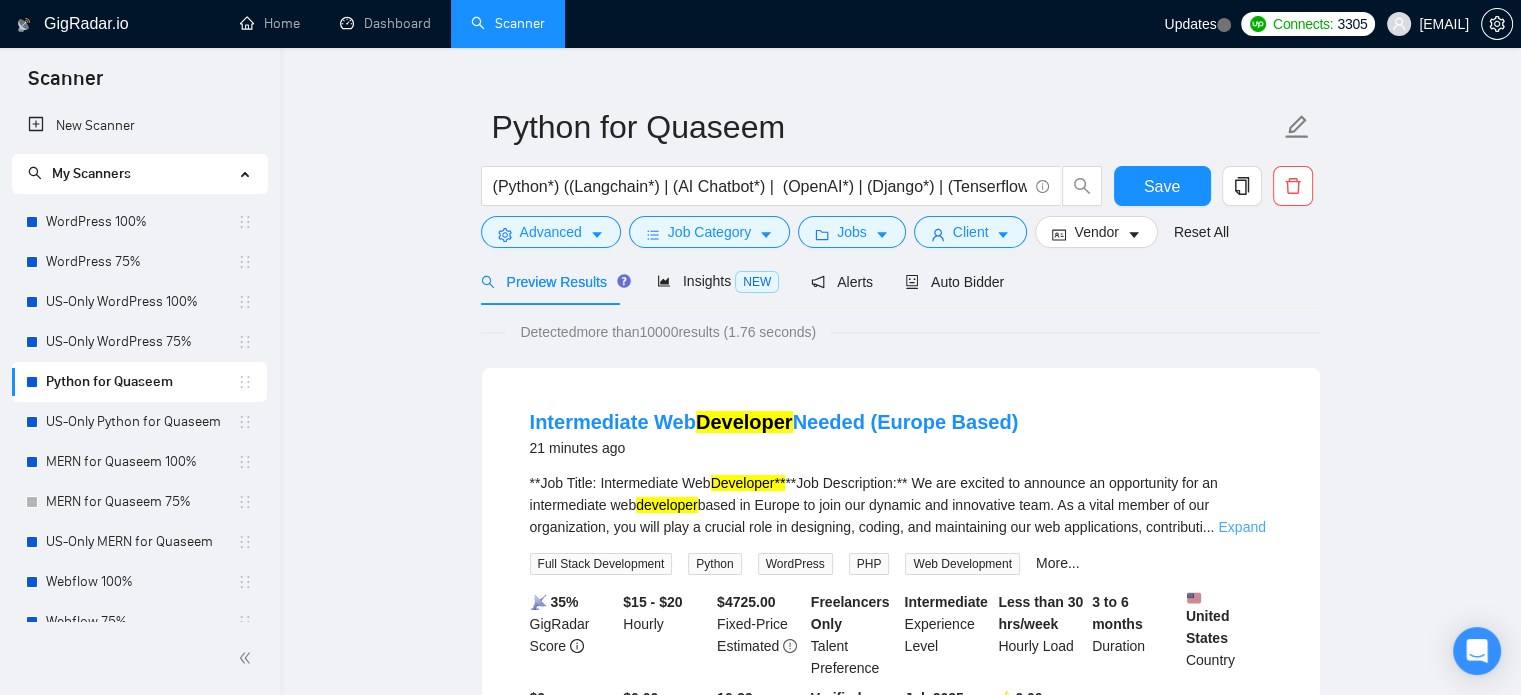 click on "Expand" at bounding box center [1241, 527] 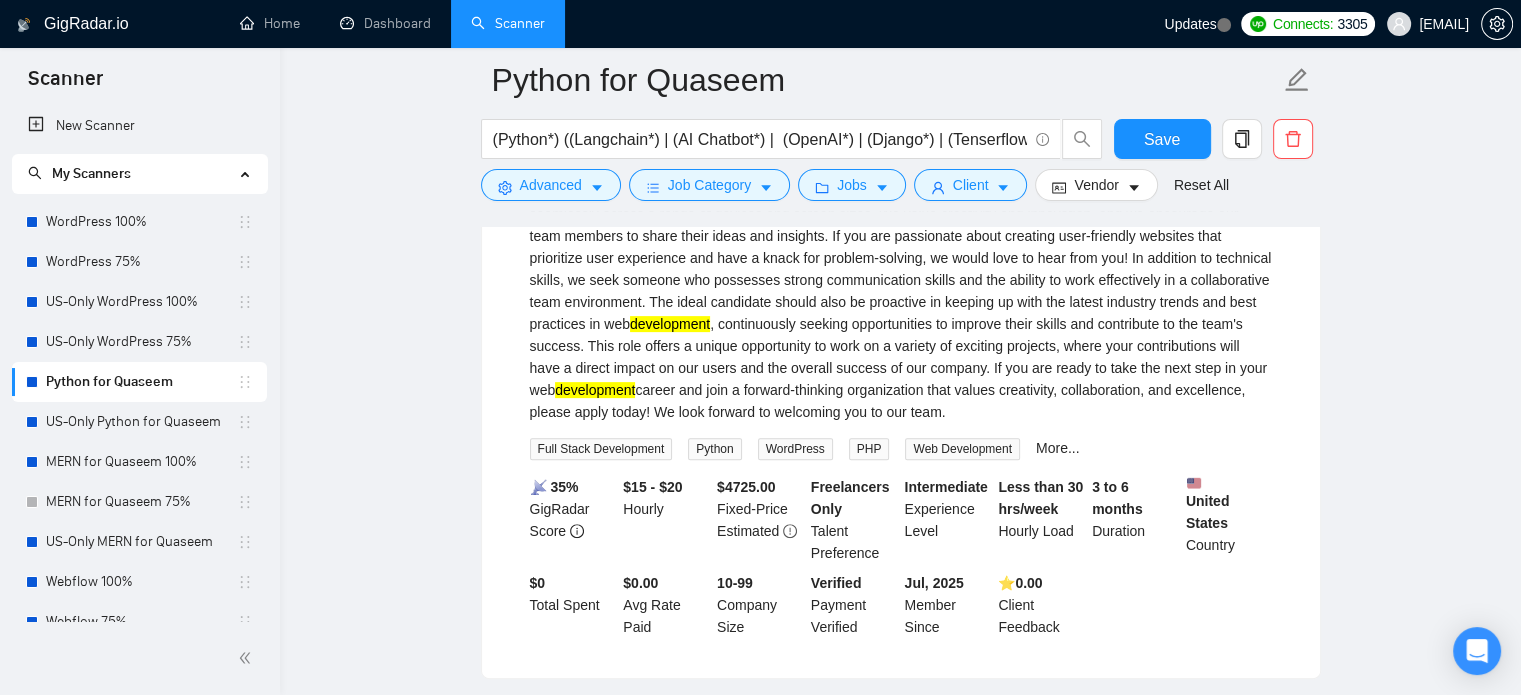 scroll, scrollTop: 535, scrollLeft: 0, axis: vertical 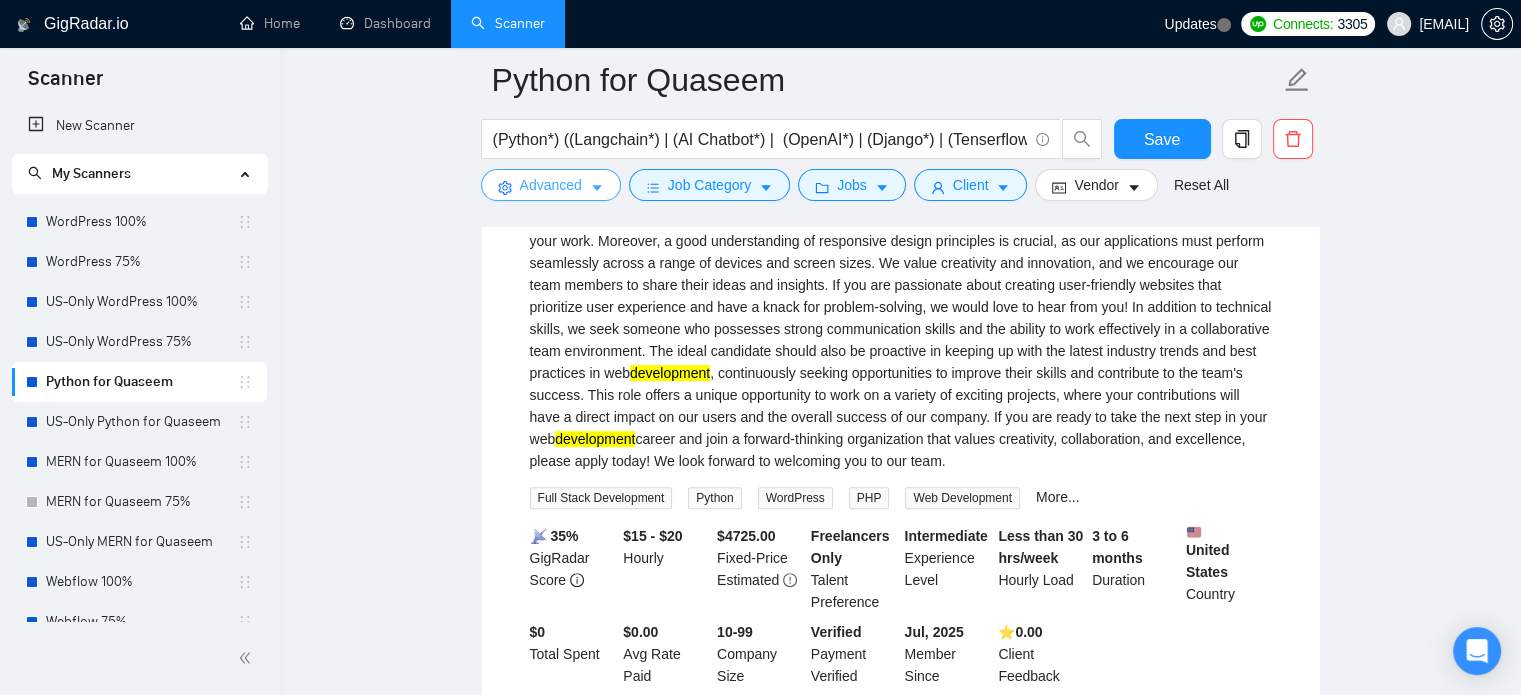 click on "Advanced" at bounding box center [551, 185] 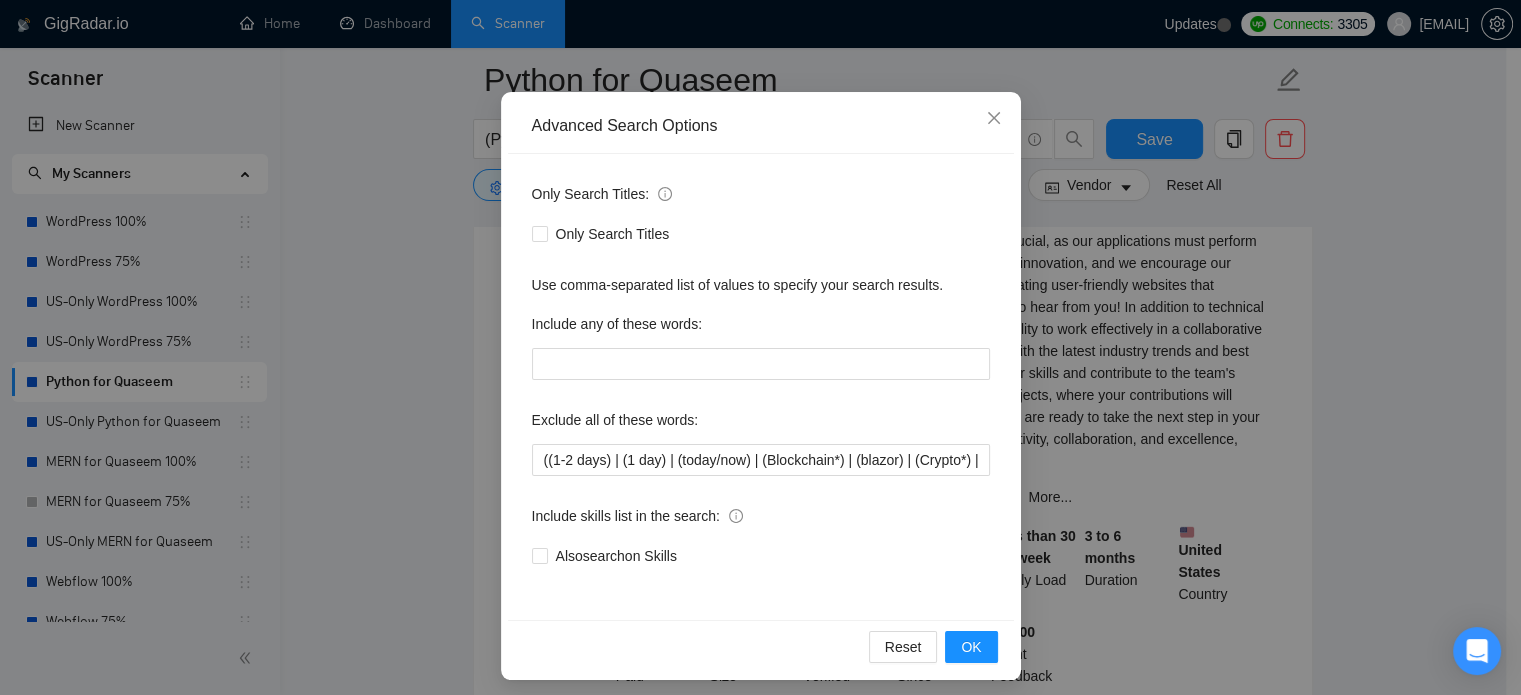 scroll, scrollTop: 136, scrollLeft: 0, axis: vertical 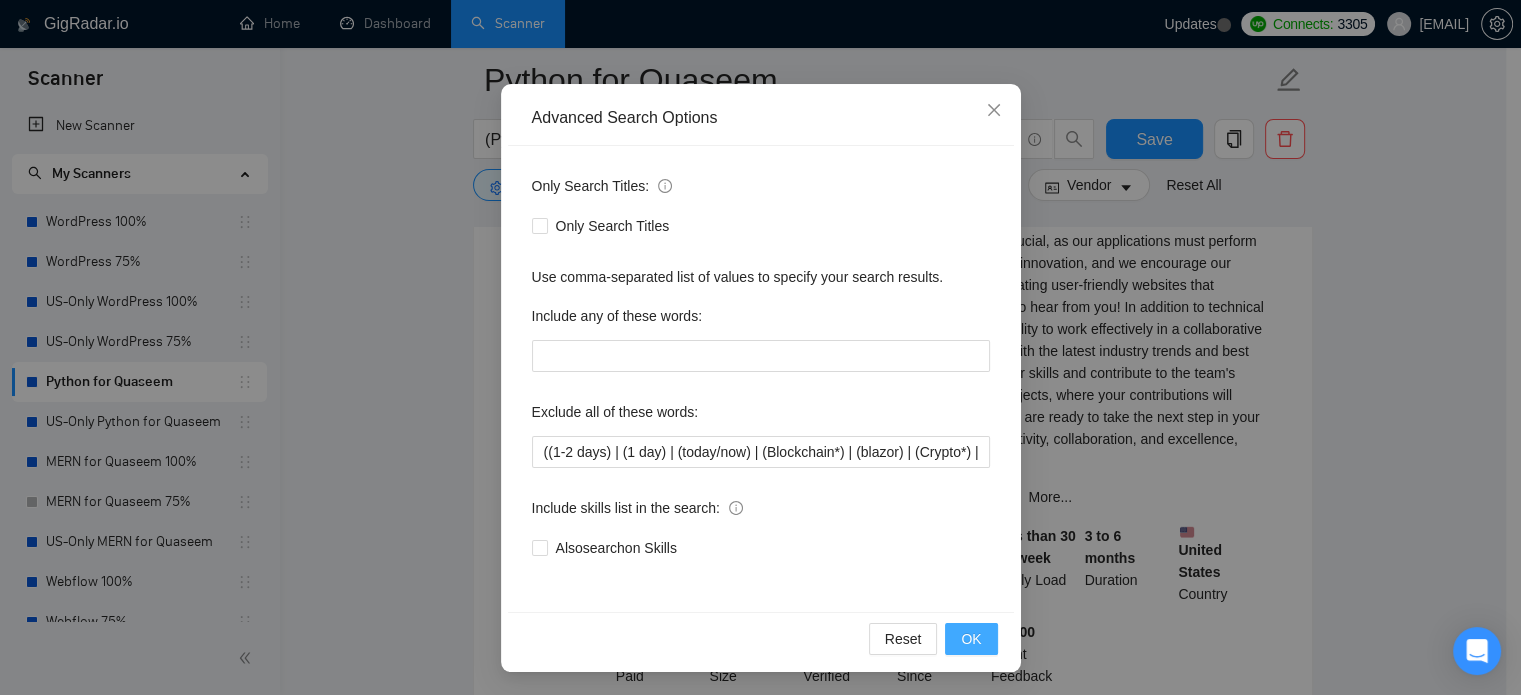 click on "OK" at bounding box center (971, 639) 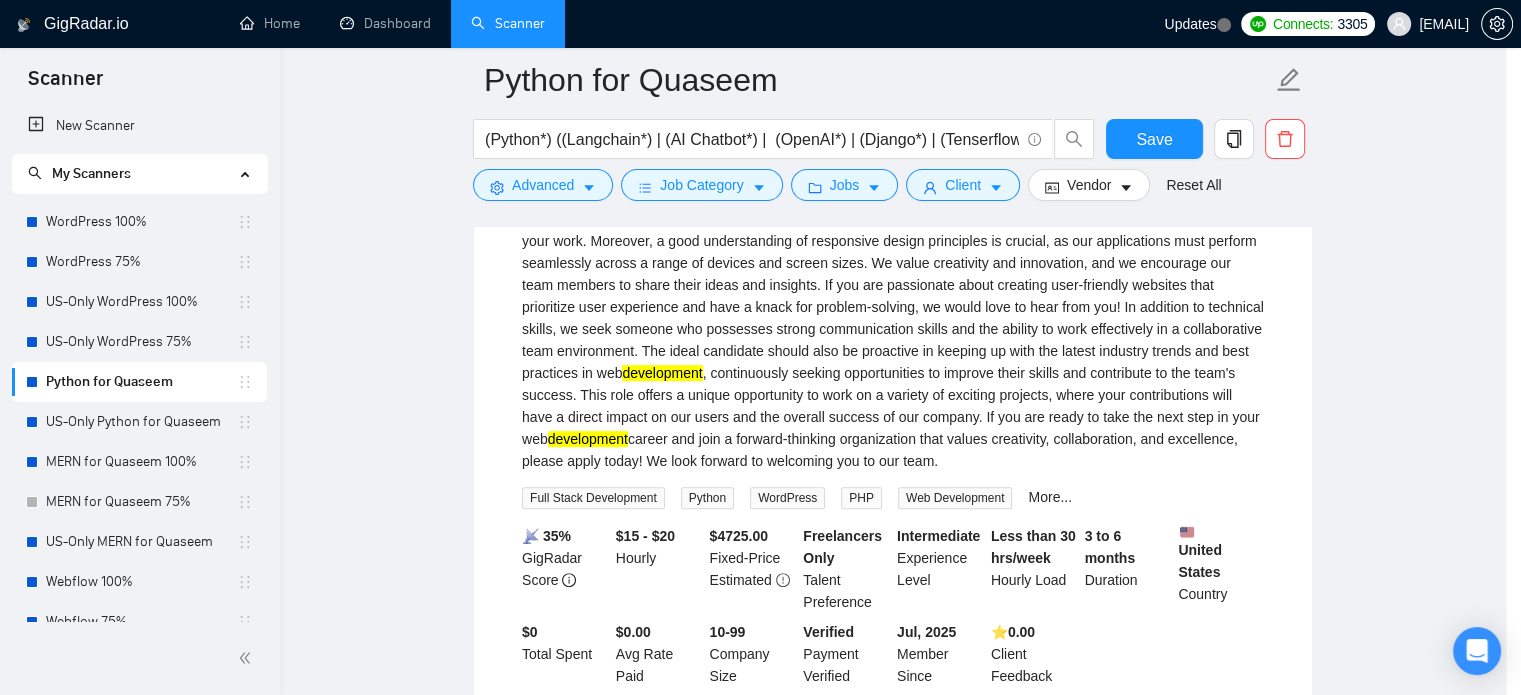 scroll, scrollTop: 36, scrollLeft: 0, axis: vertical 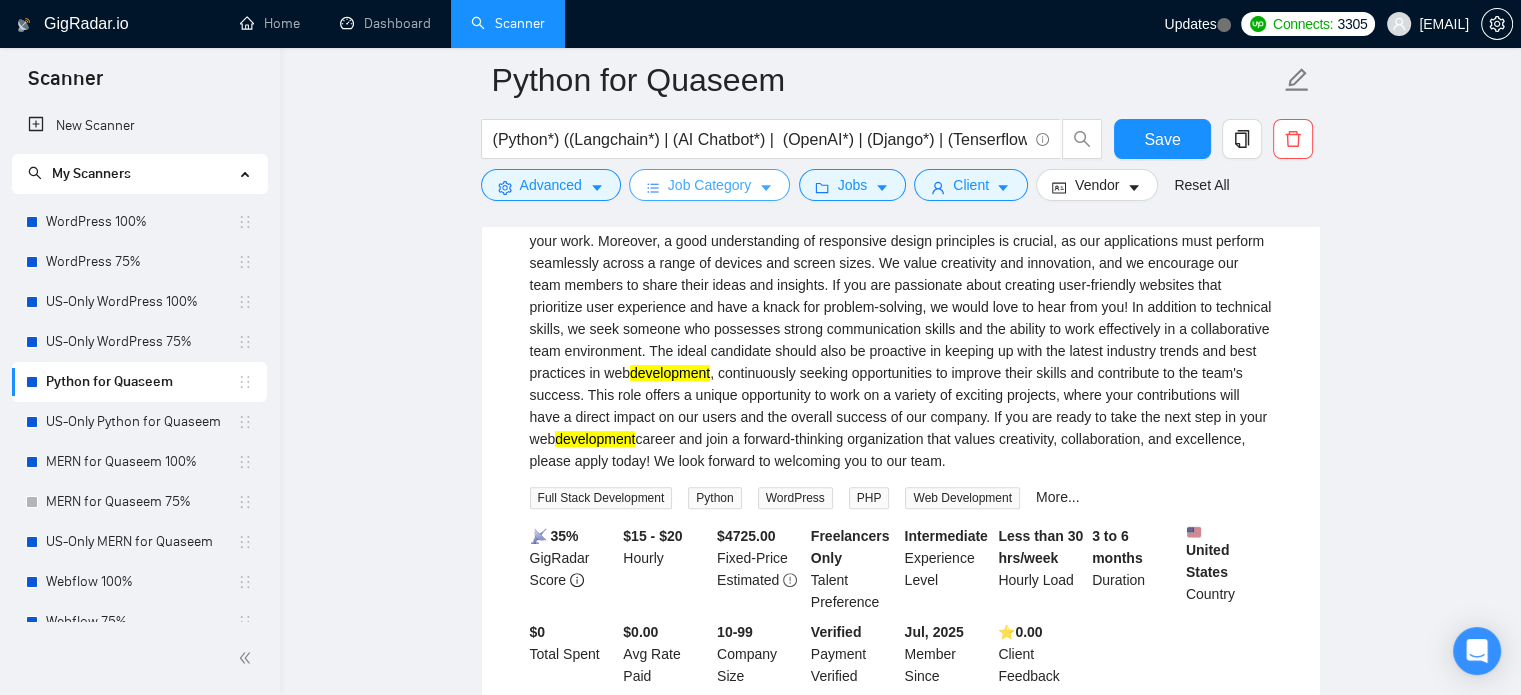 click on "Job Category" at bounding box center (709, 185) 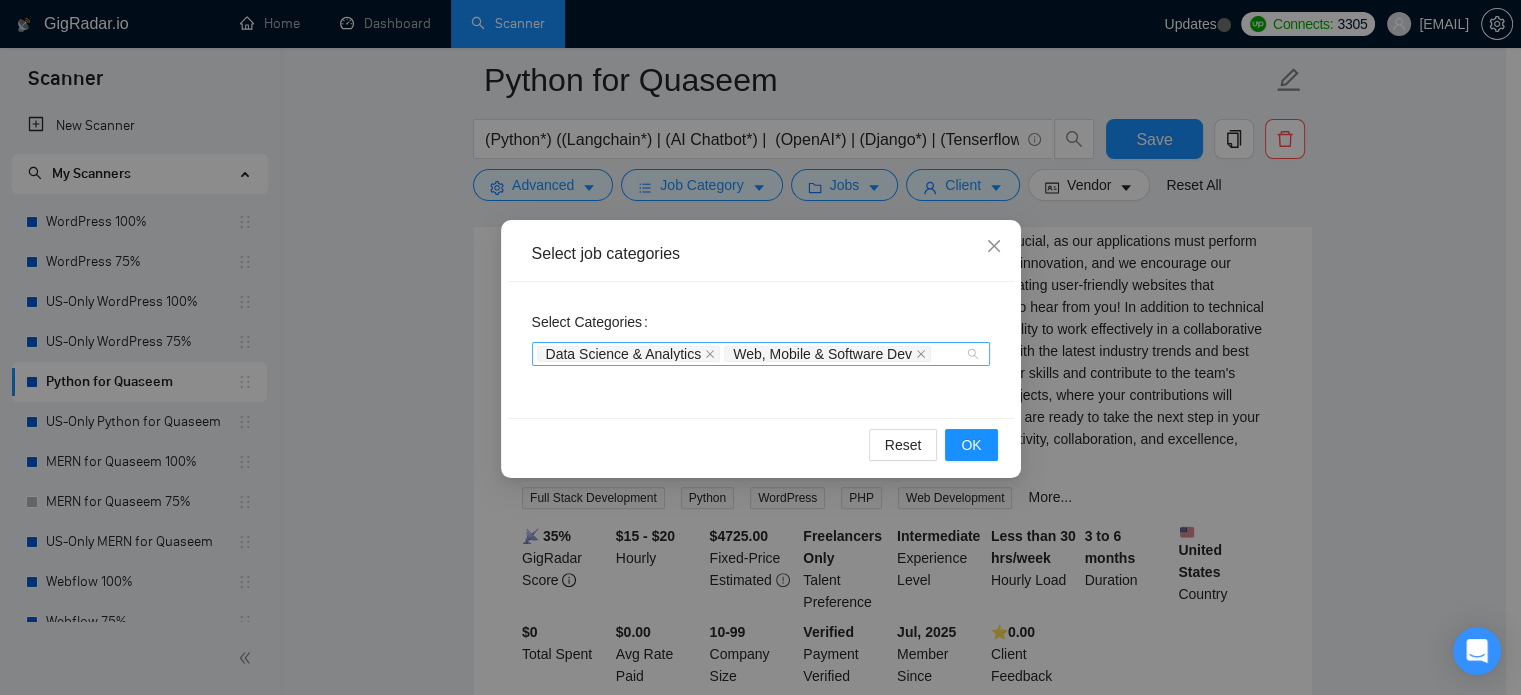 click on "Data Science & Analytics Web, Mobile & Software Dev" at bounding box center [751, 354] 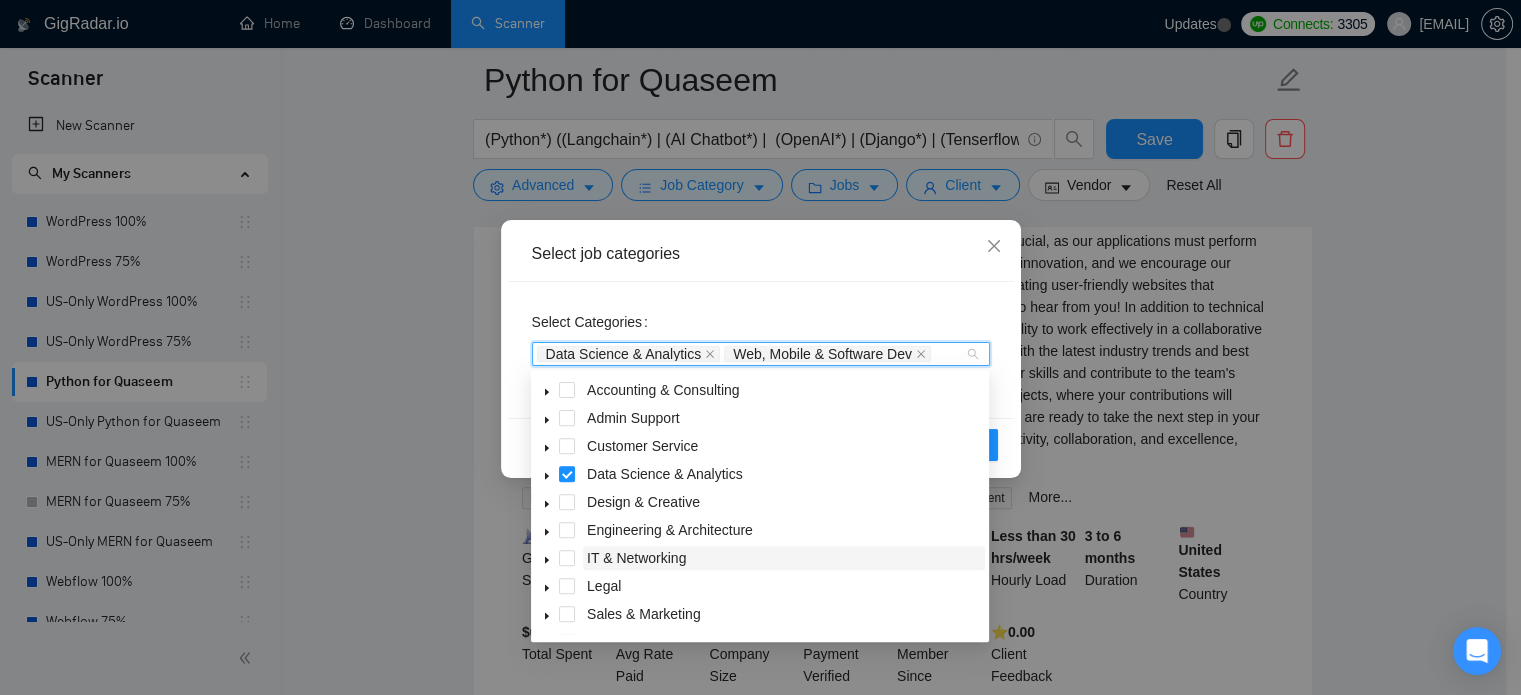 scroll, scrollTop: 80, scrollLeft: 0, axis: vertical 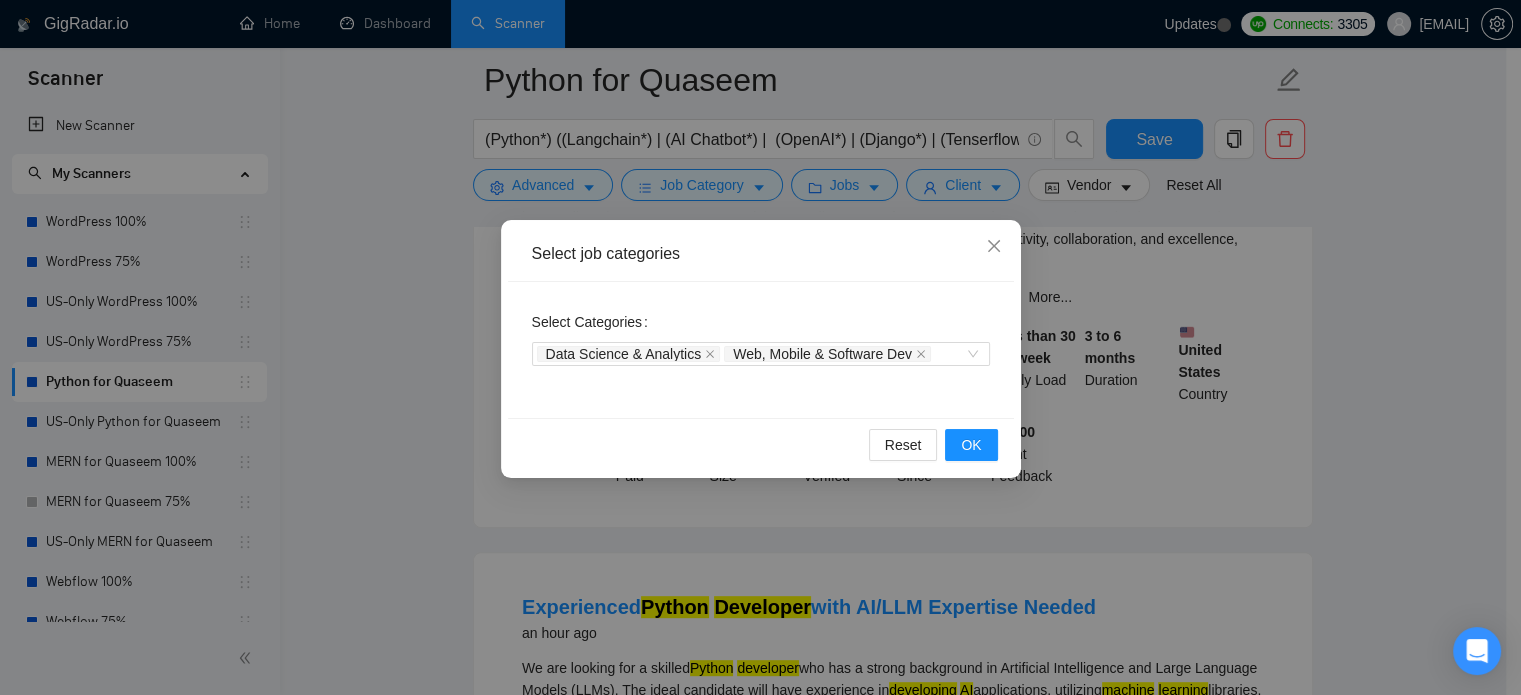 click on "Select job categories Select Categories Data Science & Analytics Web, Mobile & Software Dev   Reset OK" at bounding box center (760, 347) 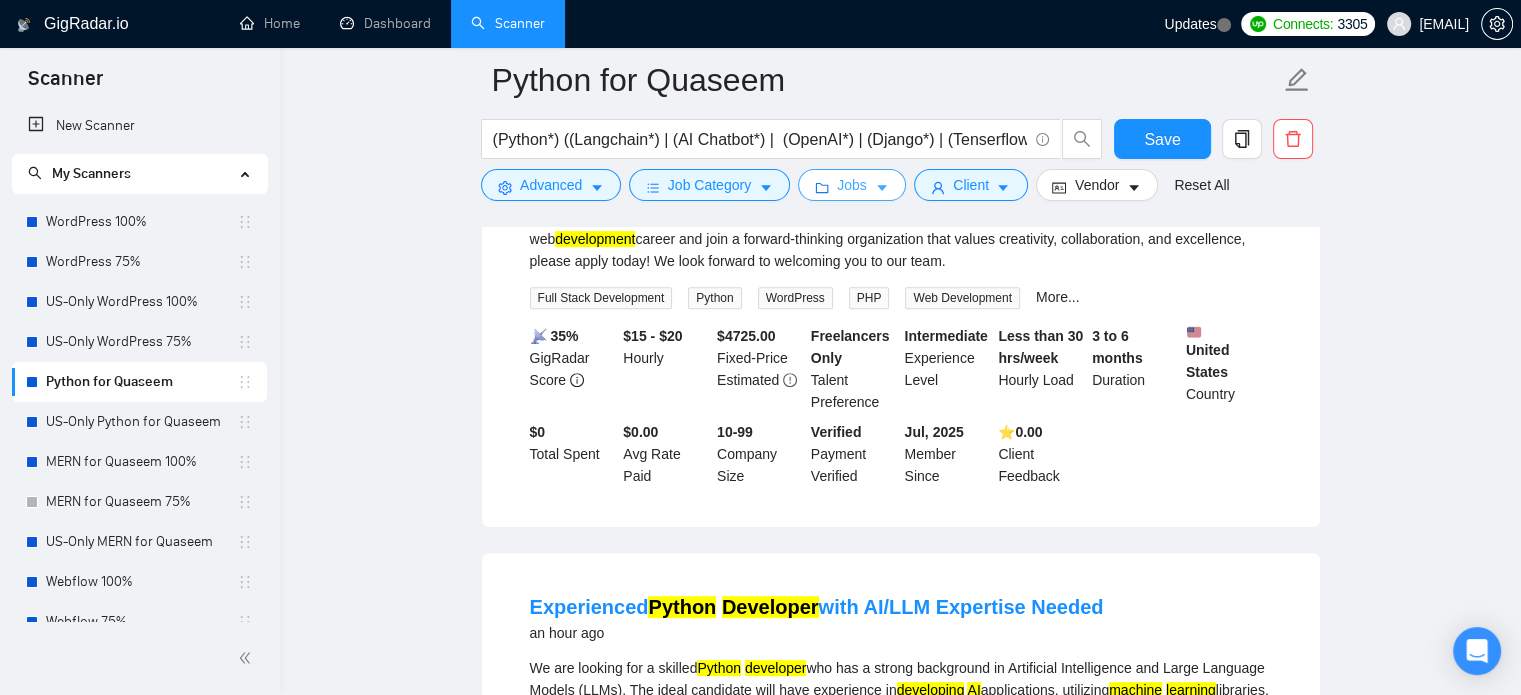 click on "Jobs" at bounding box center (852, 185) 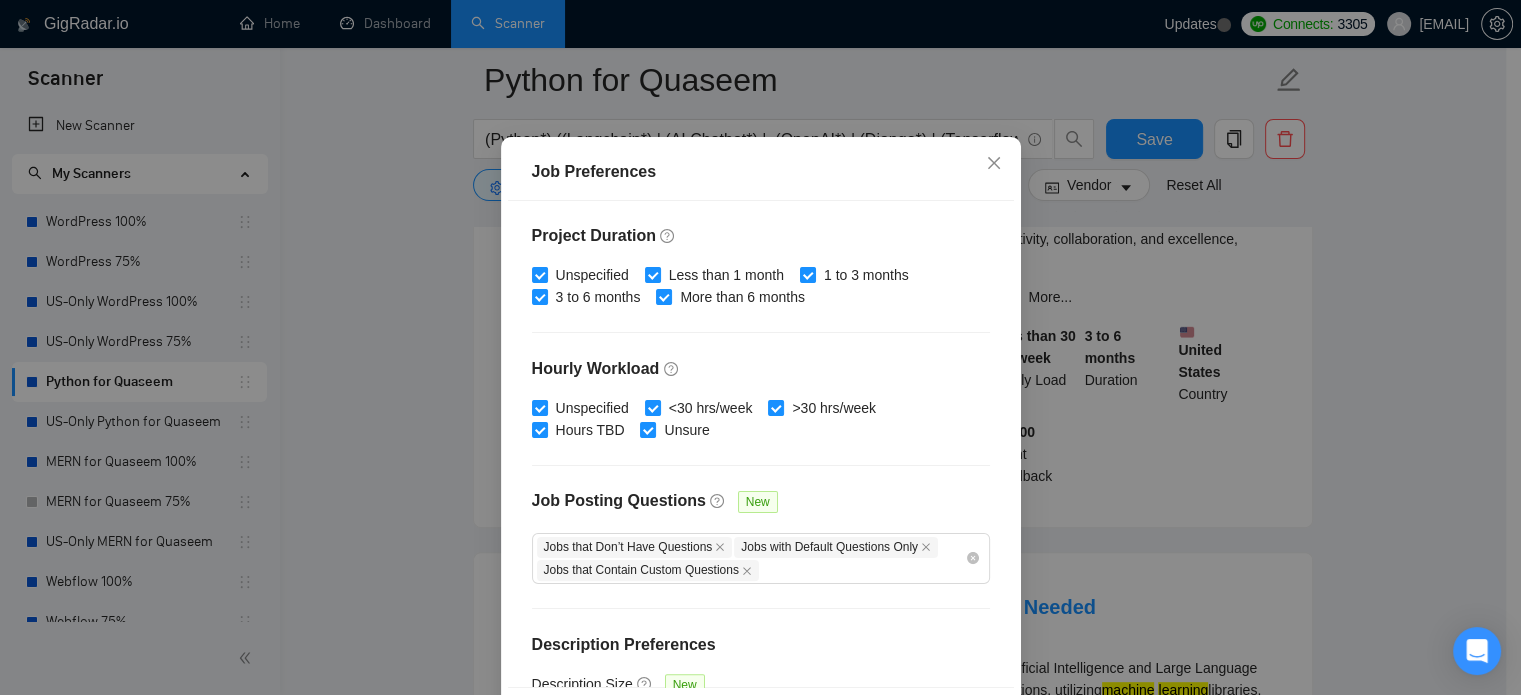 scroll, scrollTop: 659, scrollLeft: 0, axis: vertical 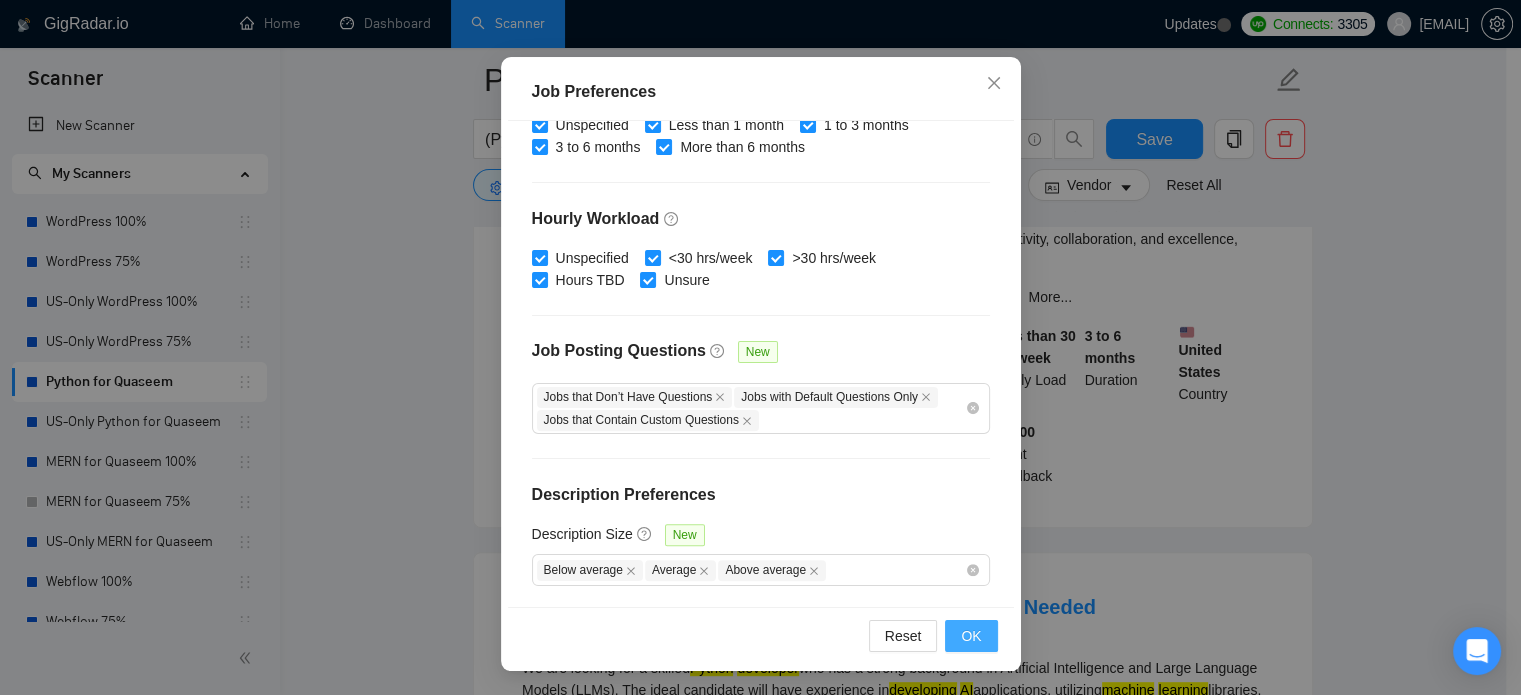 click on "OK" at bounding box center [971, 636] 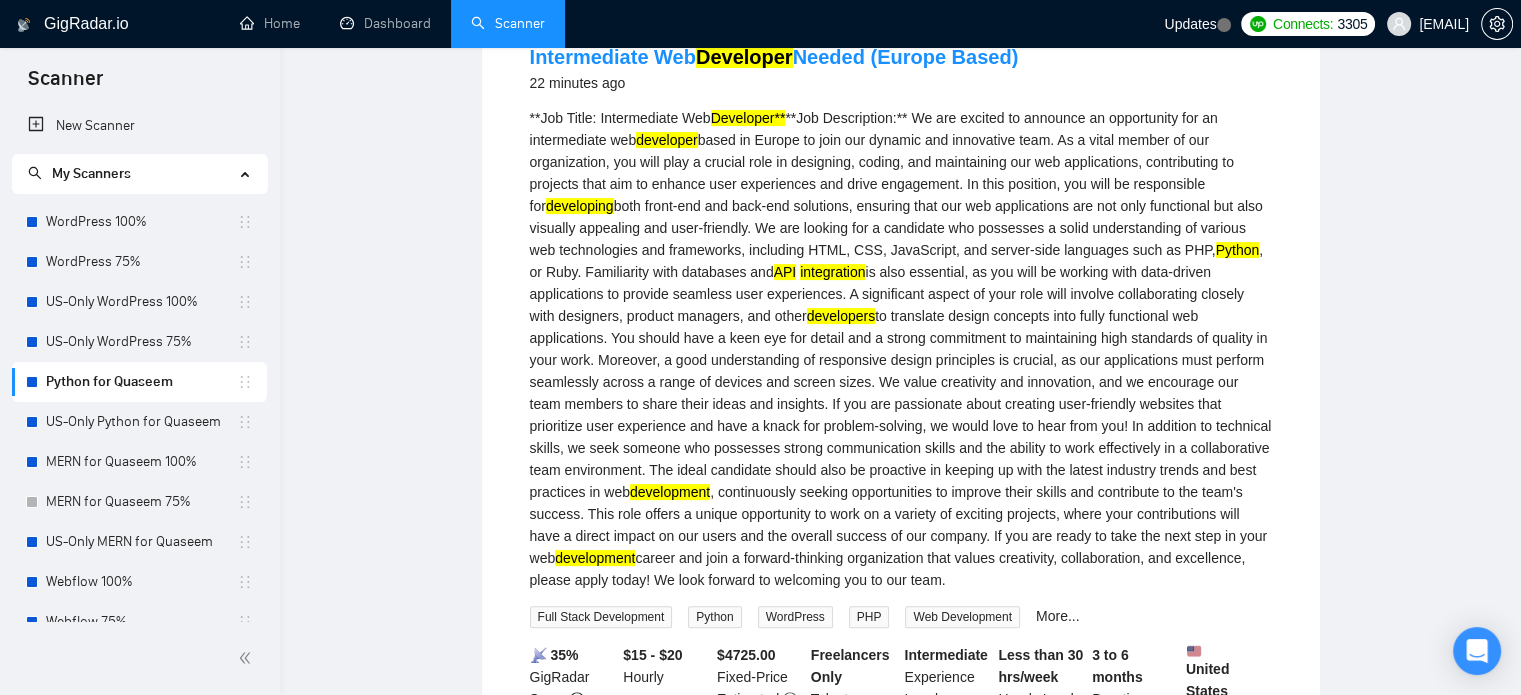 scroll, scrollTop: 35, scrollLeft: 0, axis: vertical 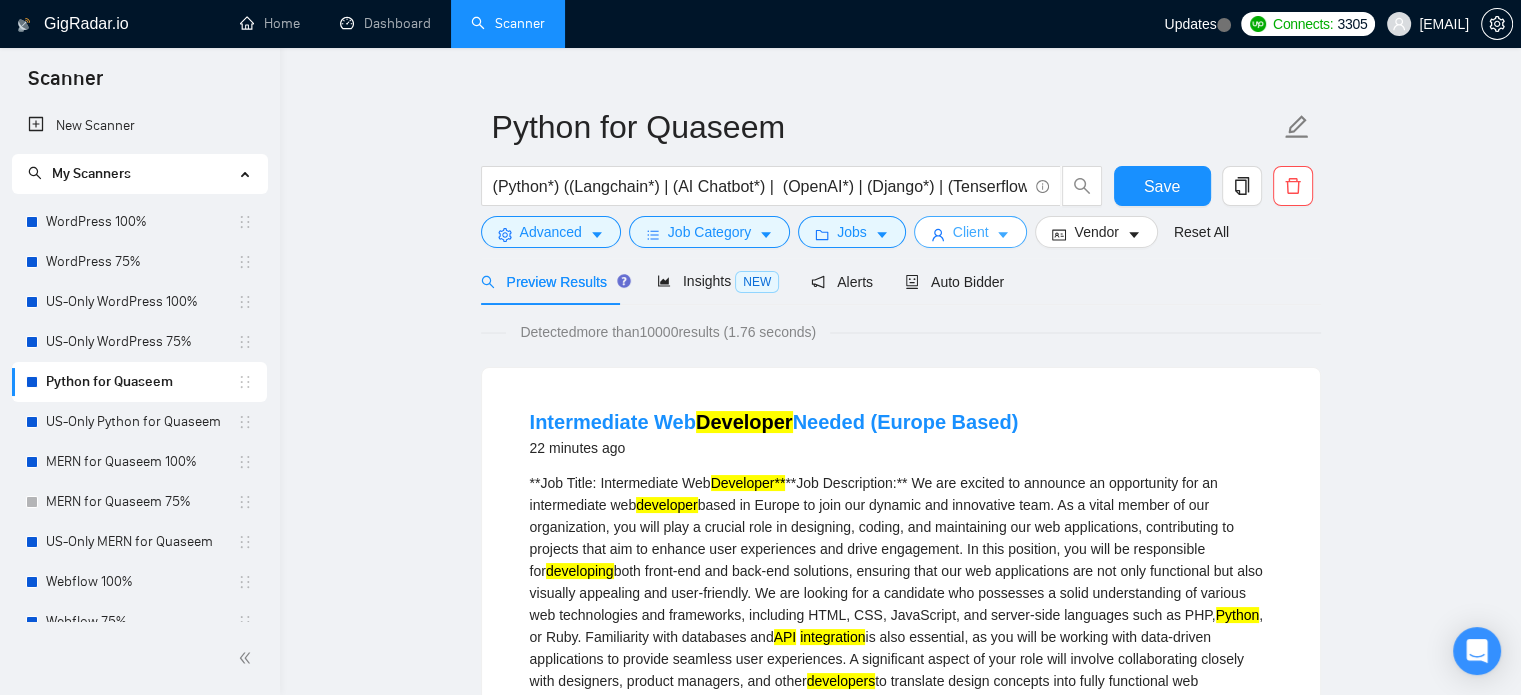 click on "Client" at bounding box center [971, 232] 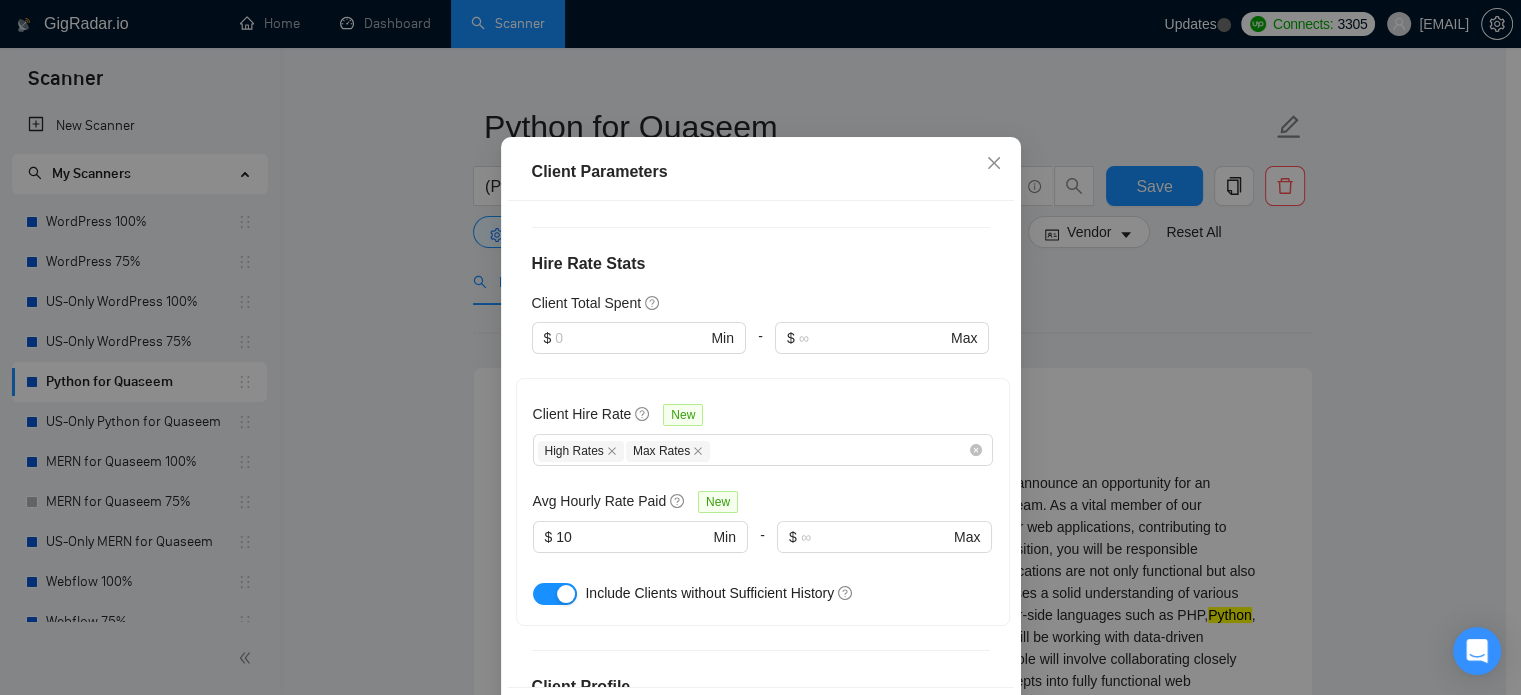 scroll, scrollTop: 500, scrollLeft: 0, axis: vertical 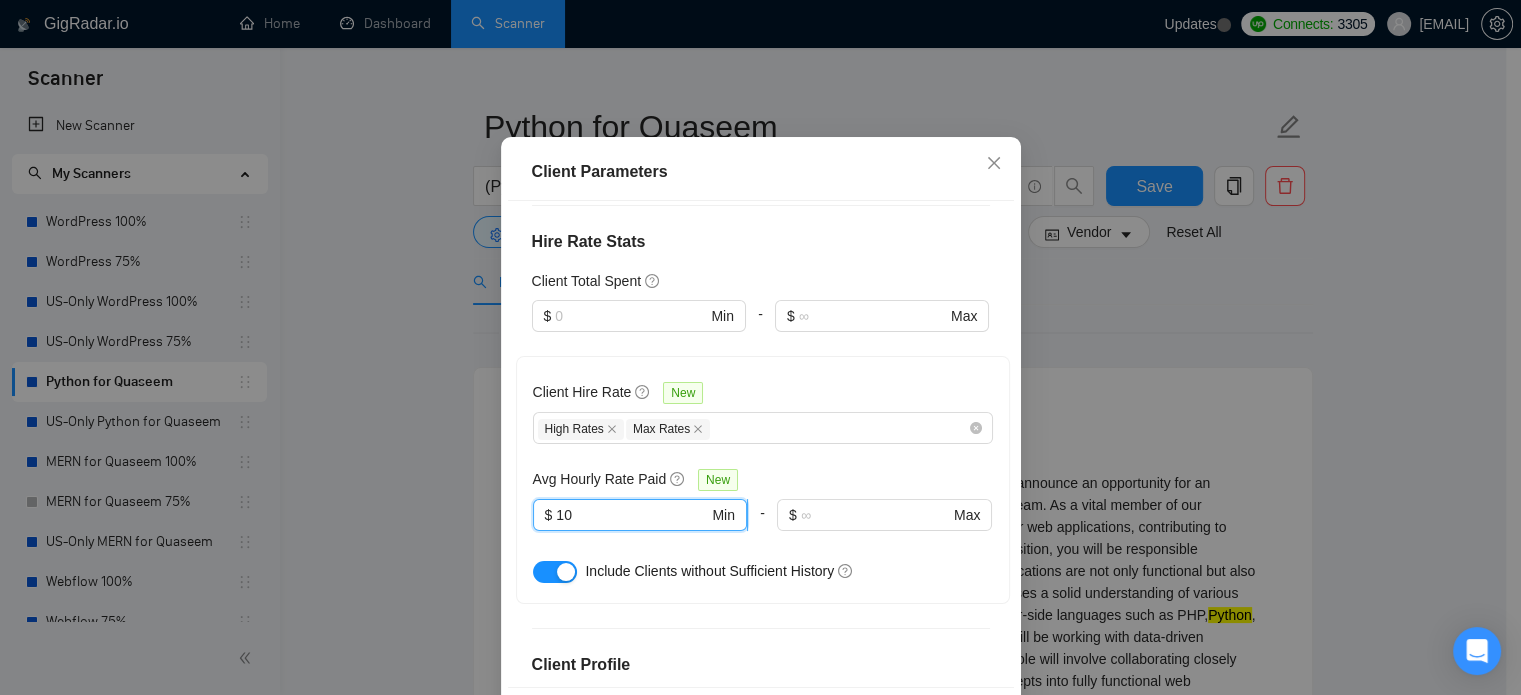 drag, startPoint x: 561, startPoint y: 578, endPoint x: 539, endPoint y: 578, distance: 22 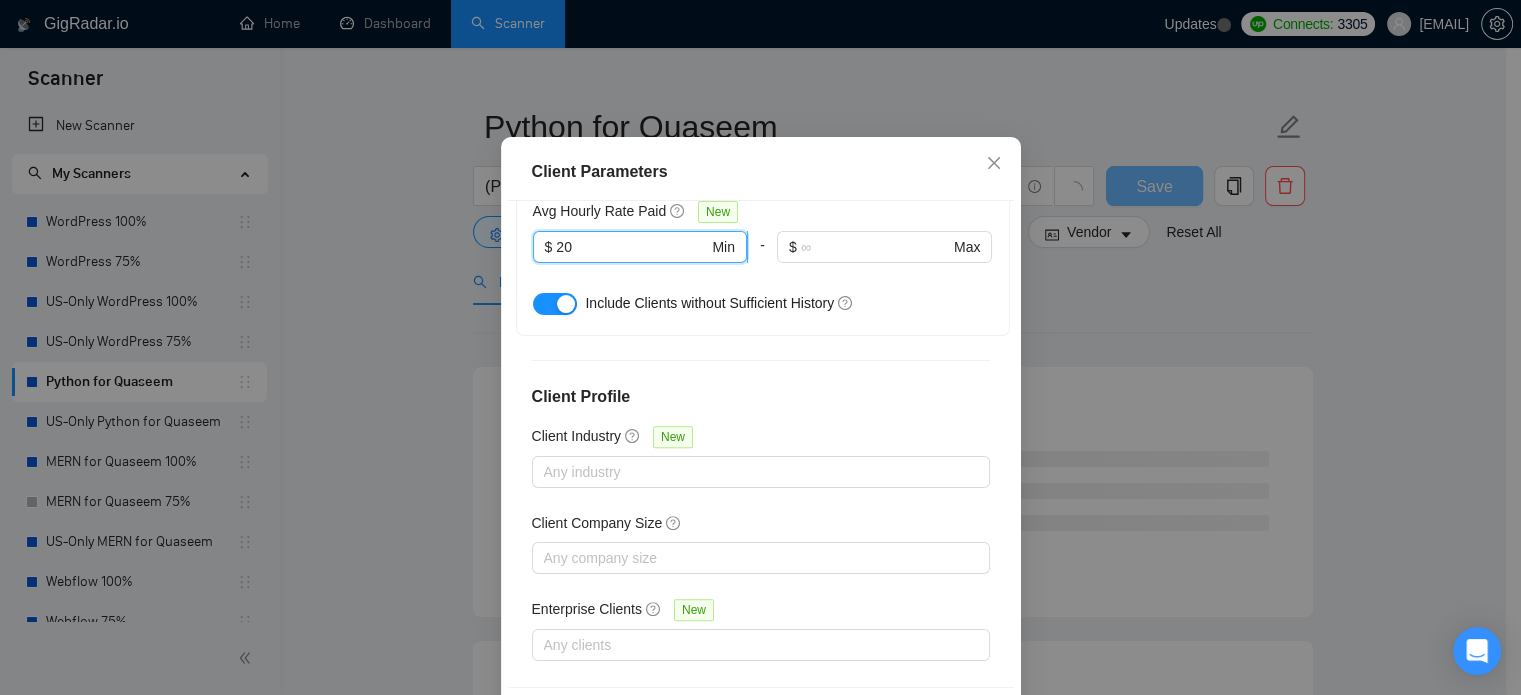 scroll, scrollTop: 788, scrollLeft: 0, axis: vertical 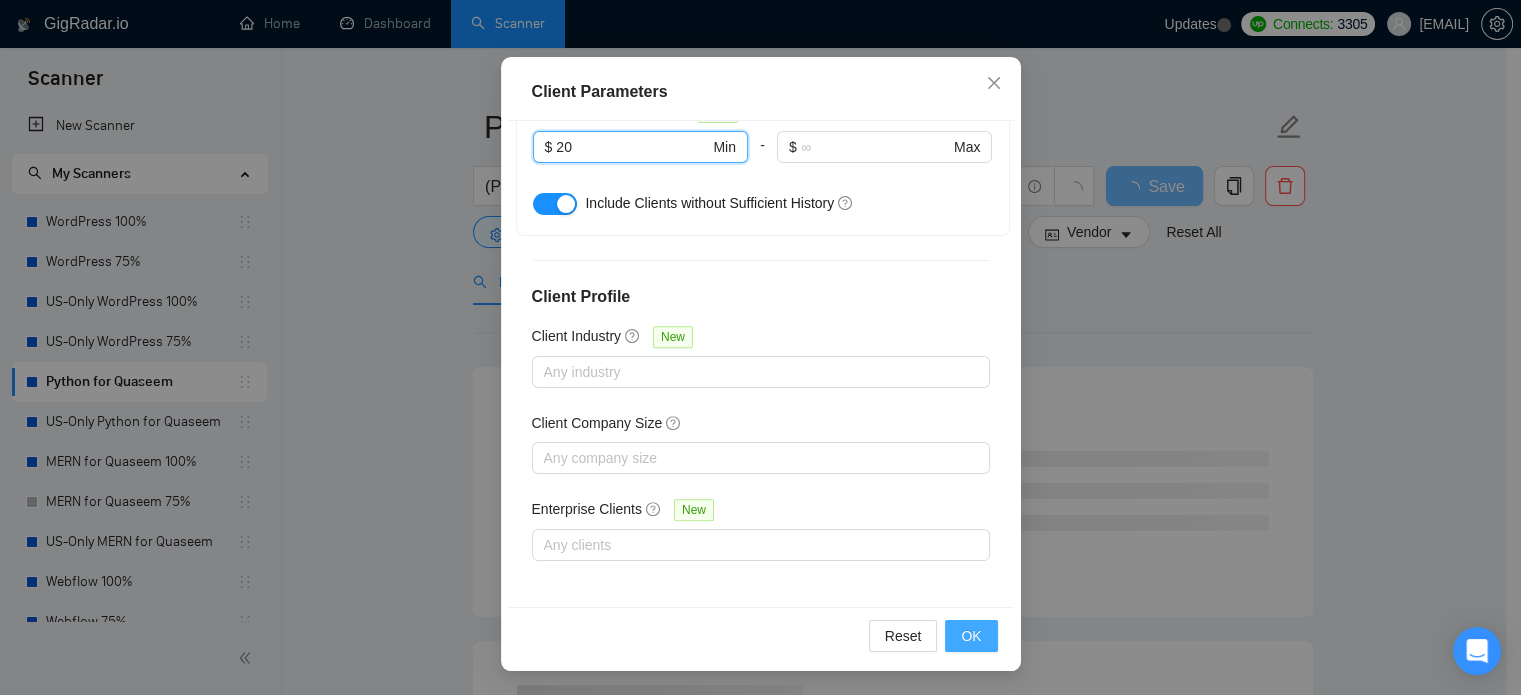 type on "20" 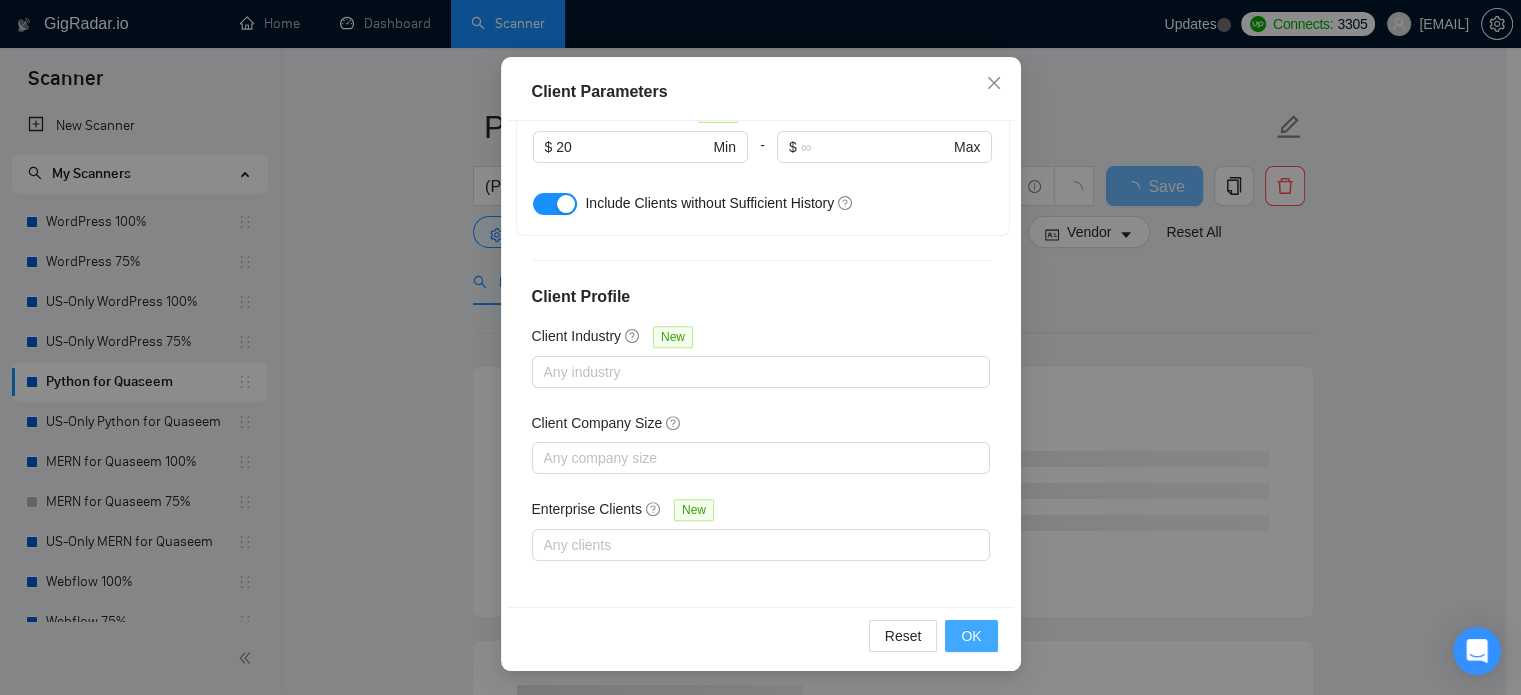 click on "OK" at bounding box center (971, 636) 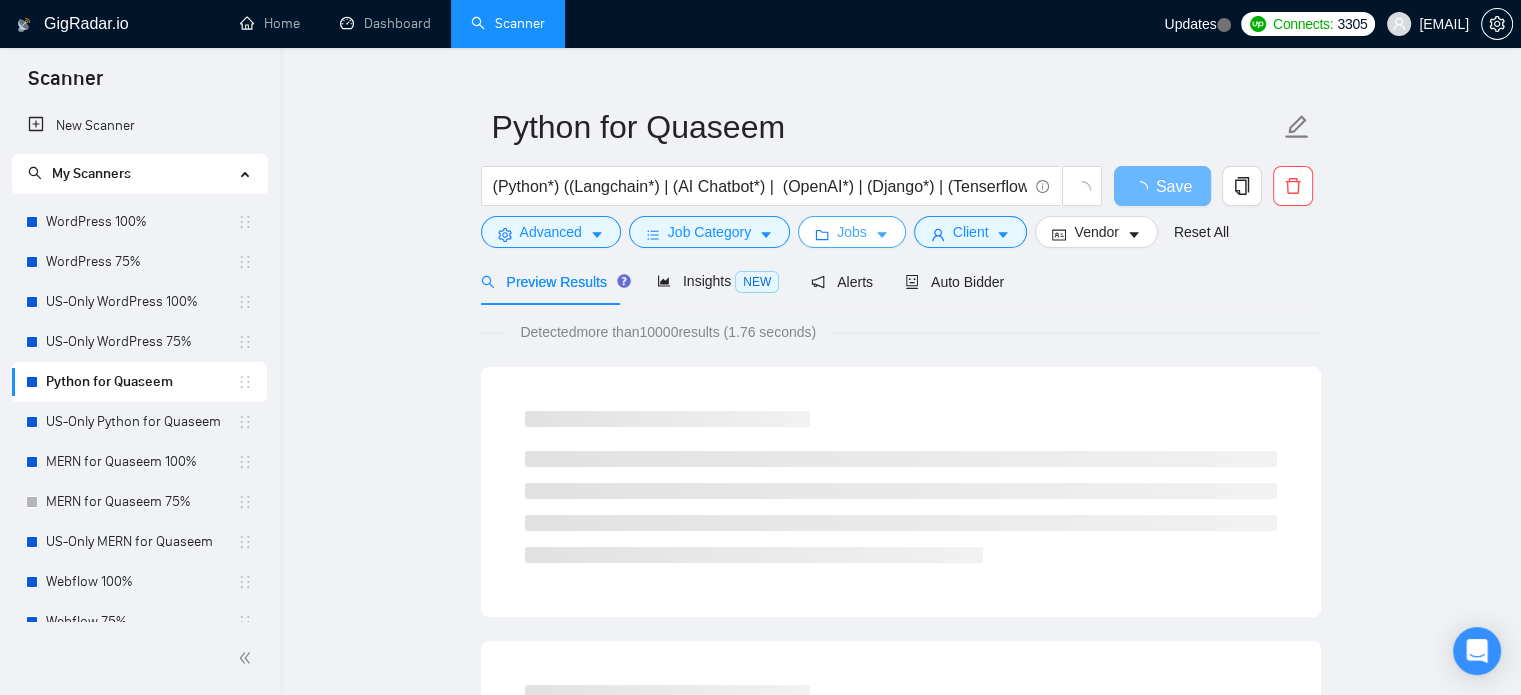 click on "Jobs" at bounding box center (852, 232) 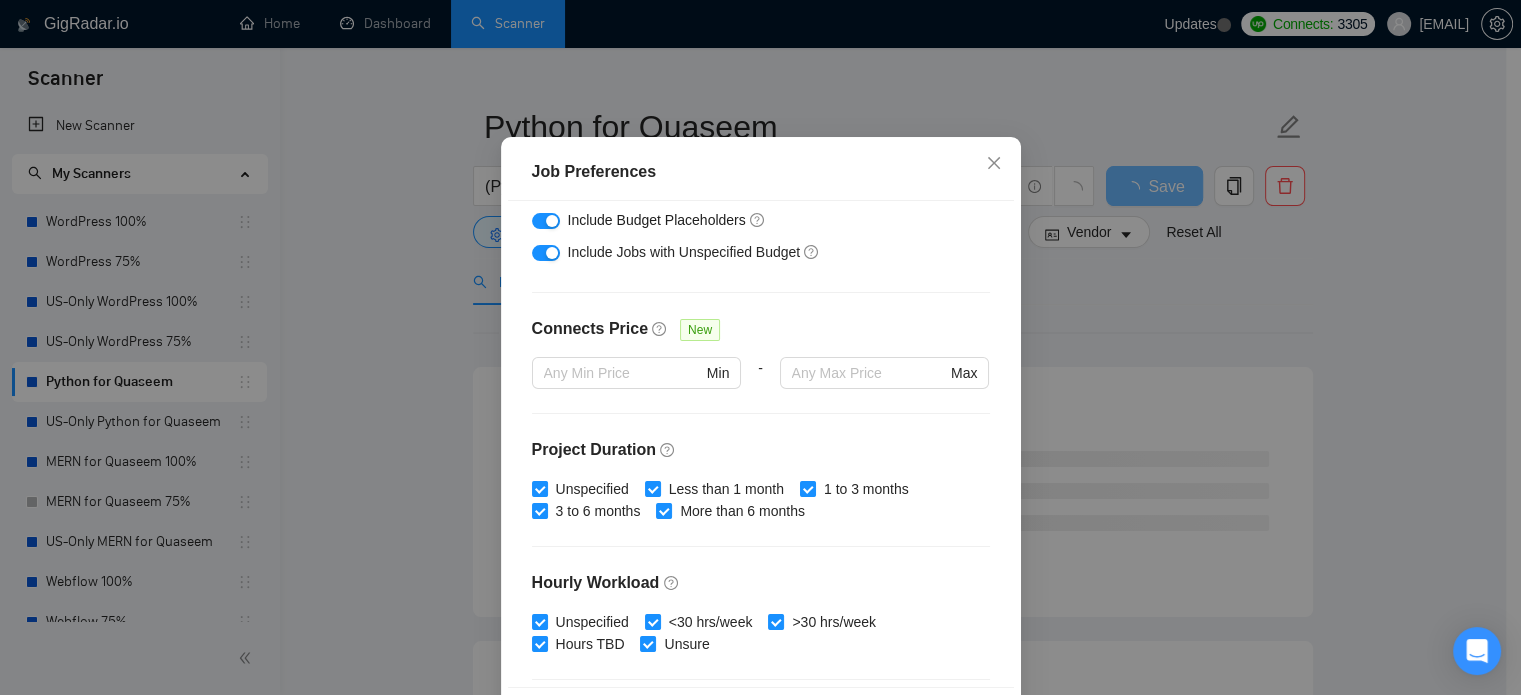 scroll, scrollTop: 600, scrollLeft: 0, axis: vertical 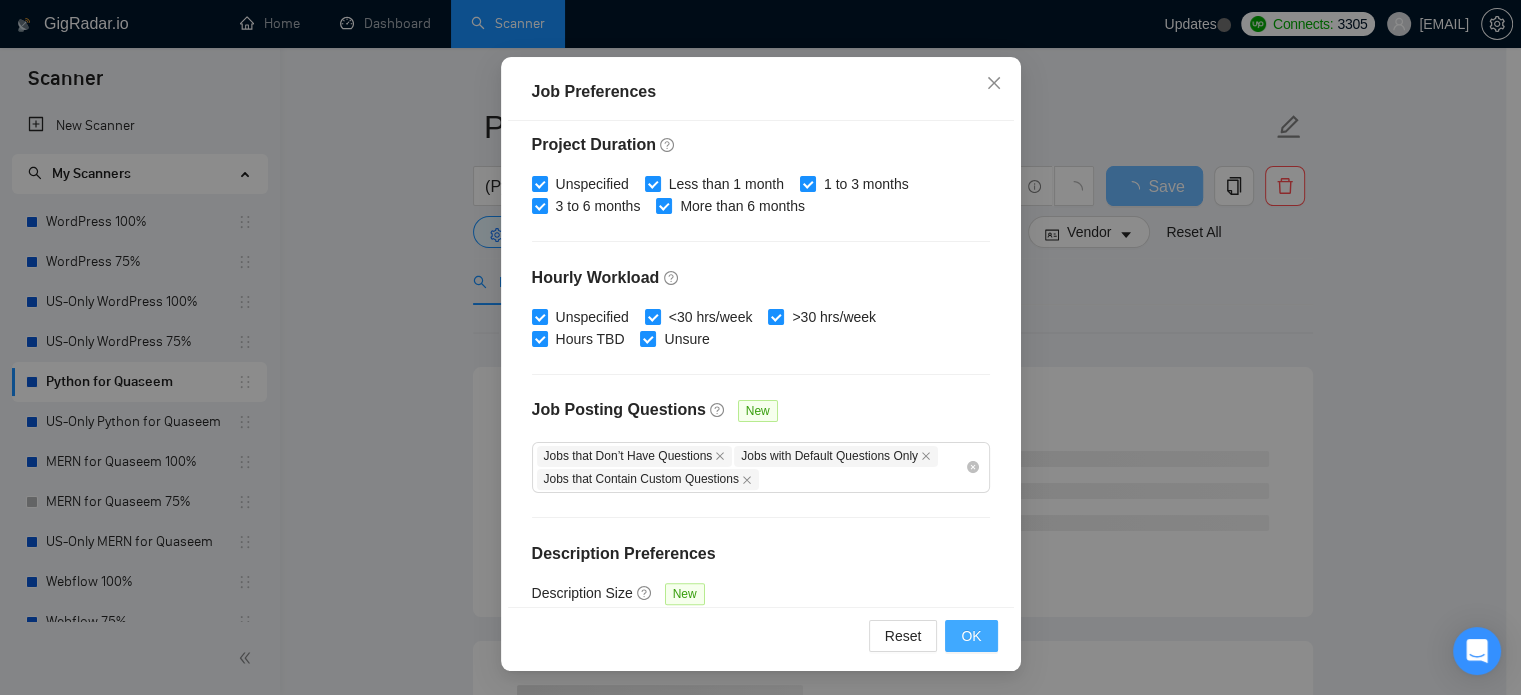 click on "OK" at bounding box center [971, 636] 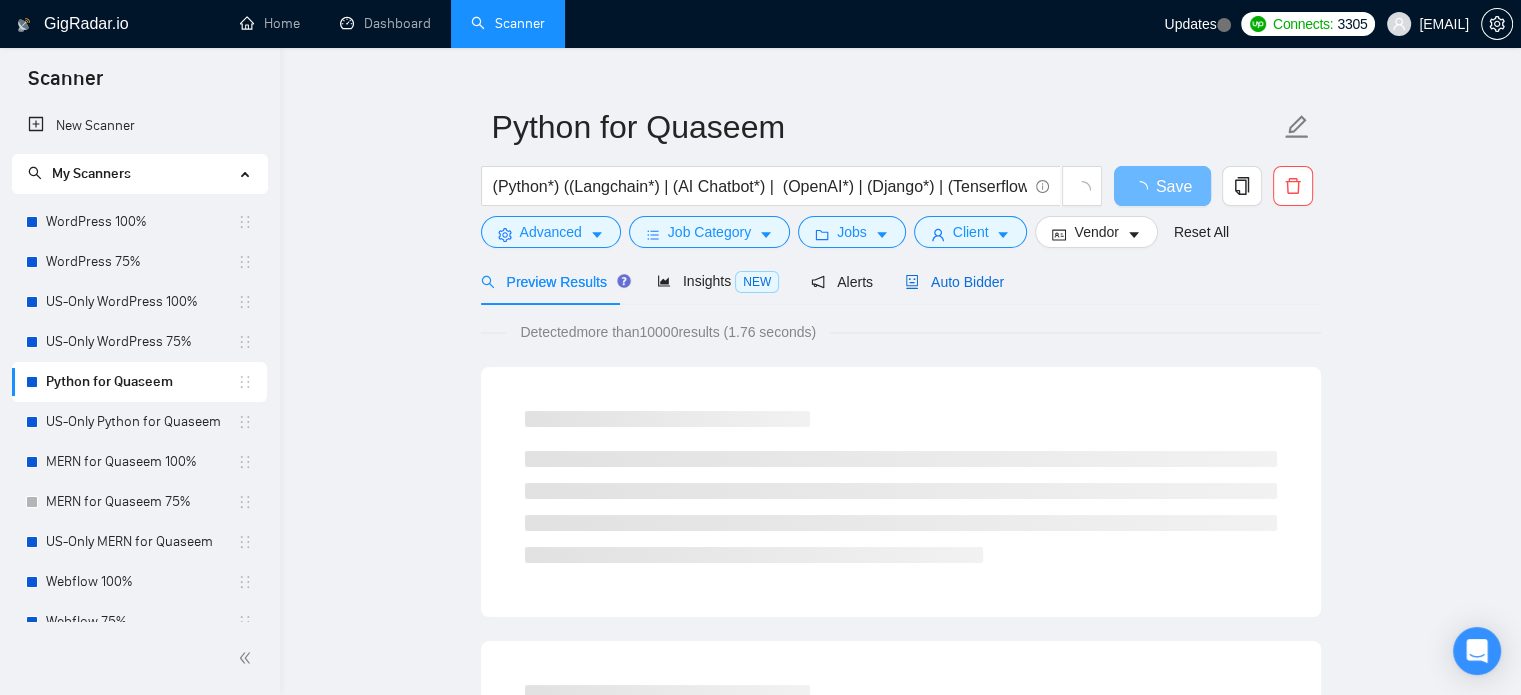 click on "Auto Bidder" at bounding box center (954, 282) 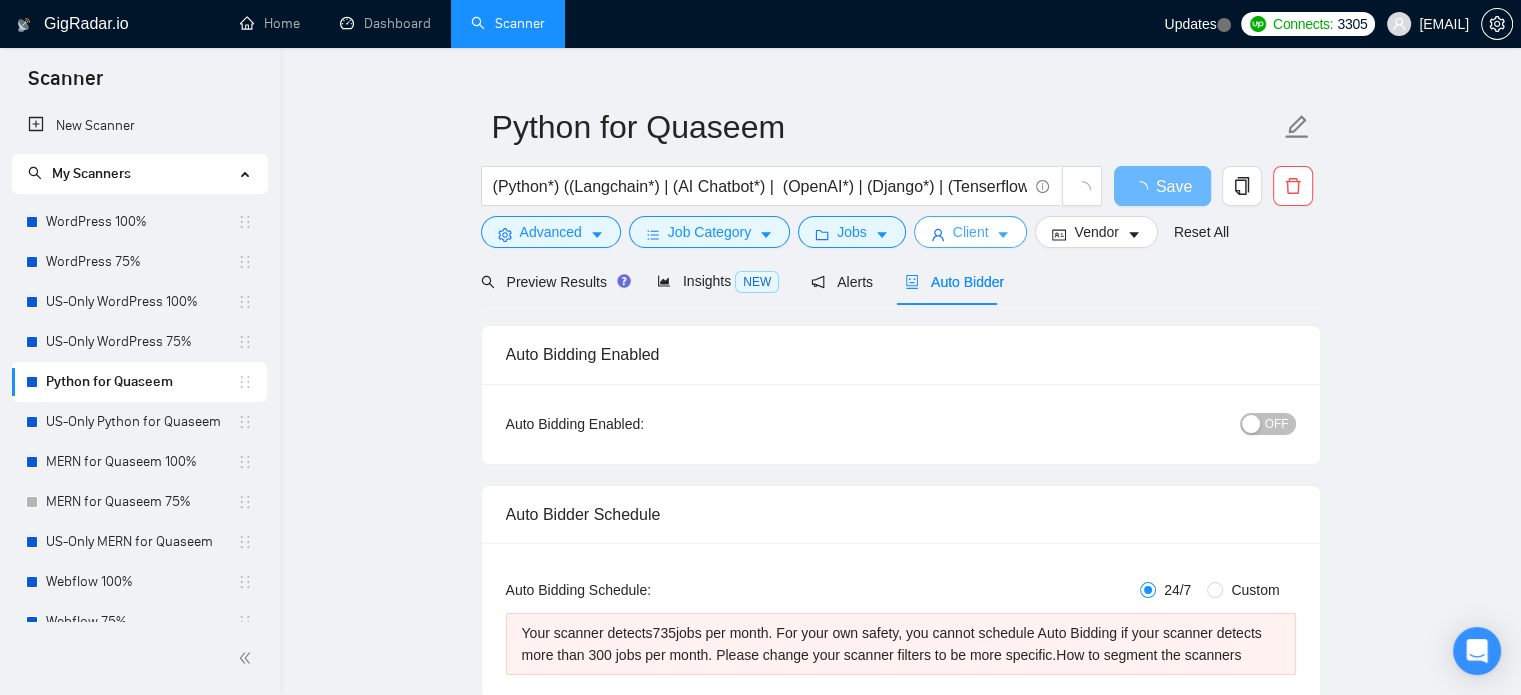 click on "Client" at bounding box center [971, 232] 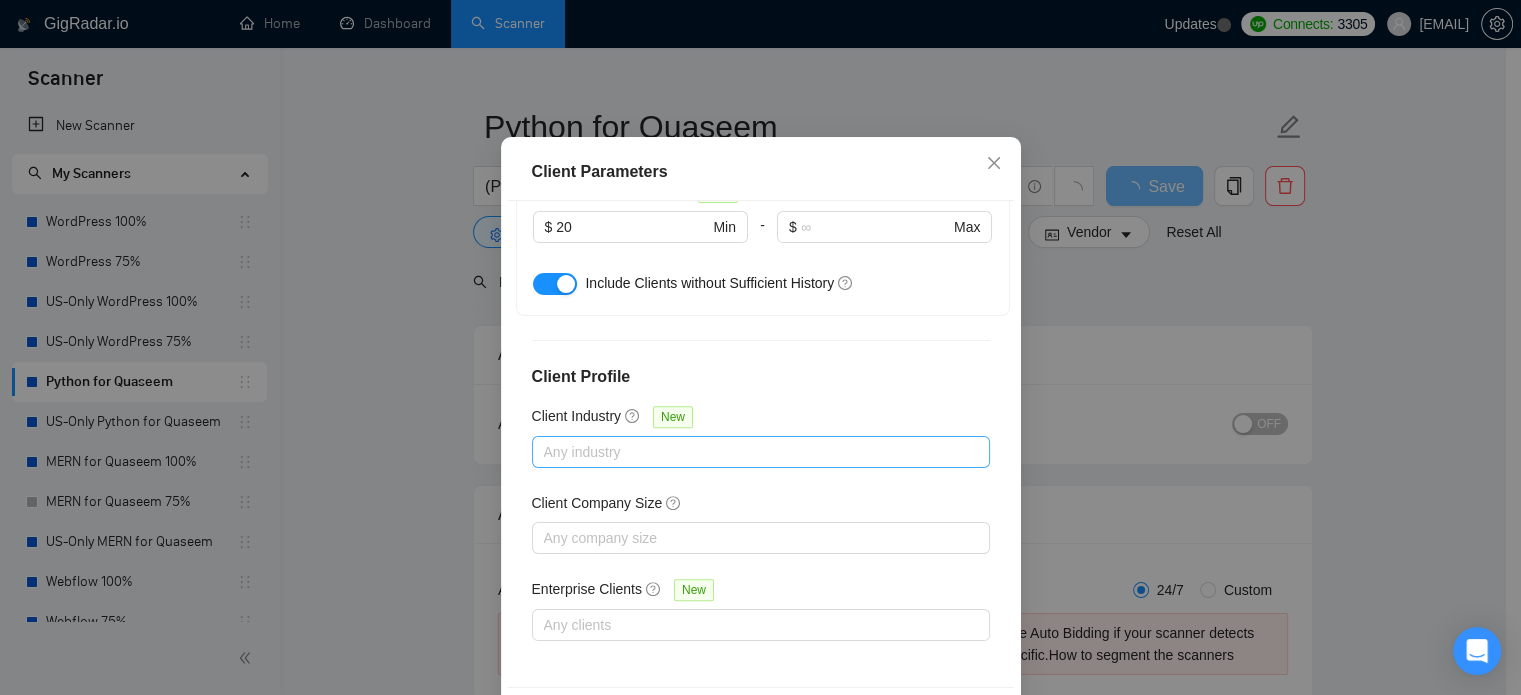 scroll, scrollTop: 143, scrollLeft: 0, axis: vertical 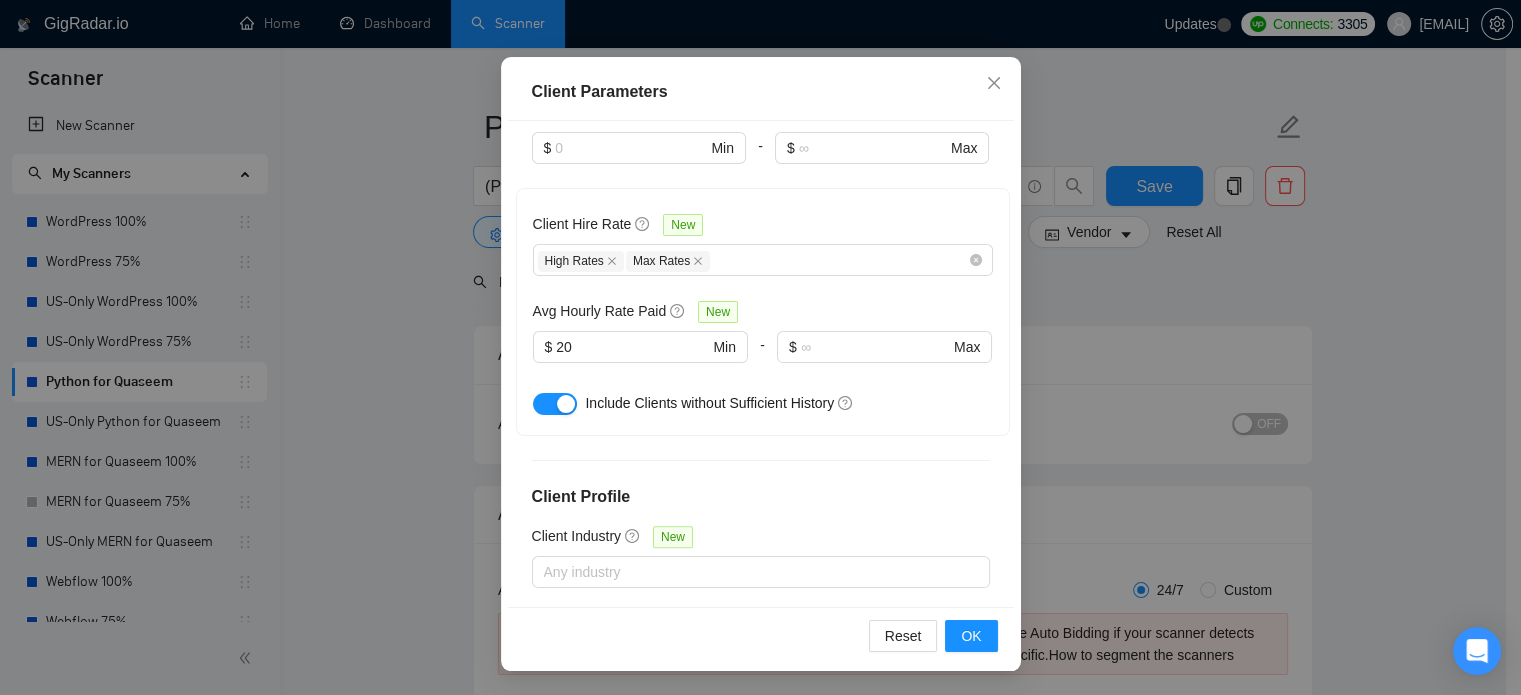click at bounding box center [555, 404] 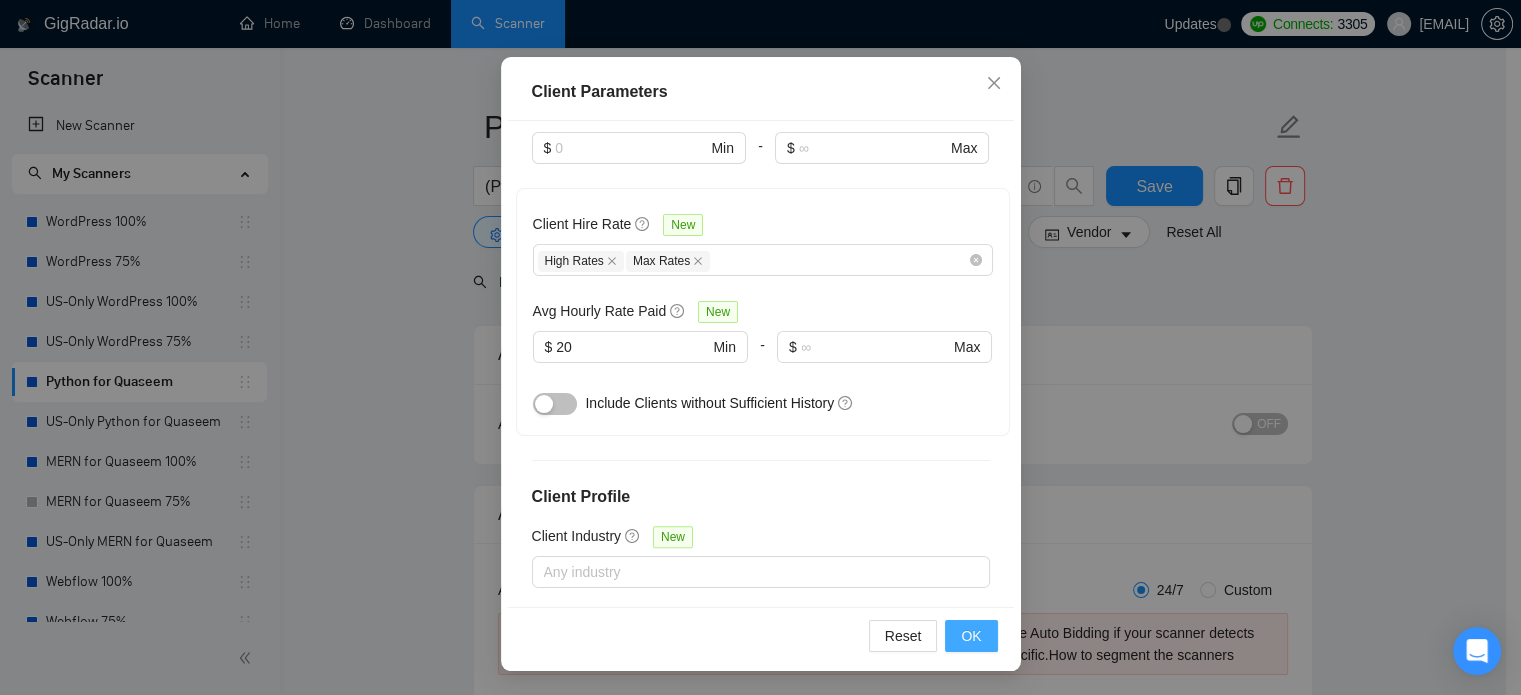 click on "OK" at bounding box center [971, 636] 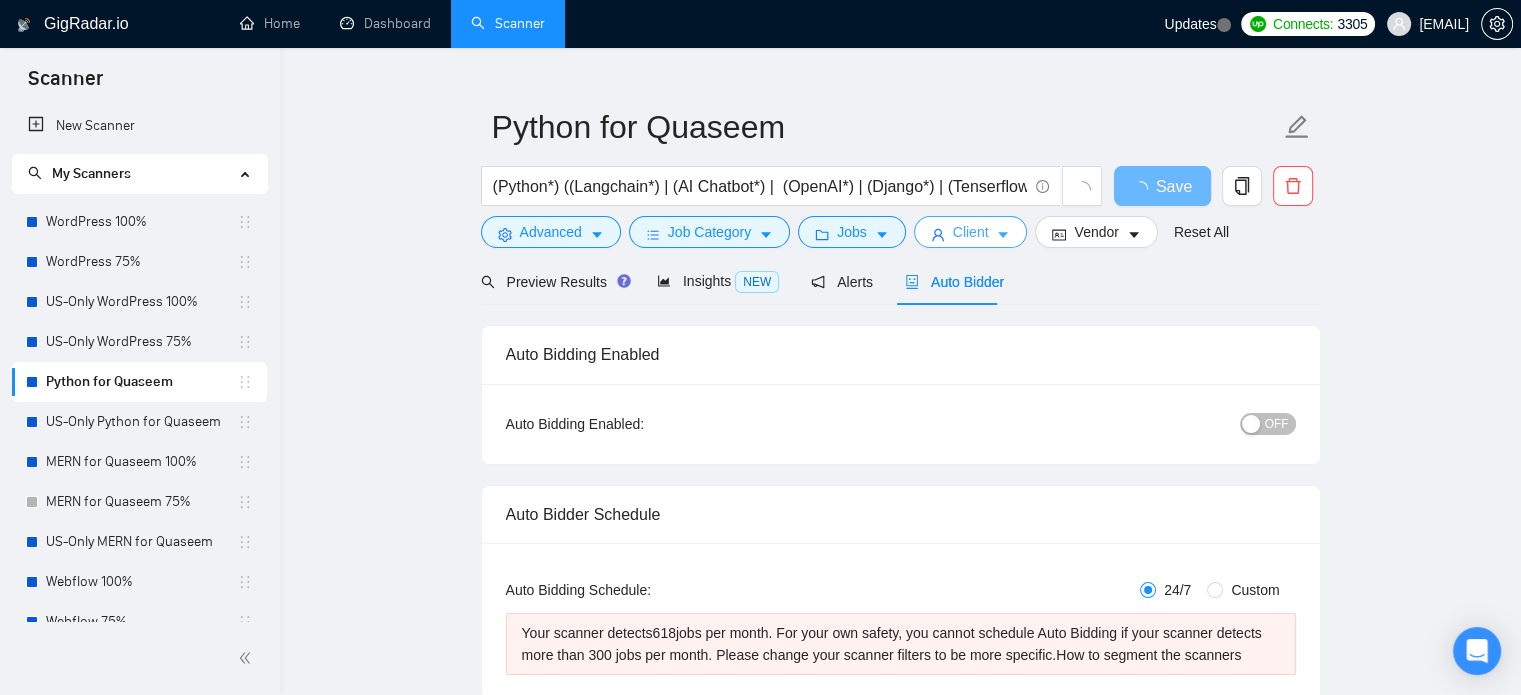 click 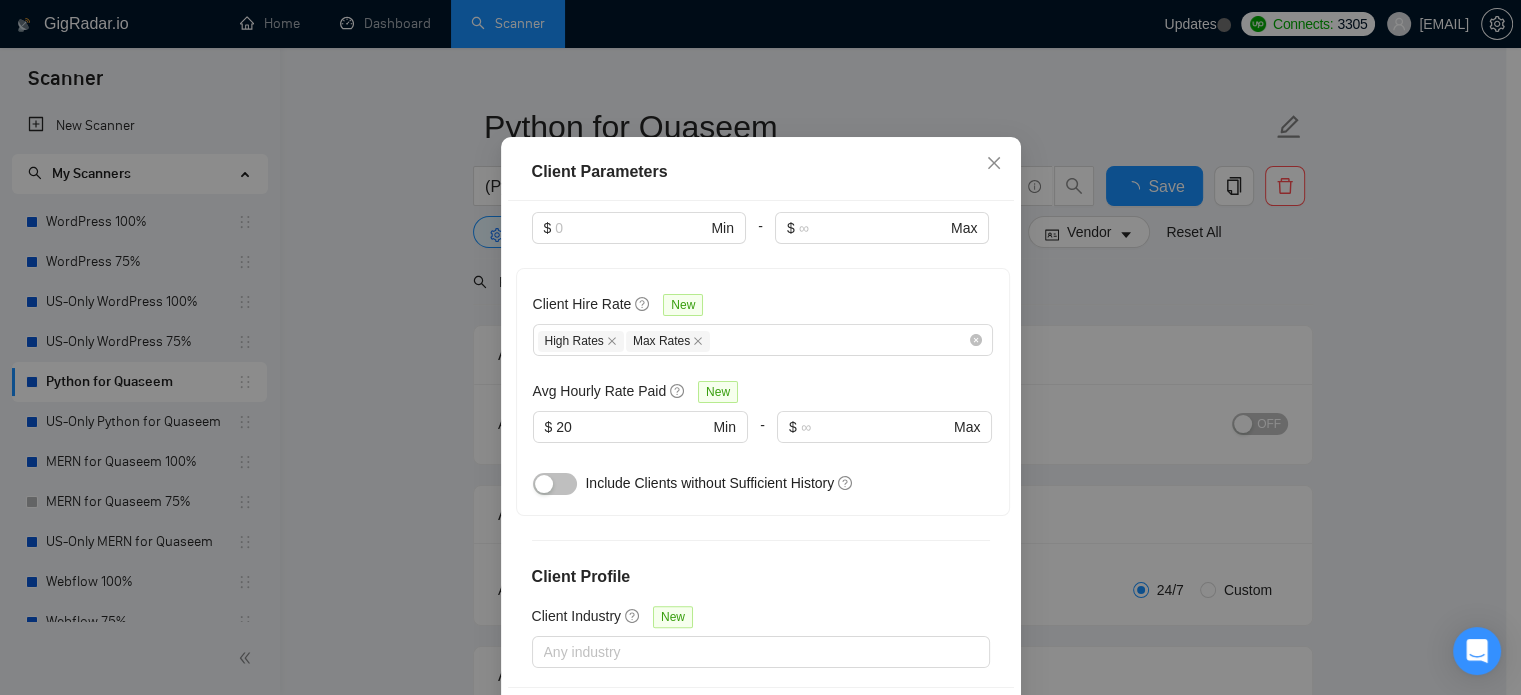 type 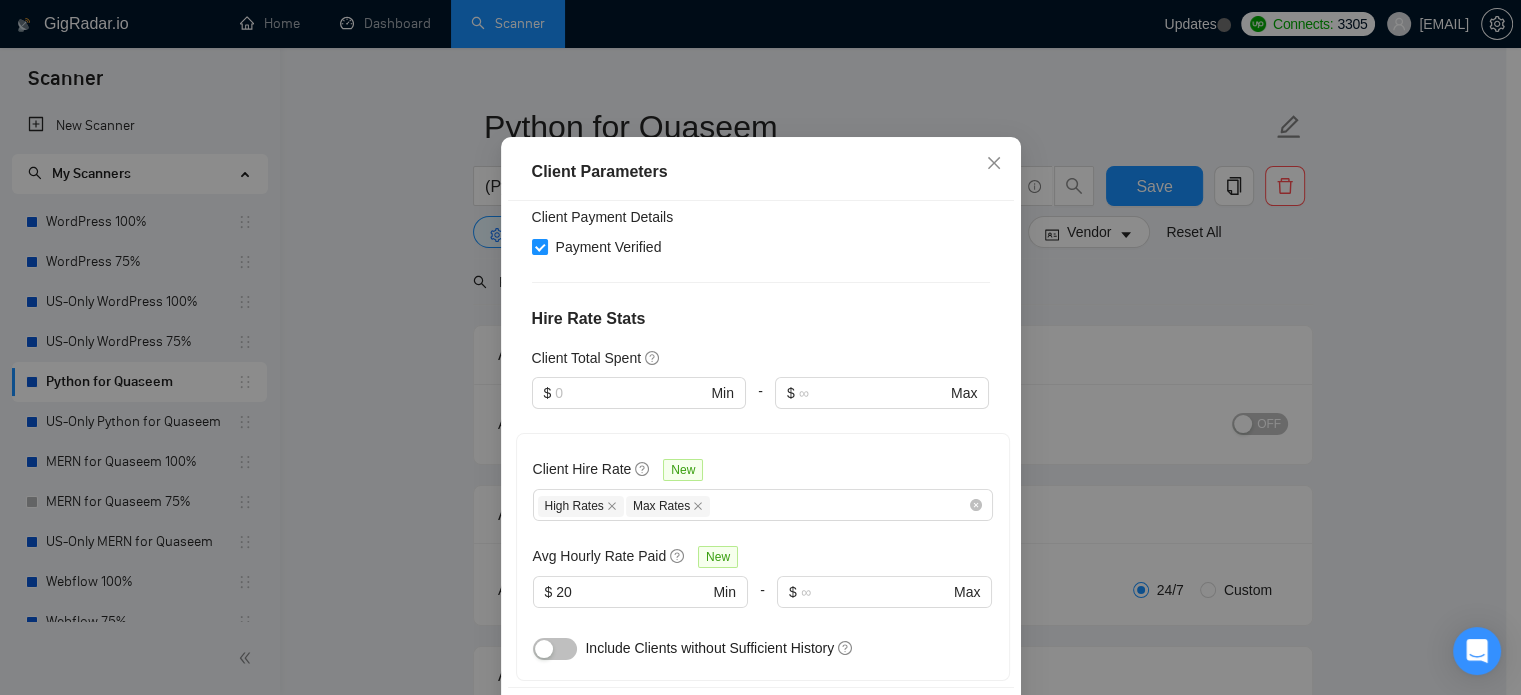 scroll, scrollTop: 388, scrollLeft: 0, axis: vertical 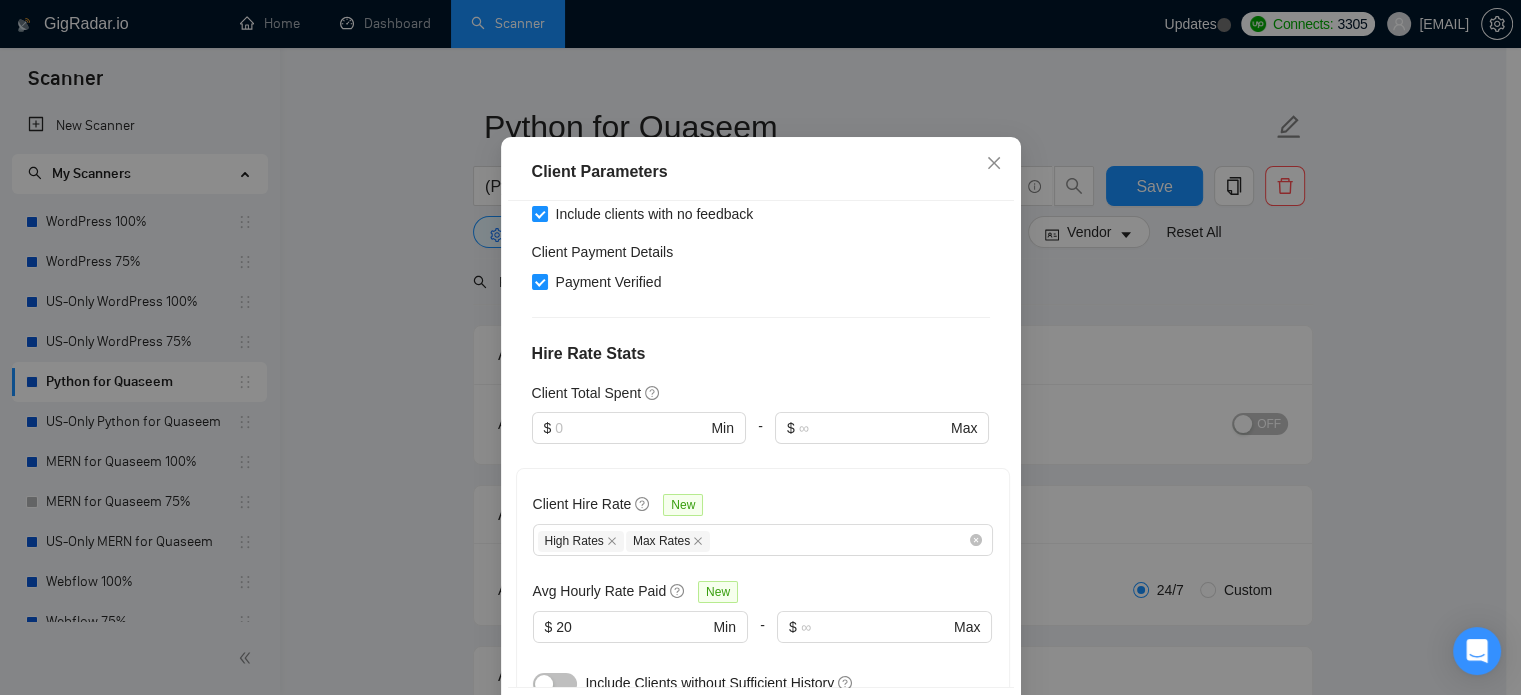 click on "Client Parameters Client Location Include Client Countries   Select Exclude Client Countries India Pakistan Bangladesh Nigeria South Africa   Client Rating Client Min Average Feedback Include clients with no feedback Client Payment Details Payment Verified Hire Rate Stats   Client Total Spent $ Min - $ Max Client Hire Rate New High Rates Max Rates     Avg Hourly Rate Paid New $ 20 Min - $ Max Include Clients without Sufficient History Client Profile Client Industry New   Any industry Client Company Size   Any company size Enterprise Clients New   Any clients Reset OK" at bounding box center (760, 347) 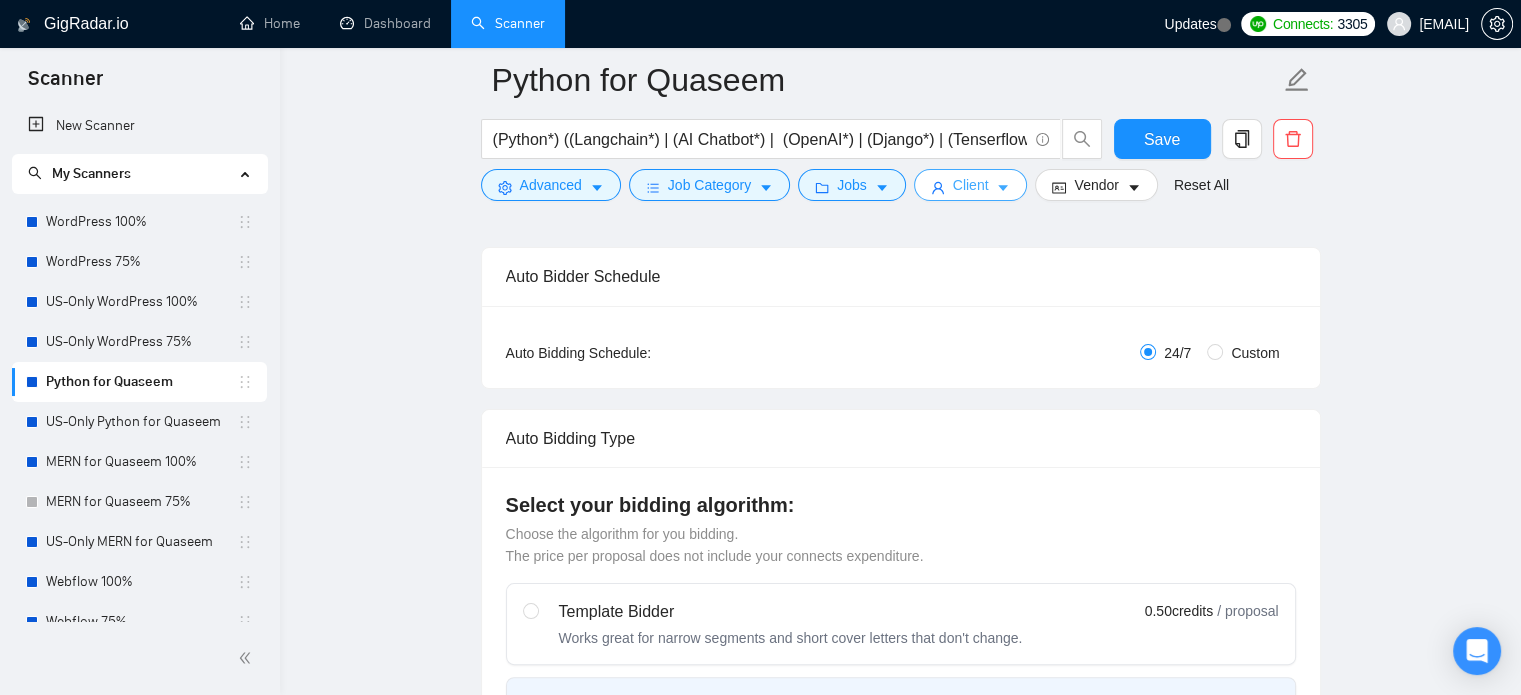 scroll, scrollTop: 35, scrollLeft: 0, axis: vertical 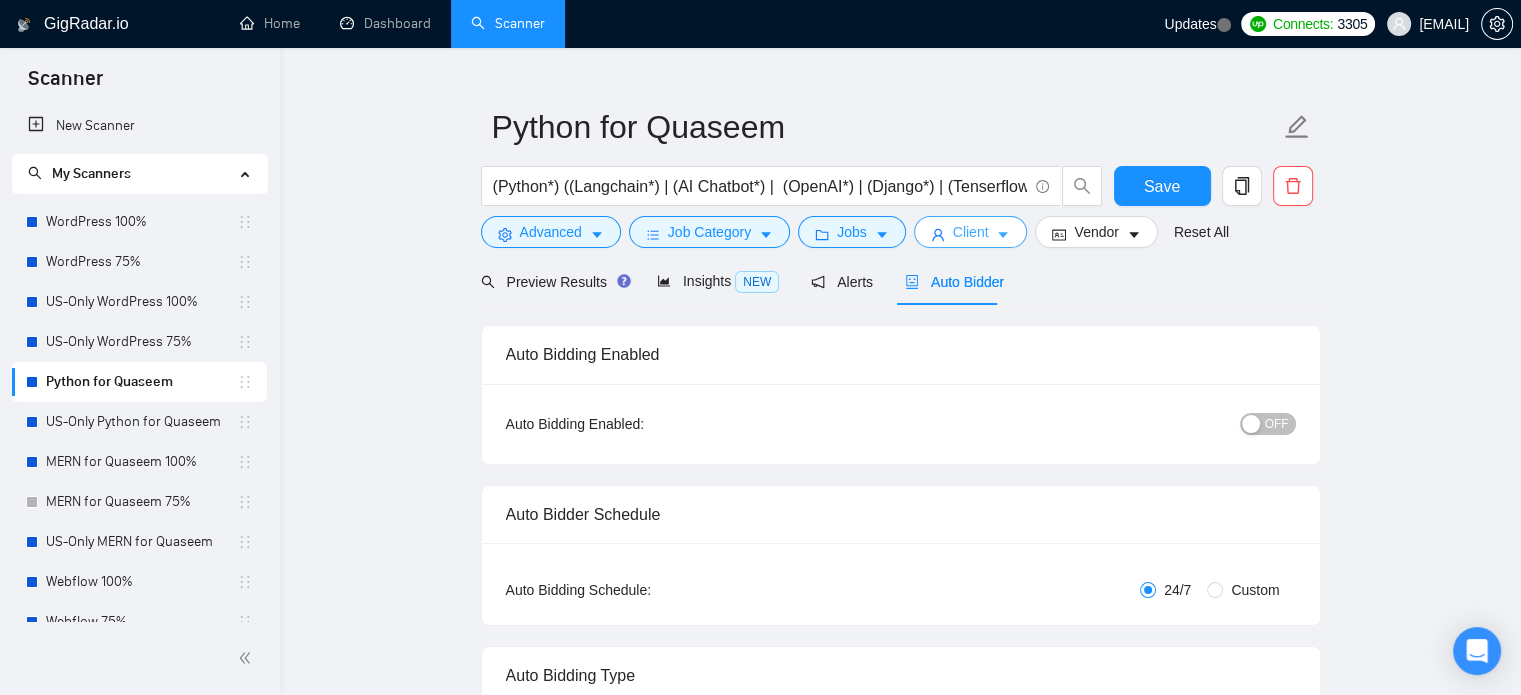 click on "Client" at bounding box center [971, 232] 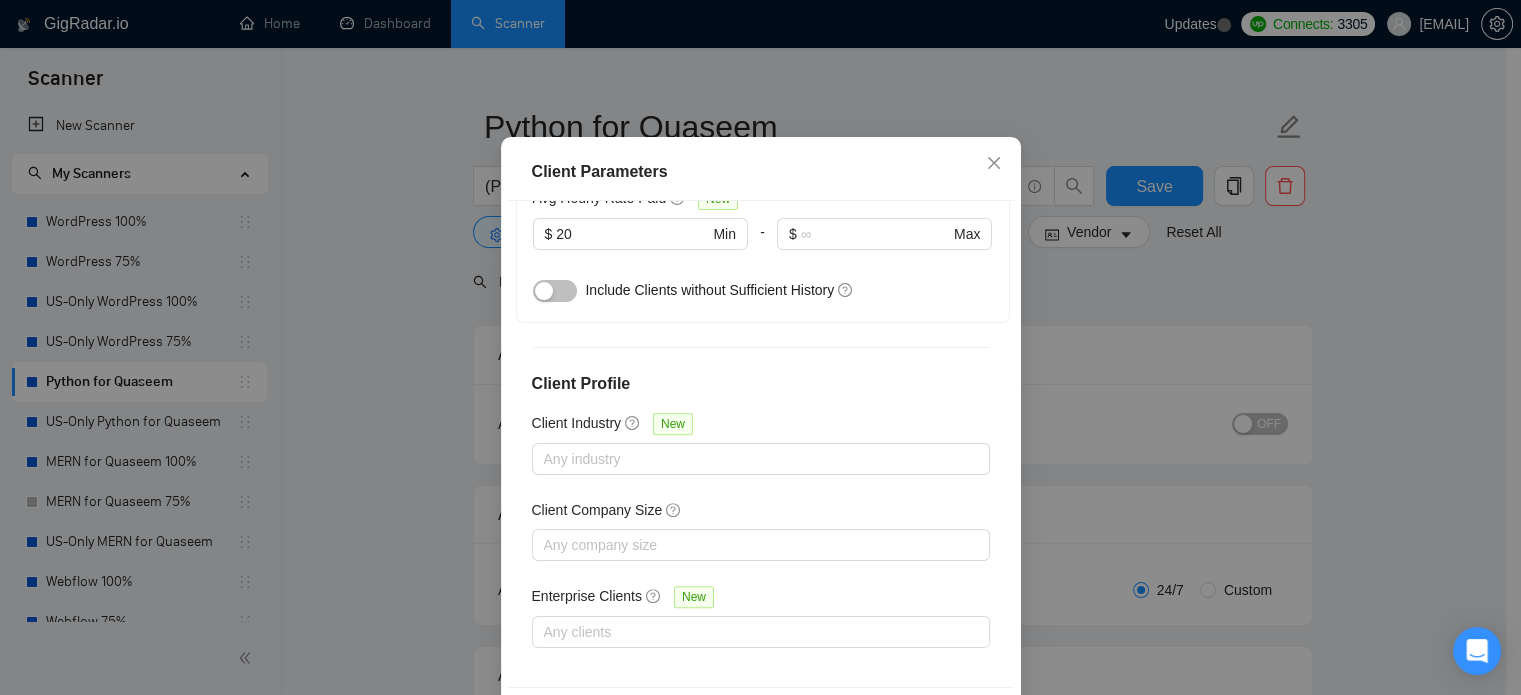 scroll, scrollTop: 788, scrollLeft: 0, axis: vertical 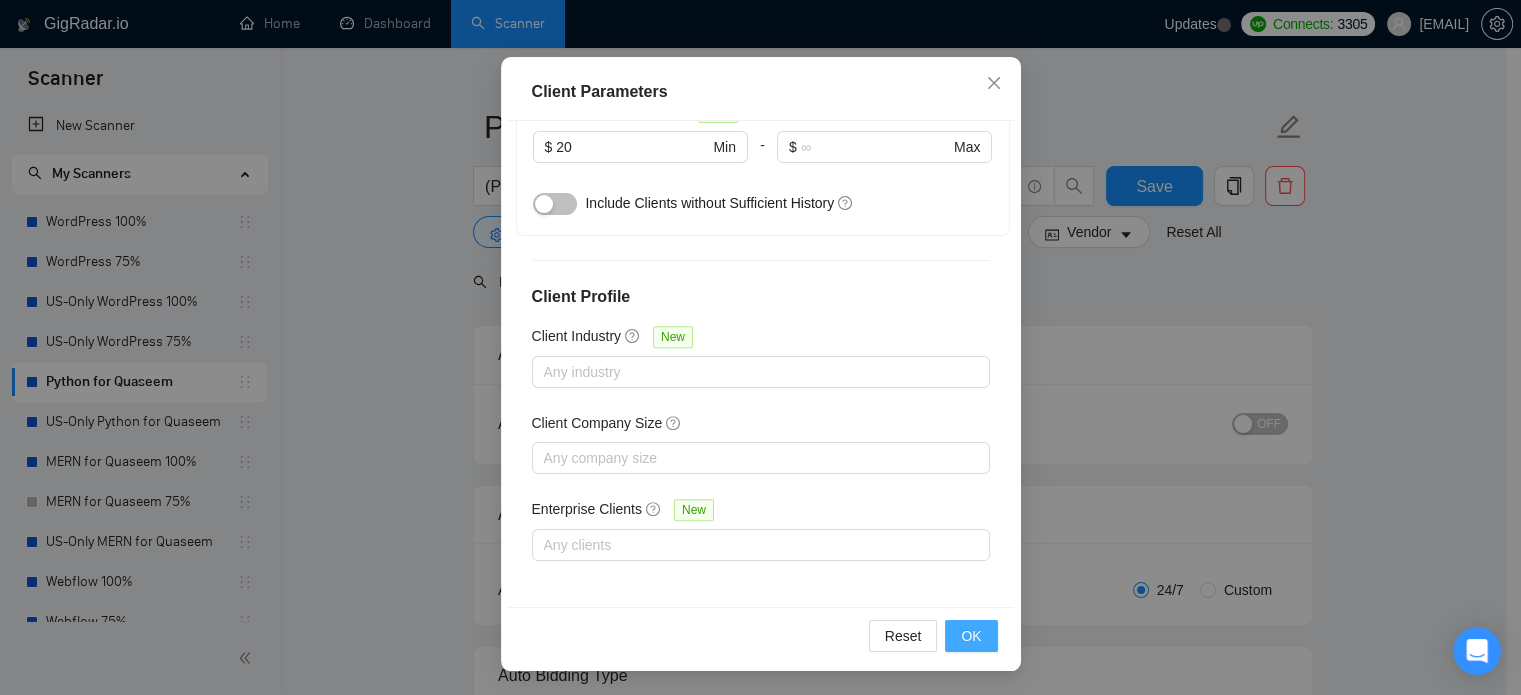 click on "OK" at bounding box center [971, 636] 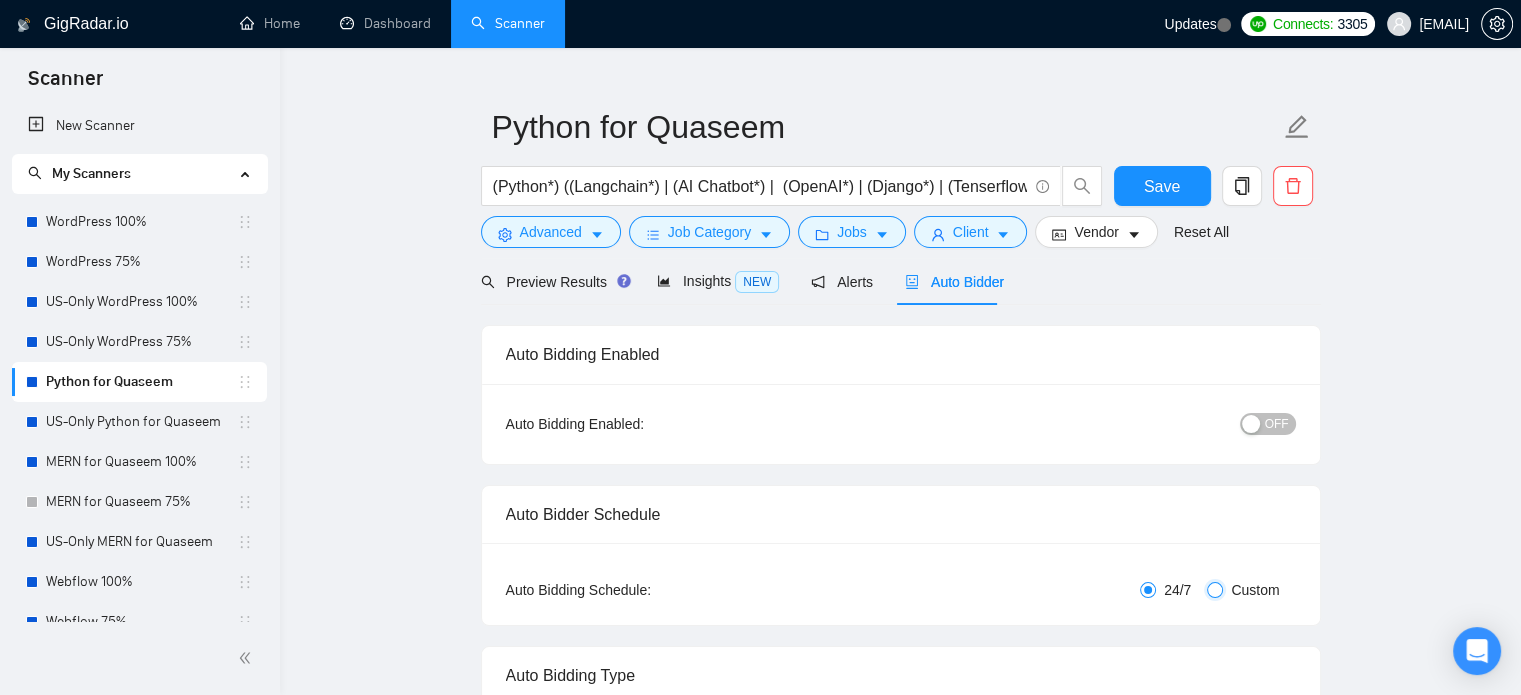 click on "Custom" at bounding box center (1215, 590) 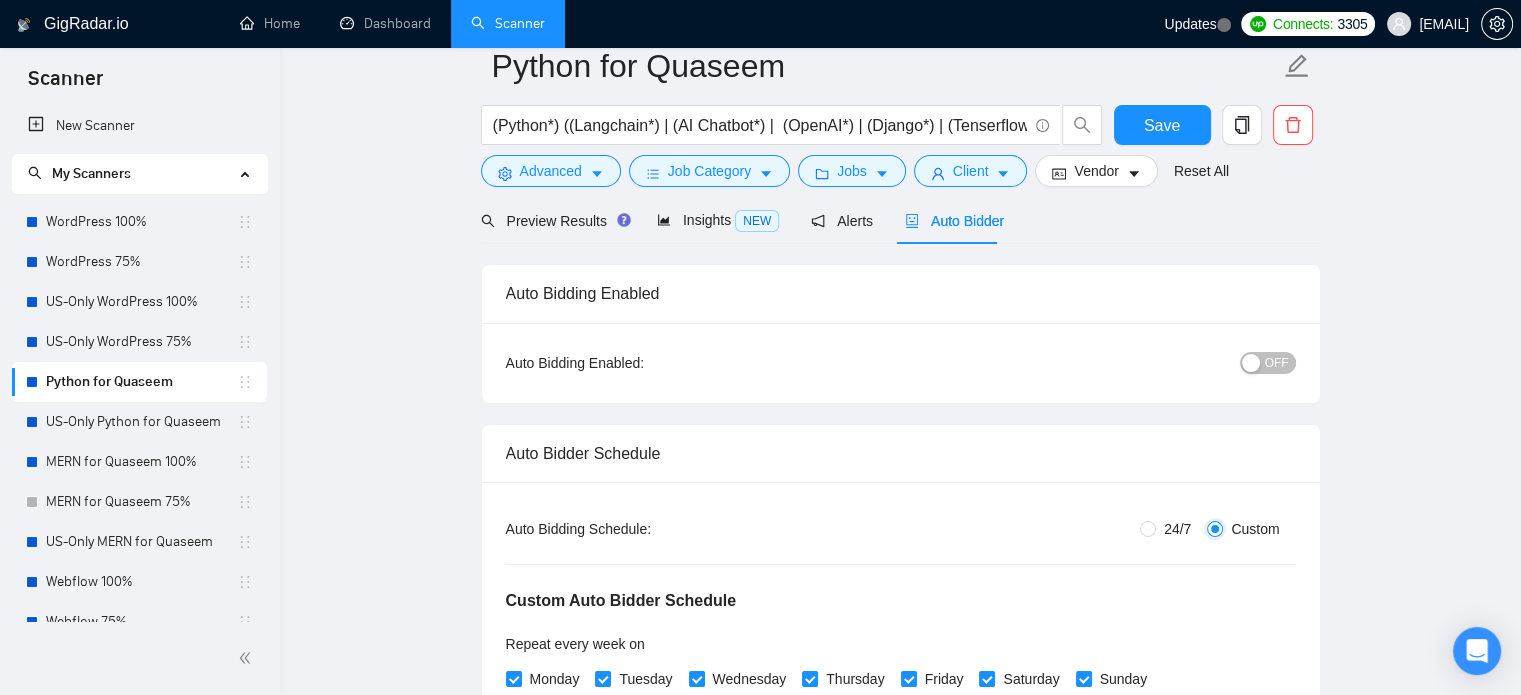 scroll, scrollTop: 335, scrollLeft: 0, axis: vertical 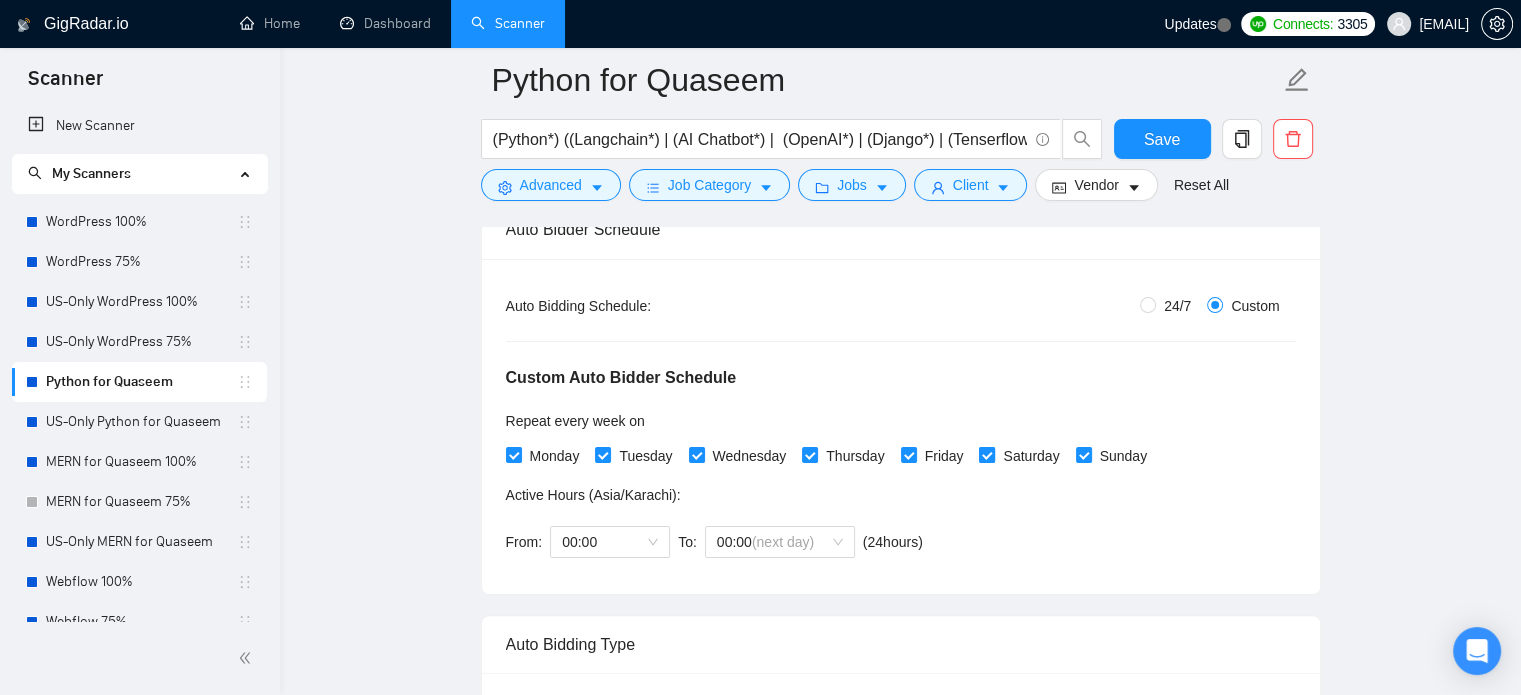 click on "Saturday" at bounding box center (986, 454) 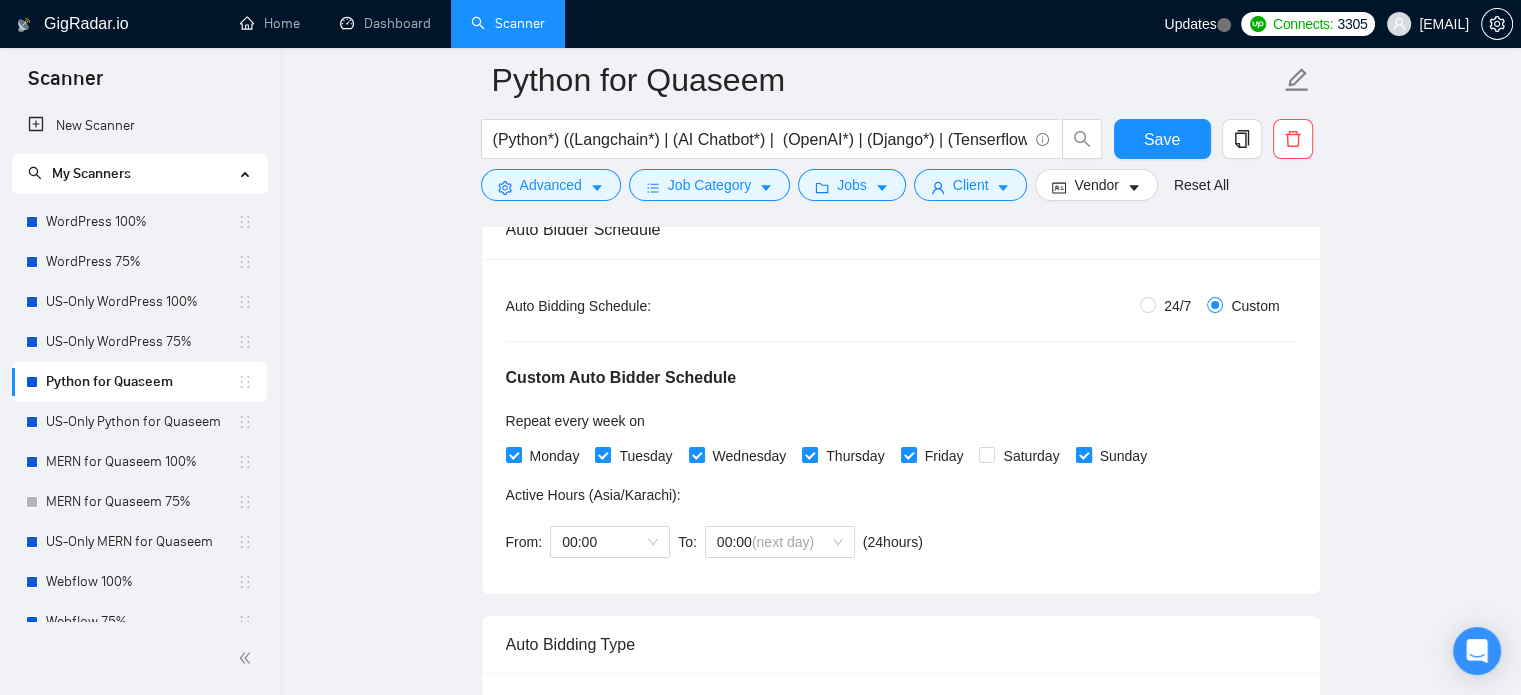 click on "Sunday" at bounding box center (1083, 454) 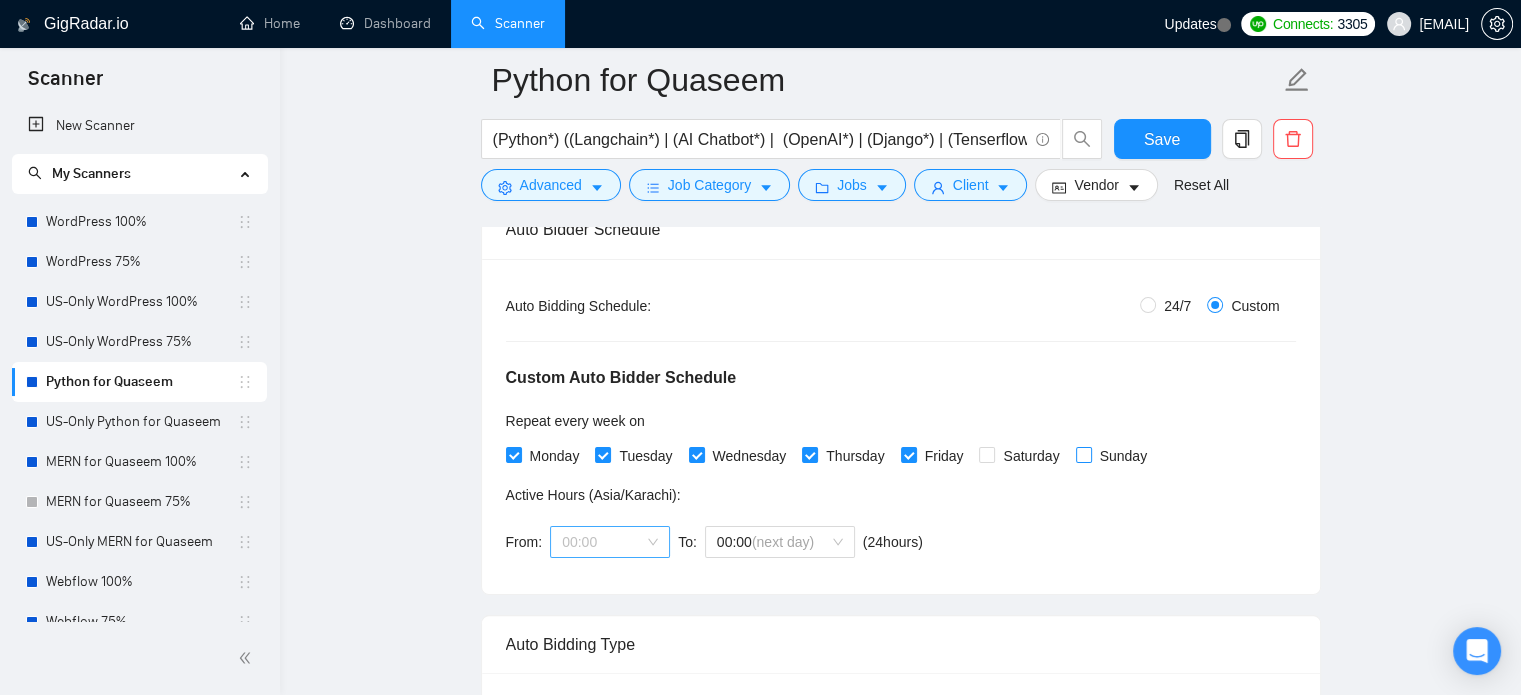 click on "00:00" at bounding box center [610, 542] 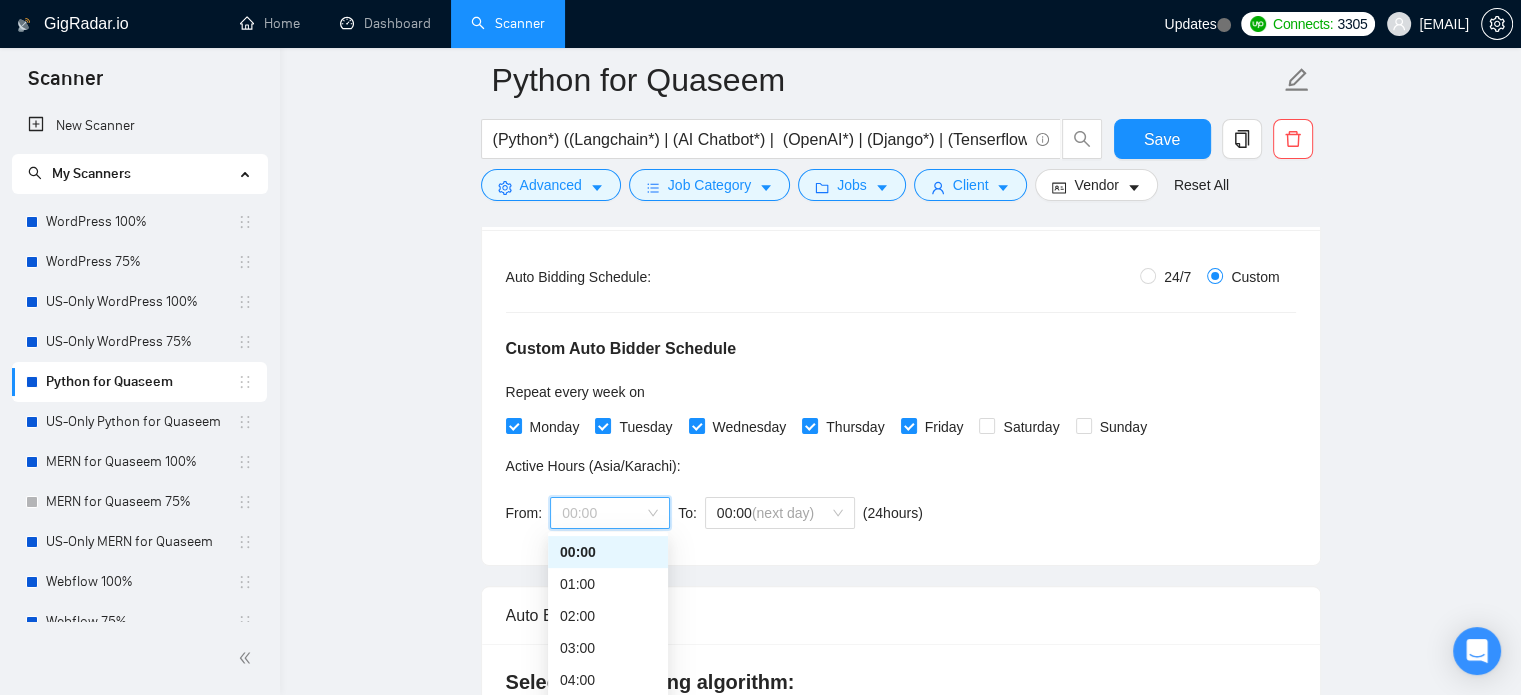 scroll, scrollTop: 635, scrollLeft: 0, axis: vertical 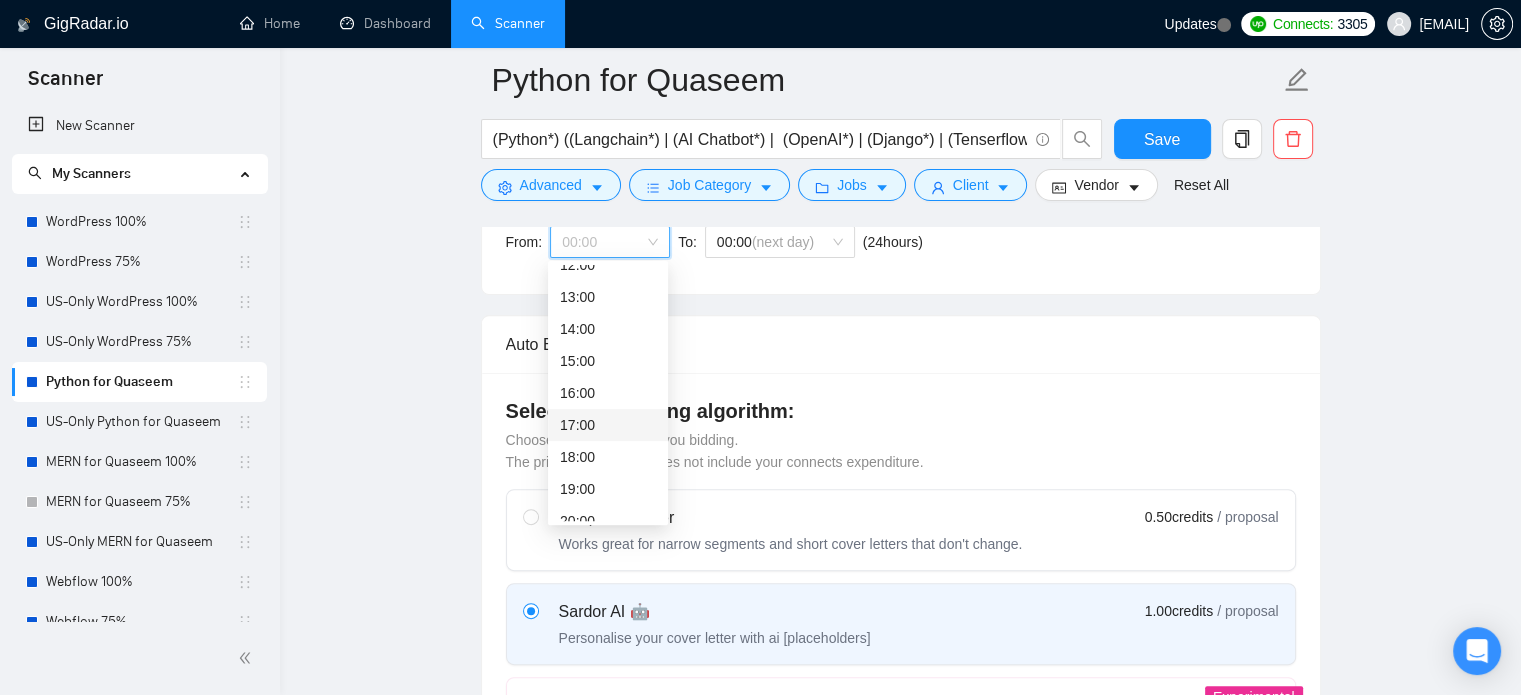 click on "17:00" at bounding box center [608, 425] 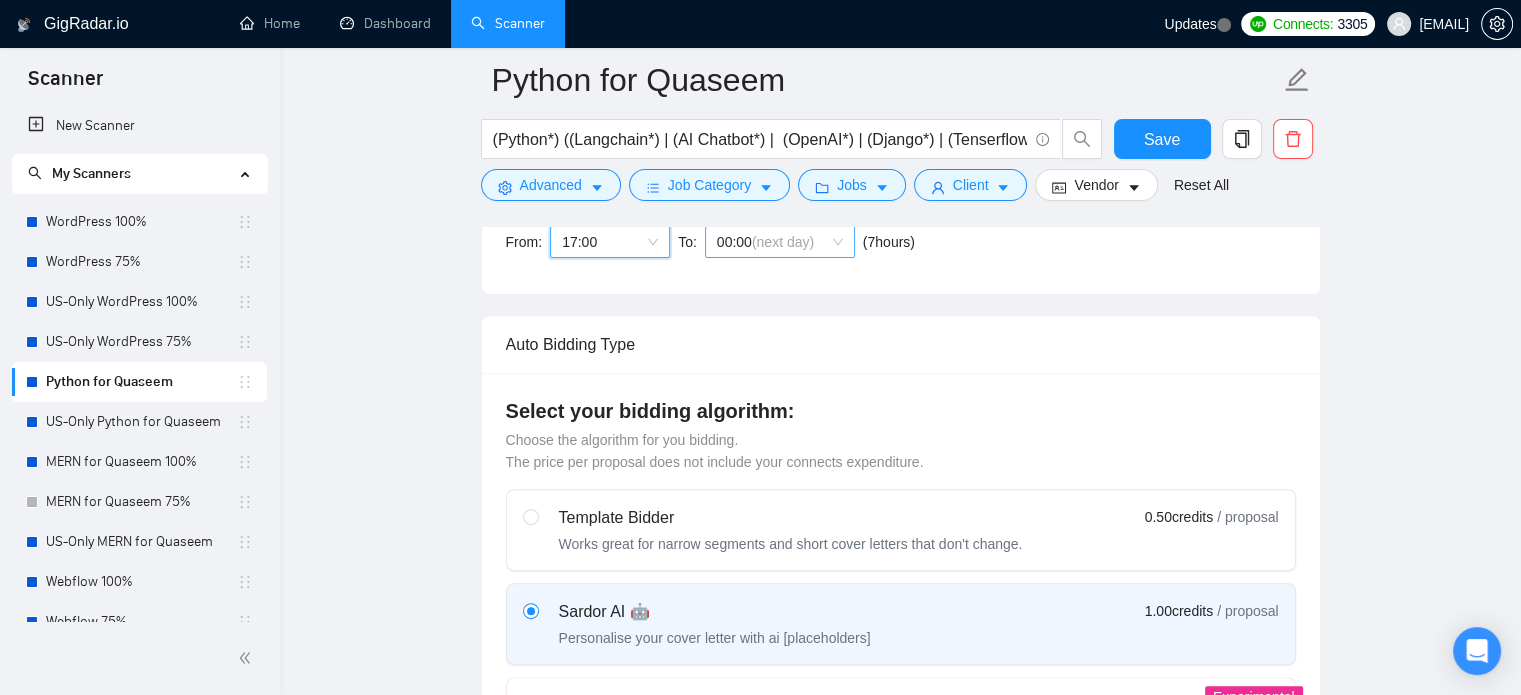 click on "(next day)" at bounding box center [783, 242] 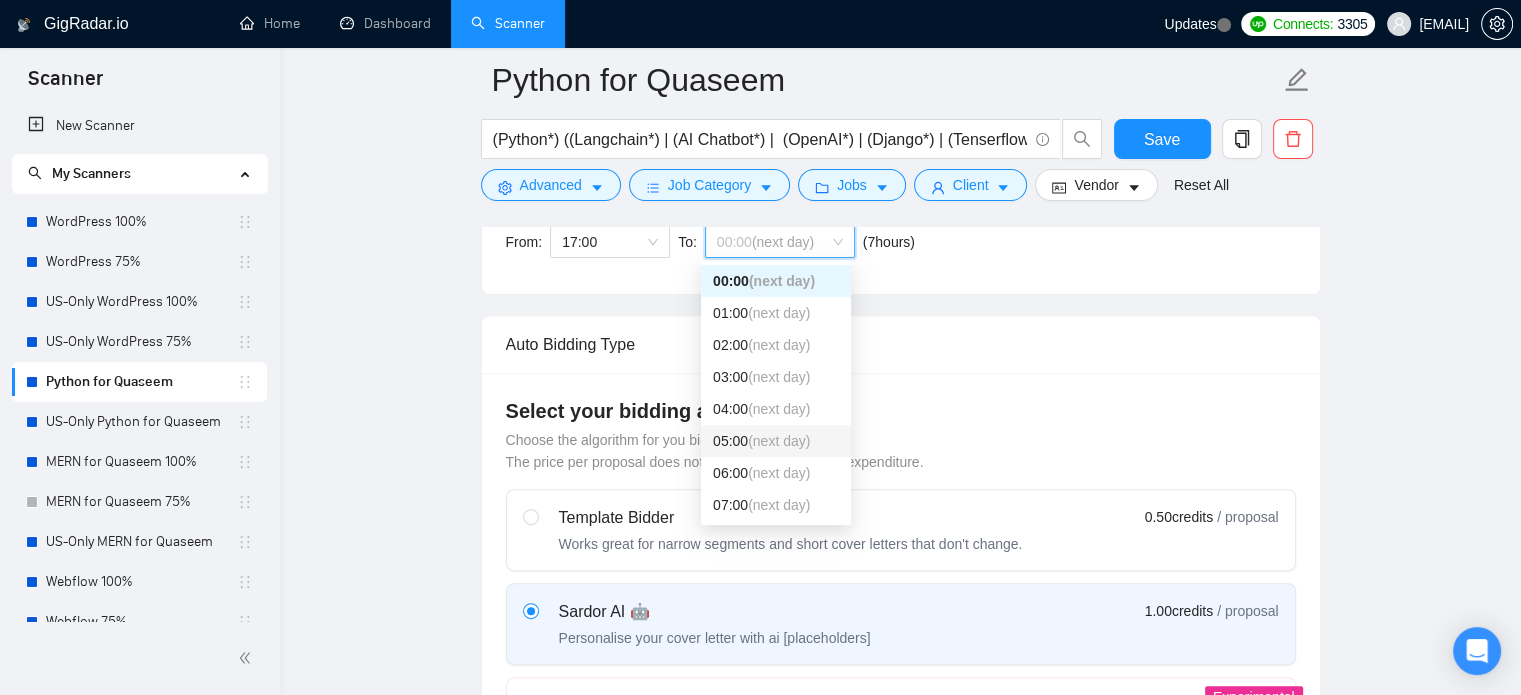 click on "(next day)" at bounding box center (779, 441) 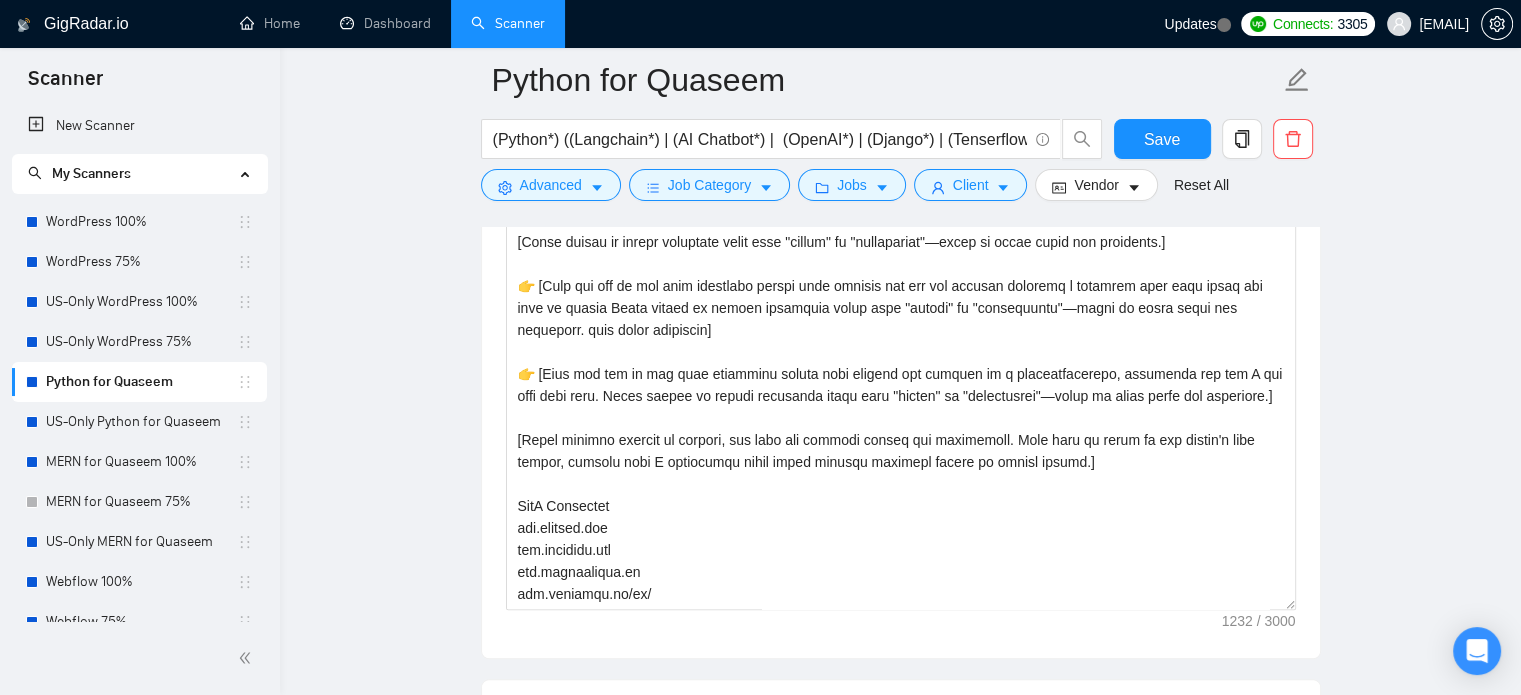 scroll, scrollTop: 1735, scrollLeft: 0, axis: vertical 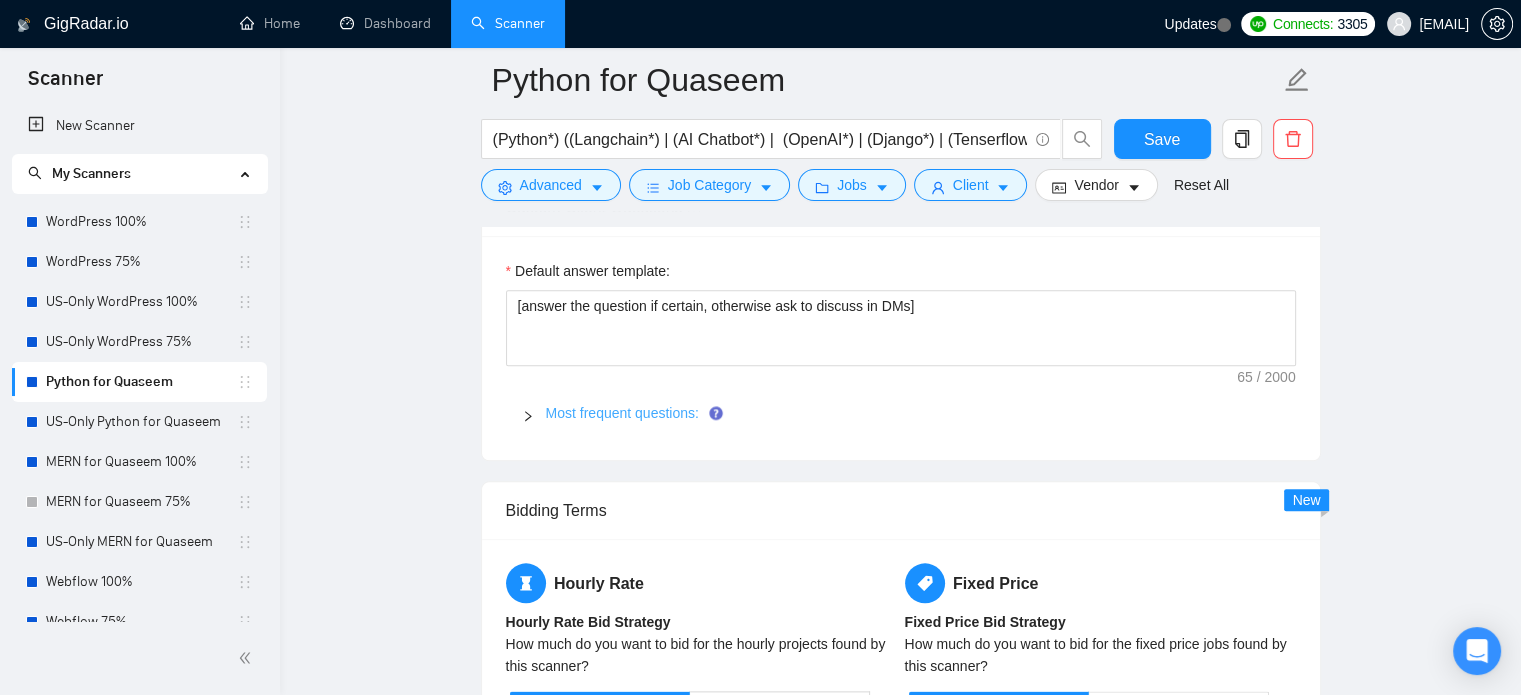 click on "Most frequent questions:" at bounding box center [622, 413] 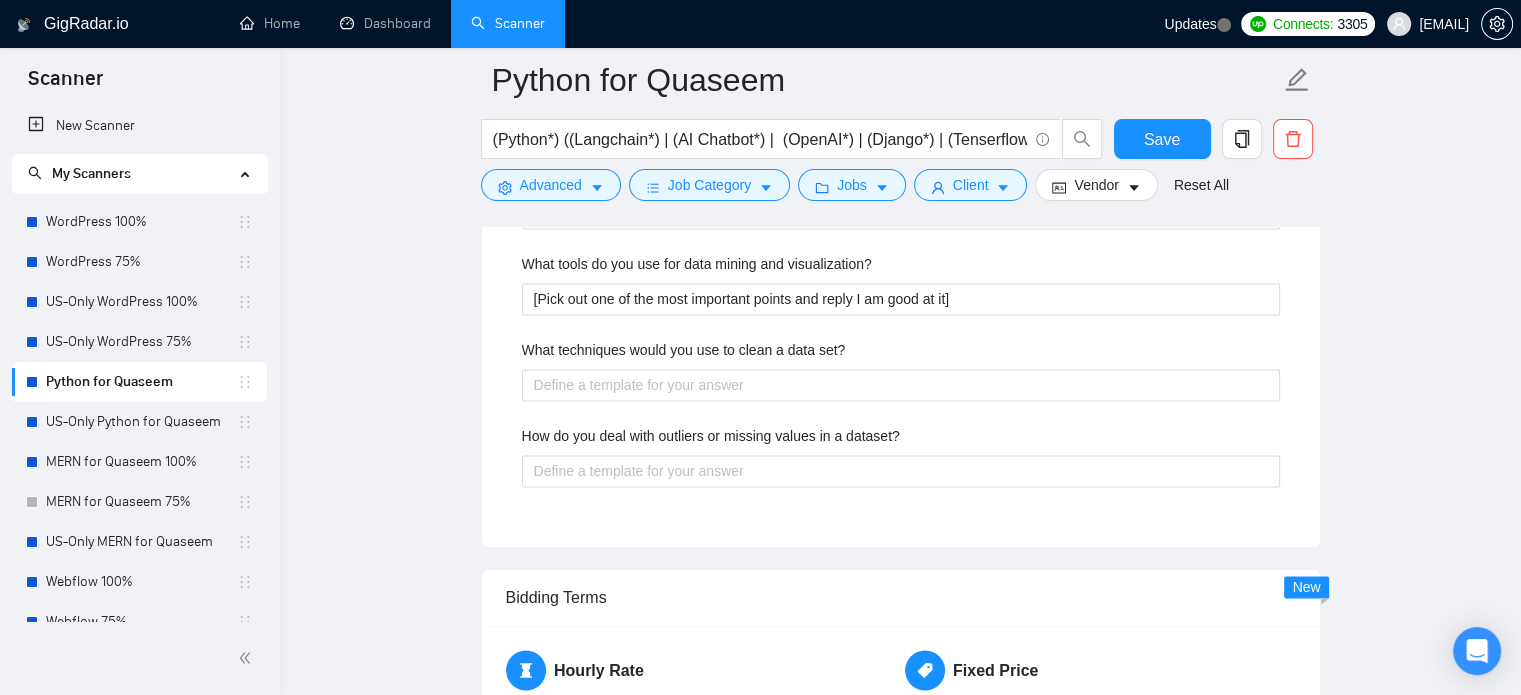 scroll, scrollTop: 2935, scrollLeft: 0, axis: vertical 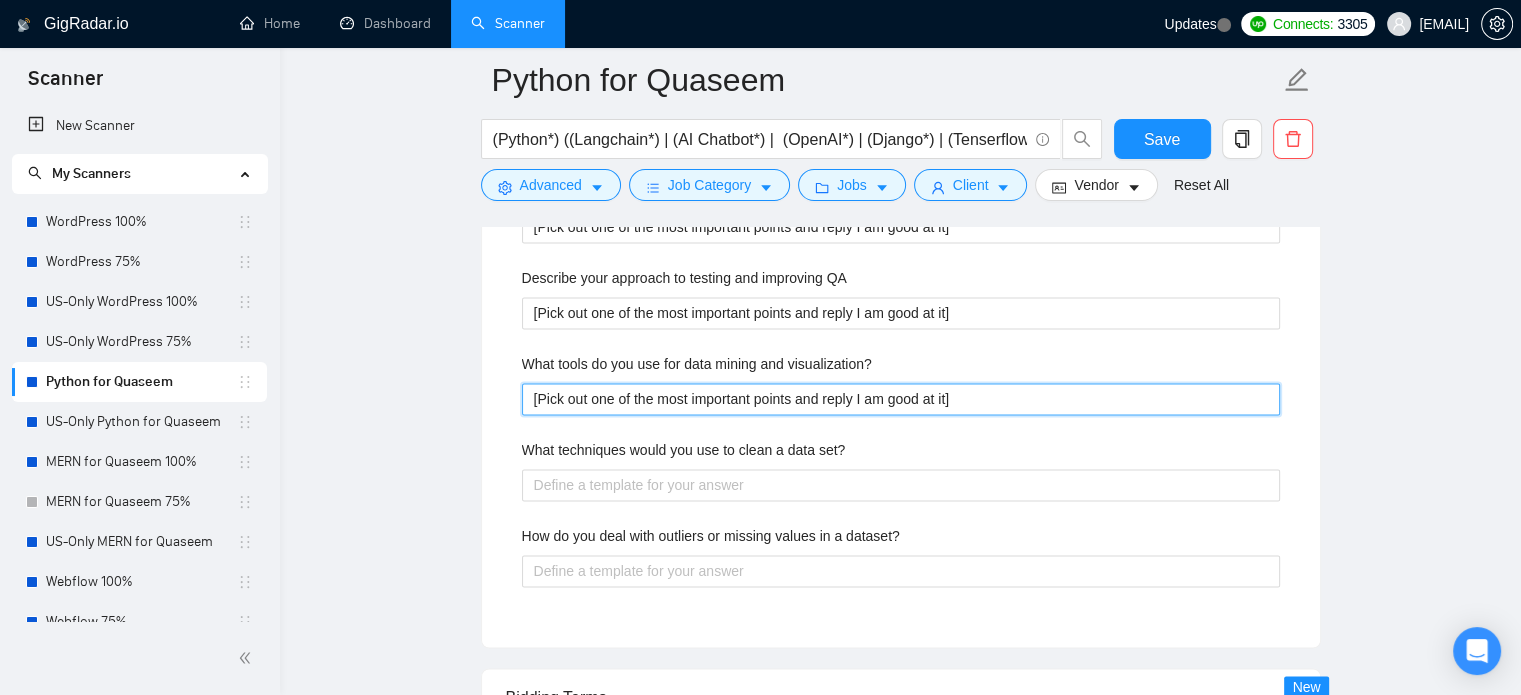 drag, startPoint x: 966, startPoint y: 401, endPoint x: 412, endPoint y: 406, distance: 554.0226 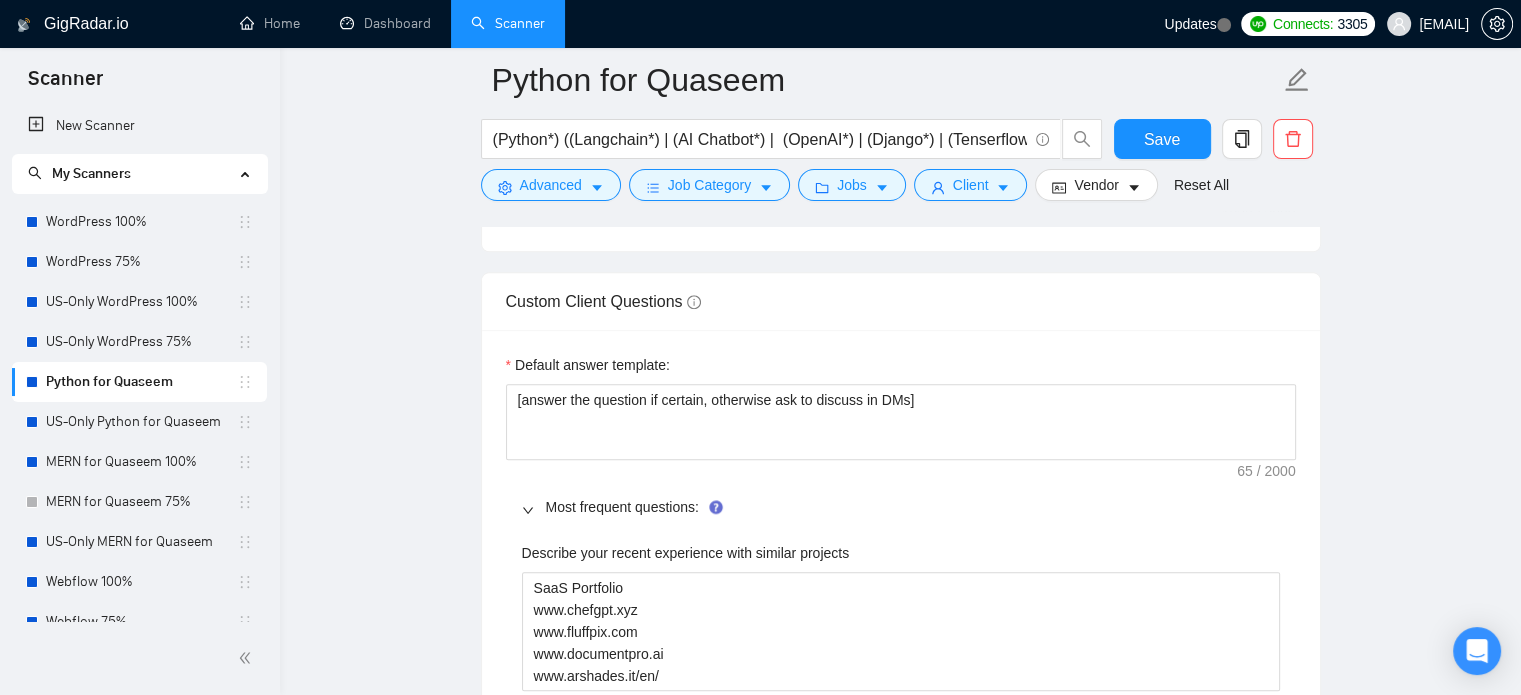 scroll, scrollTop: 2135, scrollLeft: 0, axis: vertical 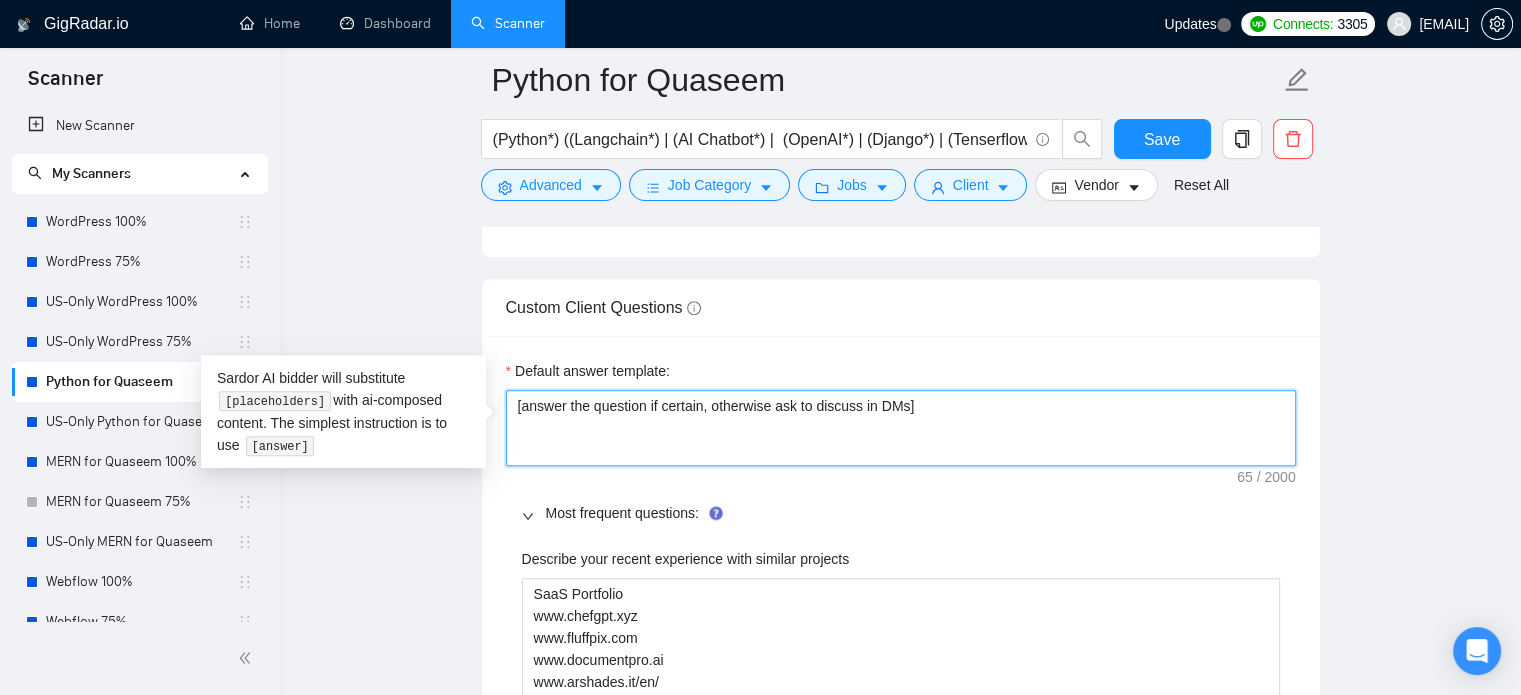 drag, startPoint x: 929, startPoint y: 407, endPoint x: 443, endPoint y: 411, distance: 486.01645 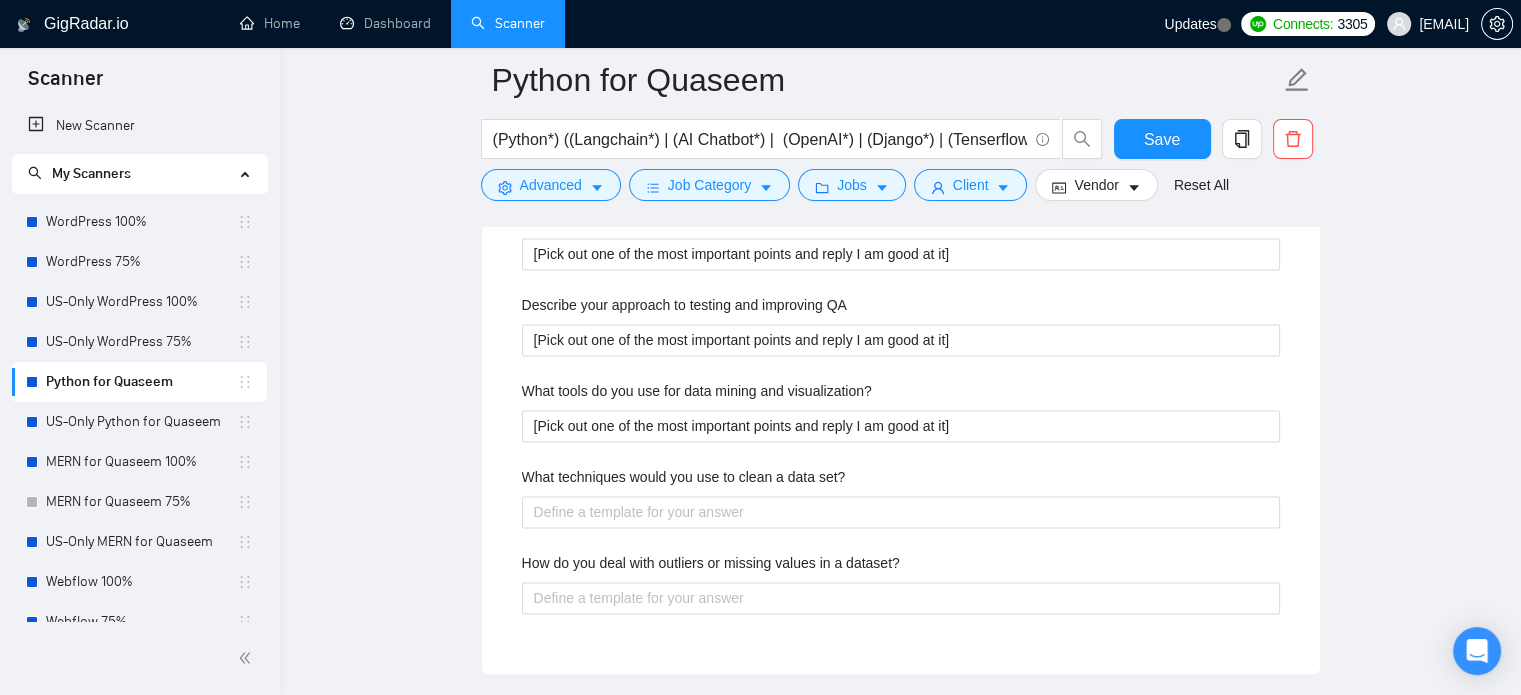 scroll, scrollTop: 2935, scrollLeft: 0, axis: vertical 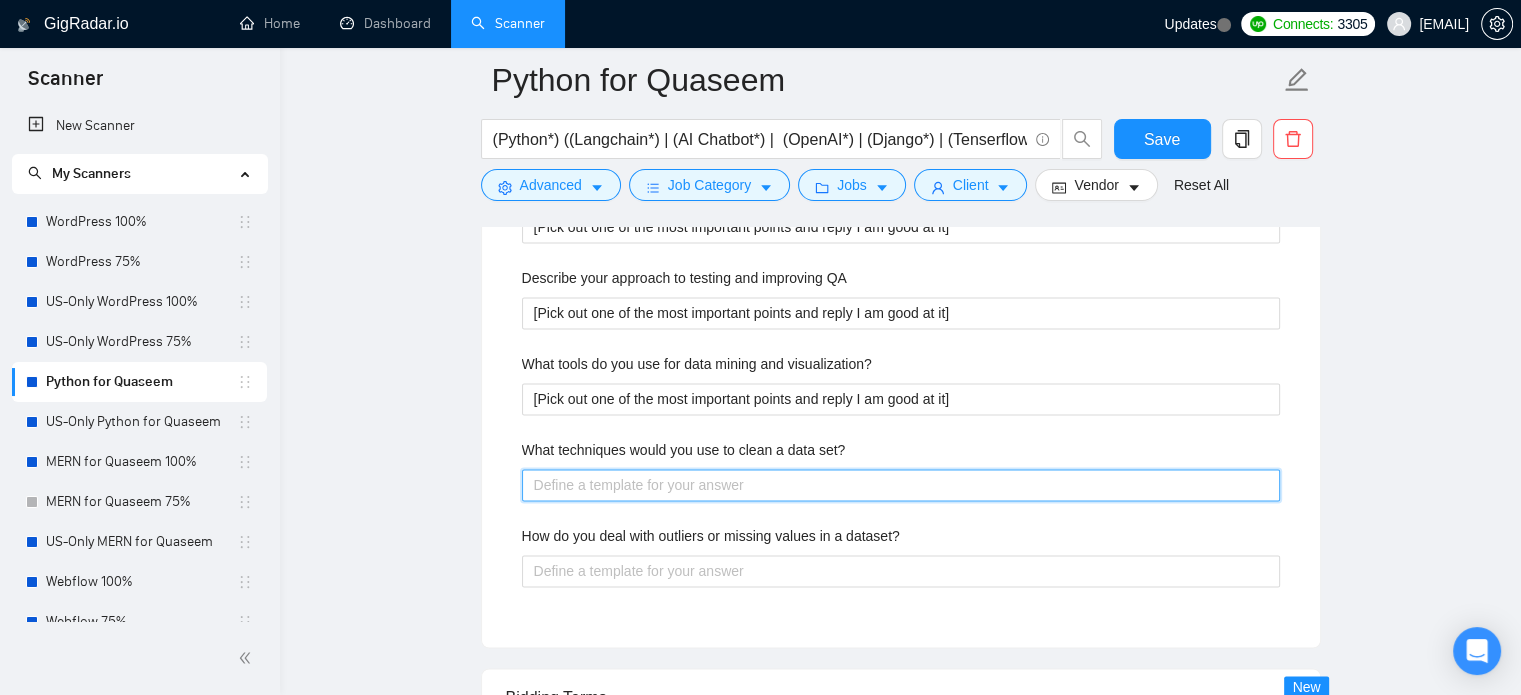 click on "What techniques would you use to clean a data set?" at bounding box center (901, 485) 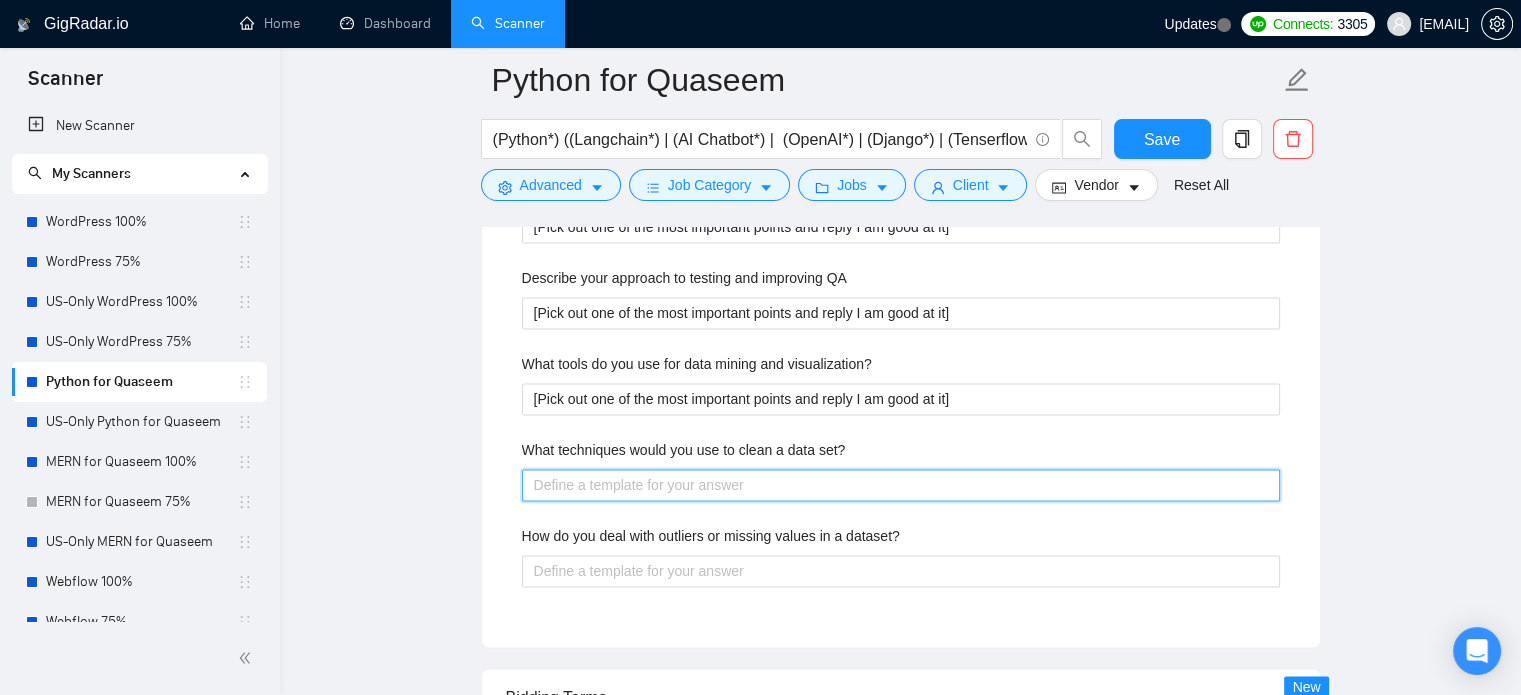 type 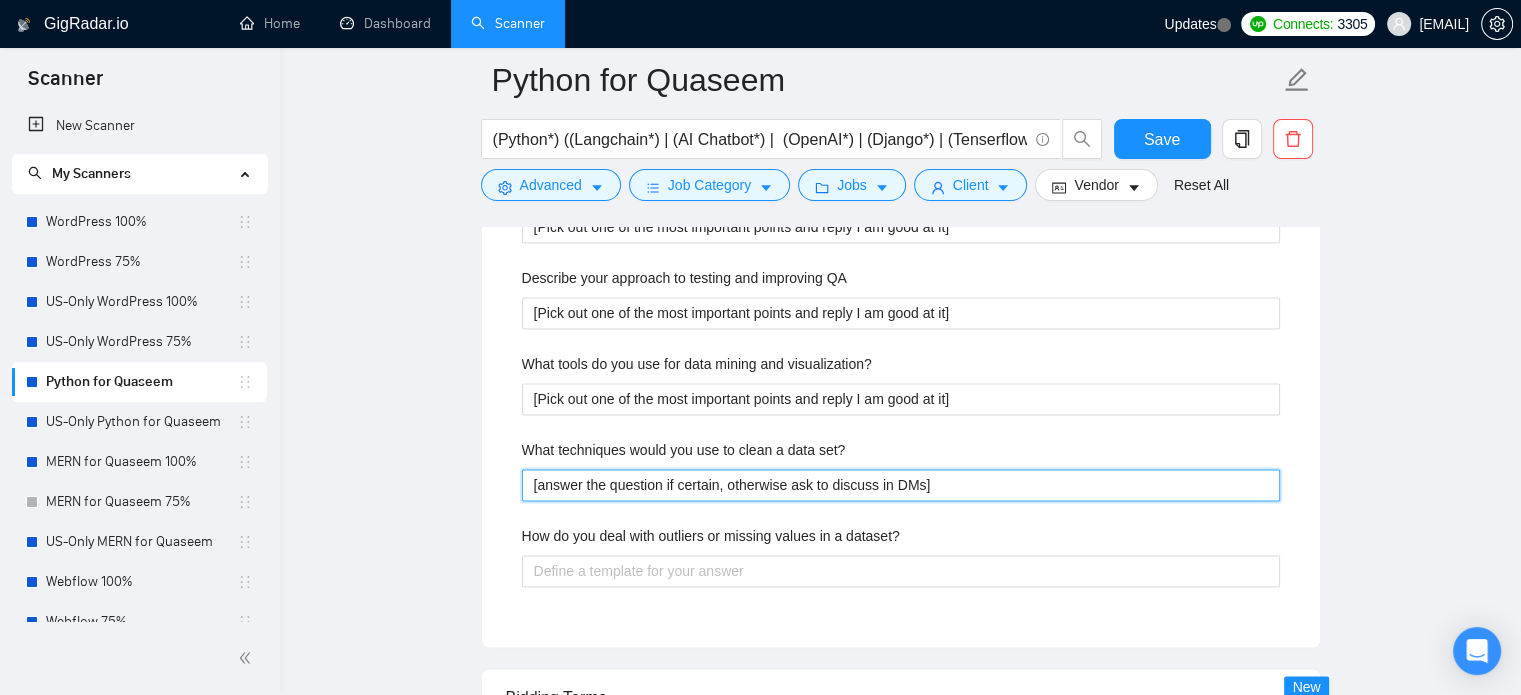 drag, startPoint x: 919, startPoint y: 486, endPoint x: 665, endPoint y: 486, distance: 254 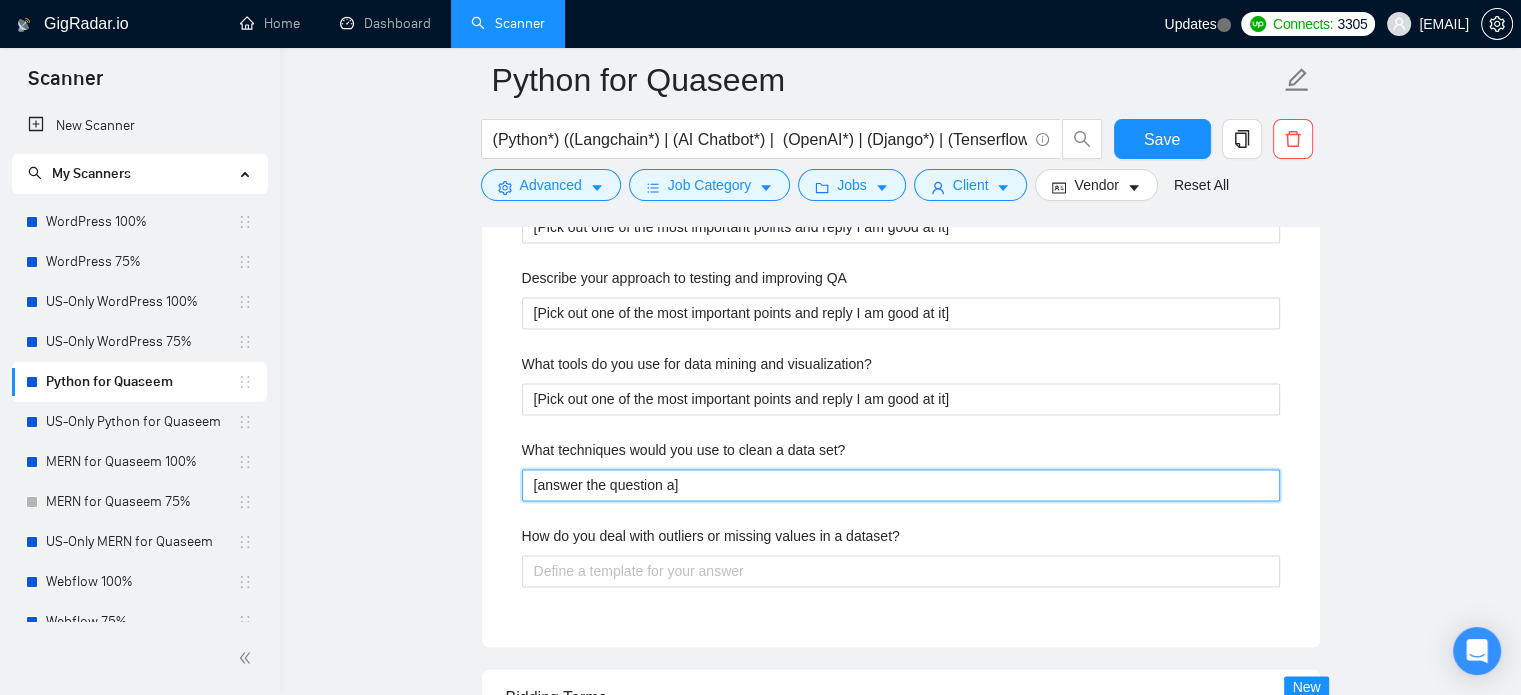 type 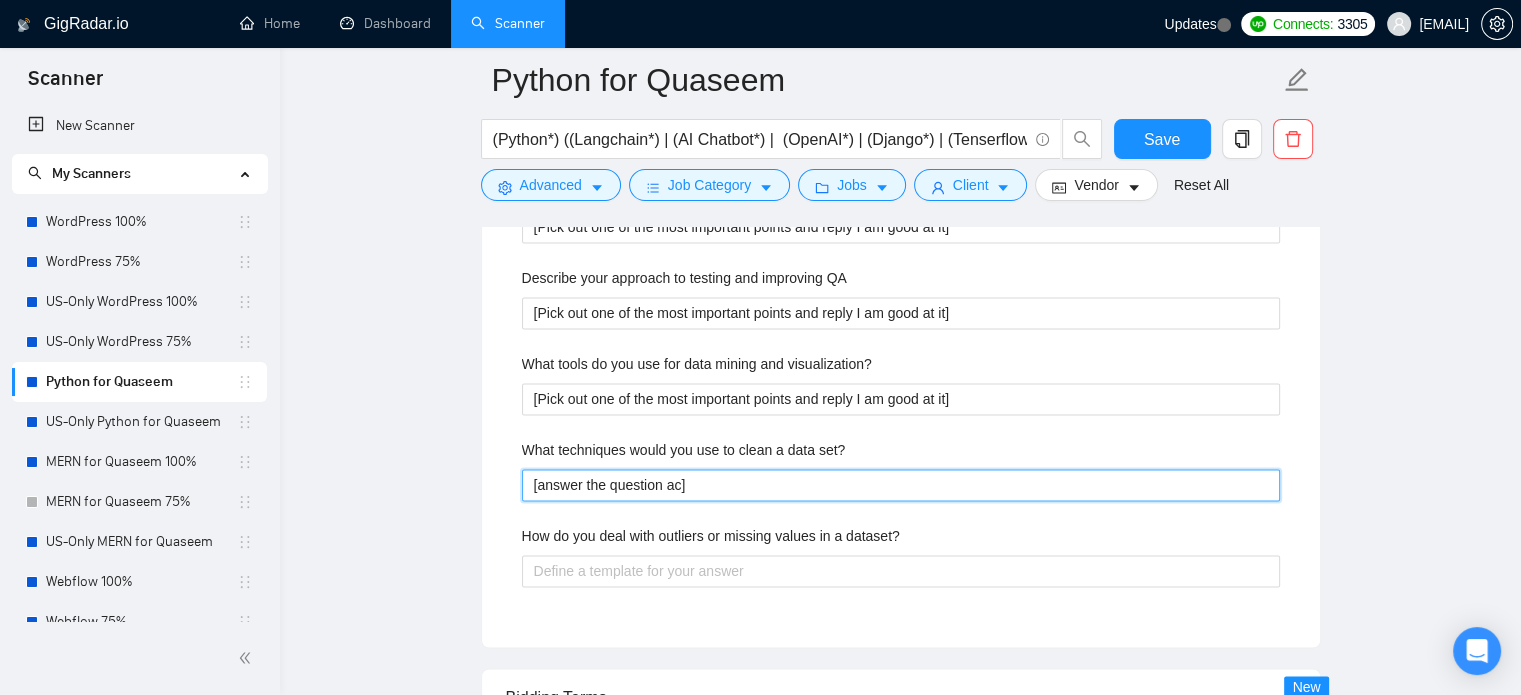 type 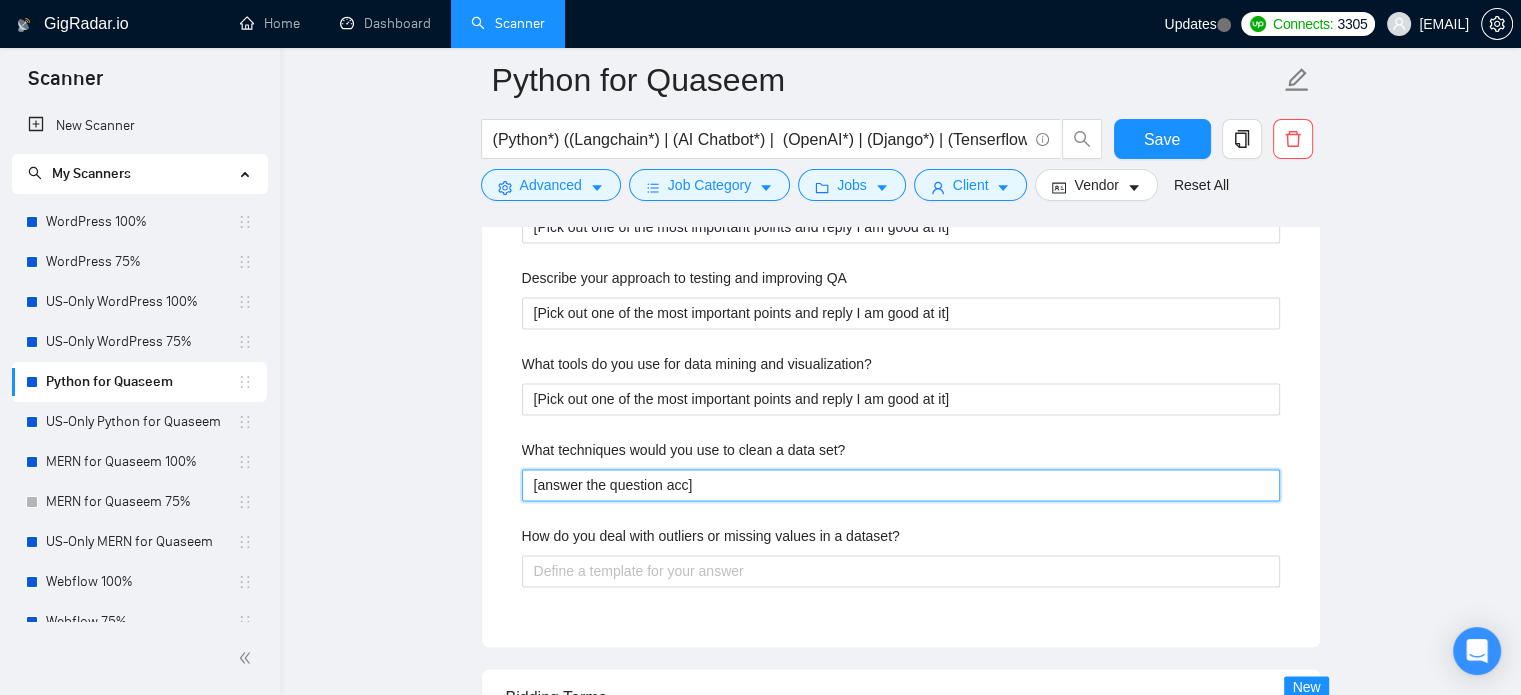 type 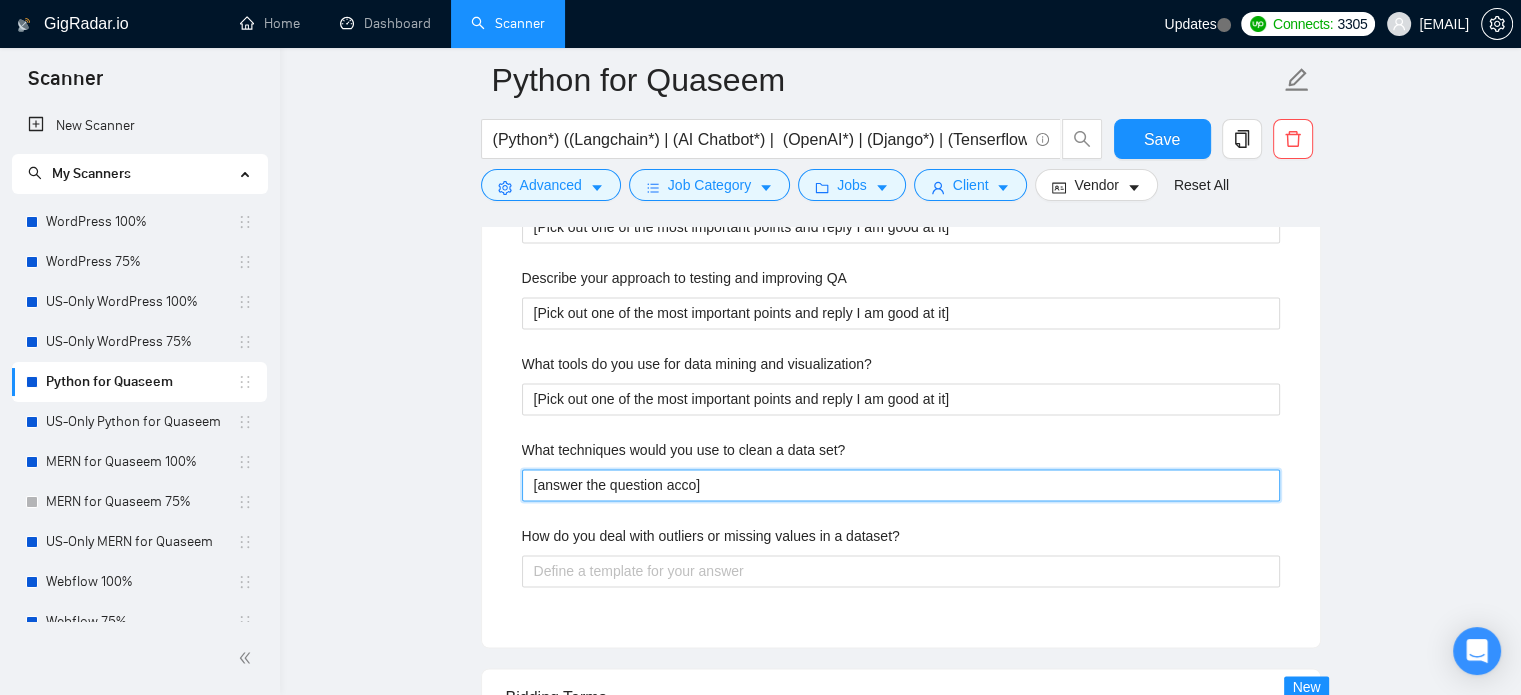type 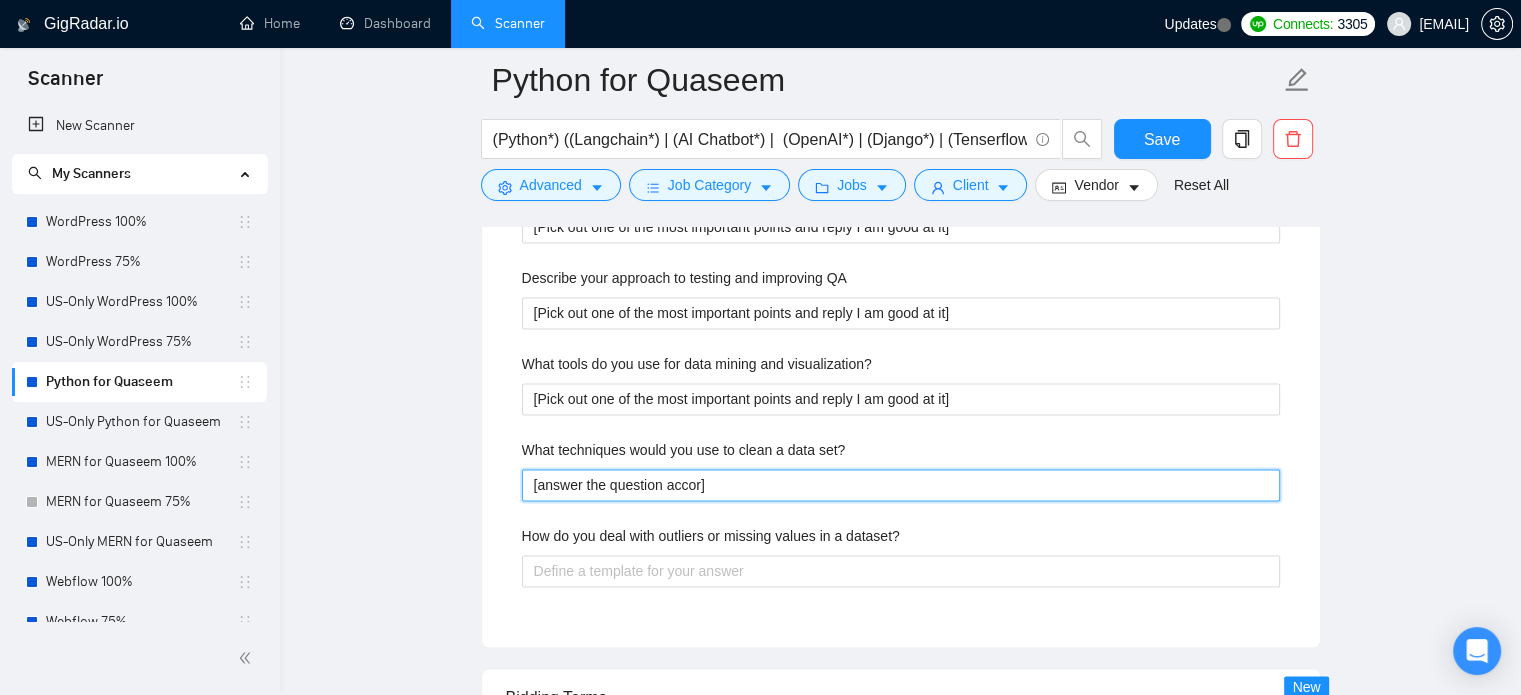 type 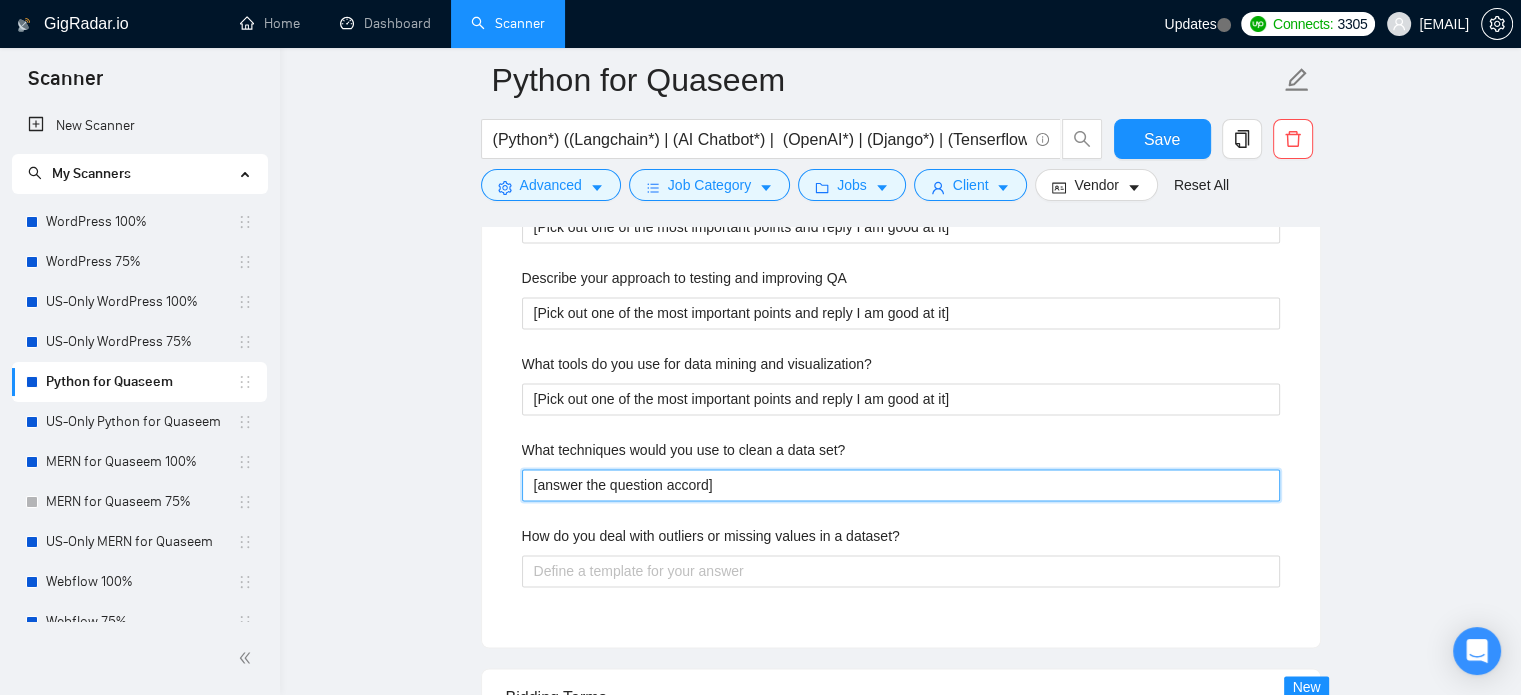 type 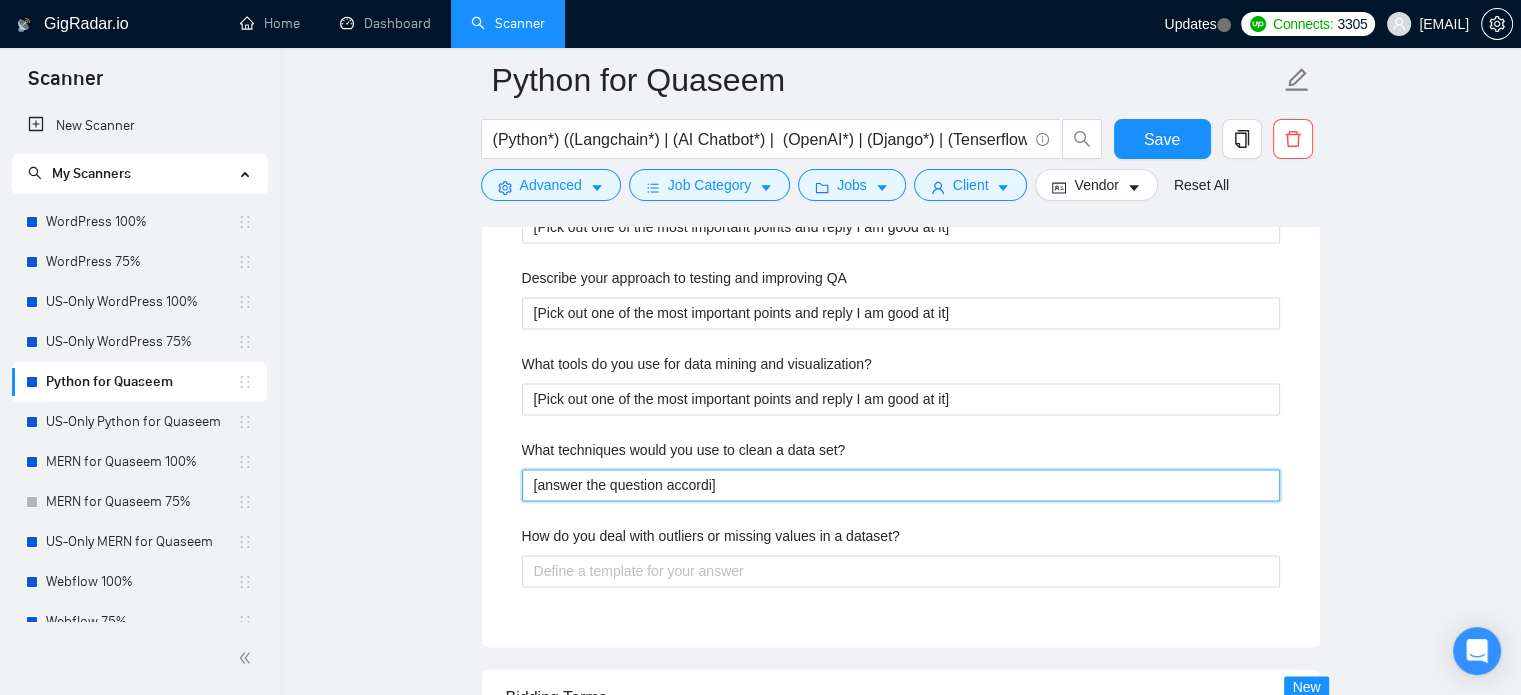 type 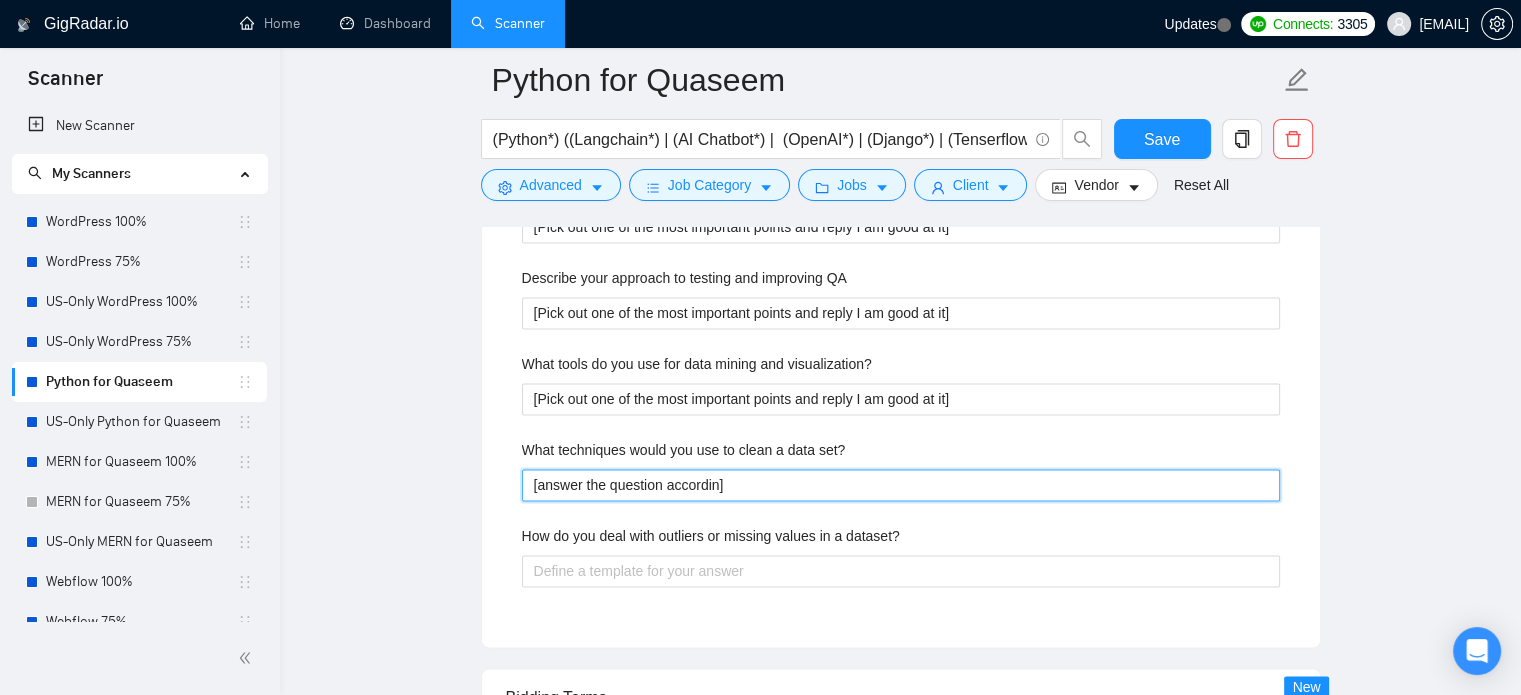 type 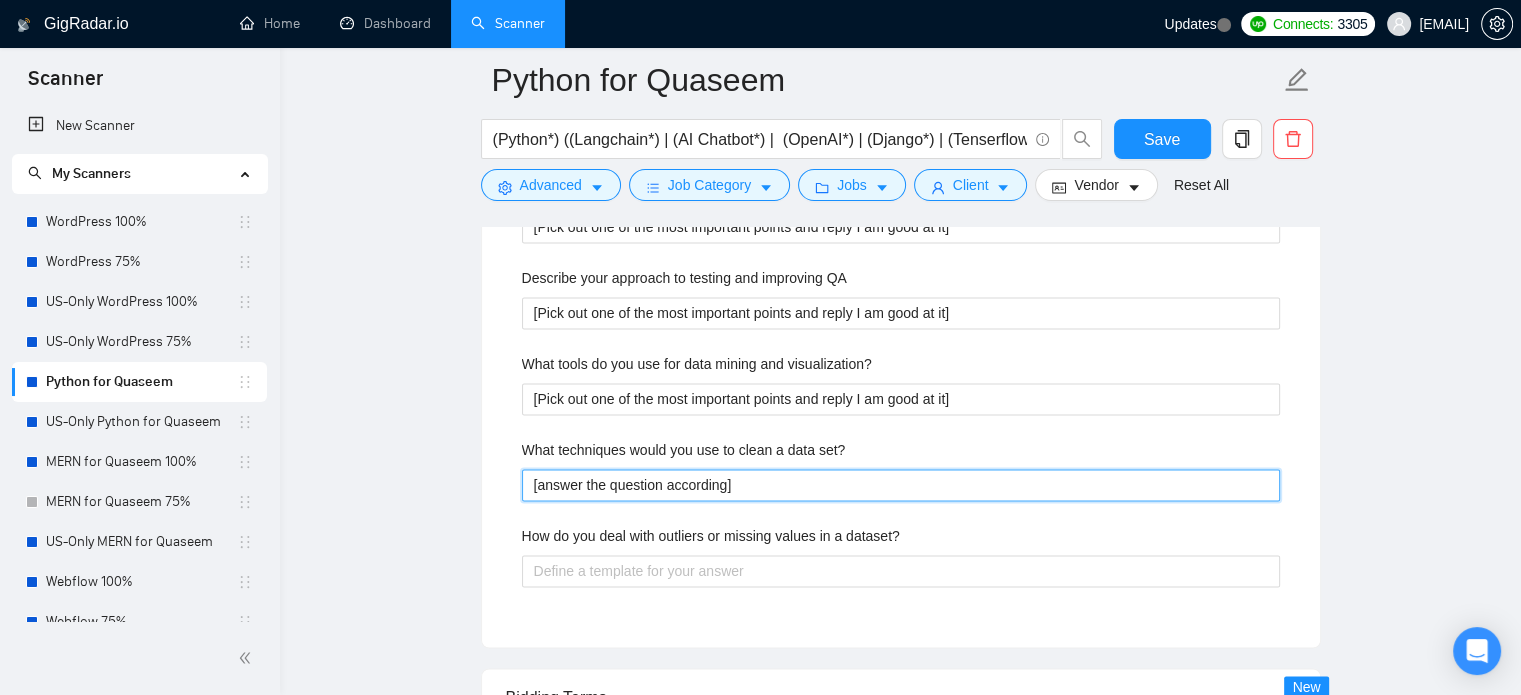 type 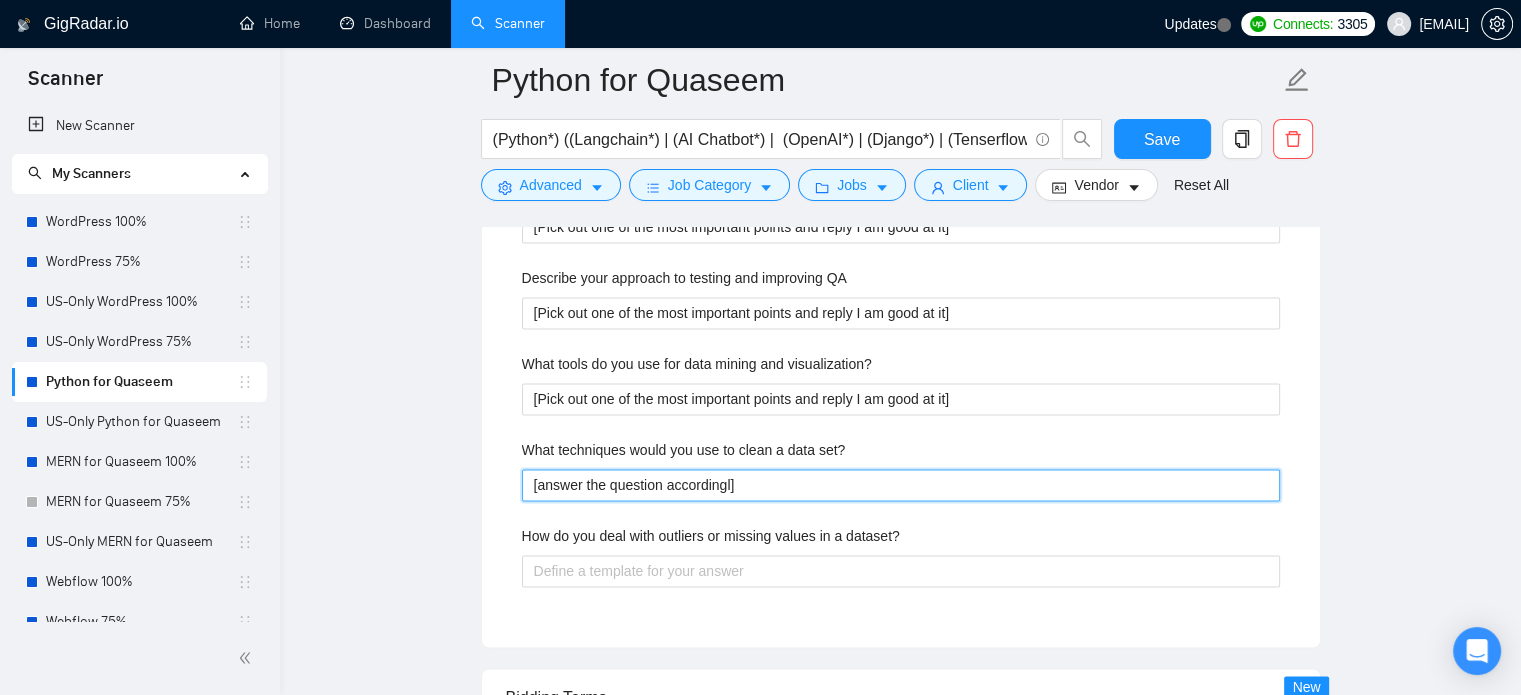type 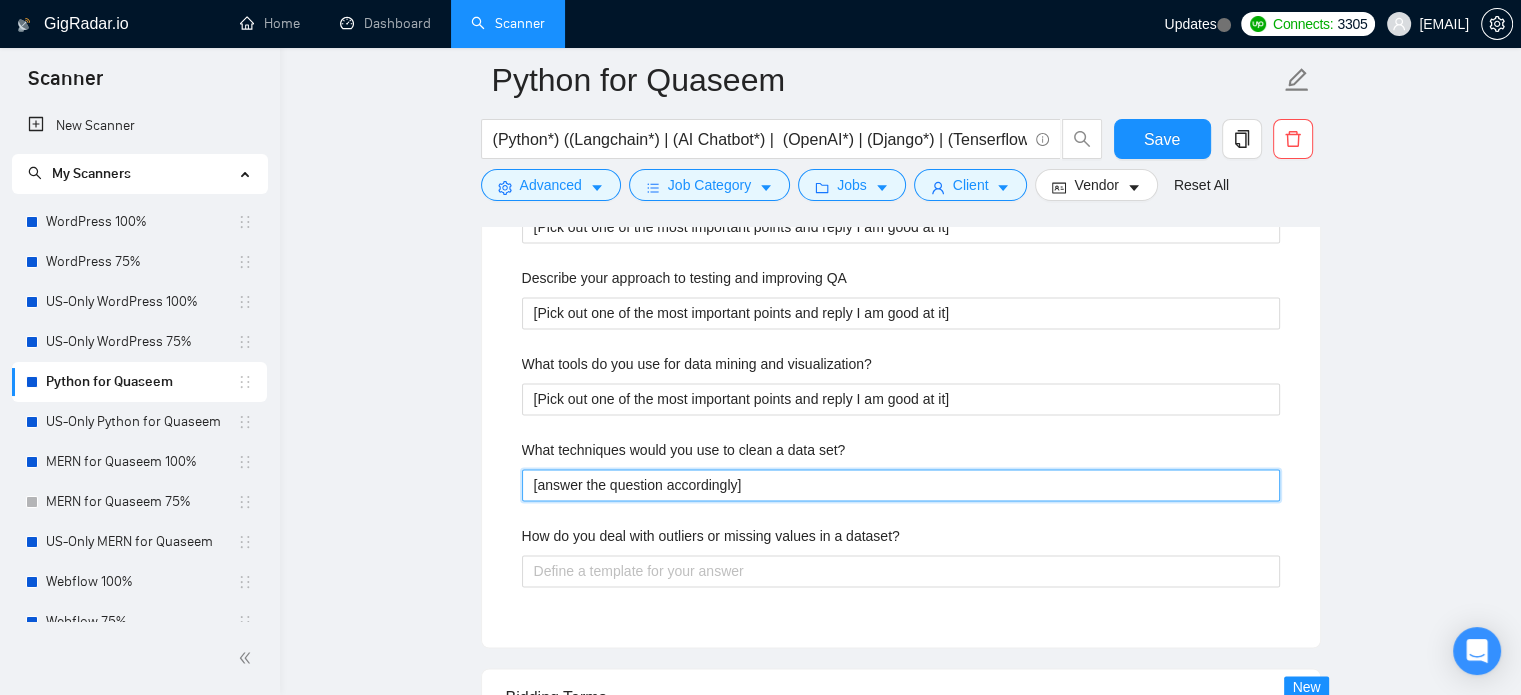 type 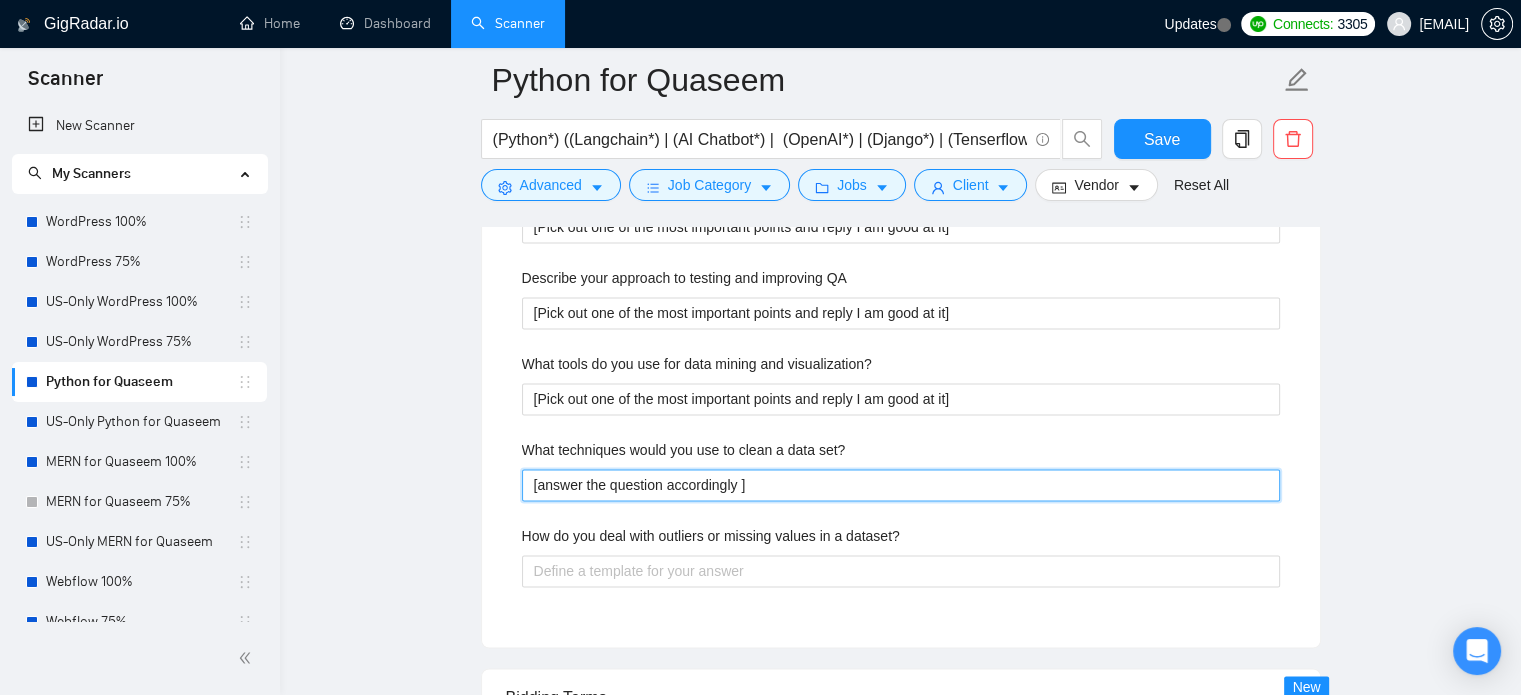 type 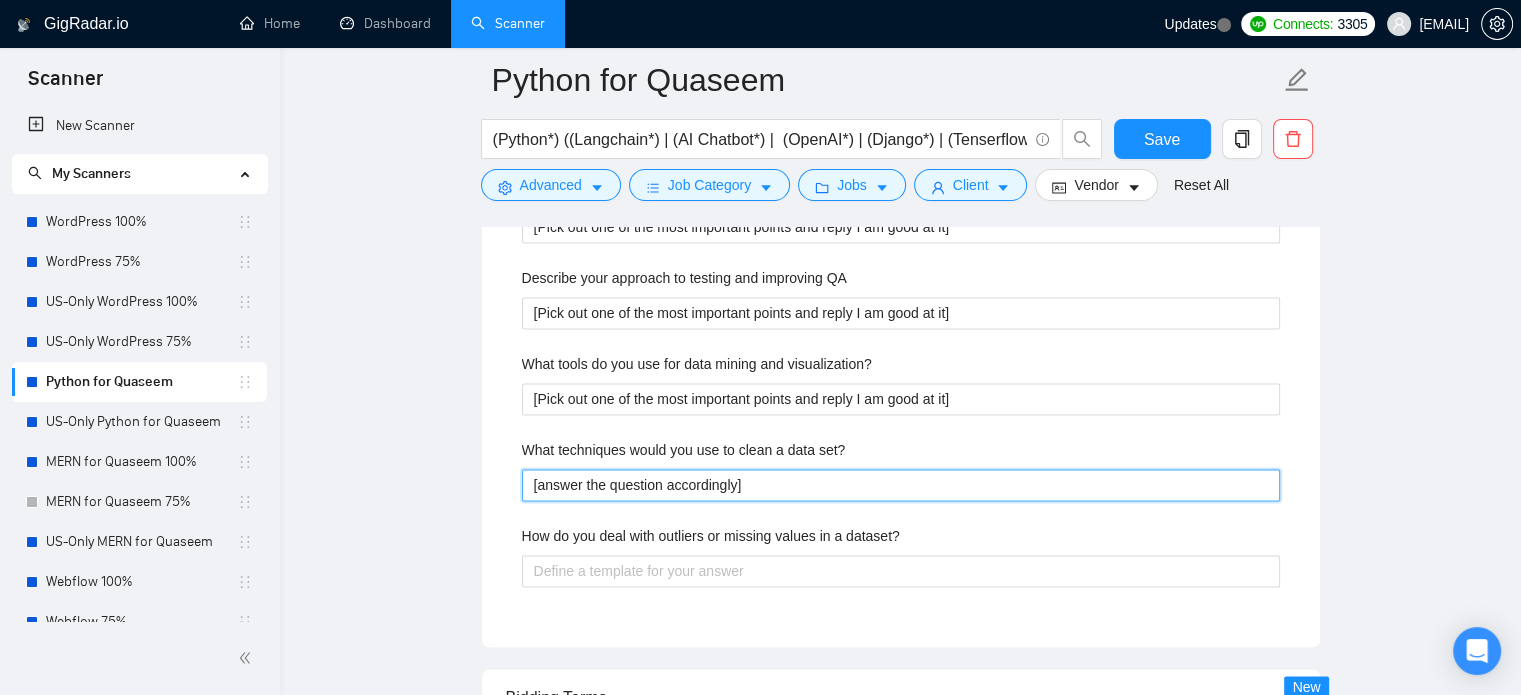 click on "[answer the question accordingly]" at bounding box center (901, 485) 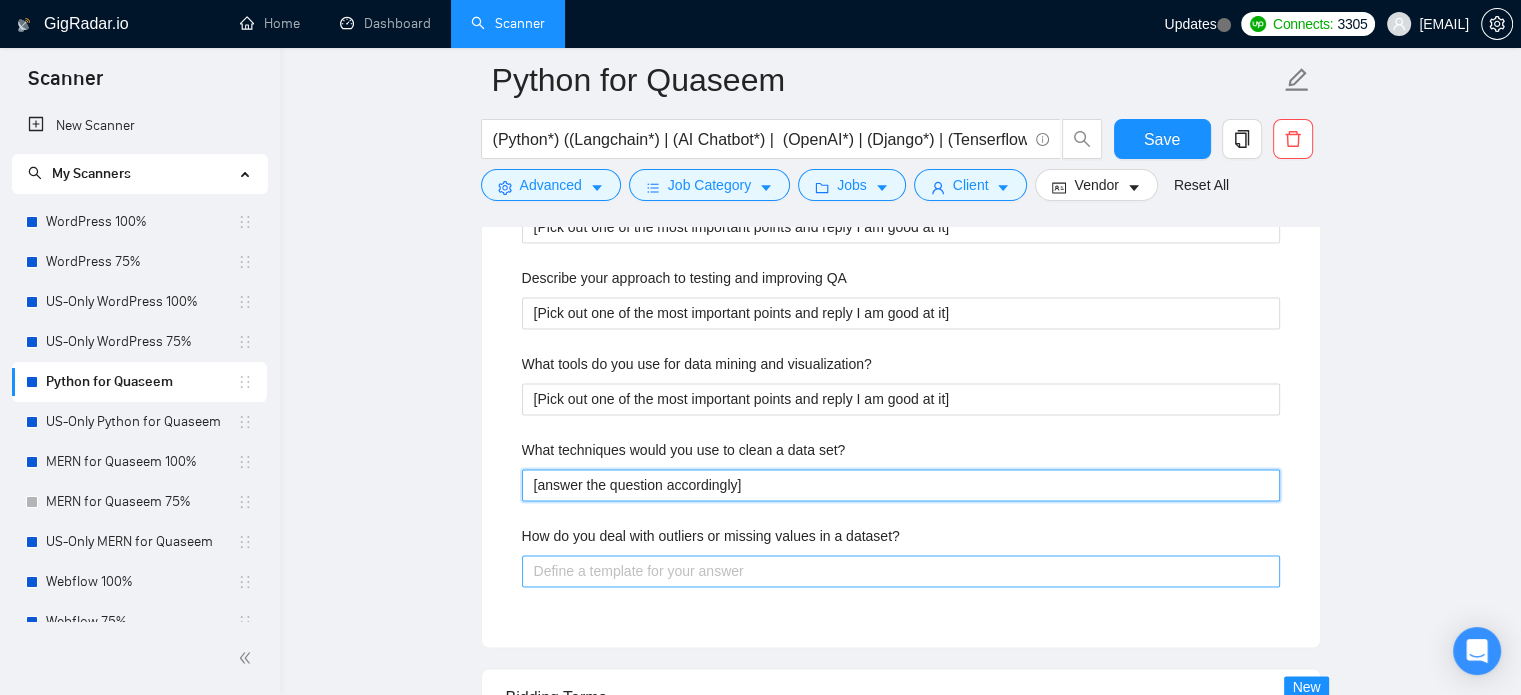 type on "[answer the question accordingly]" 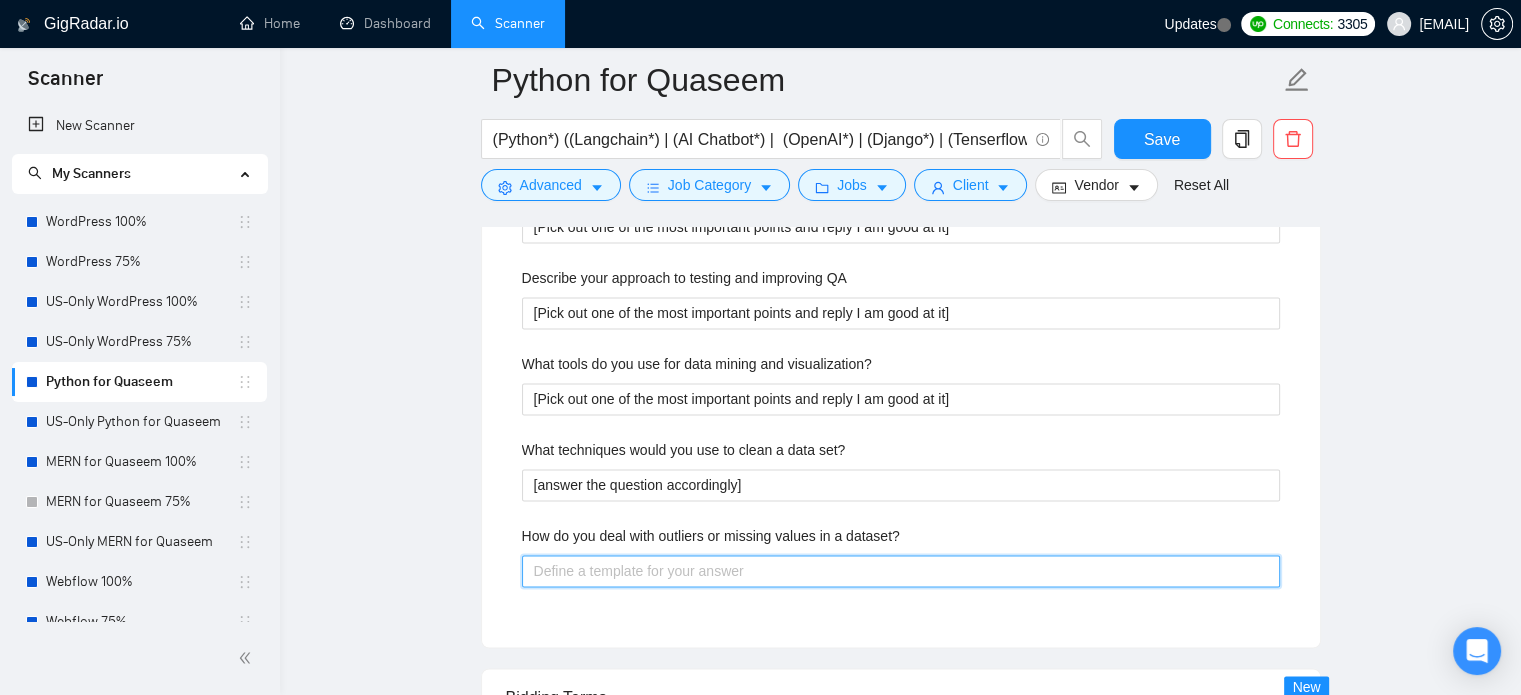 click on "How do you deal with outliers or missing values in a dataset?" at bounding box center [901, 571] 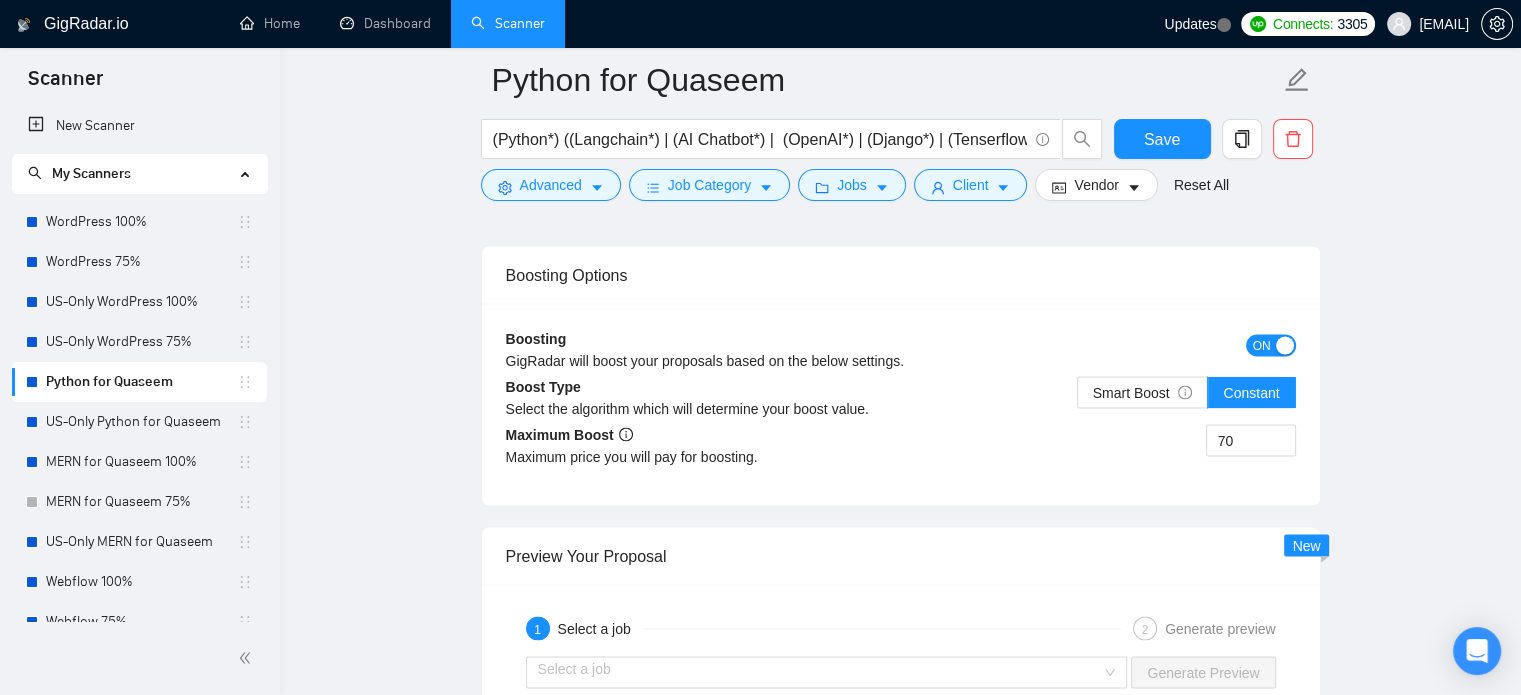 scroll, scrollTop: 3835, scrollLeft: 0, axis: vertical 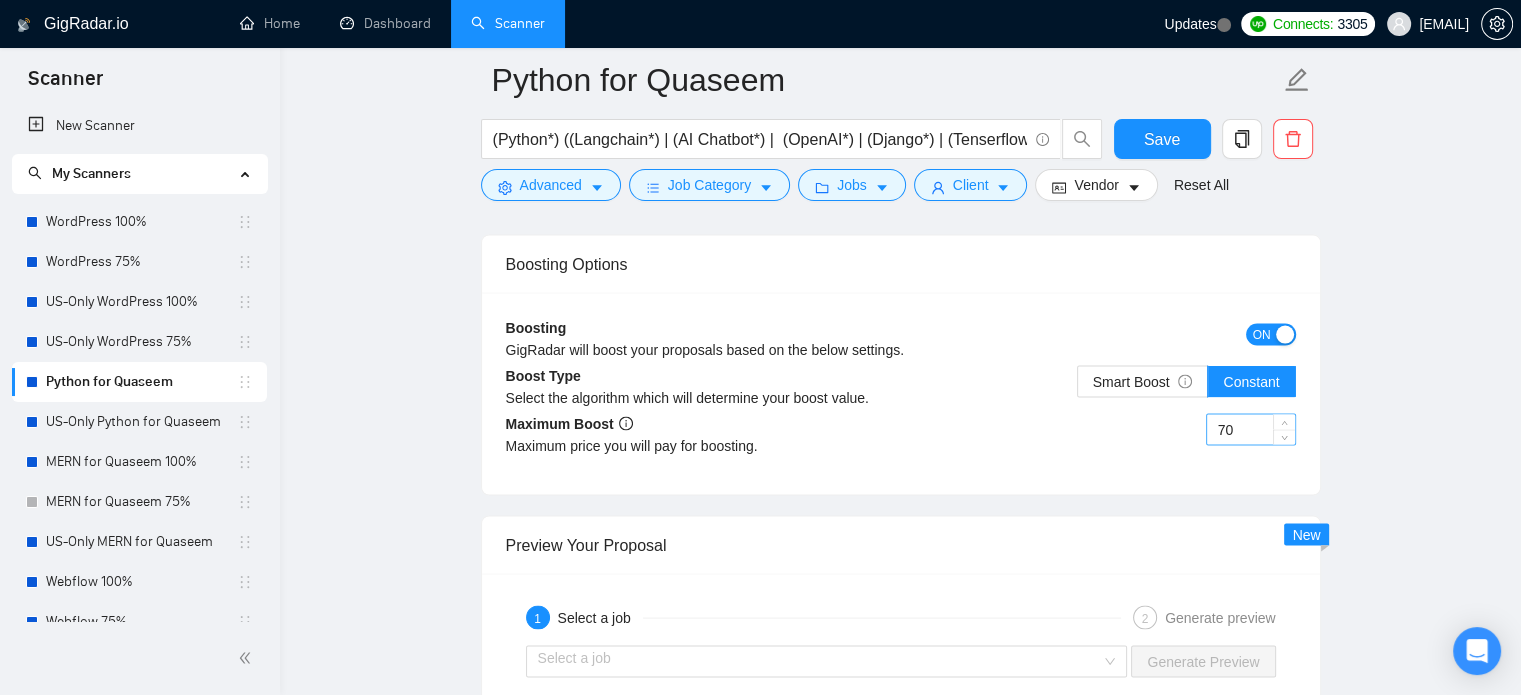 type on "[answer the question accordingly]" 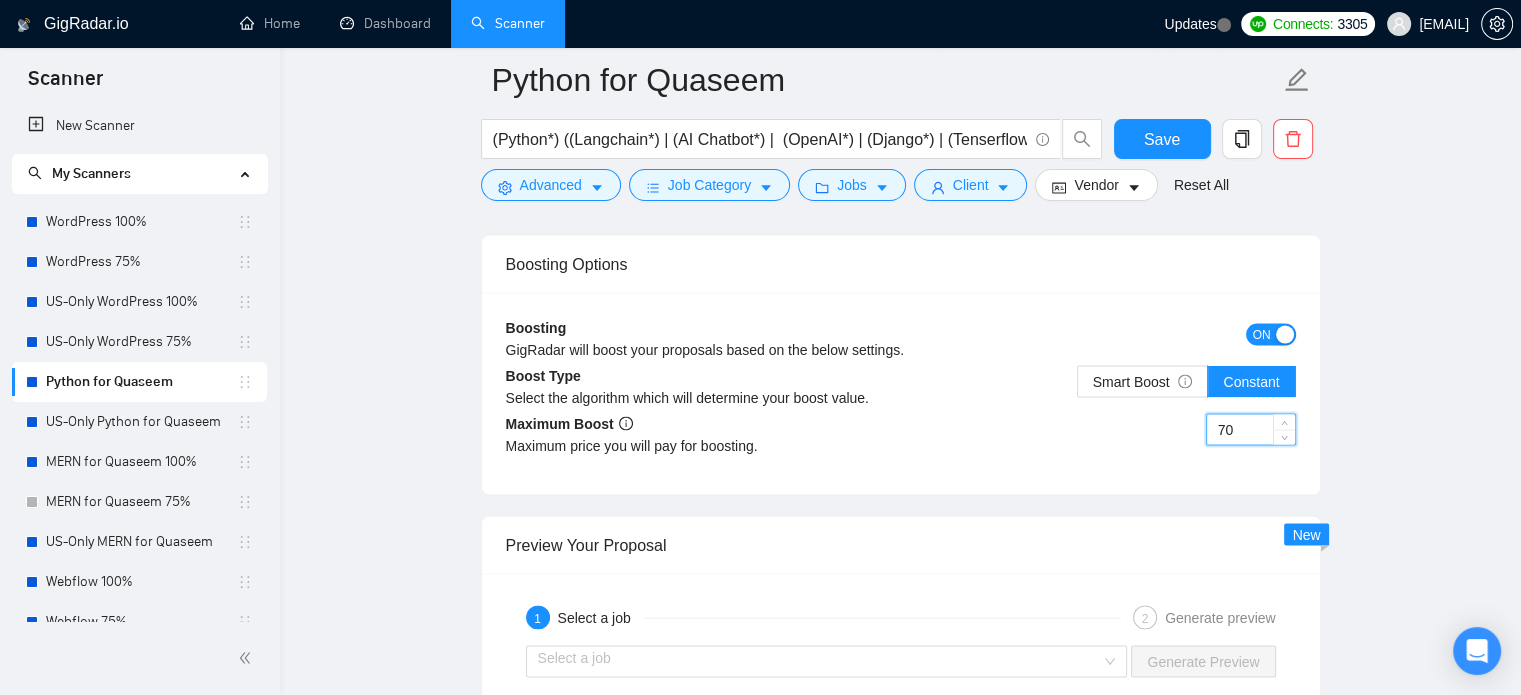 drag, startPoint x: 1237, startPoint y: 431, endPoint x: 1208, endPoint y: 429, distance: 29.068884 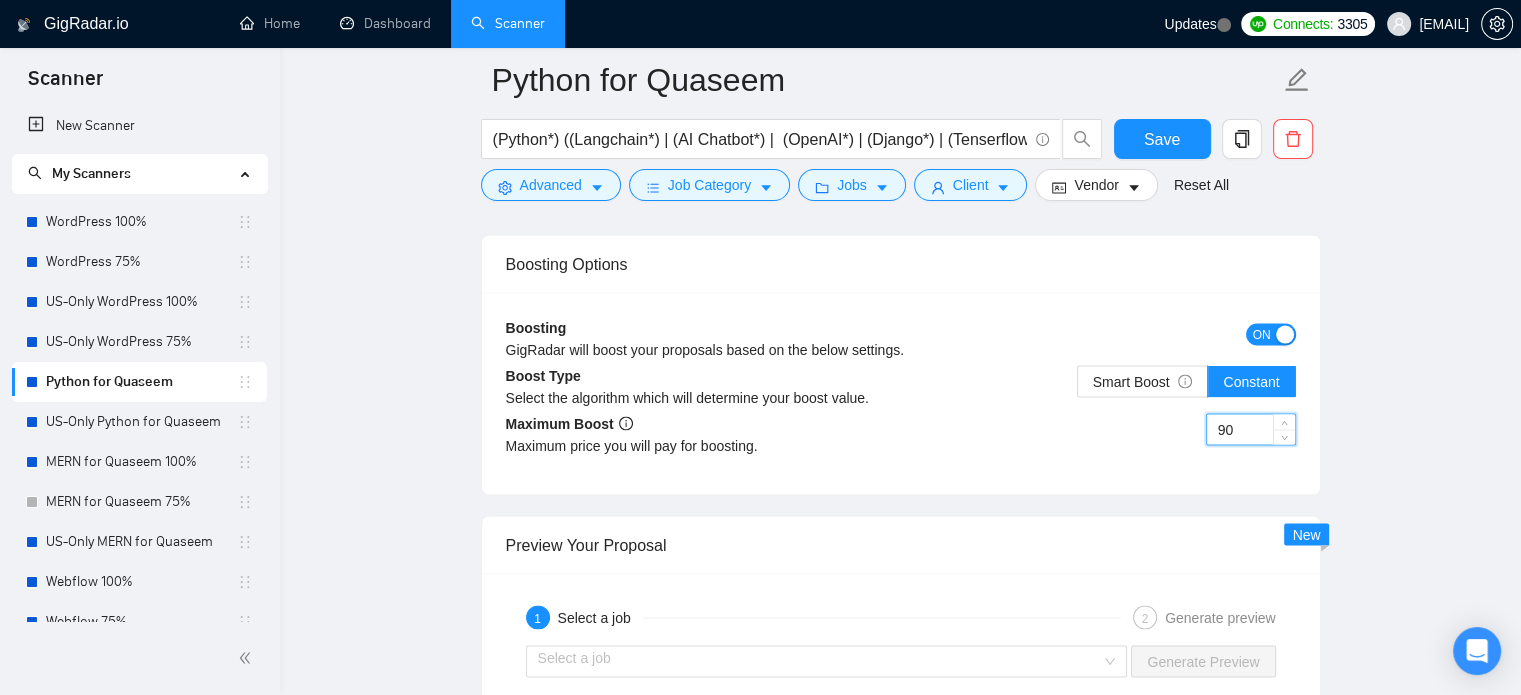 type on "90" 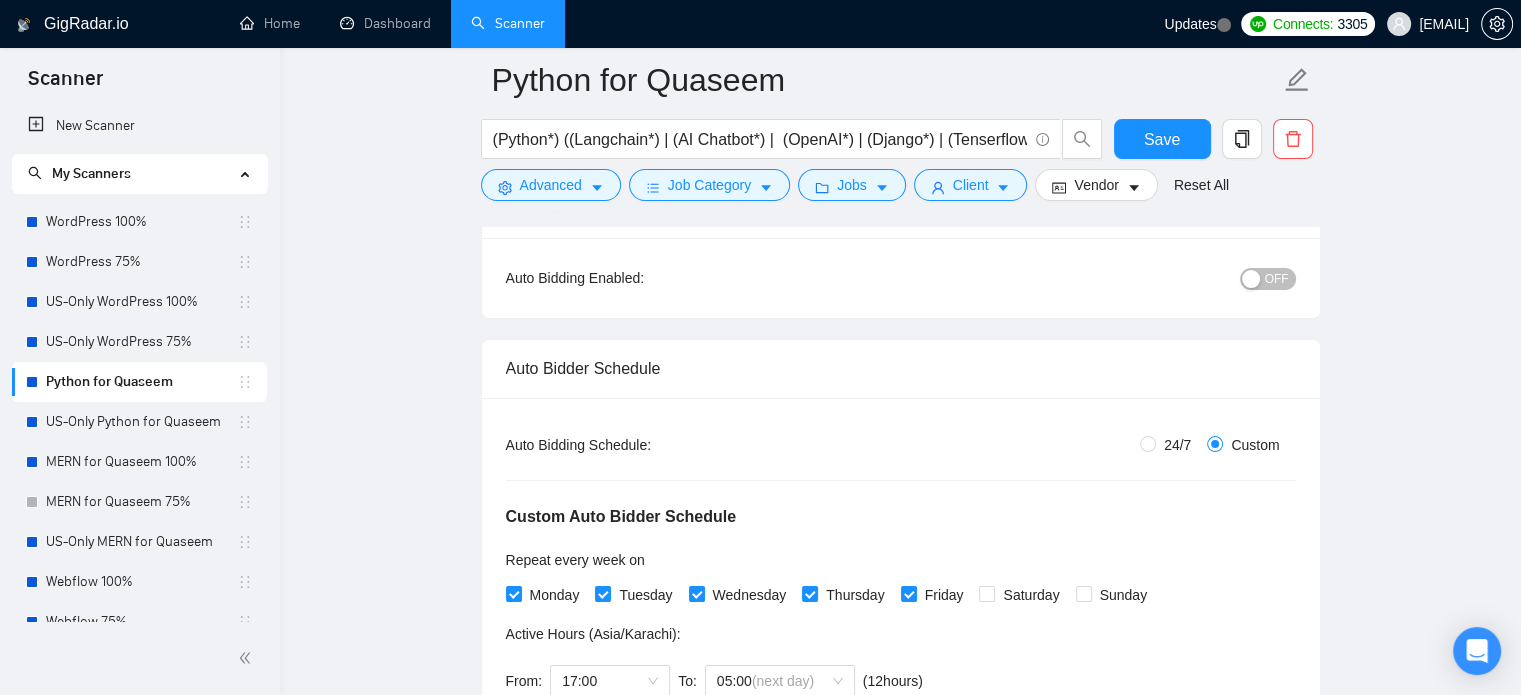 scroll, scrollTop: 135, scrollLeft: 0, axis: vertical 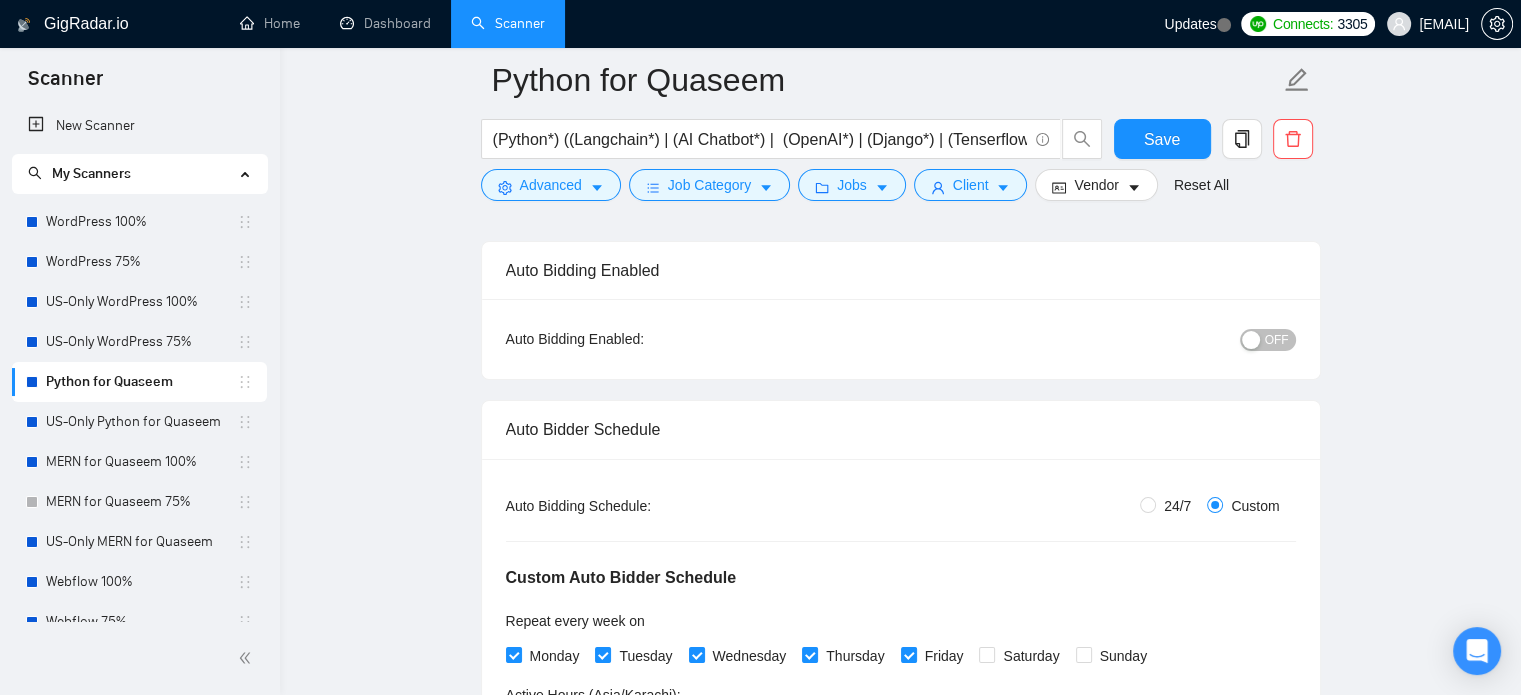 click on "OFF" at bounding box center (1277, 340) 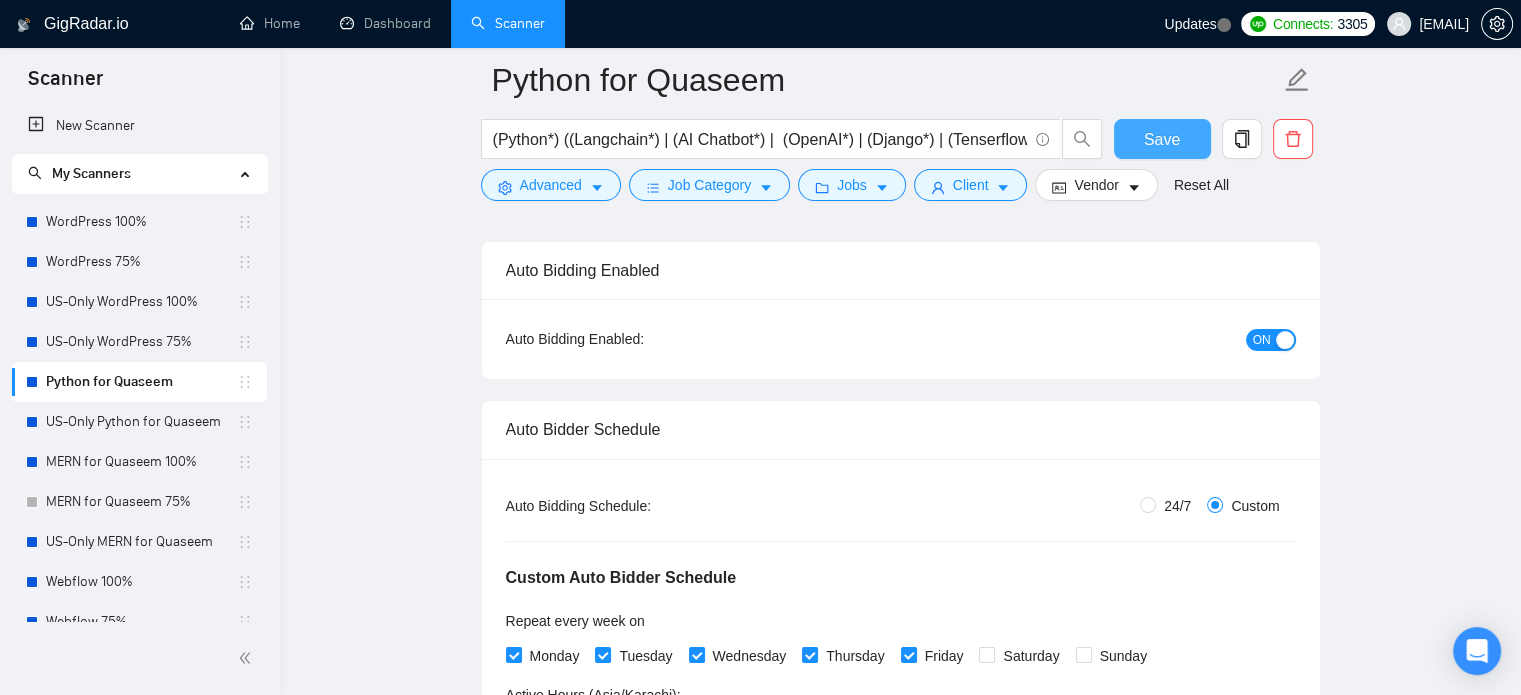 click on "Save" at bounding box center [1162, 139] 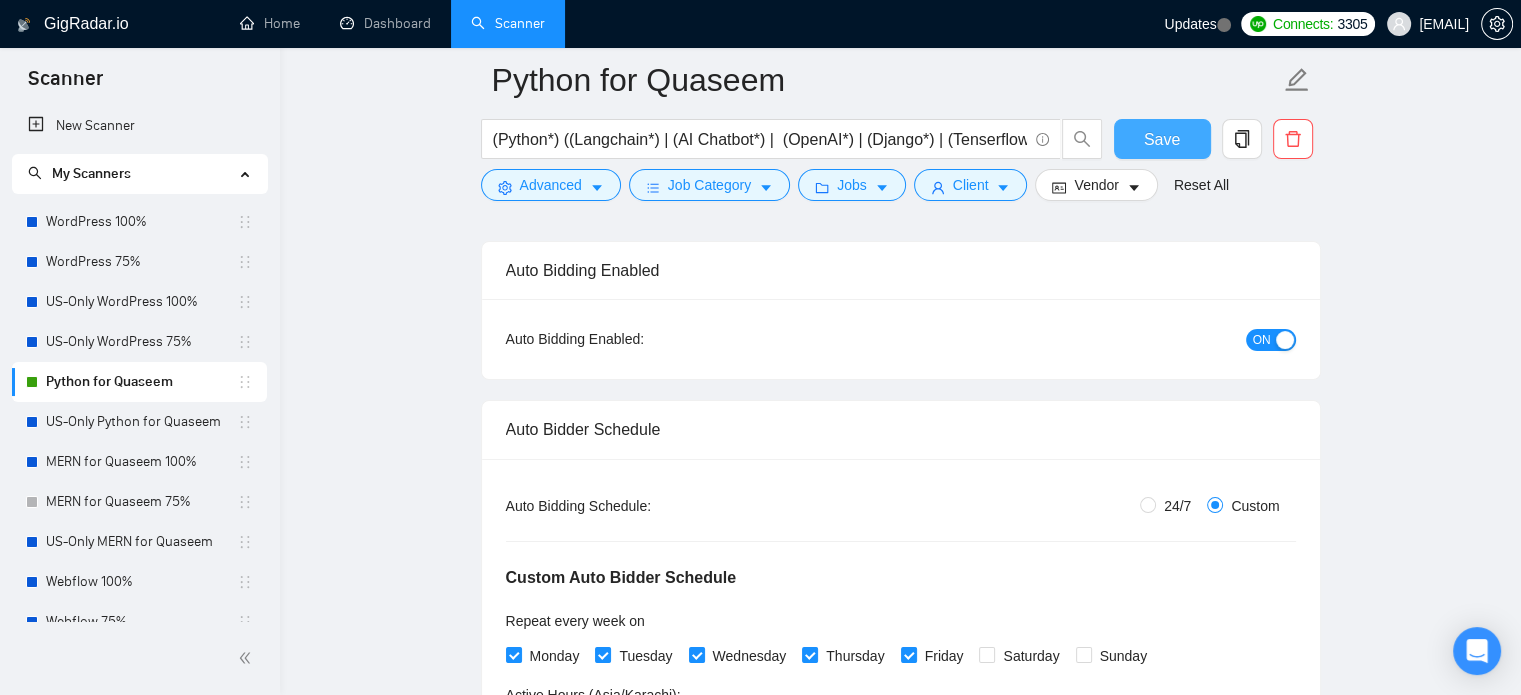 type 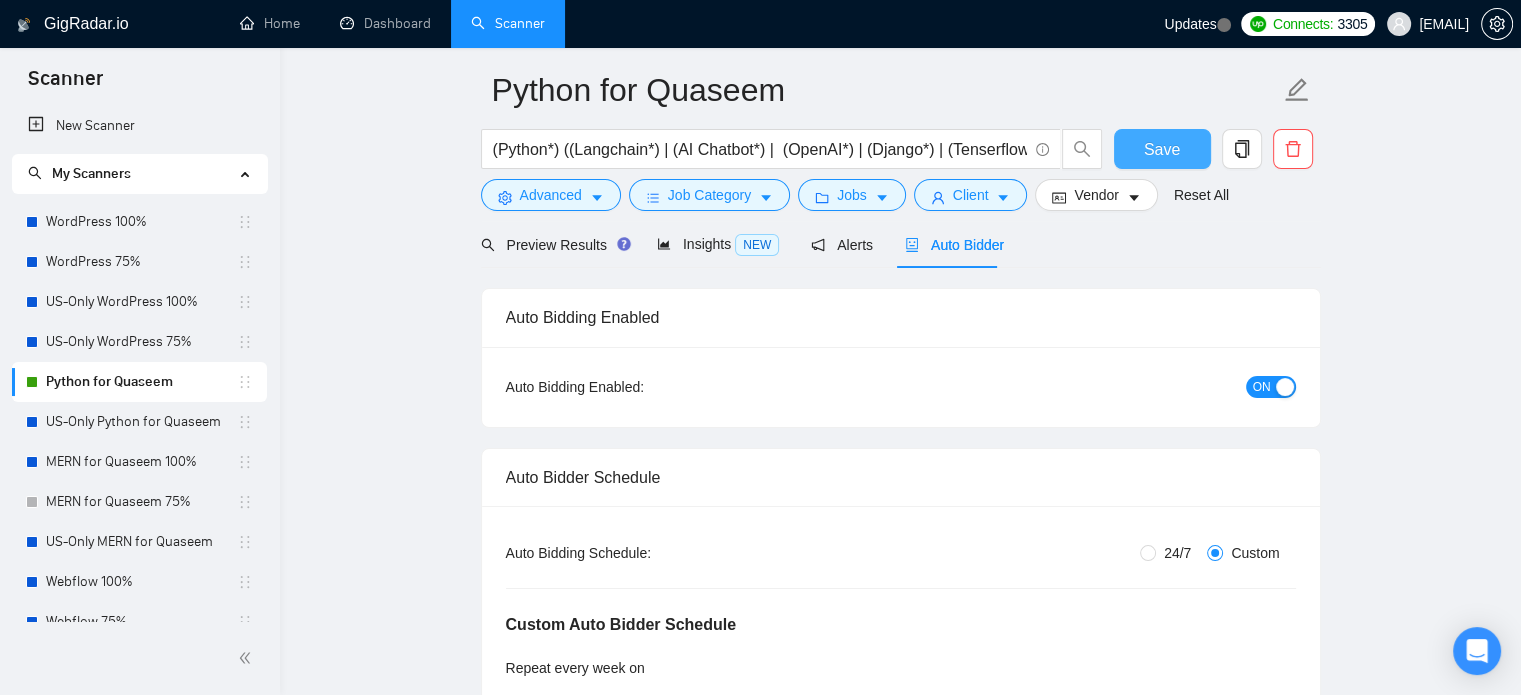scroll, scrollTop: 0, scrollLeft: 0, axis: both 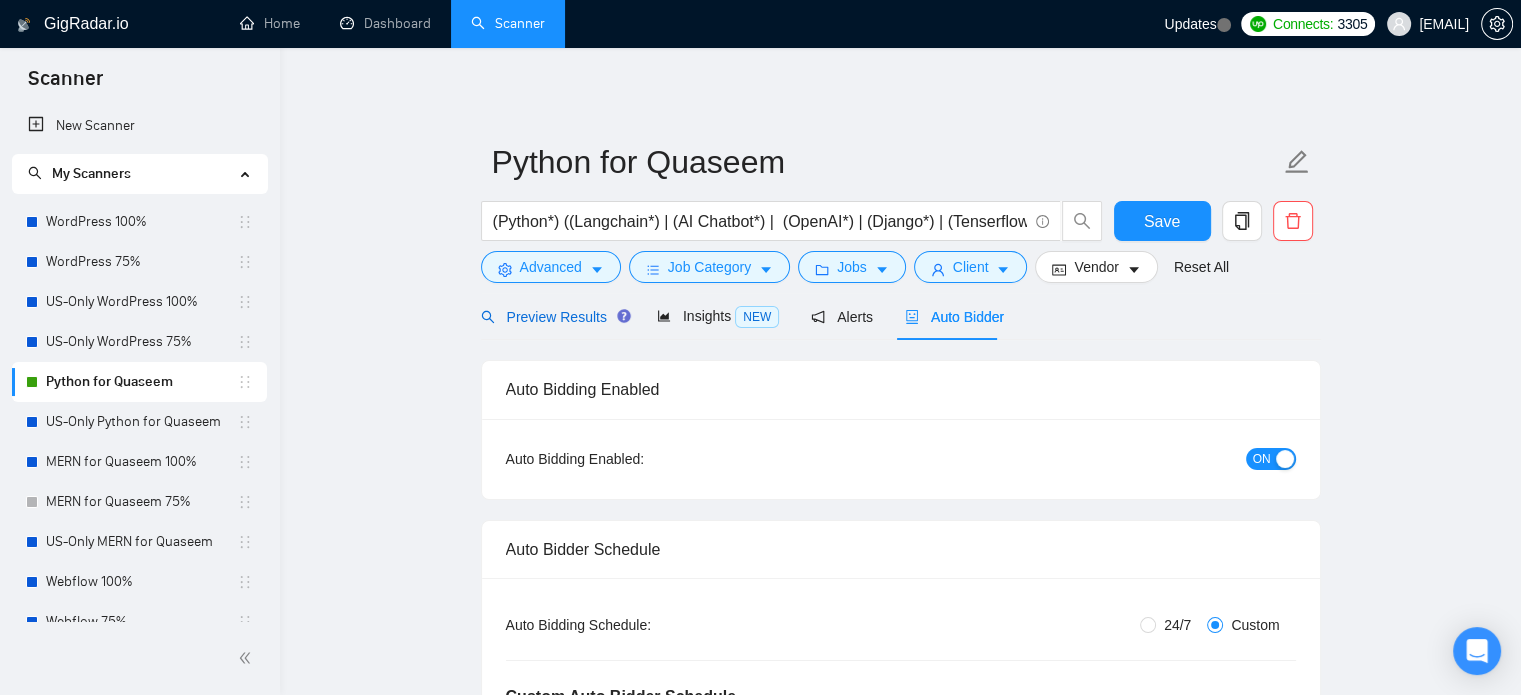 click on "Preview Results" at bounding box center (553, 317) 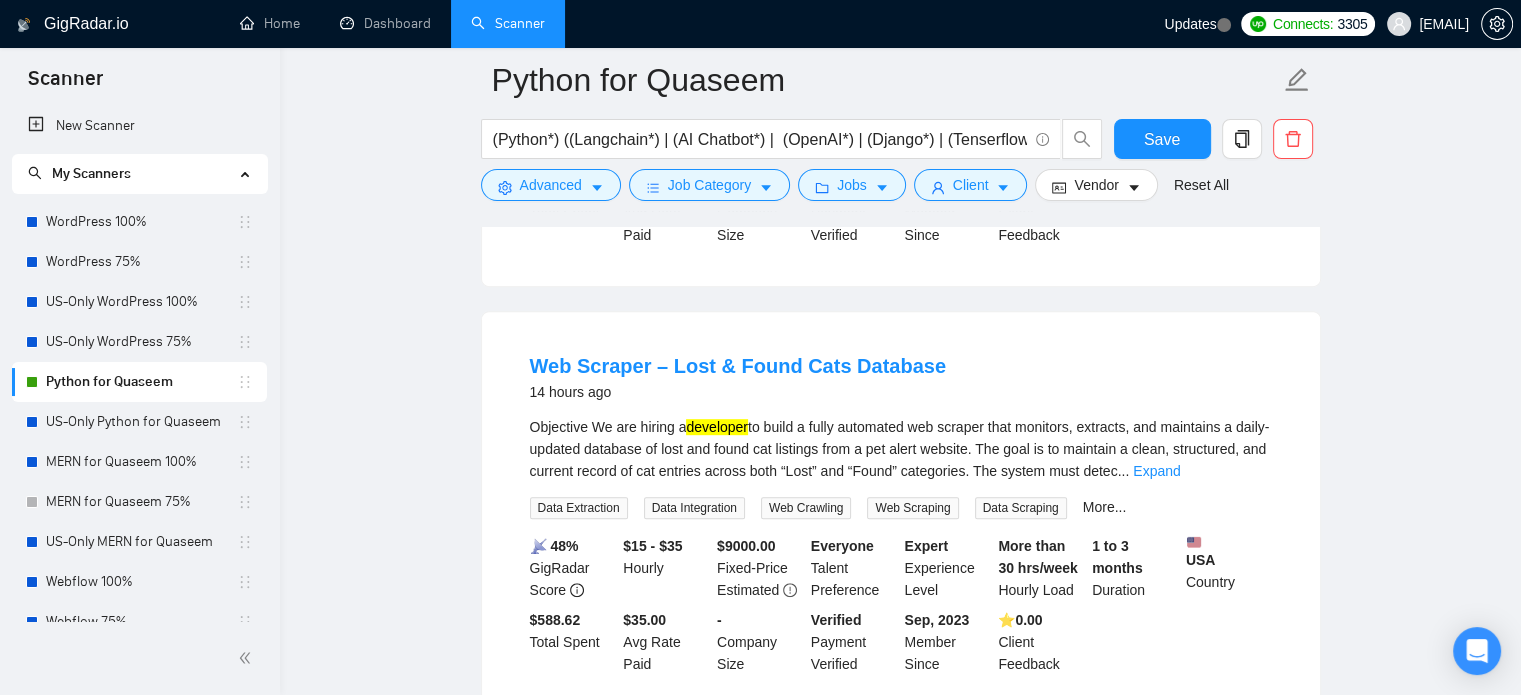 scroll, scrollTop: 1000, scrollLeft: 0, axis: vertical 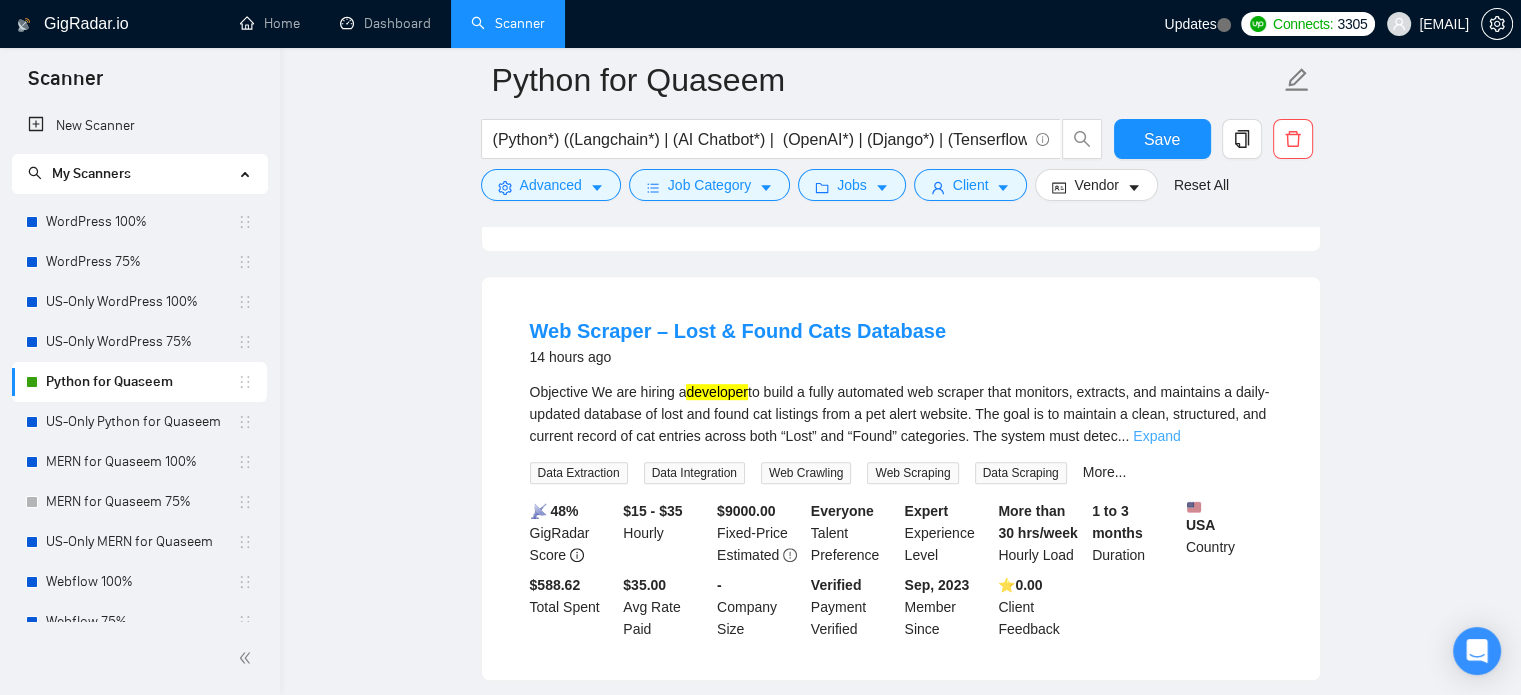 click on "Expand" at bounding box center (1156, 436) 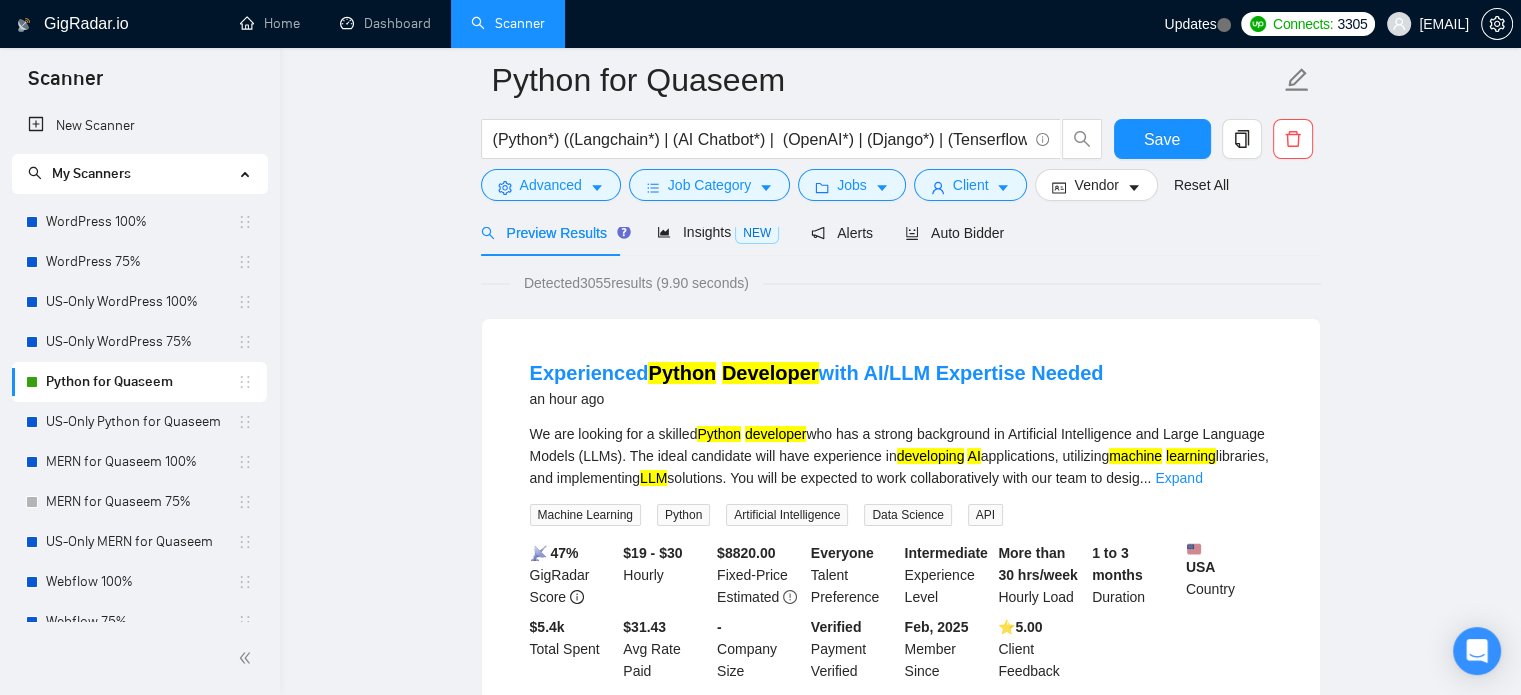 scroll, scrollTop: 0, scrollLeft: 0, axis: both 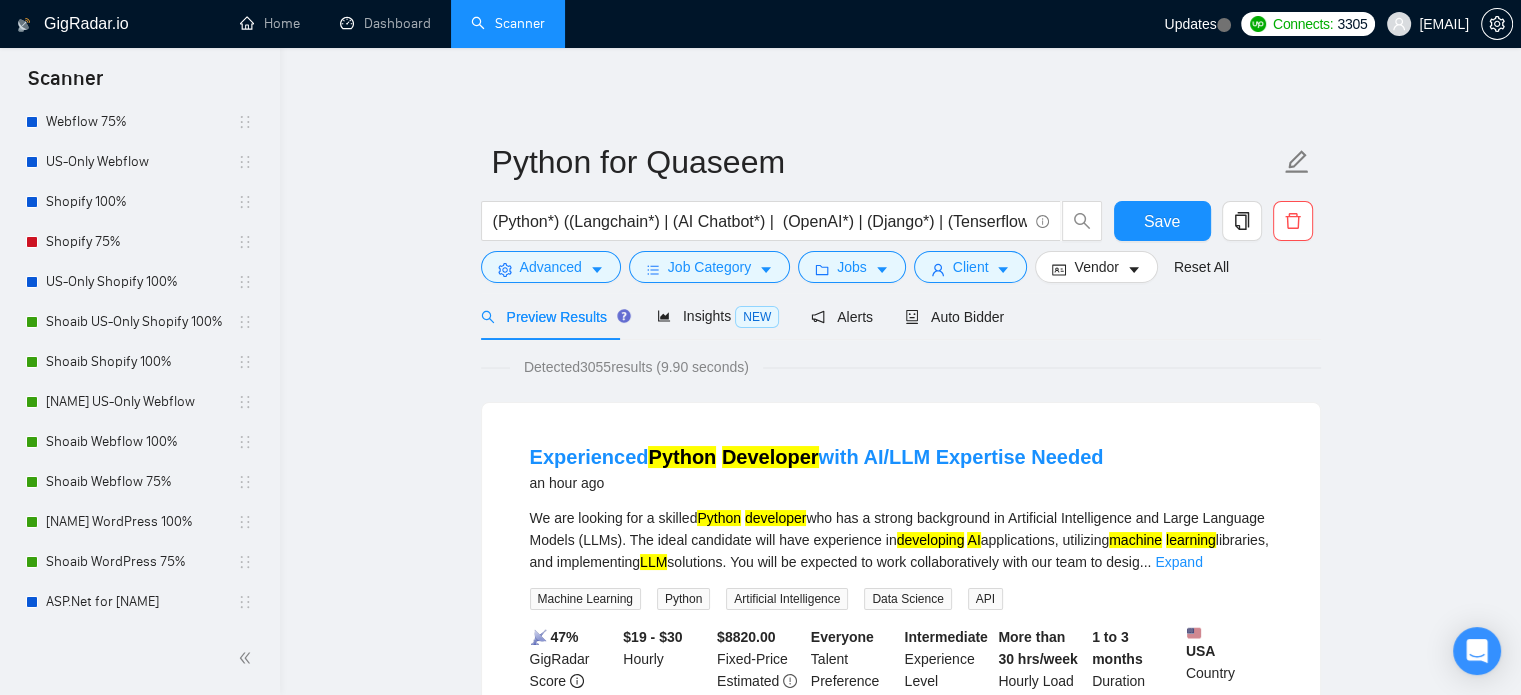 click on "Python for [NAME] (Python*) ((Langchain*) | (AI Chatbot*) |  (OpenAI*) | (Django*) | (Tenserflow*) | (automation*) | (Figma*) | (Fine Tuning*) | (VectorDB*) | (Pytorch*) | (Machine Learning*) | (LLM*) | (MVP*) | (OCR*) | (API Integration*) | (Develop*)) Save Advanced   Job Category   Jobs   Client   Vendor   Reset All Preview Results Insights NEW Alerts Auto Bidder Detected   3055  results   (9.90 seconds) Experienced  Python   Developer  with AI/LLM Expertise Needed an hour ago We are looking for a skilled  Python   developer  who has a strong background in Artificial Intelligence and Large Language Models (LLMs). The ideal candidate will have experience in  developing   AI  applications, utilizing  machine   learning  libraries, and implementing  LLM  solutions. You will be expected to work collaboratively with our team to desig ... Expand Machine Learning Python Artificial Intelligence Data Science API 📡   47% GigRadar Score   $19 - $30 Hourly $ 8820.00 Fixed-Price Estimated Everyone Talent Preference" at bounding box center [900, 2655] 